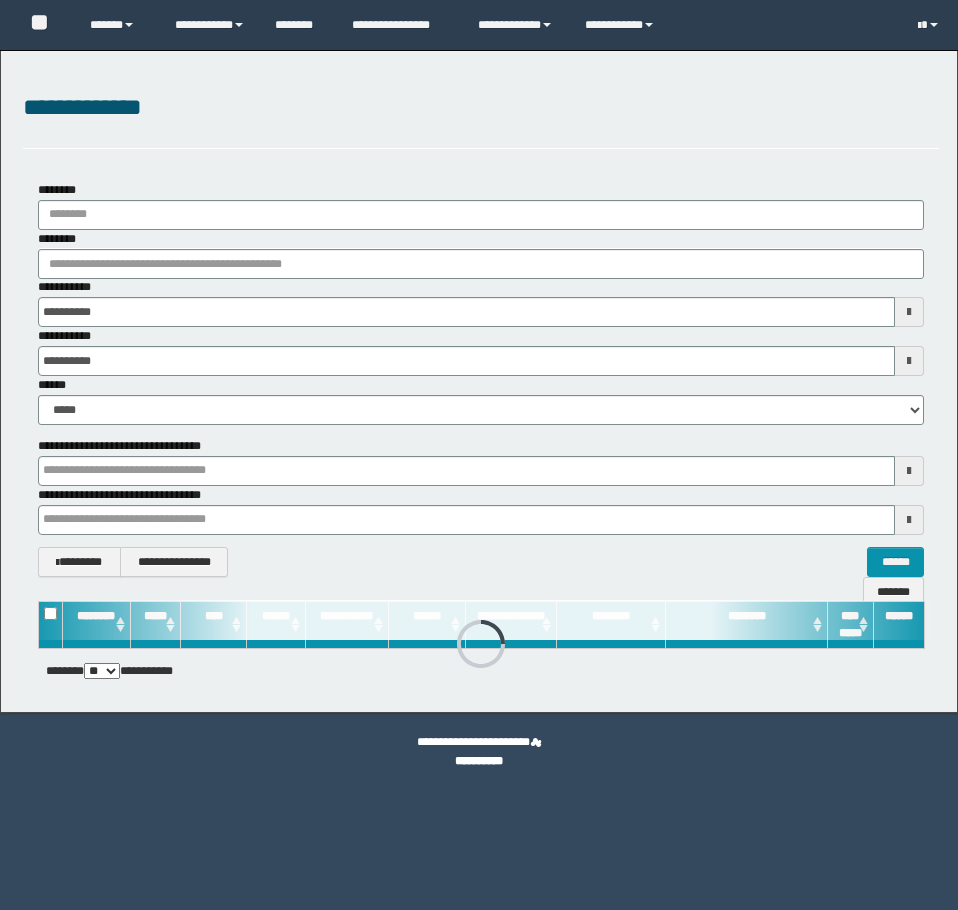 scroll, scrollTop: 0, scrollLeft: 0, axis: both 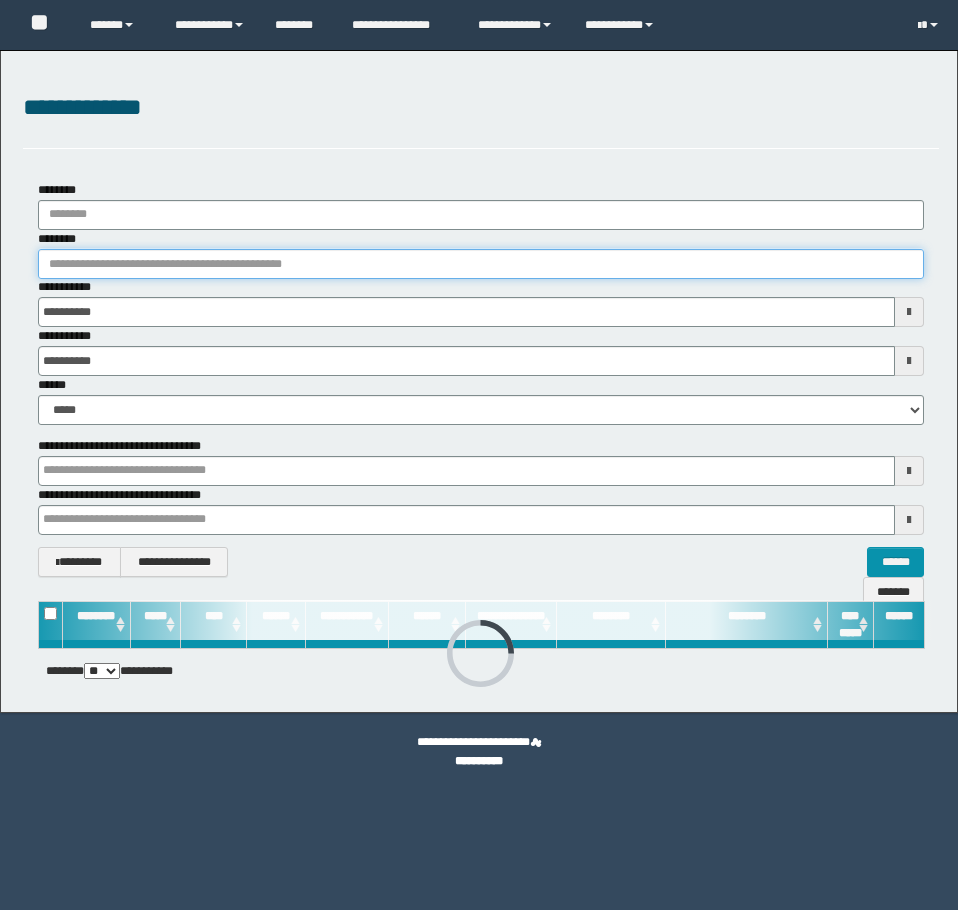 click on "********" at bounding box center (481, 264) 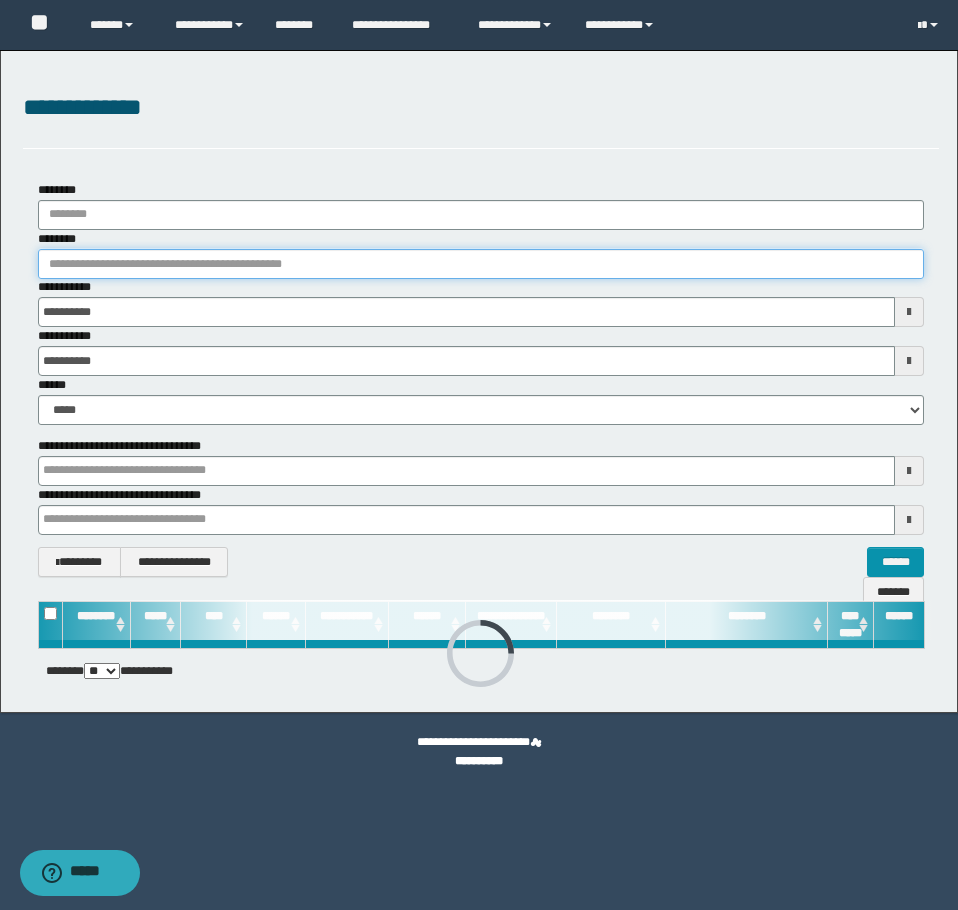 paste on "**********" 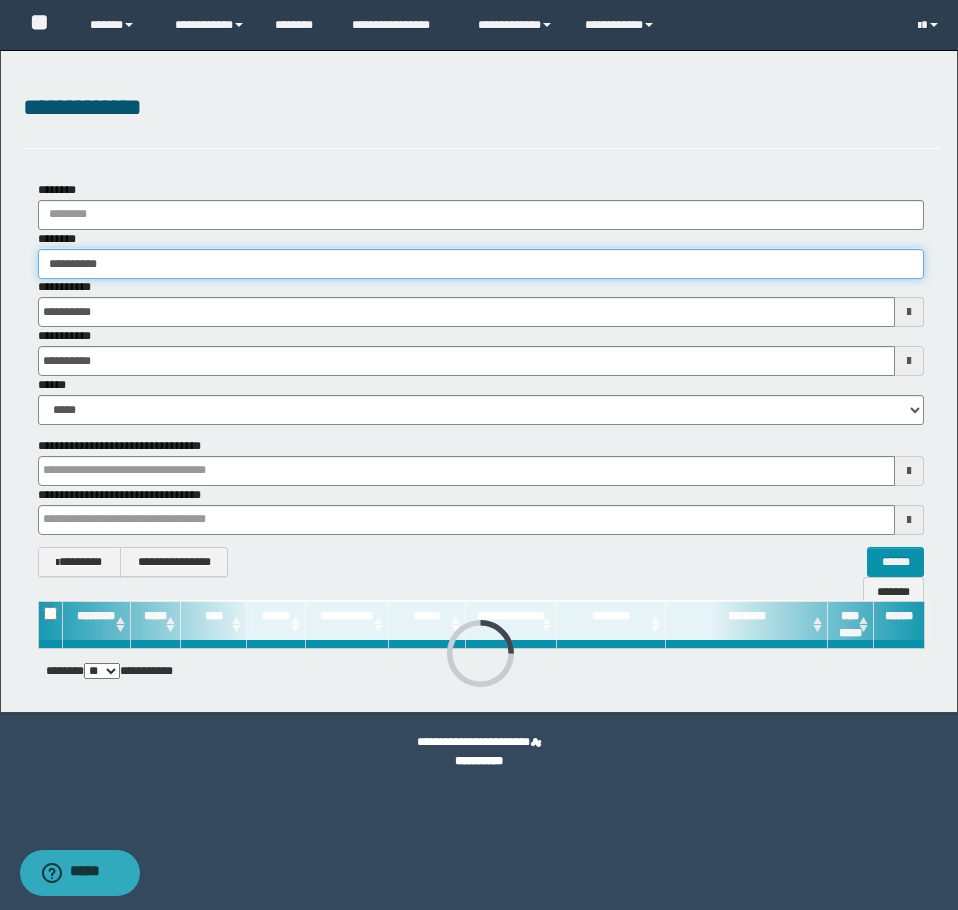 type on "**********" 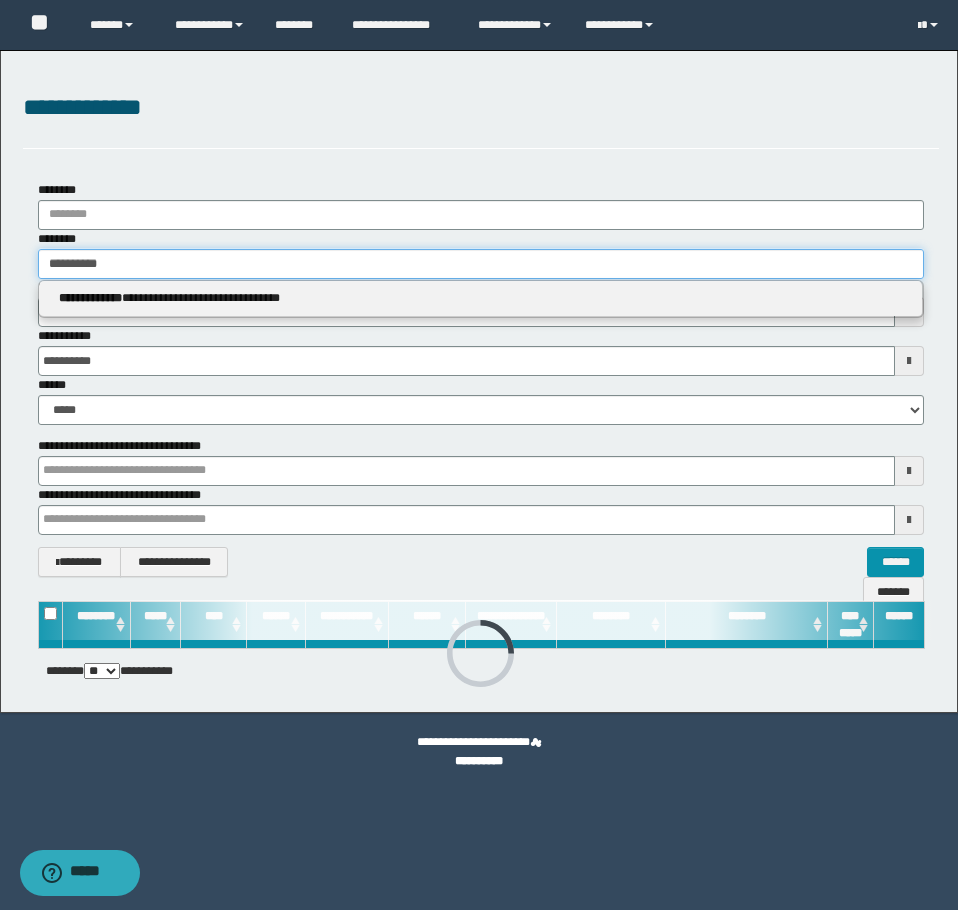 type on "**********" 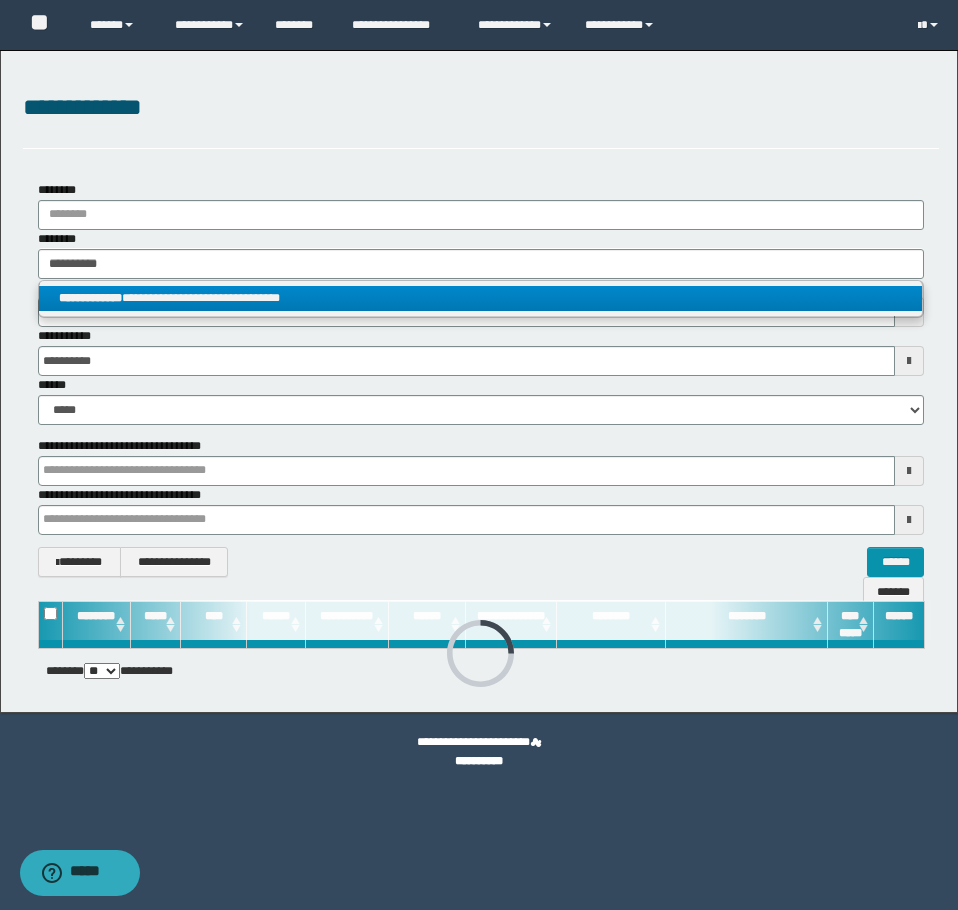 click on "**********" at bounding box center (480, 298) 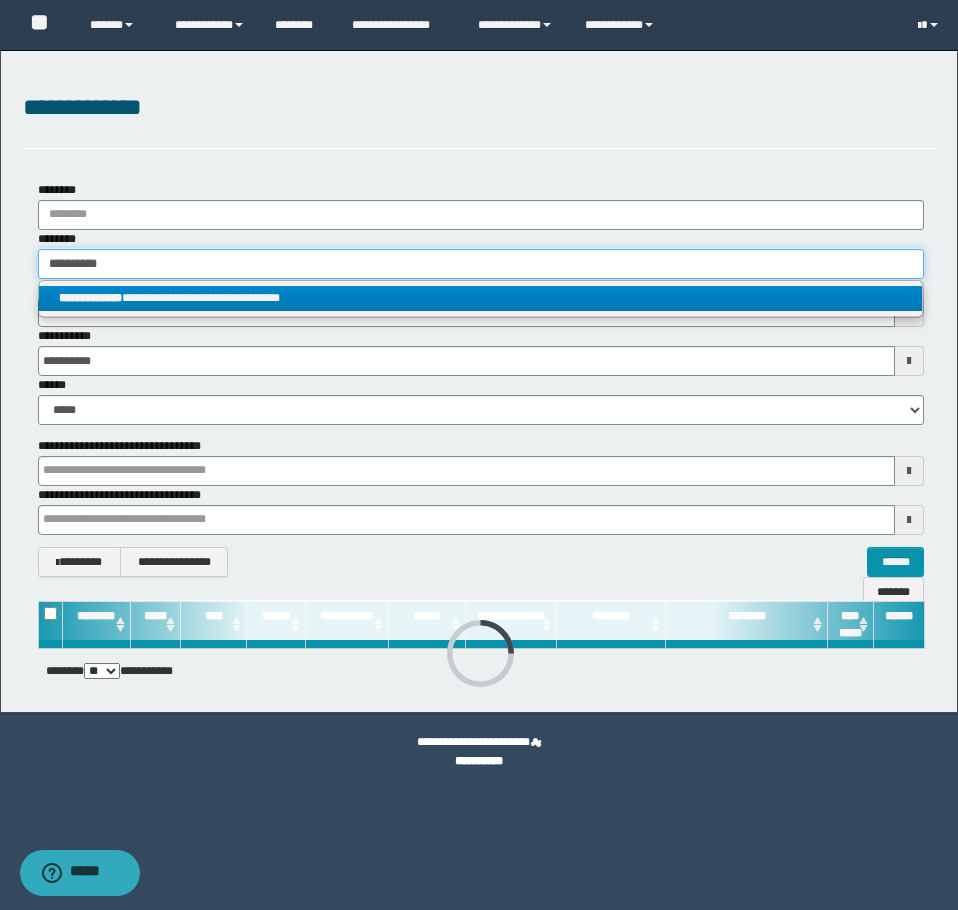 type 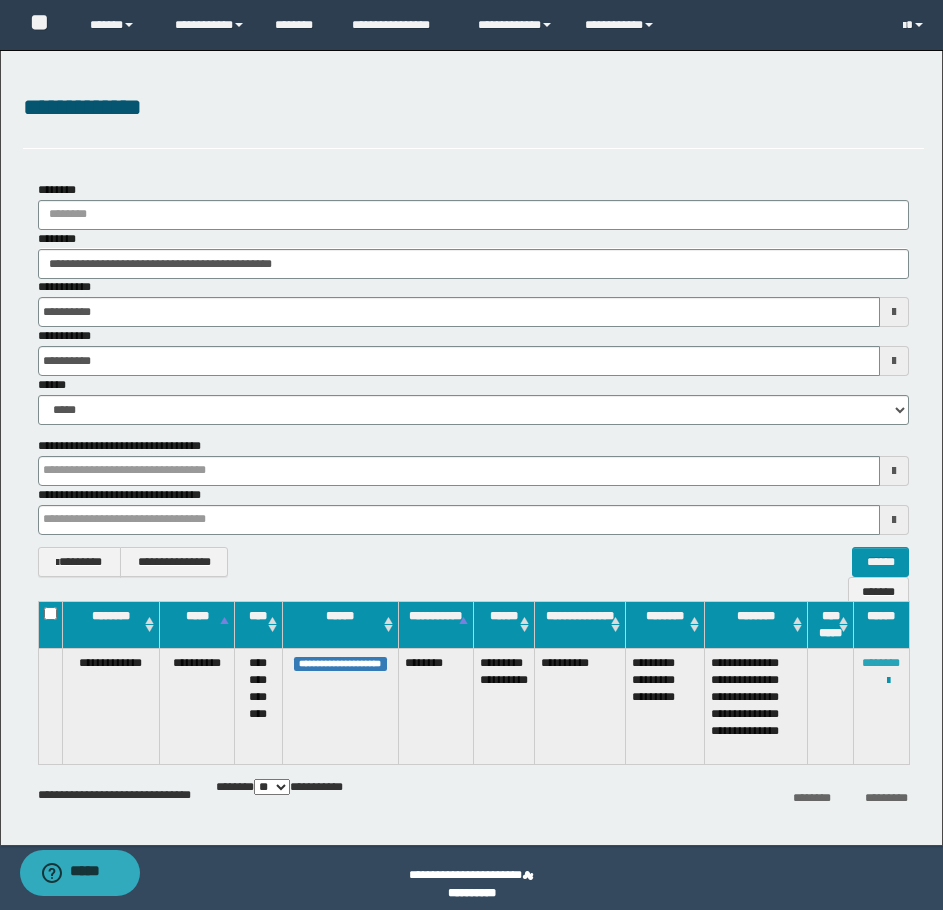click on "********" at bounding box center (881, 663) 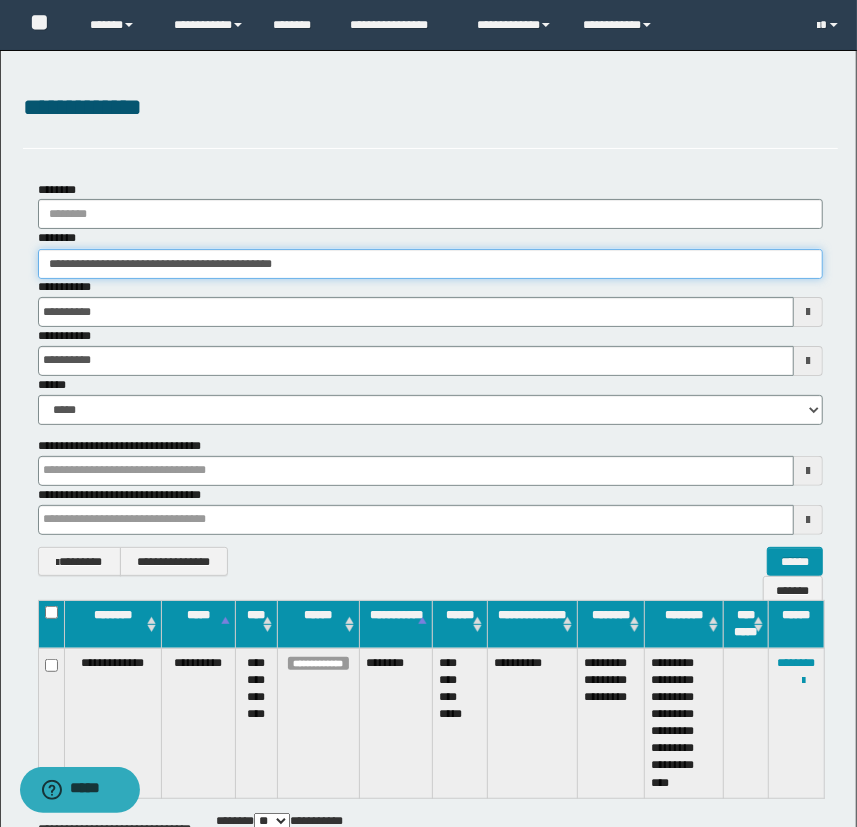 drag, startPoint x: 367, startPoint y: 260, endPoint x: -1, endPoint y: 238, distance: 368.657 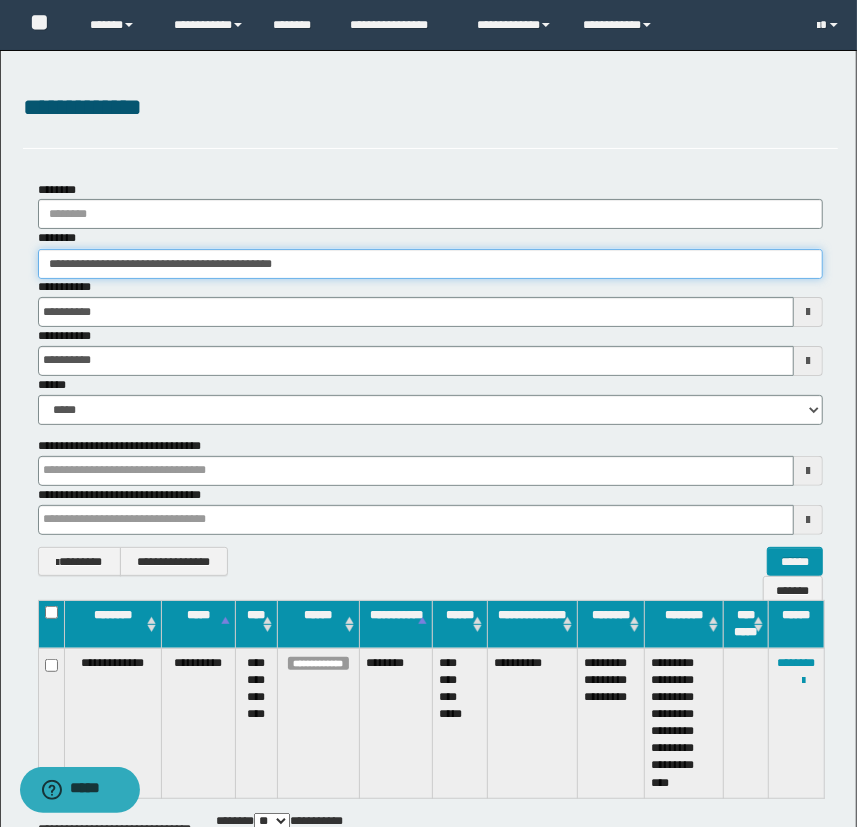 click on "**********" at bounding box center (428, 413) 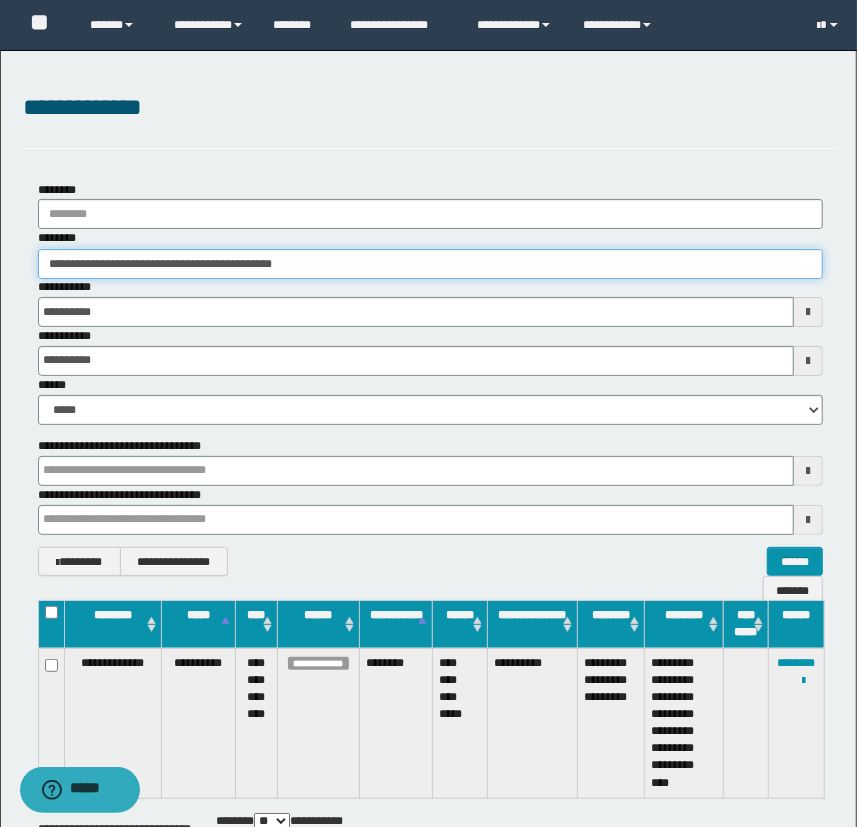 paste 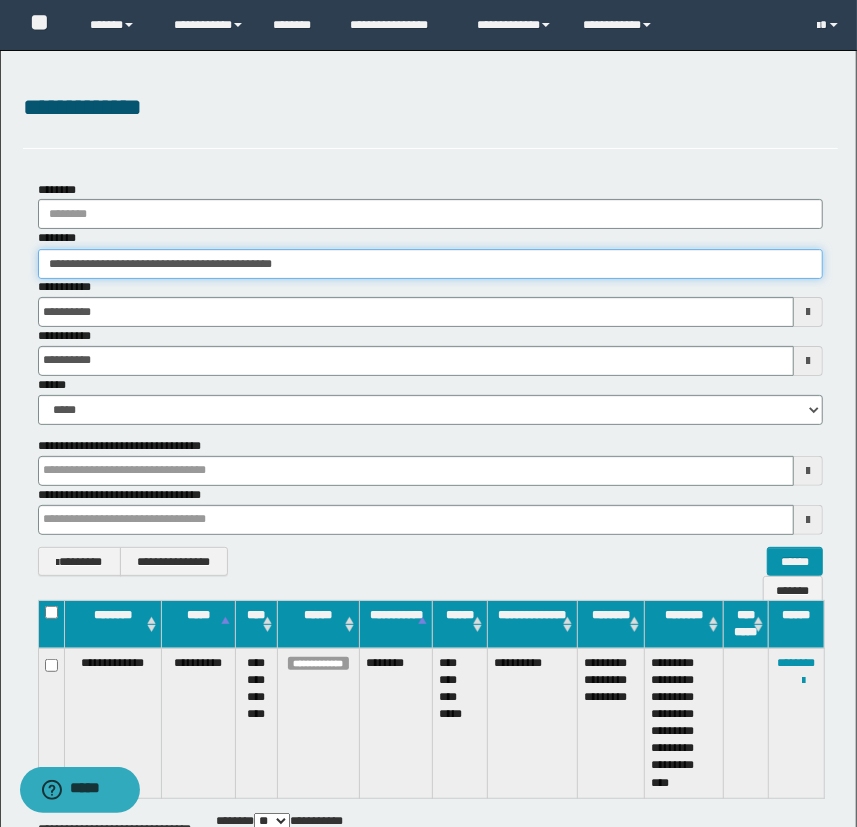 type on "********" 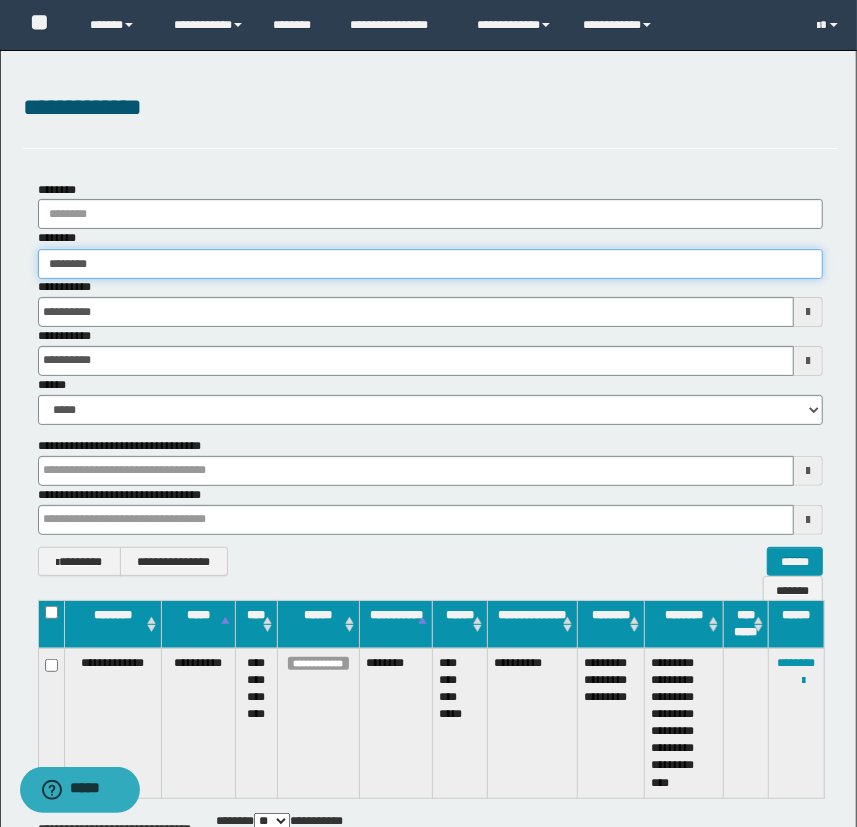 type on "********" 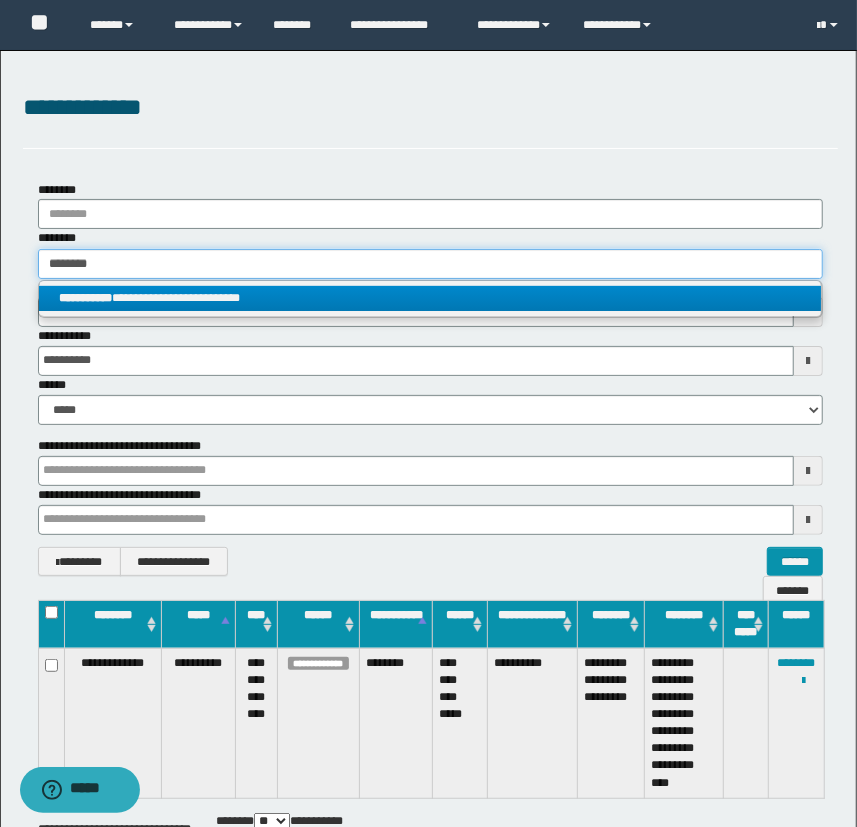 type on "********" 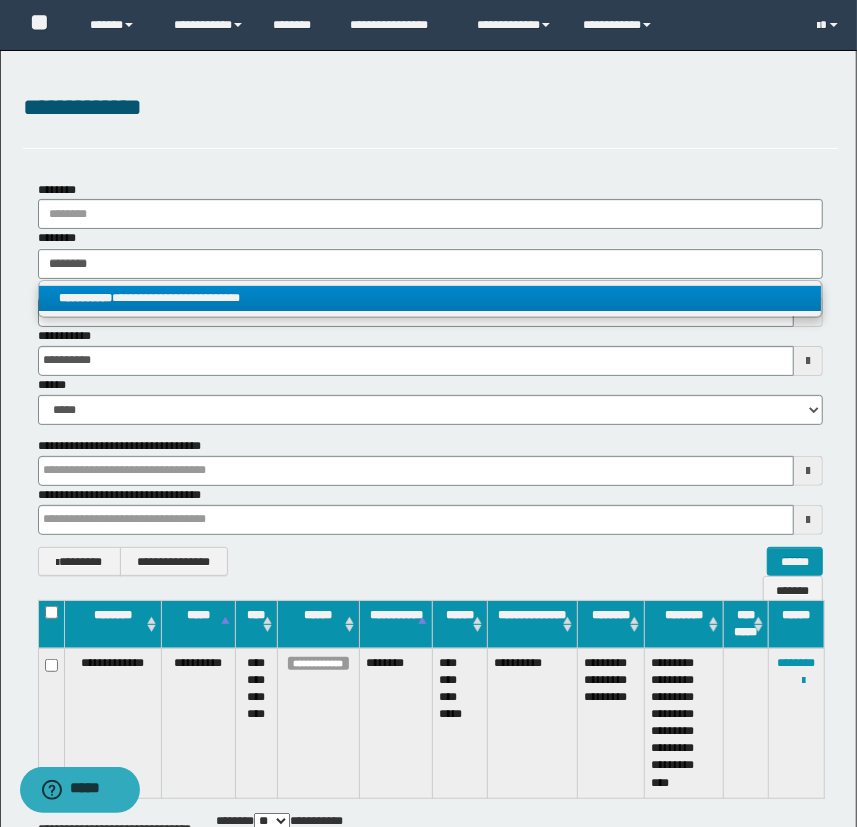 click on "**********" at bounding box center (430, 298) 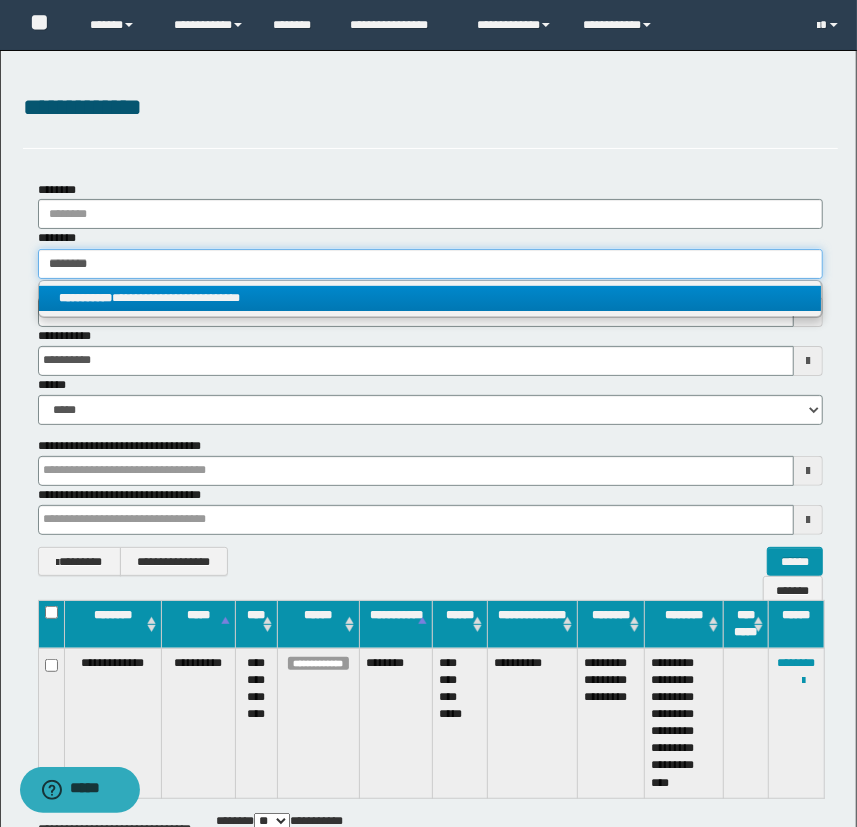 type 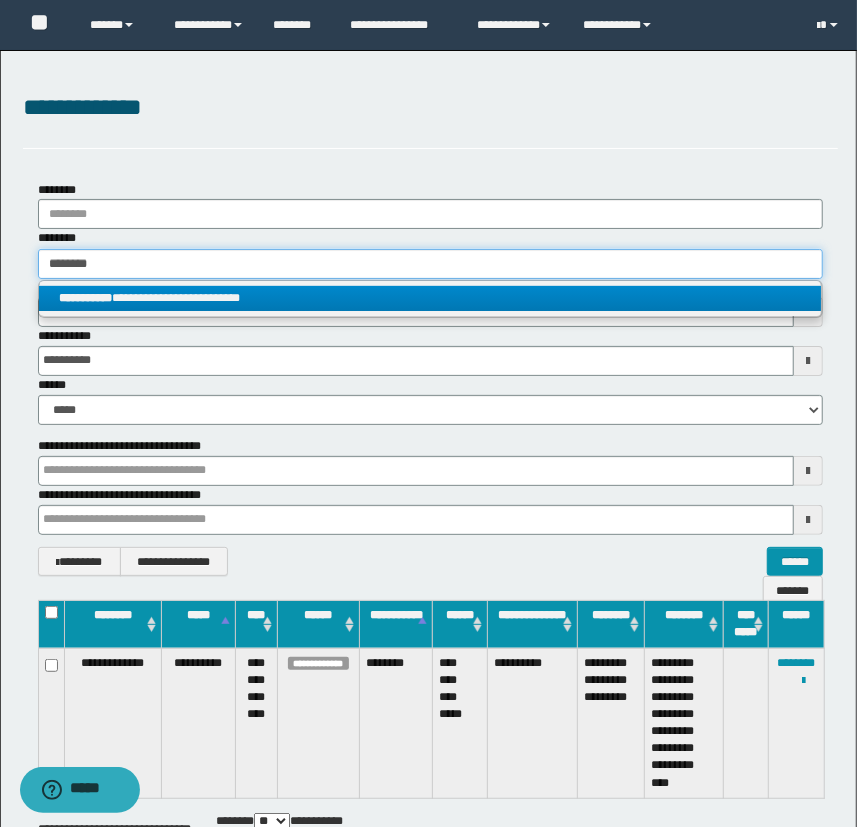 type on "**********" 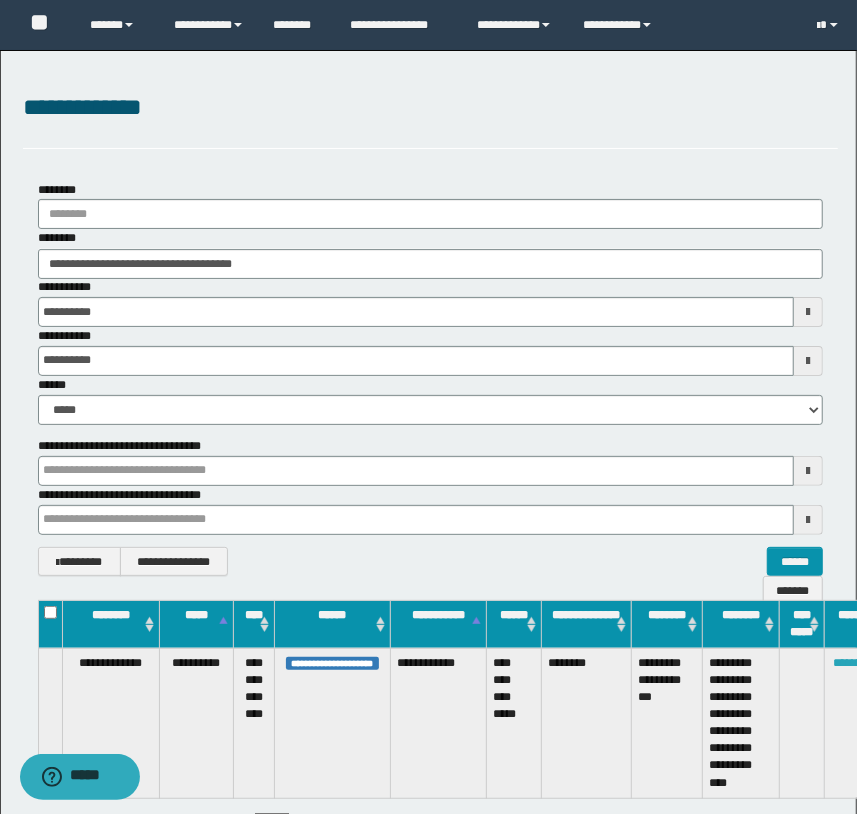 click on "********" at bounding box center (852, 663) 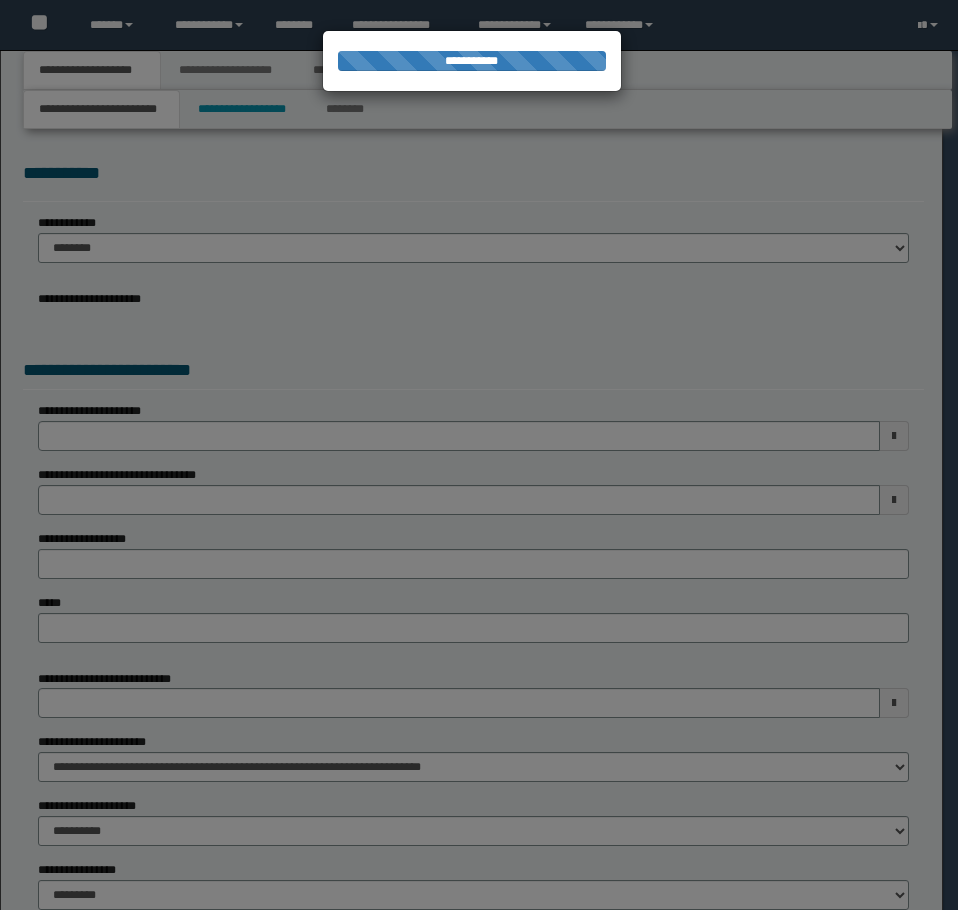 scroll, scrollTop: 0, scrollLeft: 0, axis: both 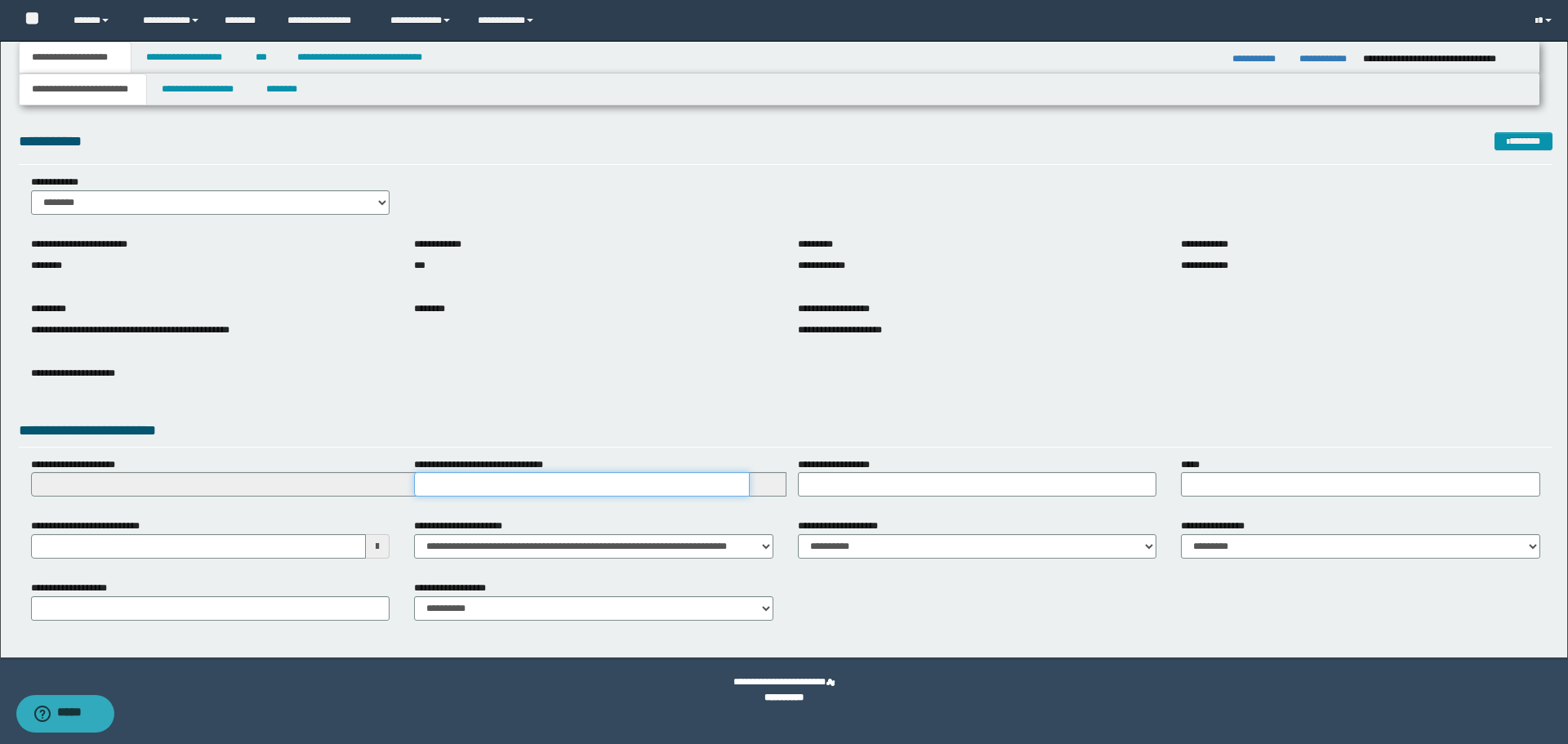 click on "**********" at bounding box center [581, 484] 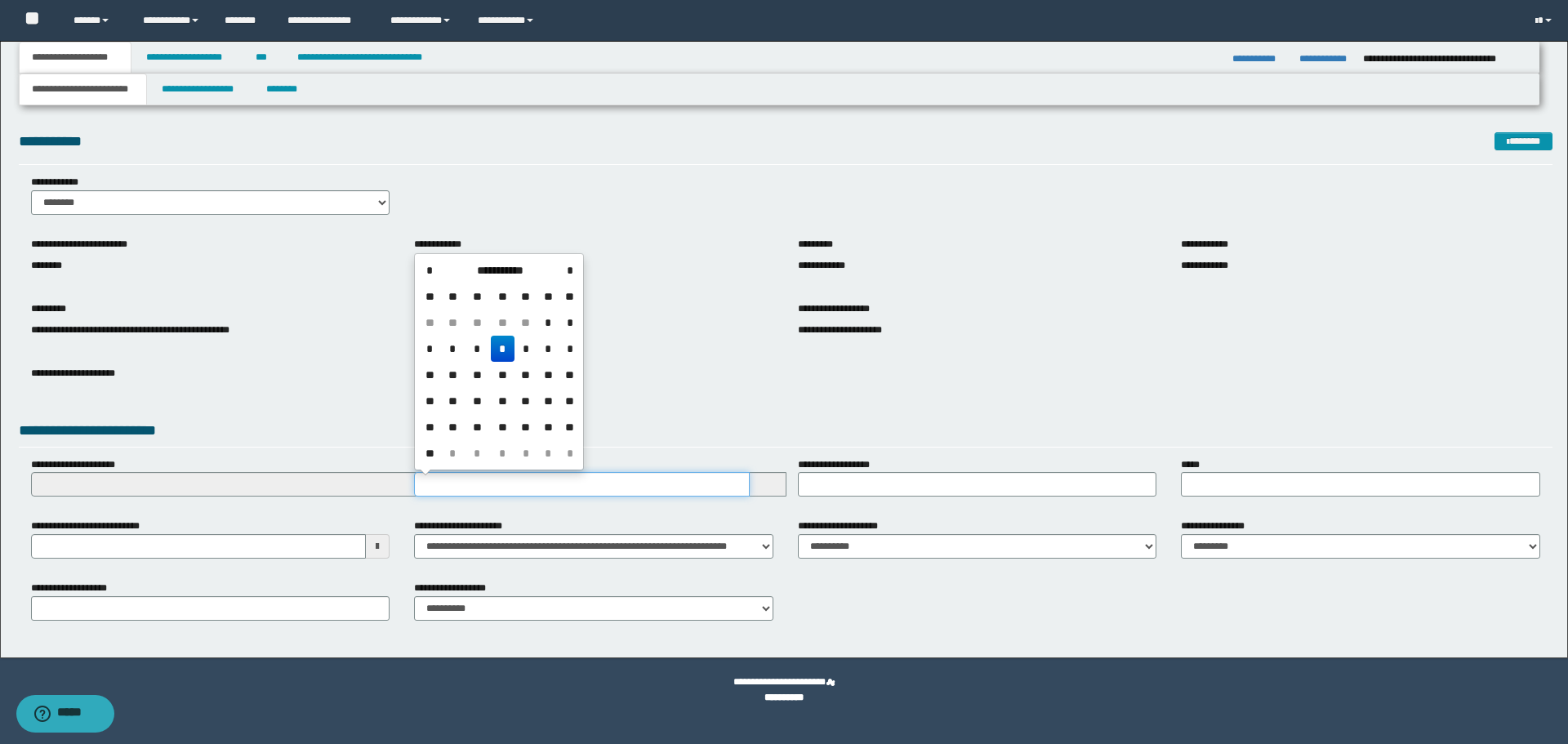 type on "**********" 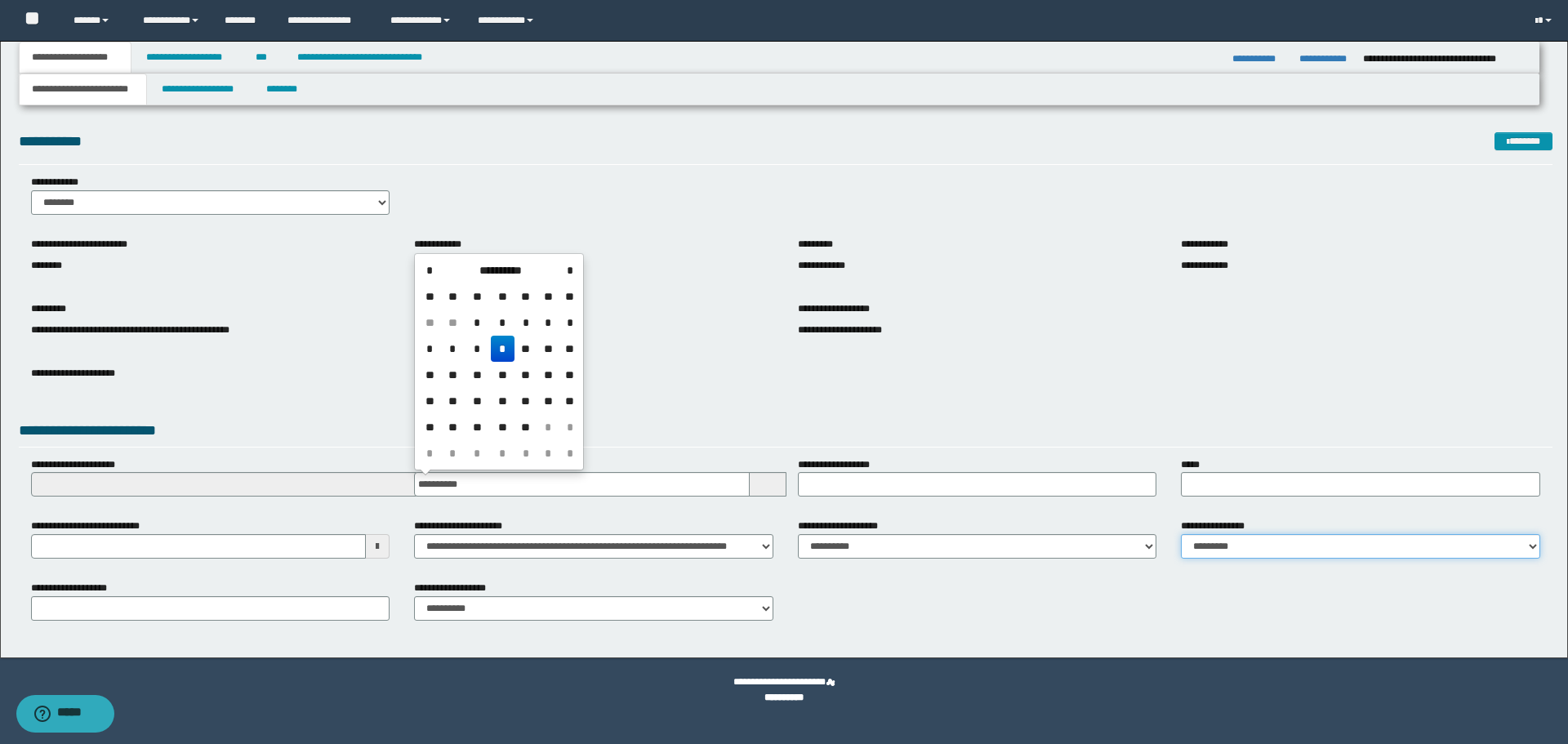 click on "**********" at bounding box center (1361, 546) 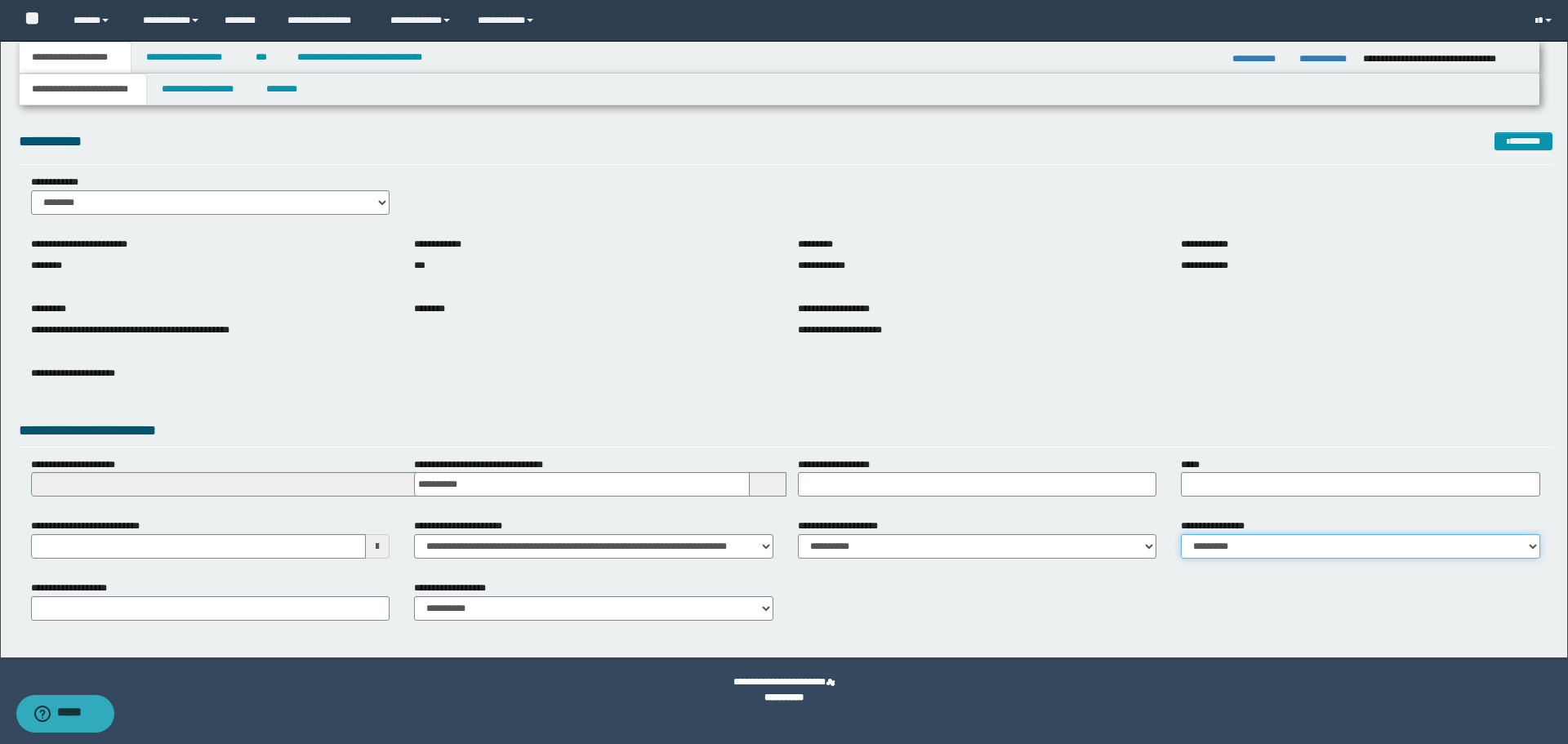 select on "*" 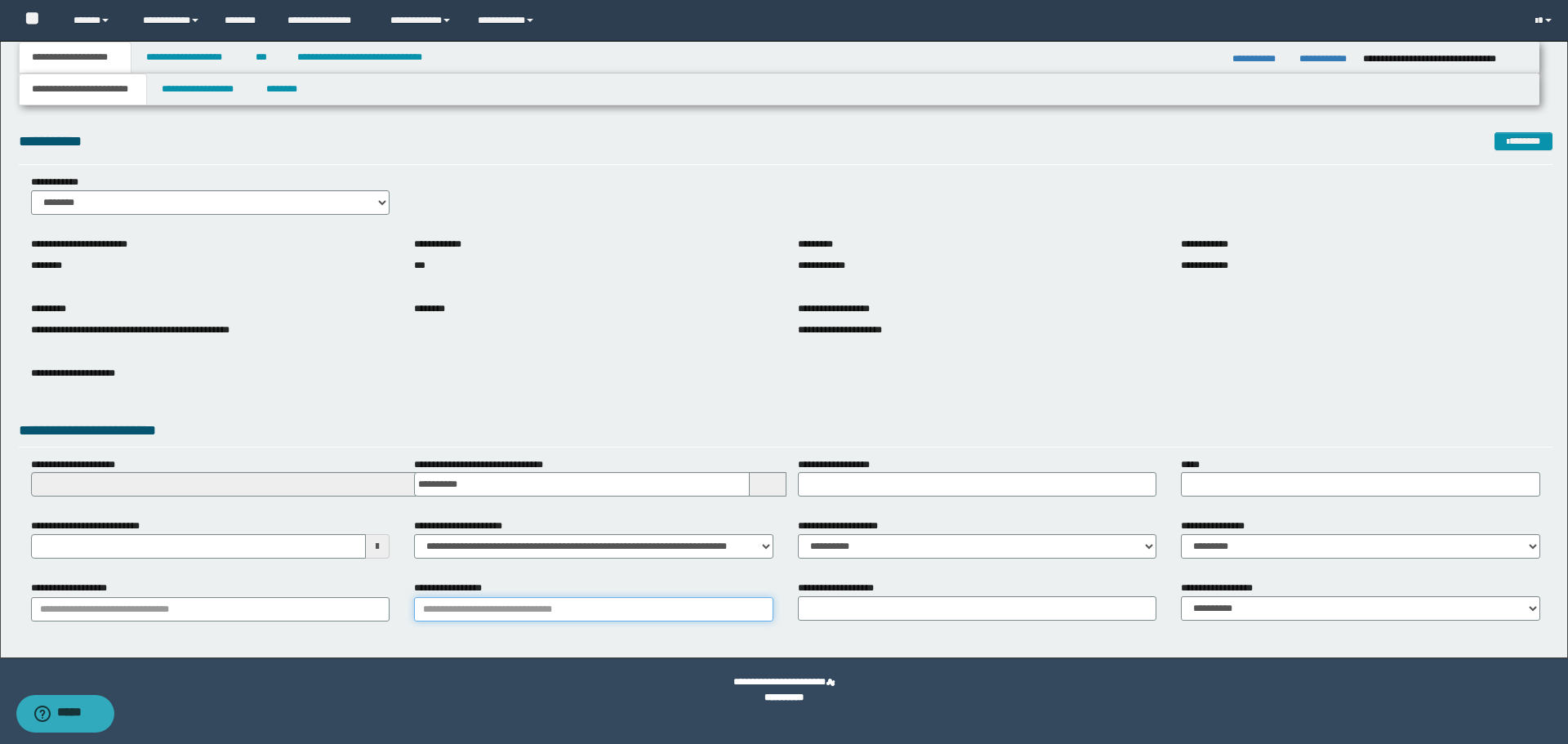 click on "**********" at bounding box center [594, 609] 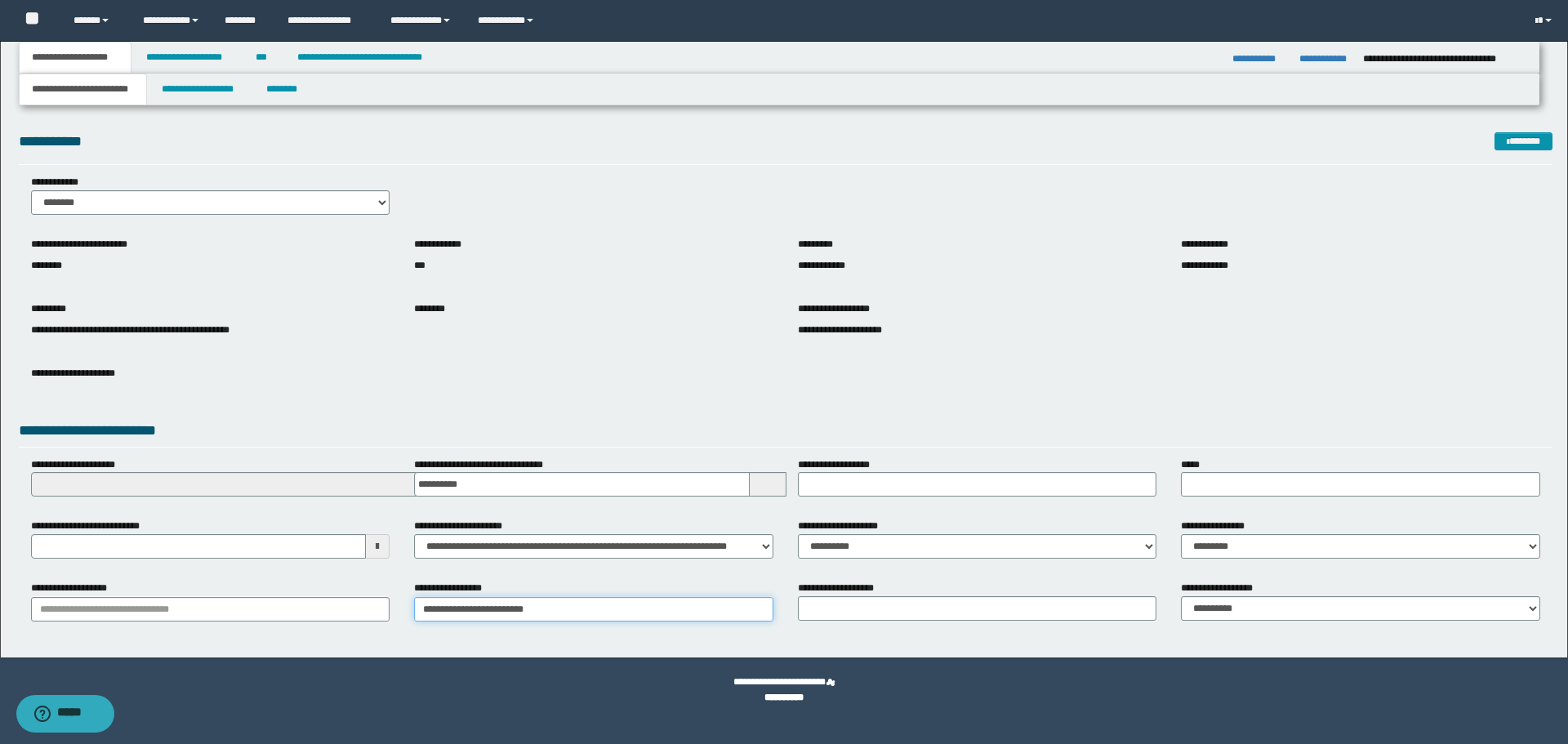 type on "**********" 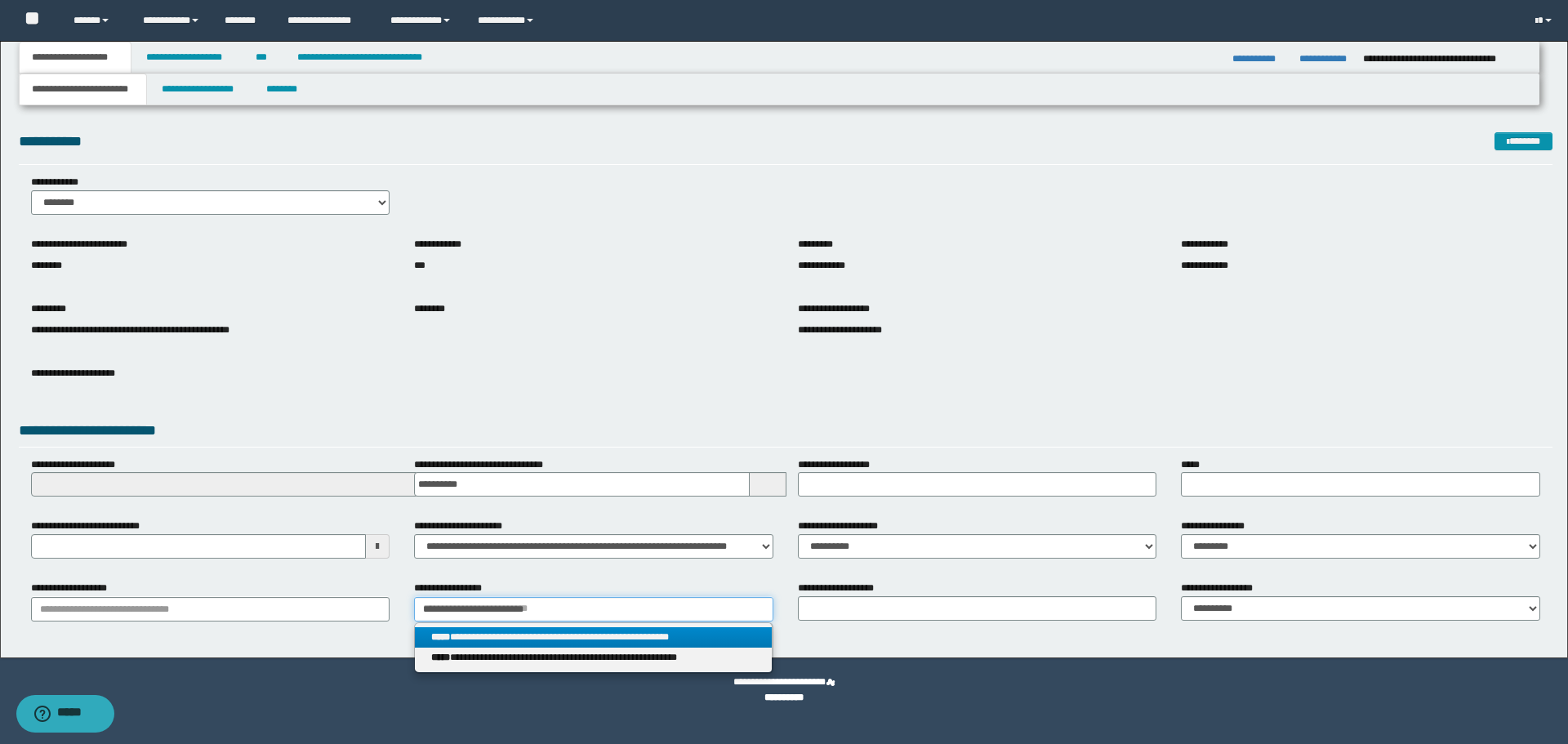 type on "**********" 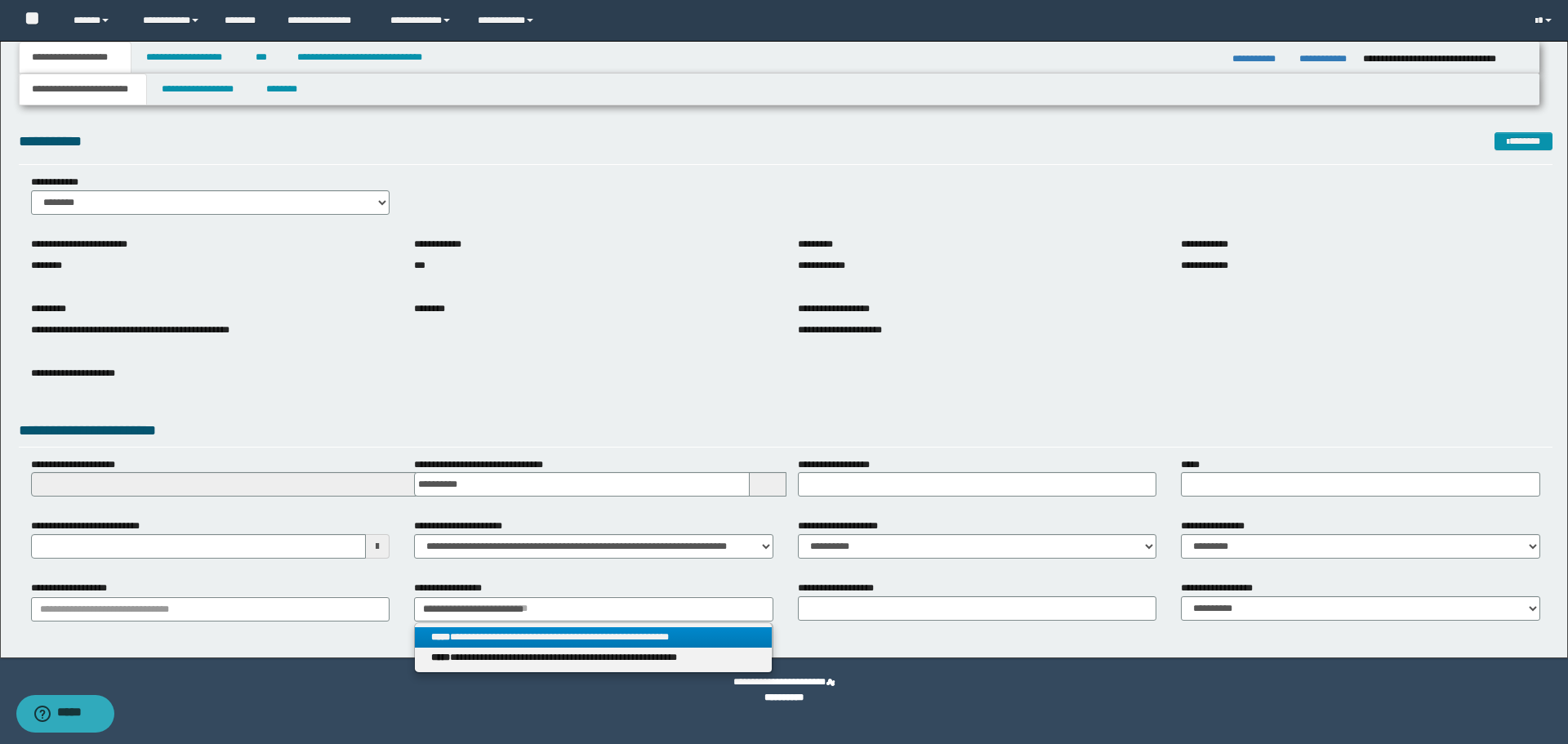 click on "**********" at bounding box center (593, 637) 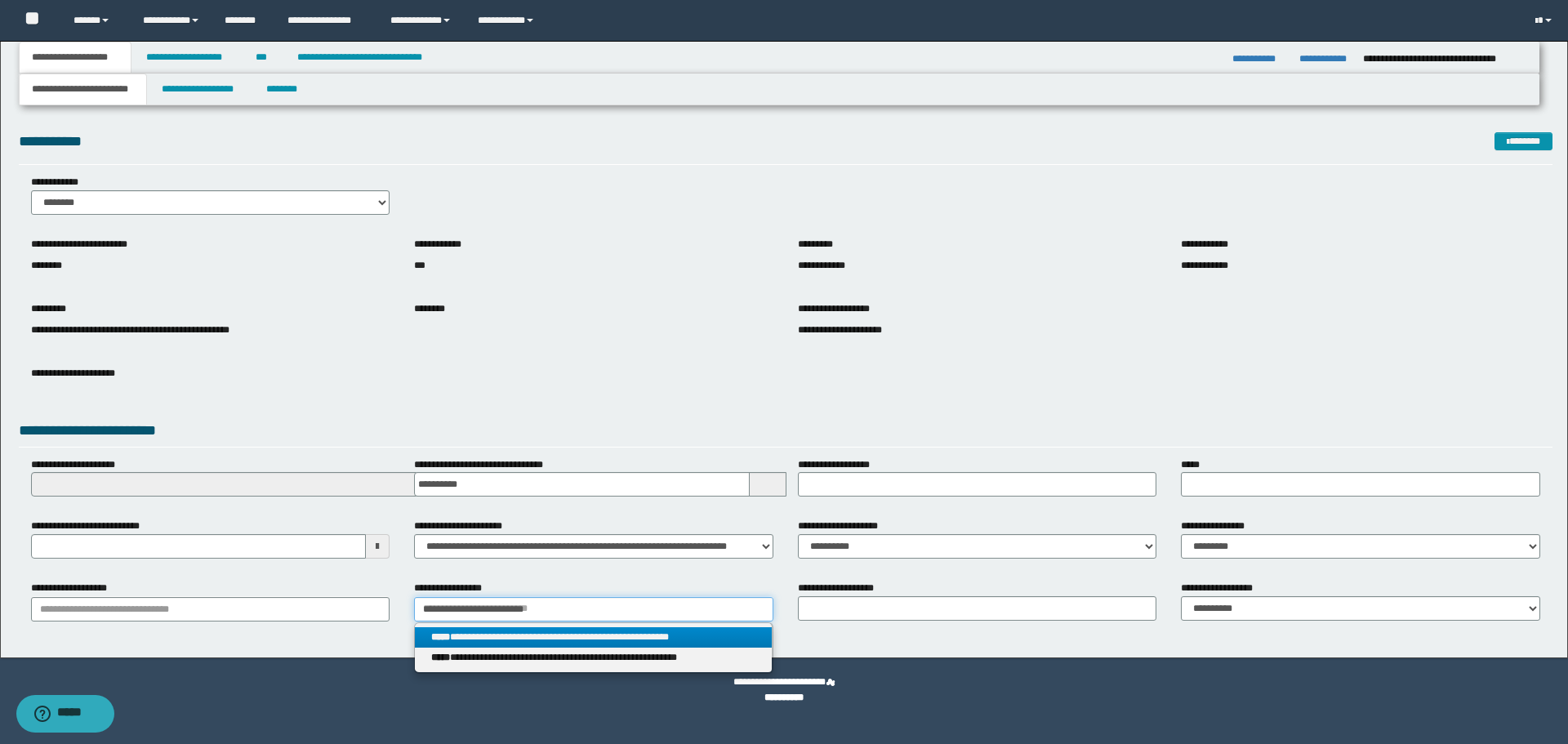 type 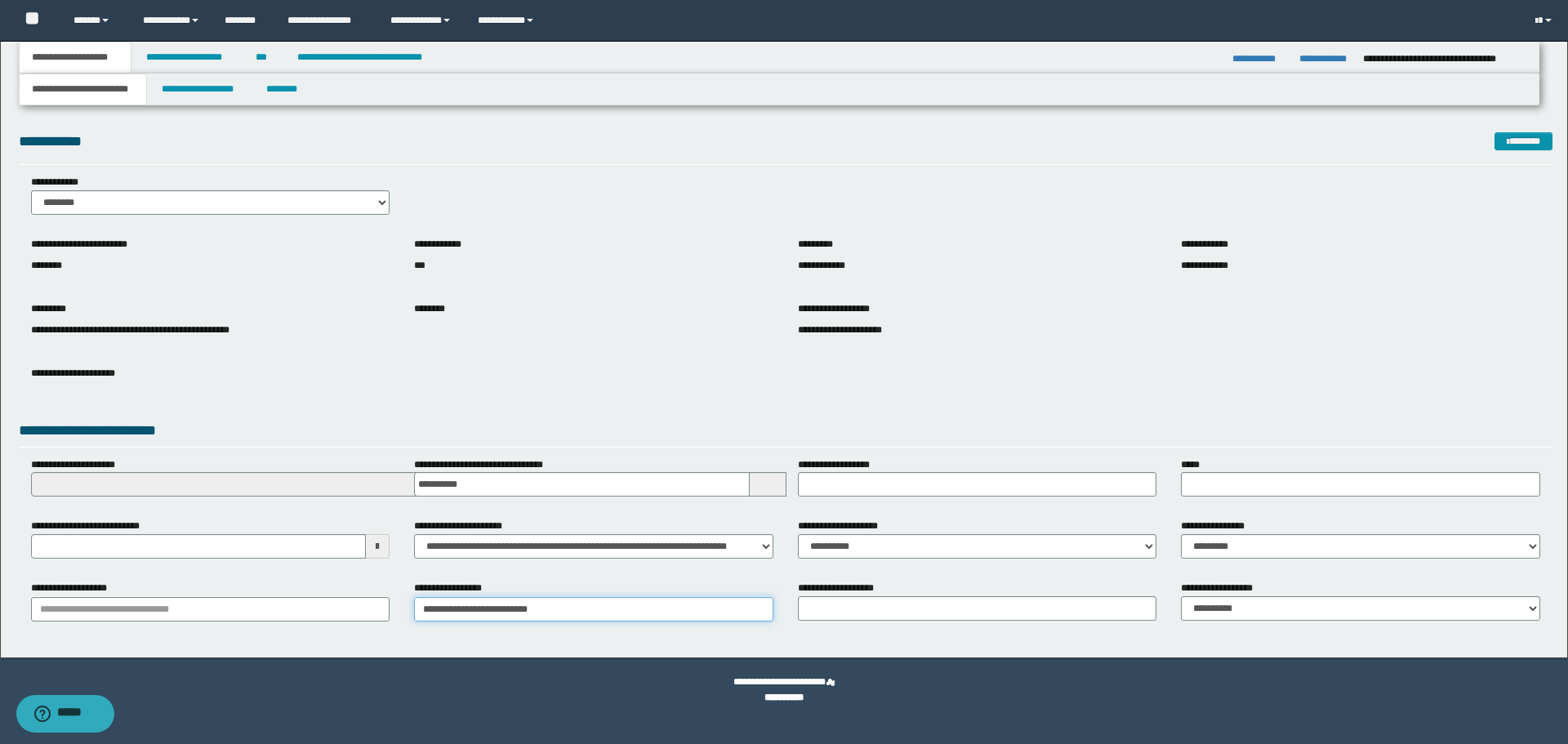 type on "**********" 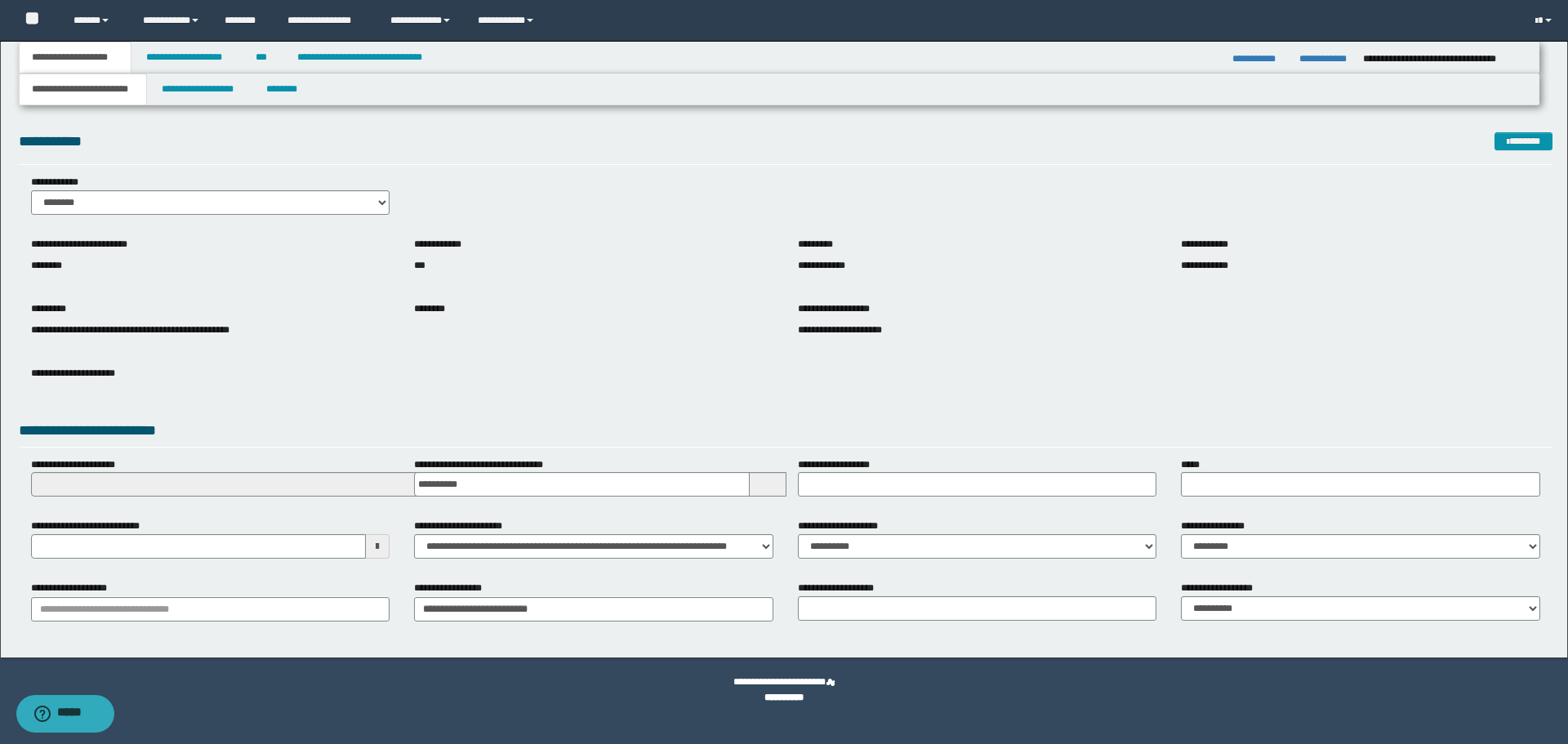 type 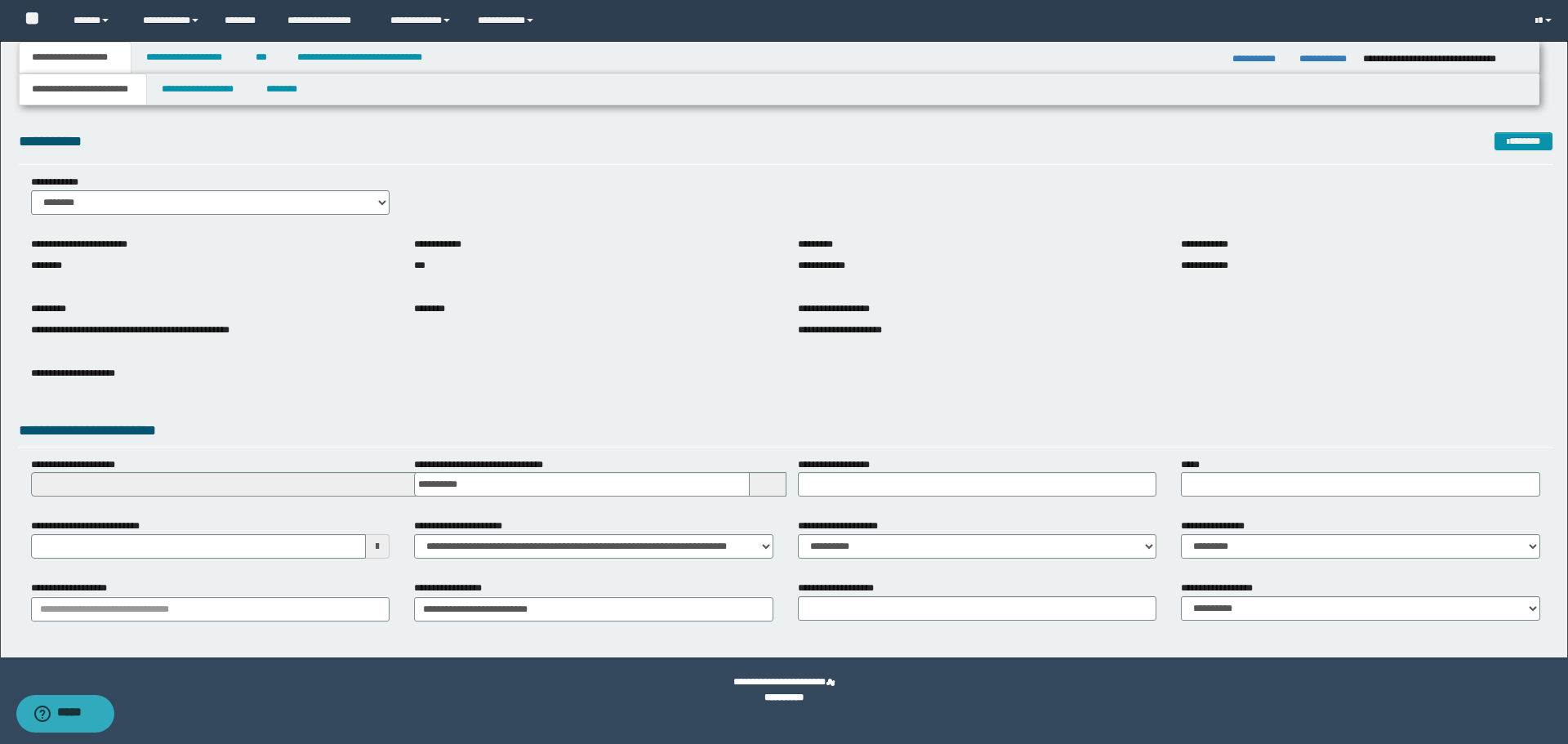 click on "**********" at bounding box center (211, 545) 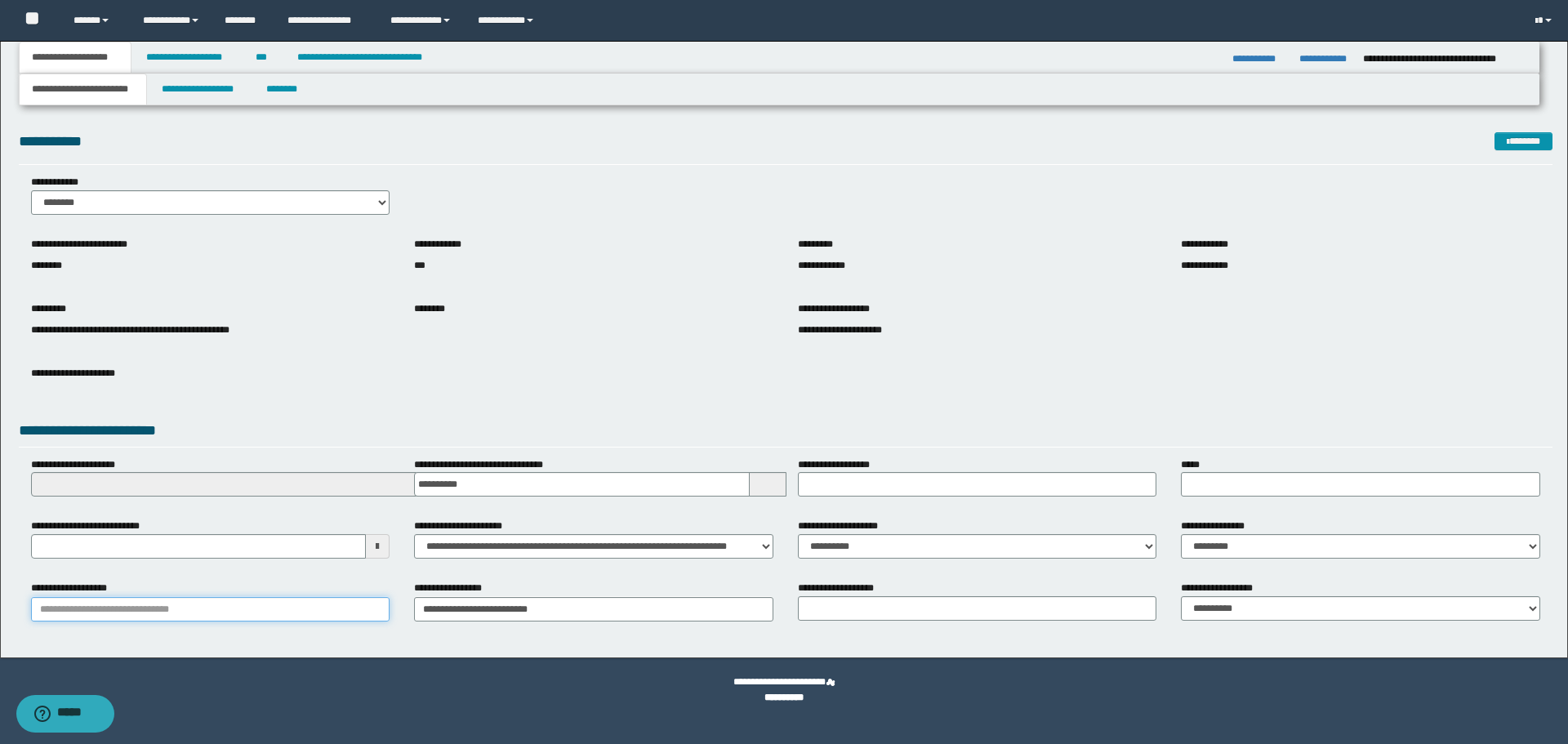 click on "**********" at bounding box center (211, 609) 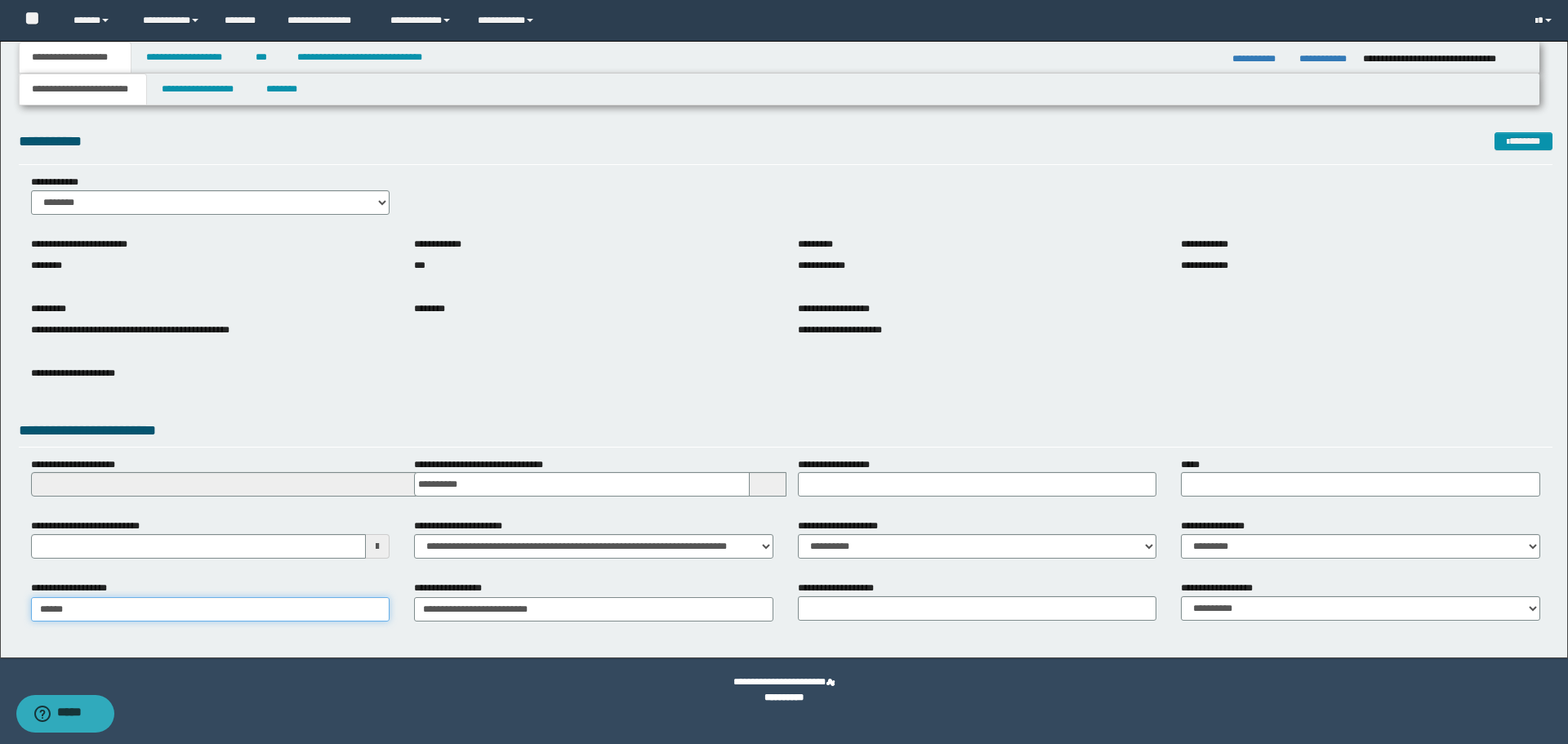 type on "*******" 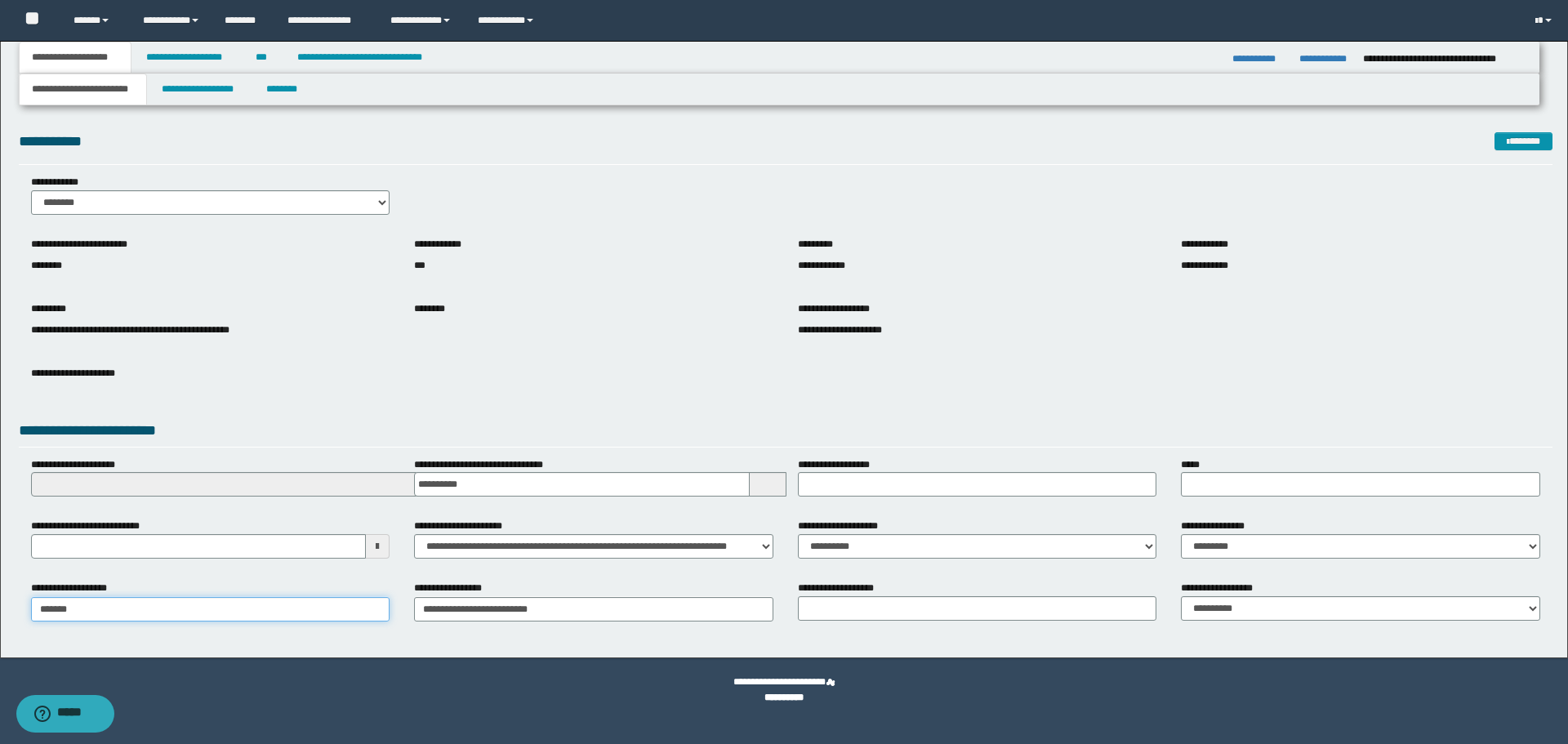 type on "********" 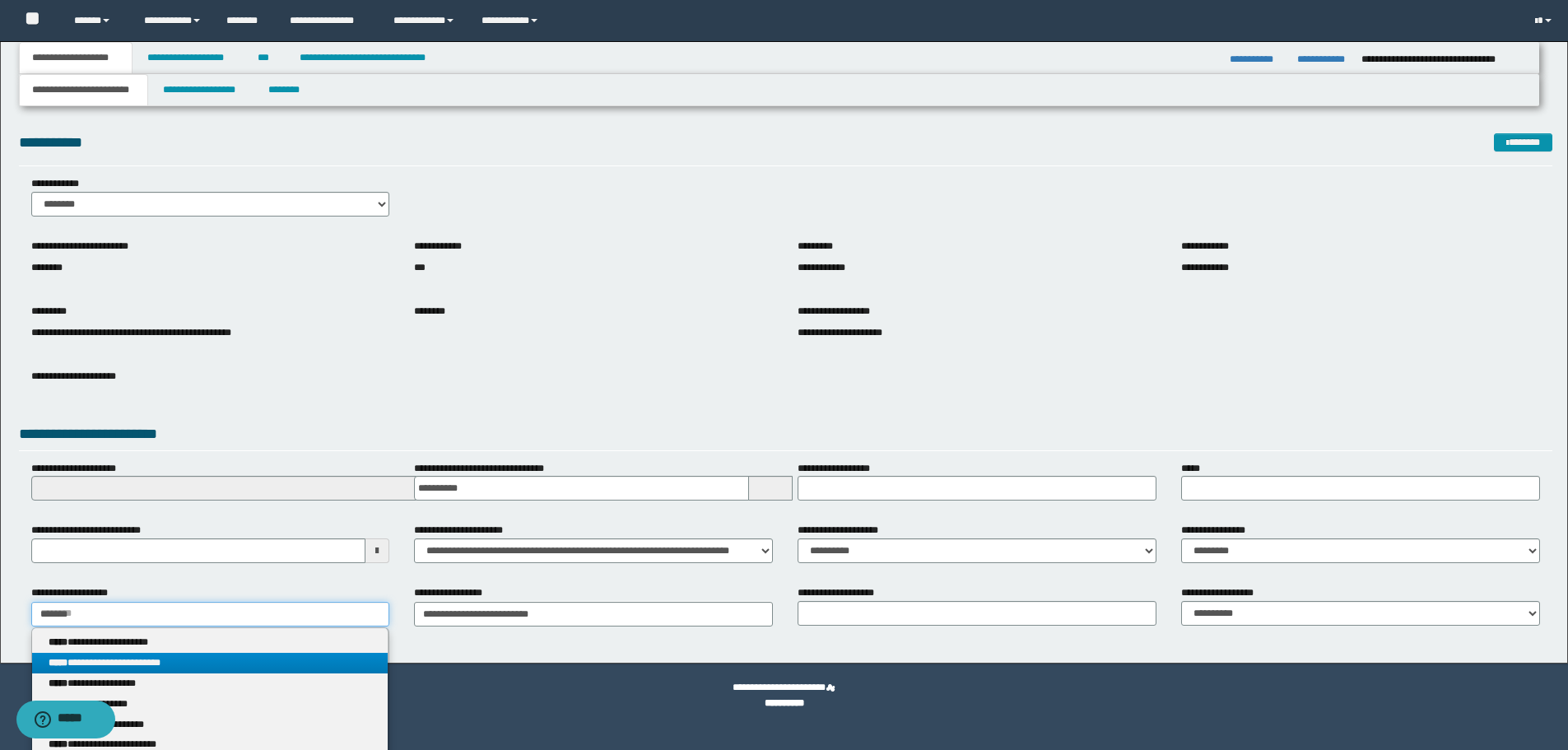 type on "*******" 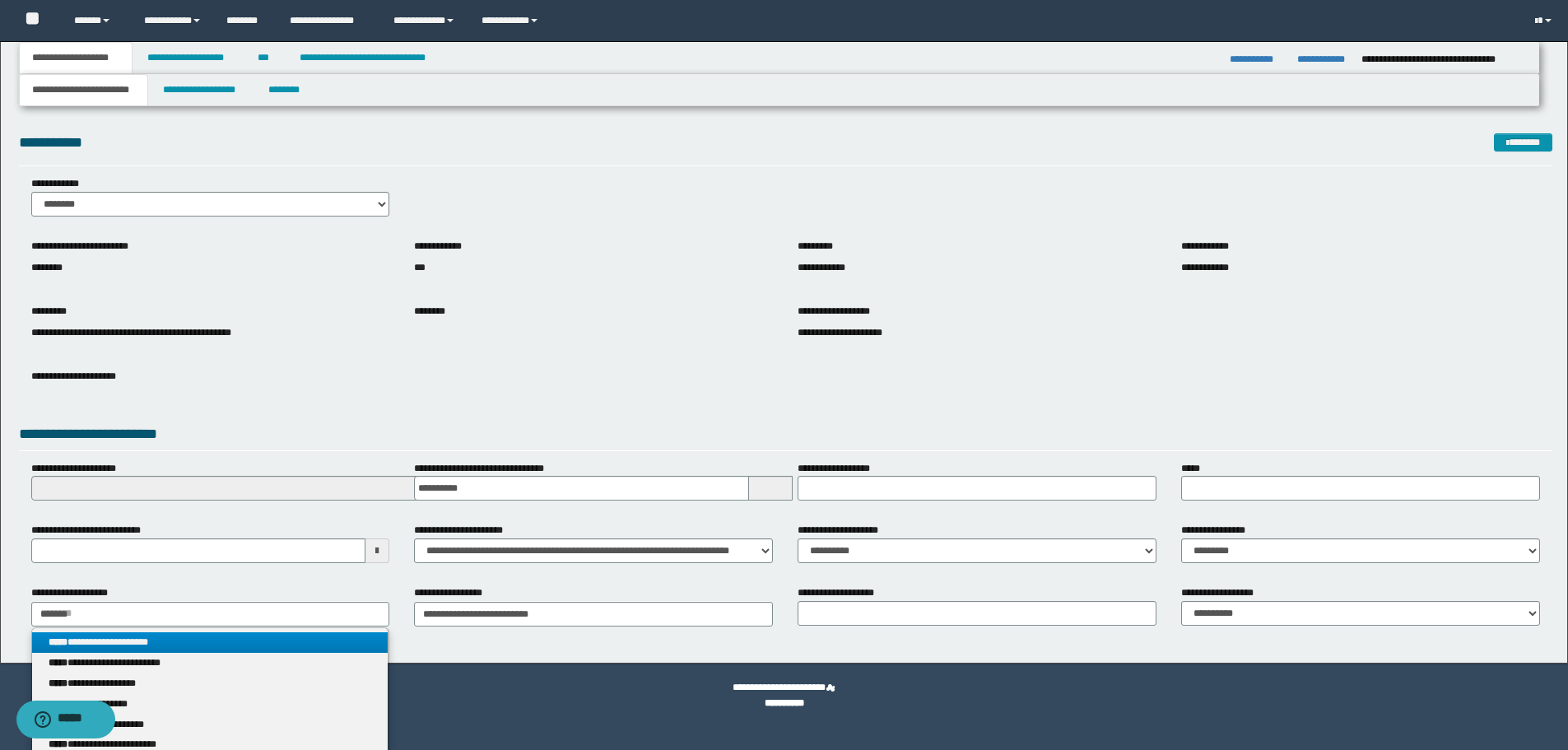 click on "**********" at bounding box center (210, 642) 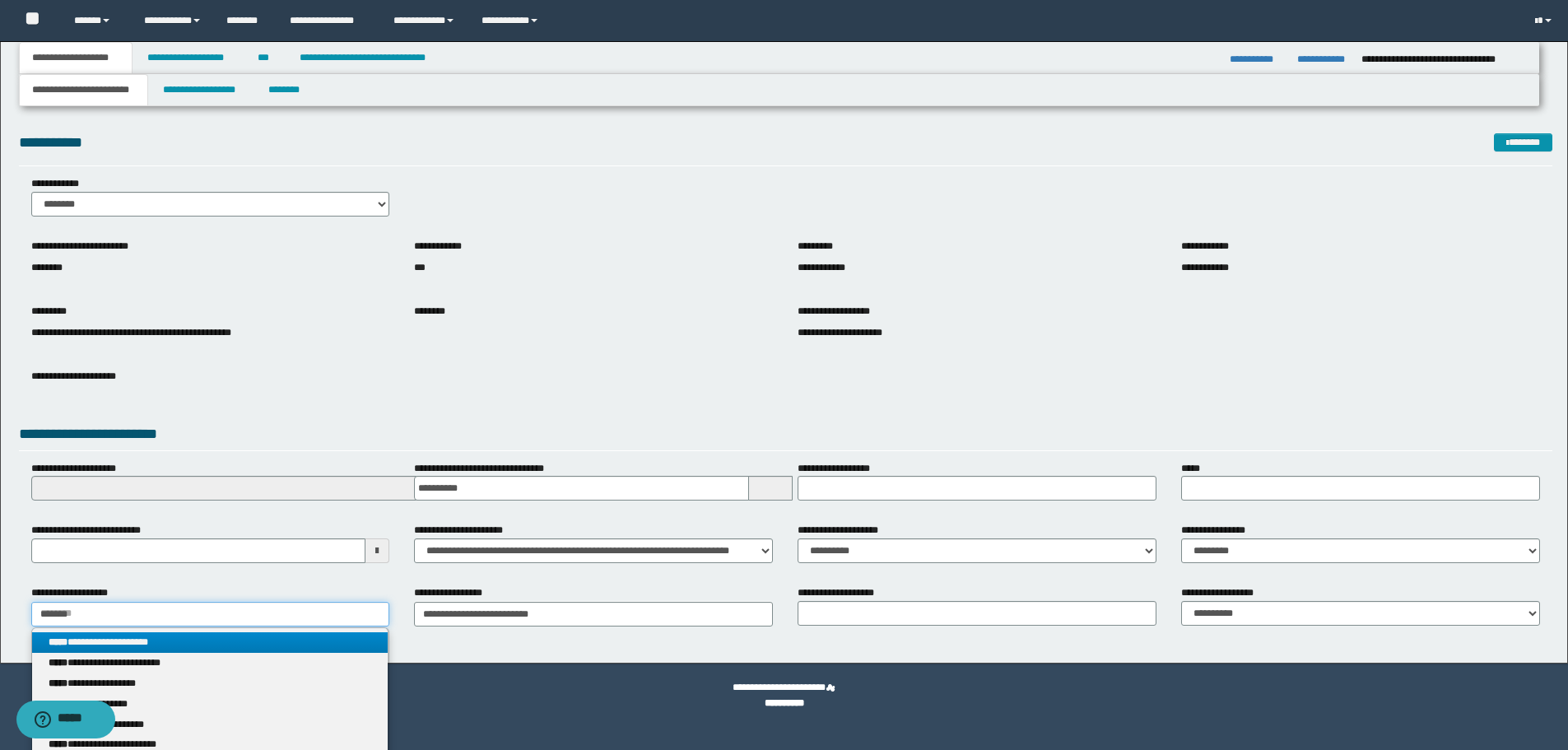 type 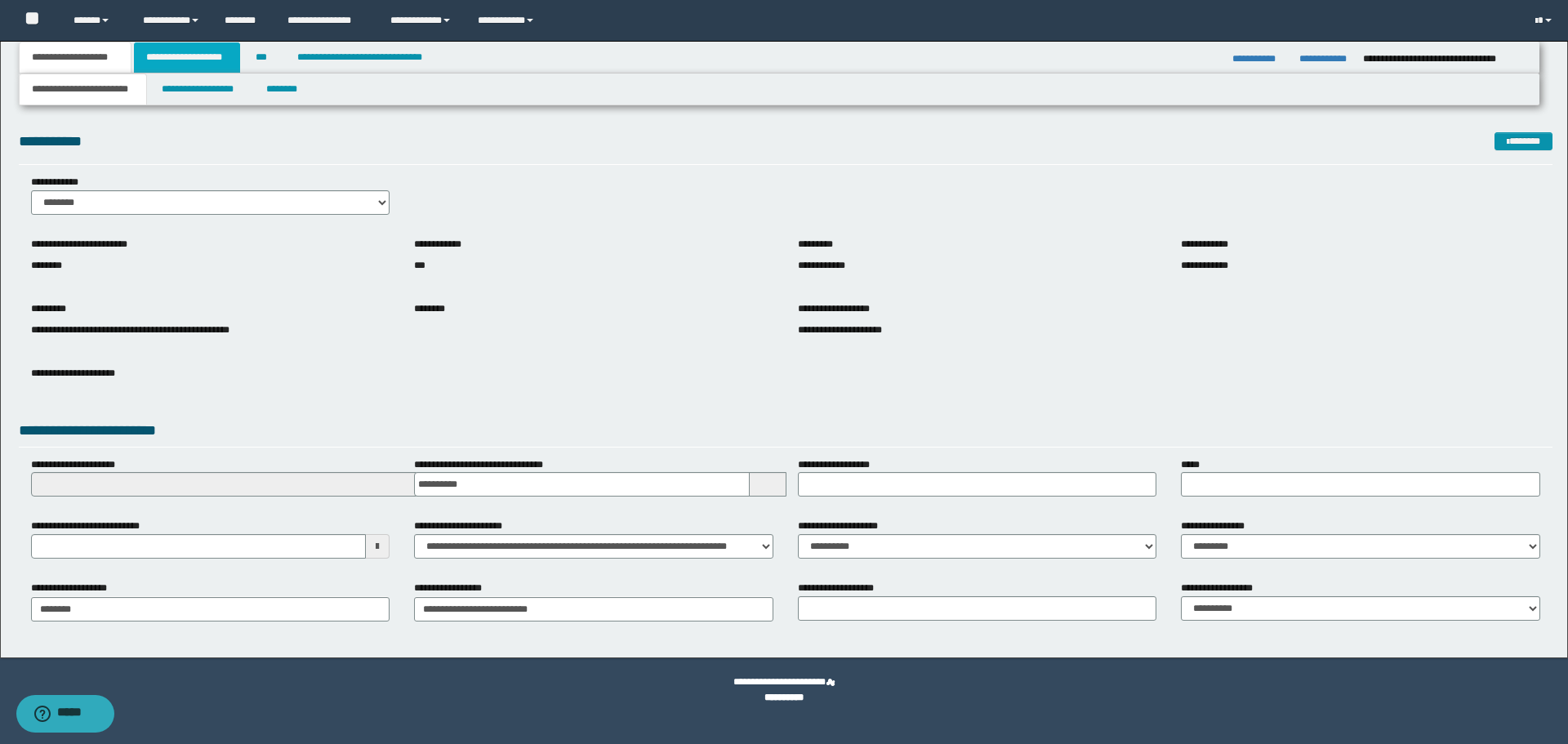 click on "**********" at bounding box center [187, 57] 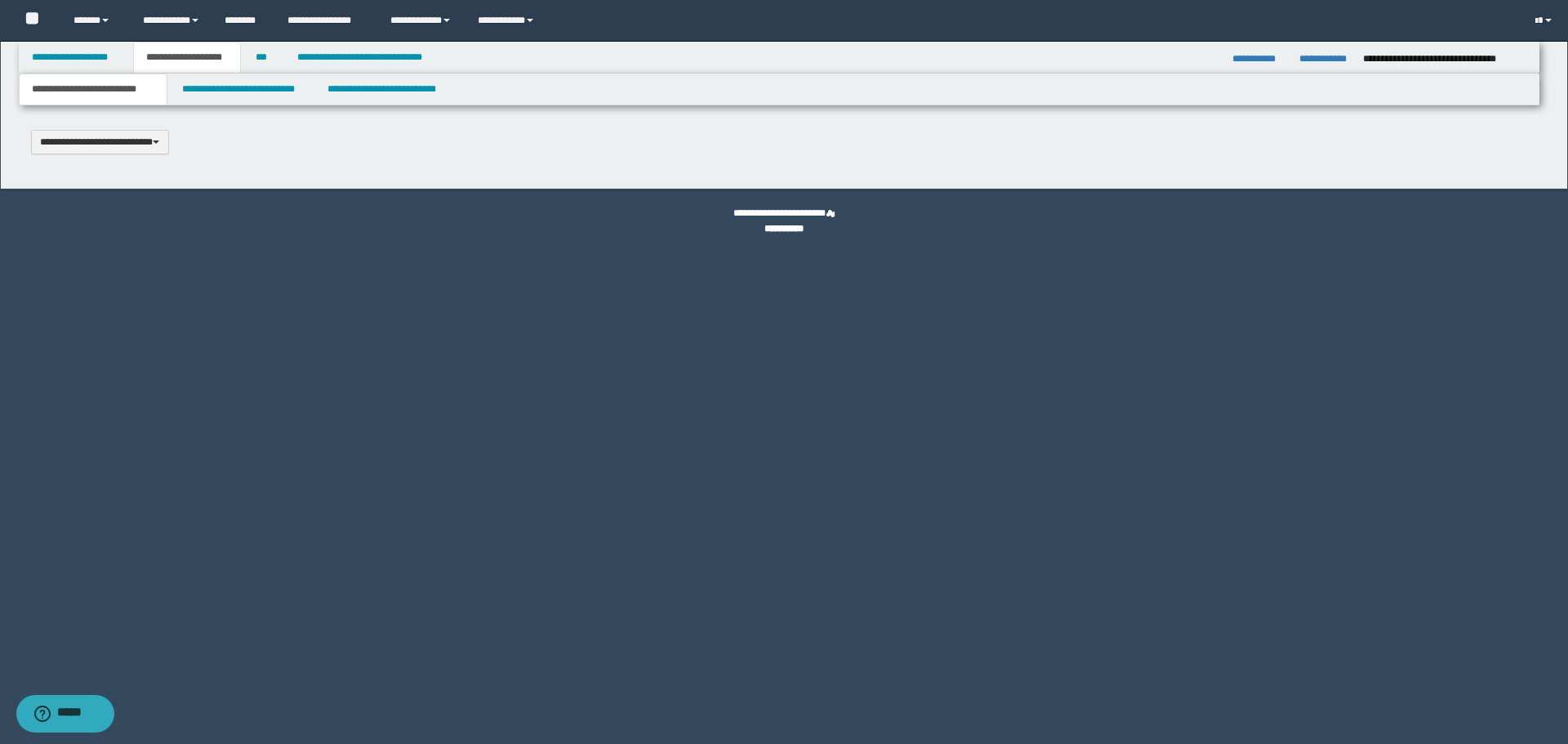 scroll, scrollTop: 0, scrollLeft: 0, axis: both 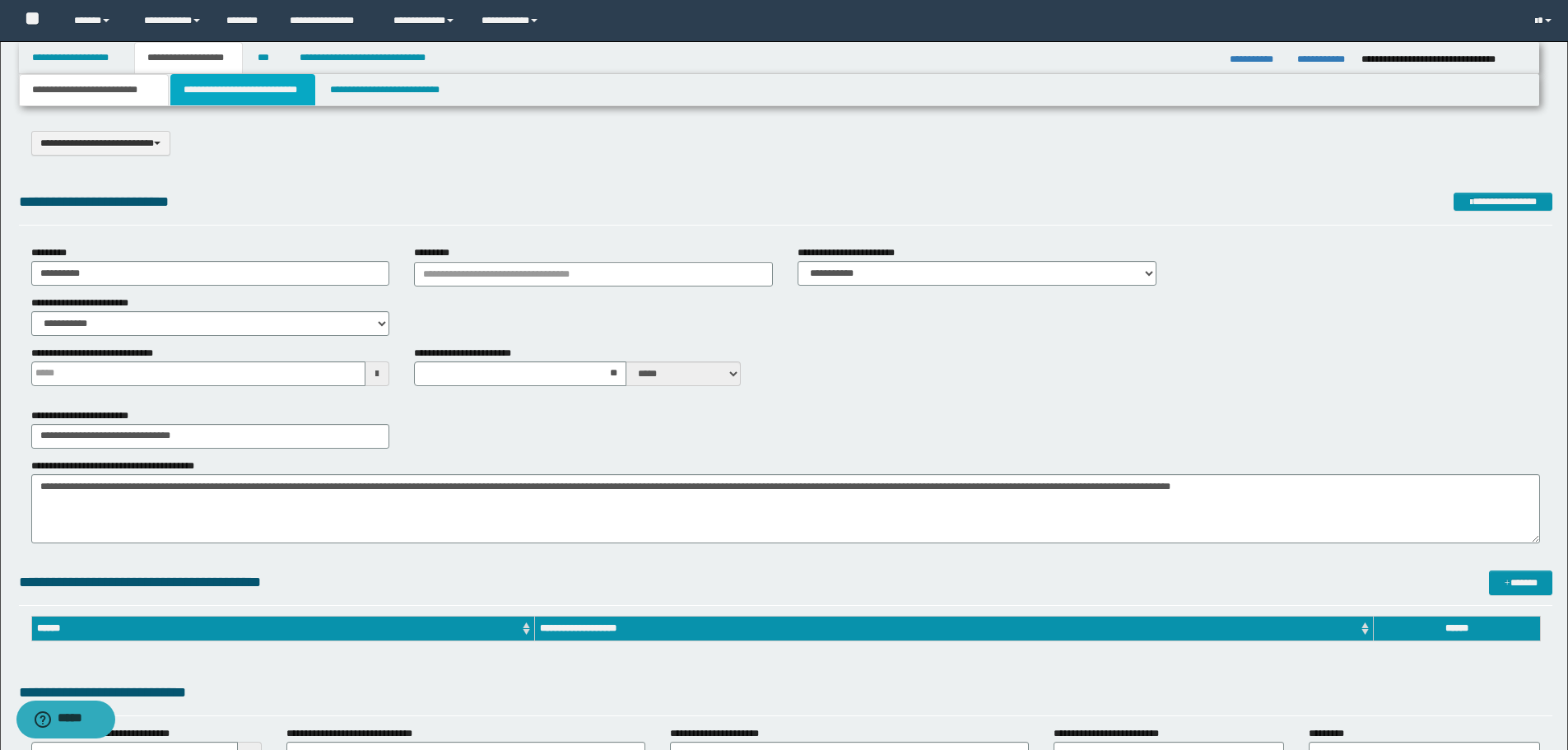 click on "**********" at bounding box center [243, 90] 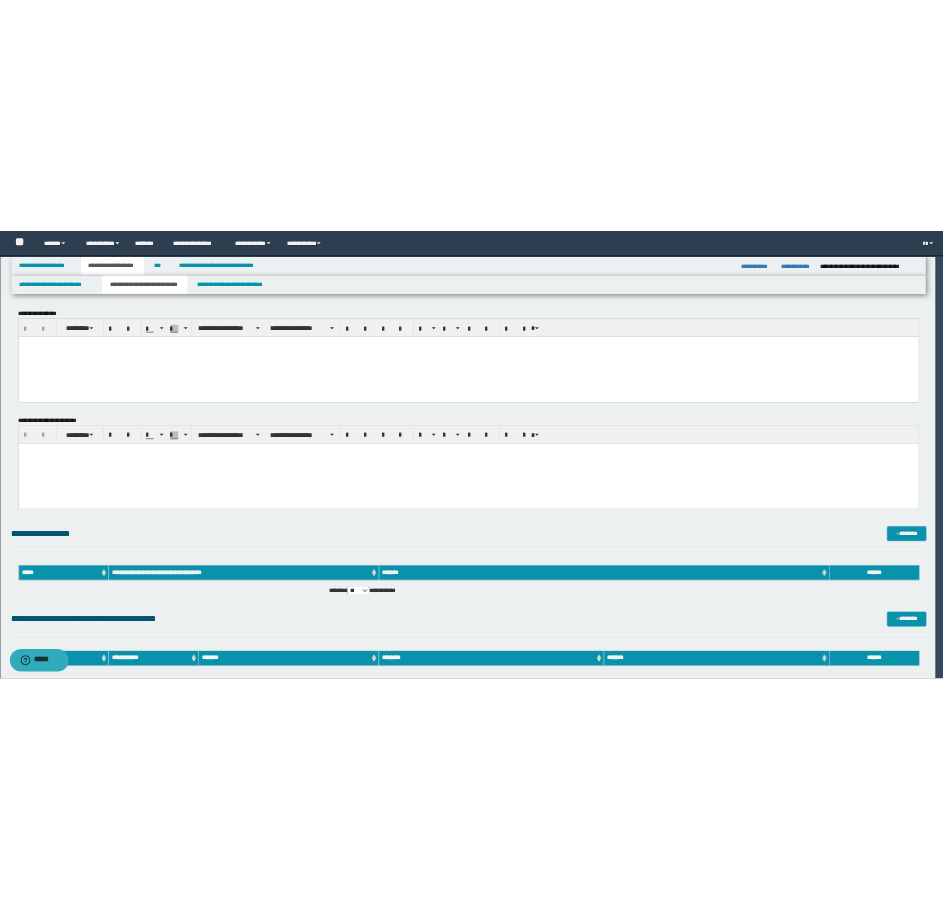 scroll, scrollTop: 0, scrollLeft: 0, axis: both 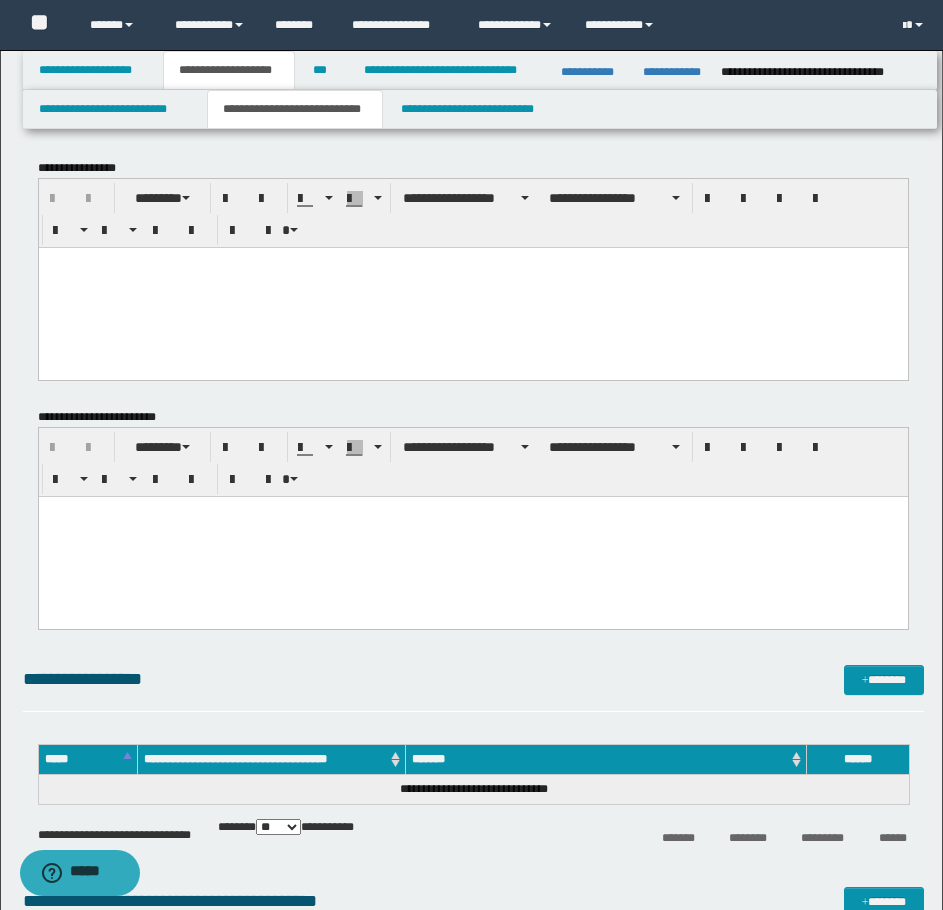 click on "**********" at bounding box center (473, 270) 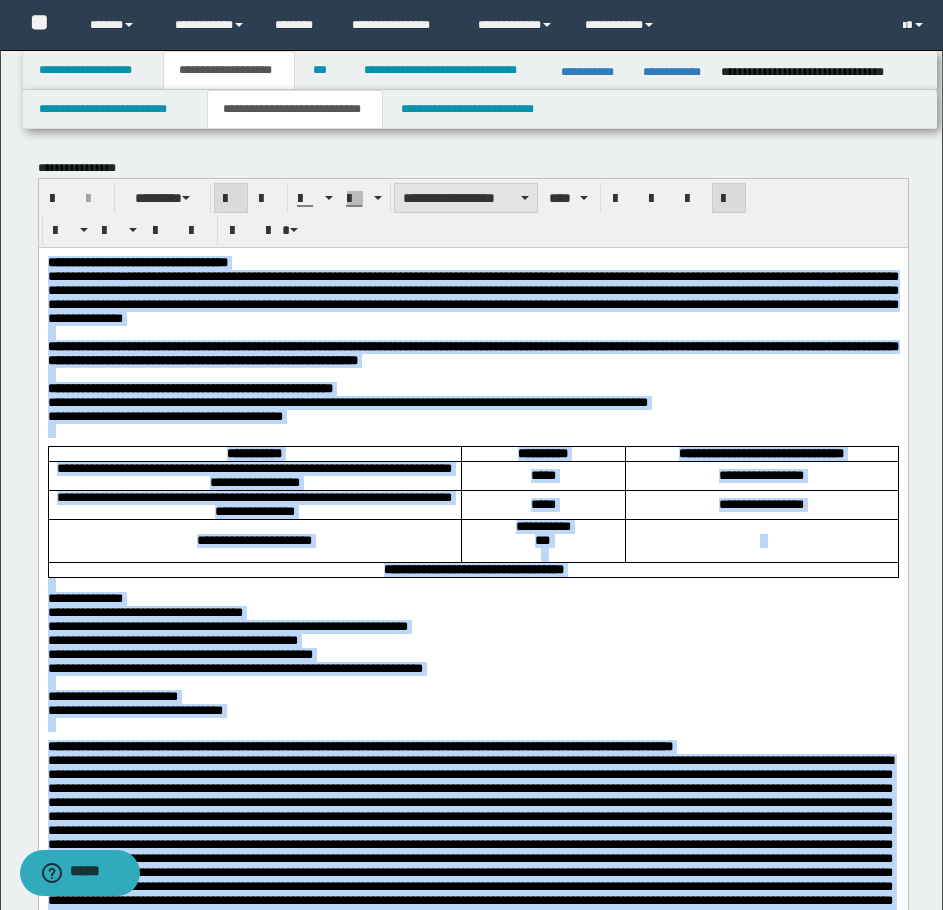 click on "**********" at bounding box center [466, 198] 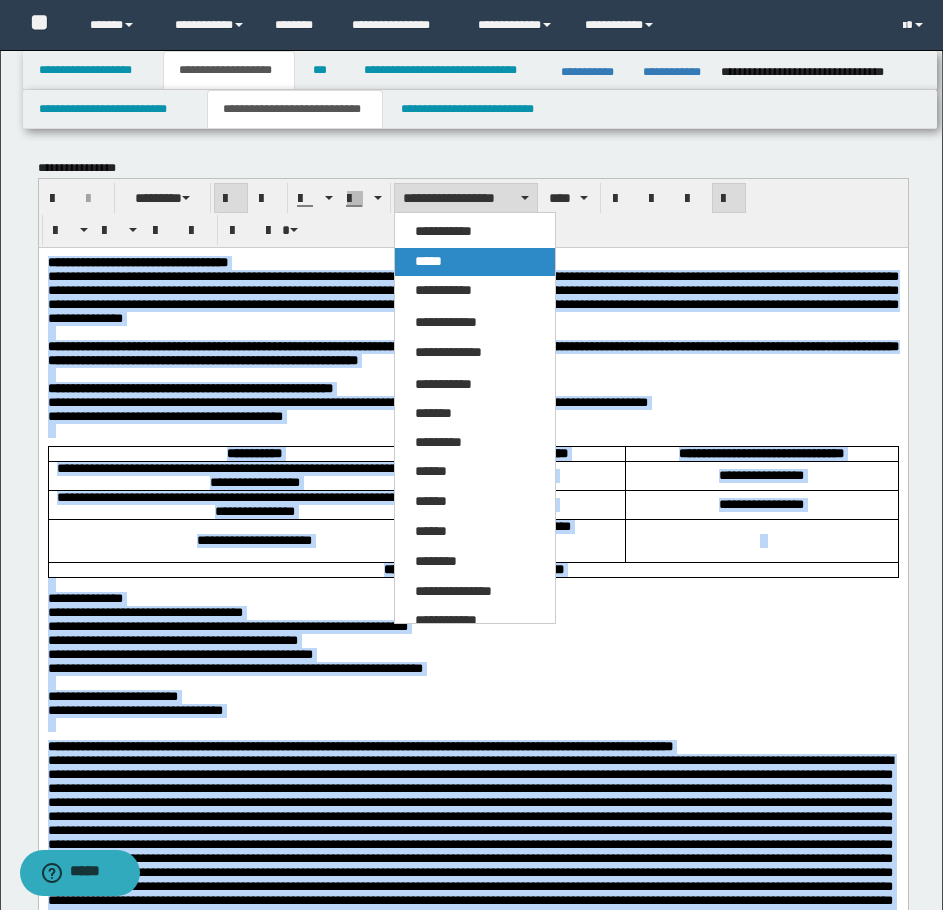 click on "*****" at bounding box center (475, 262) 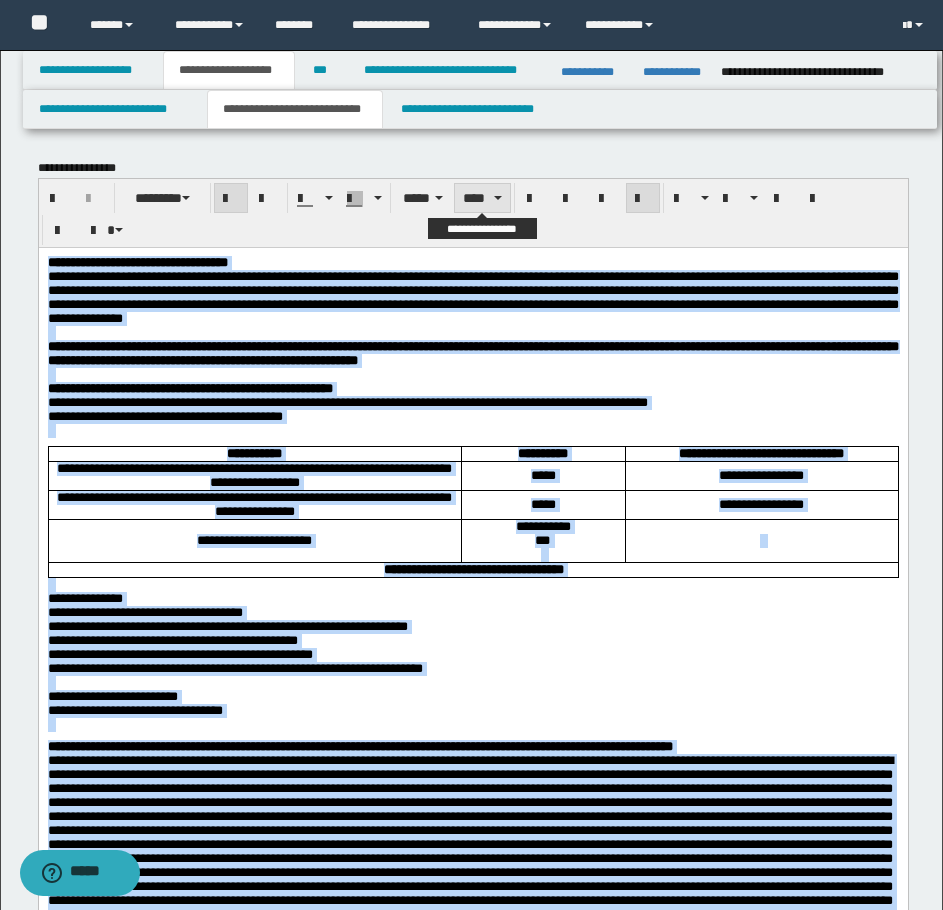 click on "****" at bounding box center [482, 198] 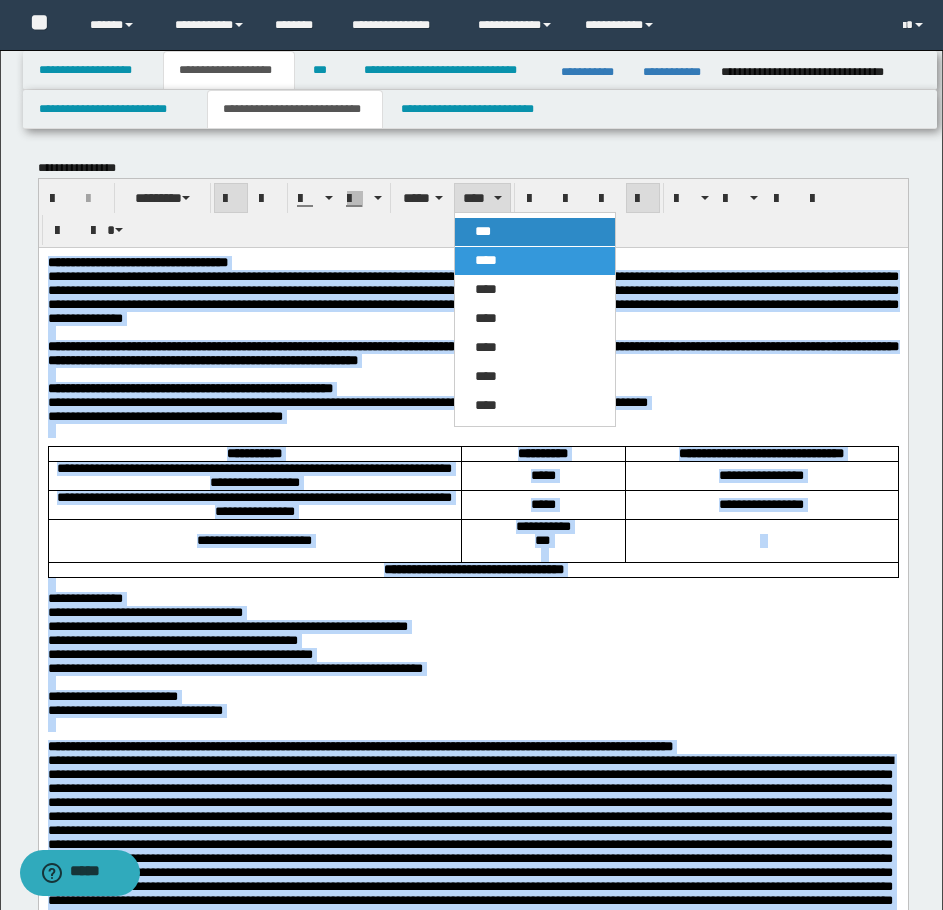 click on "***" at bounding box center [535, 232] 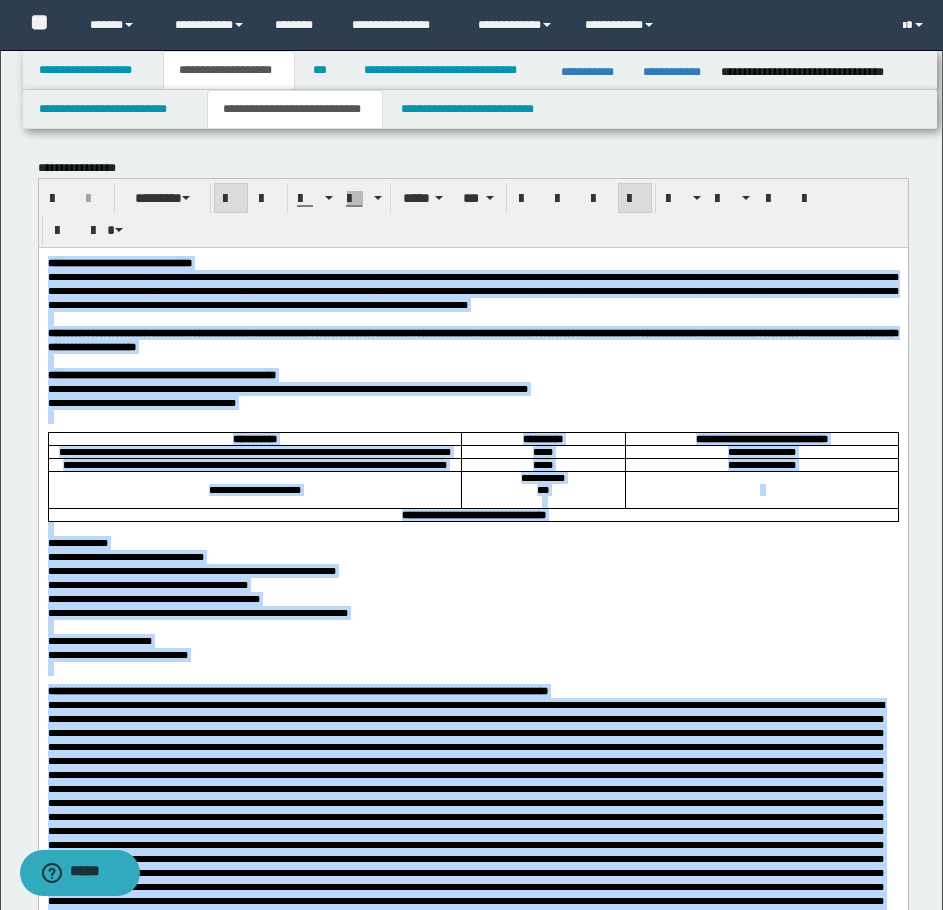 click at bounding box center [635, 199] 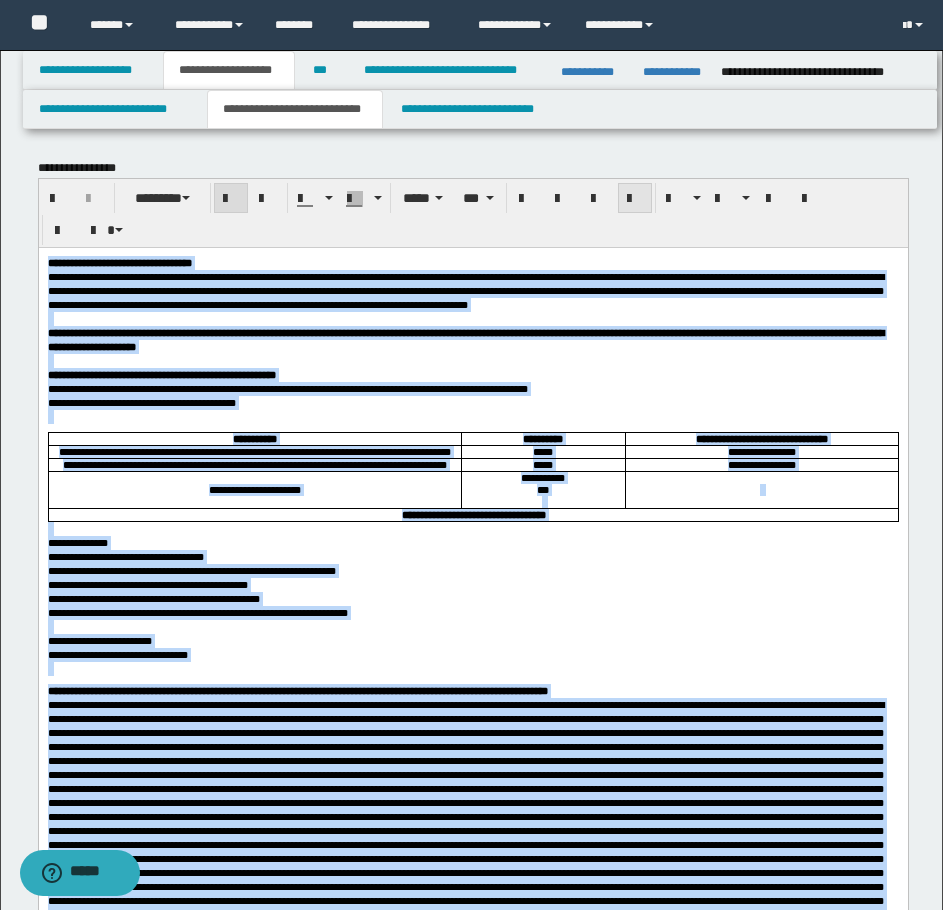 click at bounding box center (635, 199) 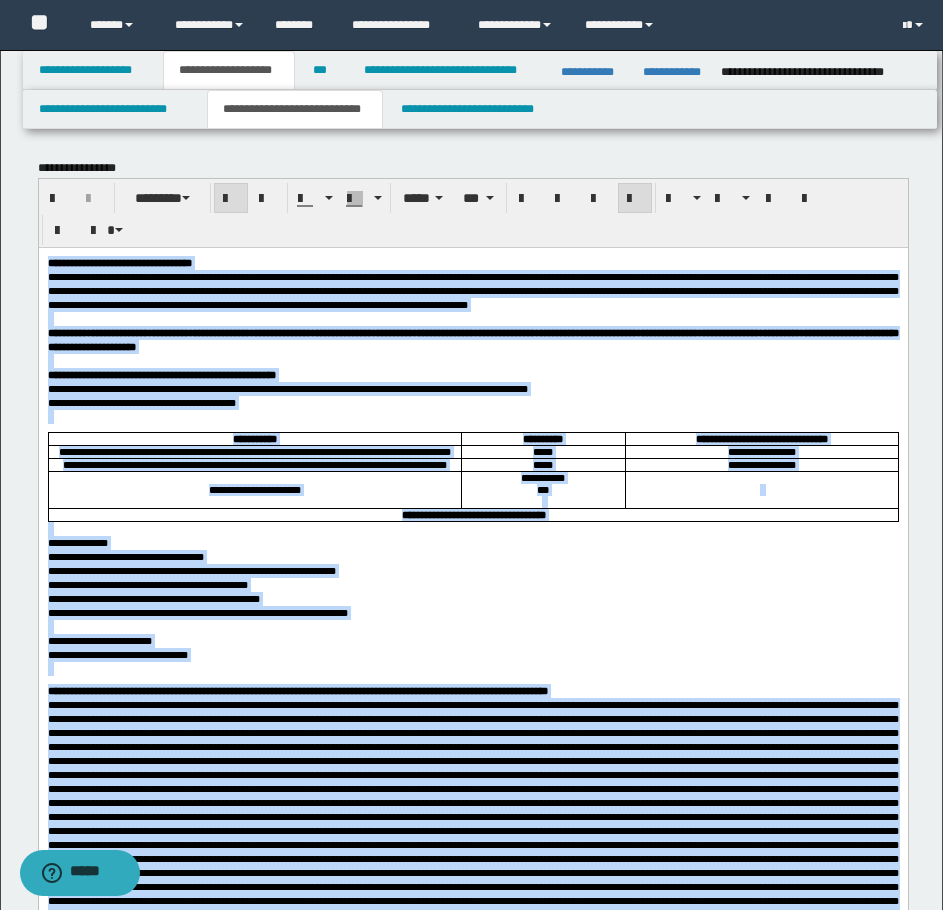 click on "**********" at bounding box center [472, 542] 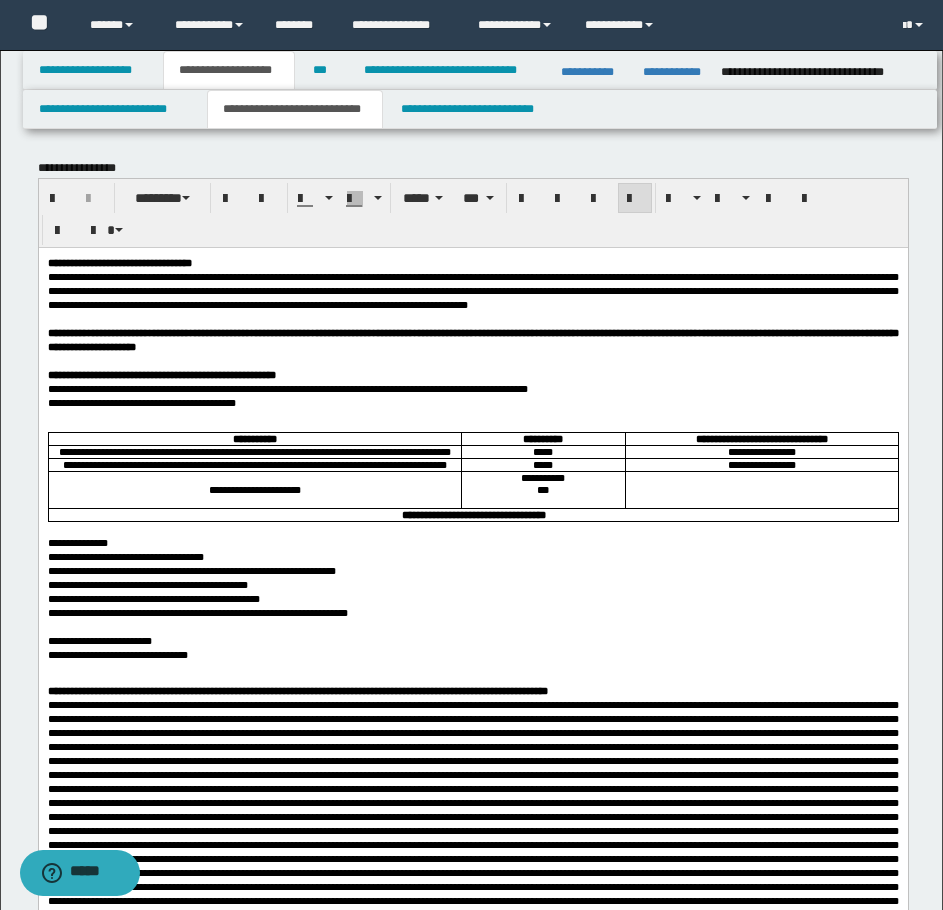 click on "**********" at bounding box center (125, 556) 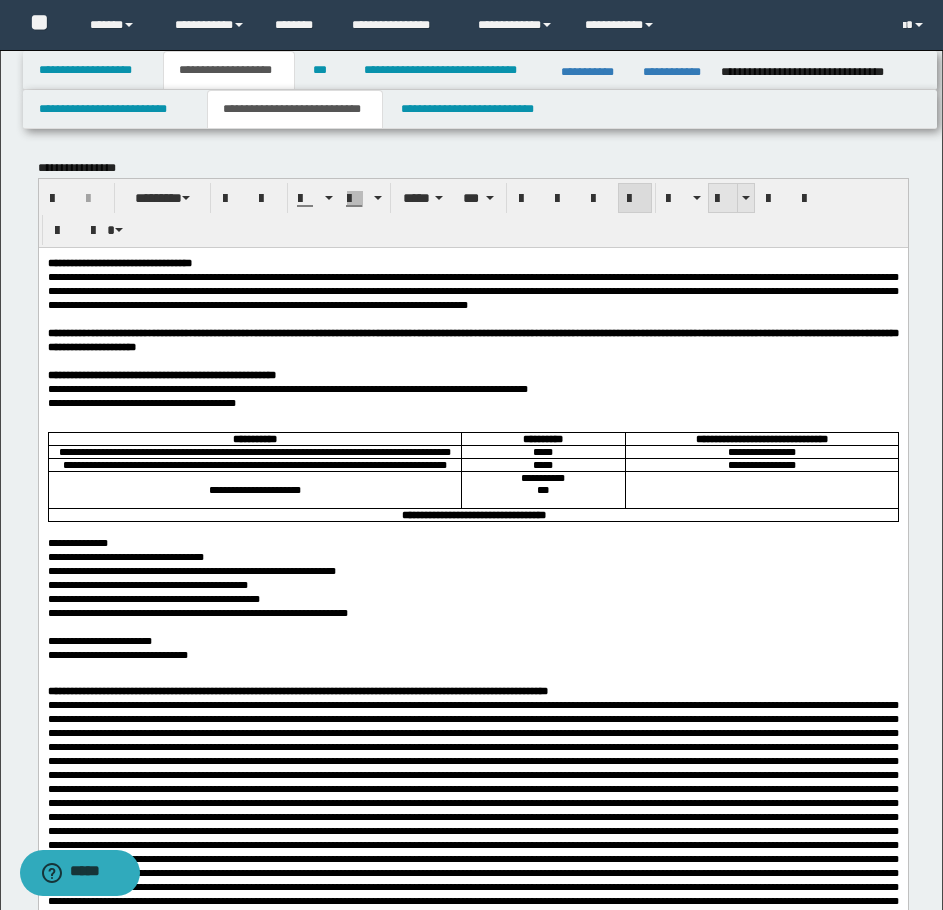 click at bounding box center [723, 199] 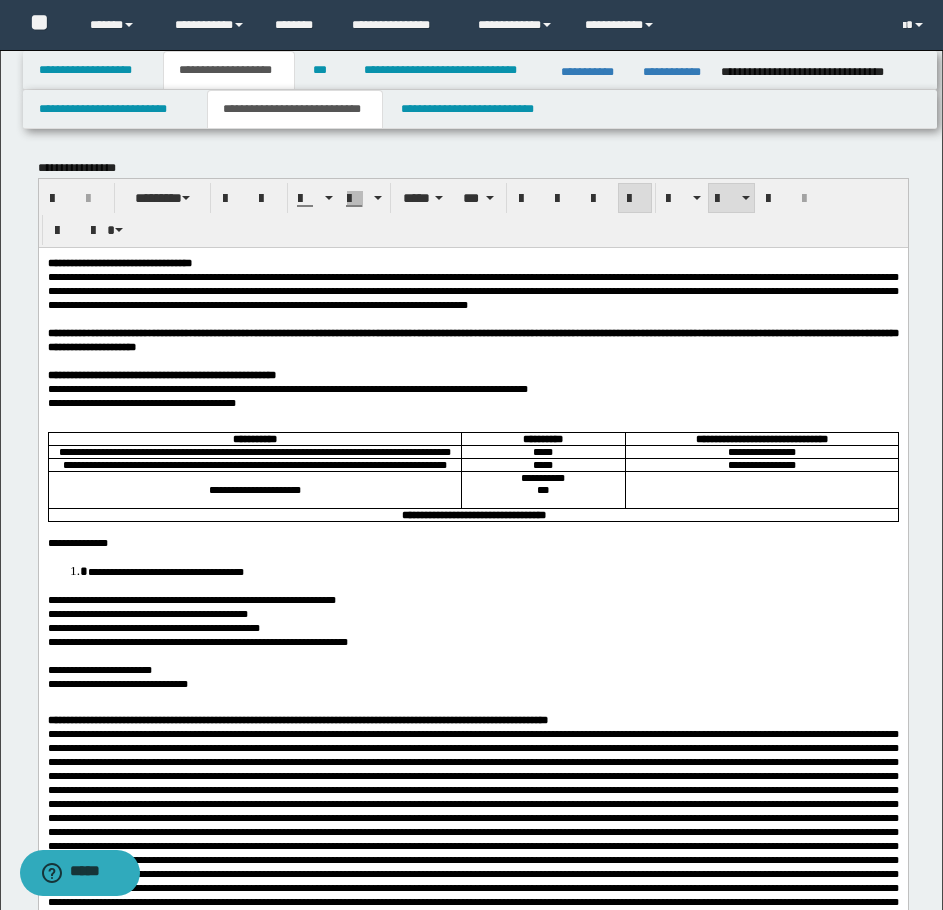 click on "**********" at bounding box center (472, 599) 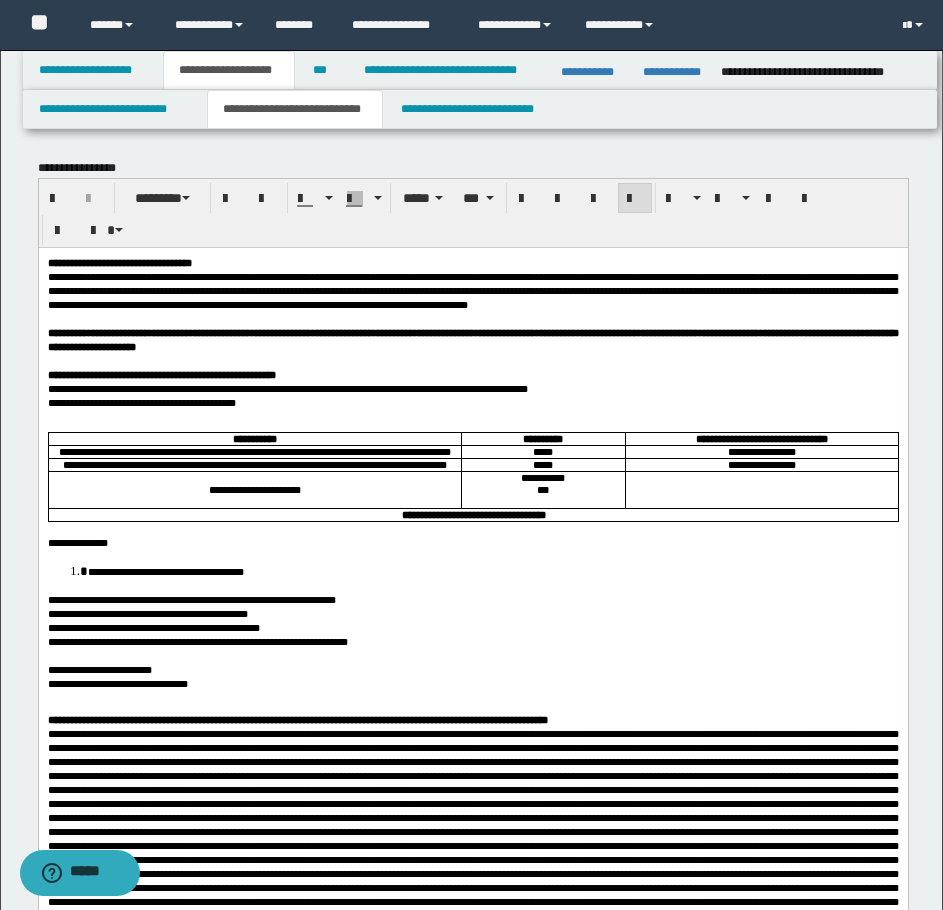 click on "**********" at bounding box center (197, 641) 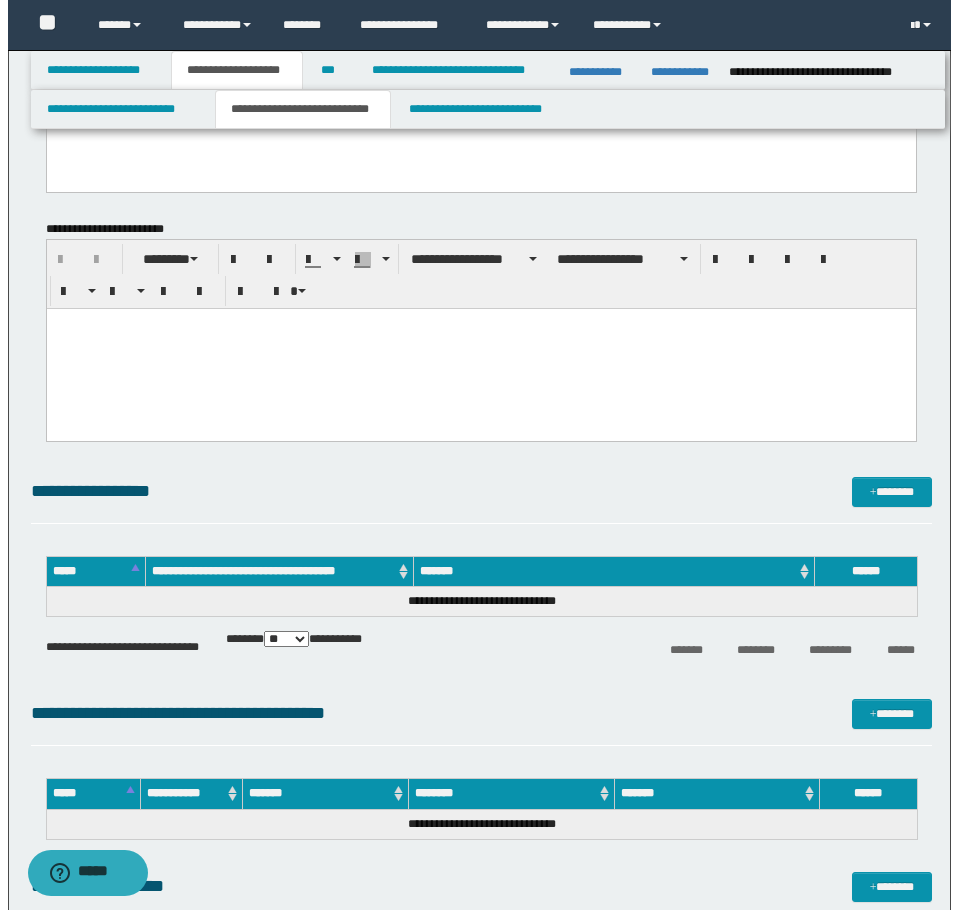 scroll, scrollTop: 1500, scrollLeft: 0, axis: vertical 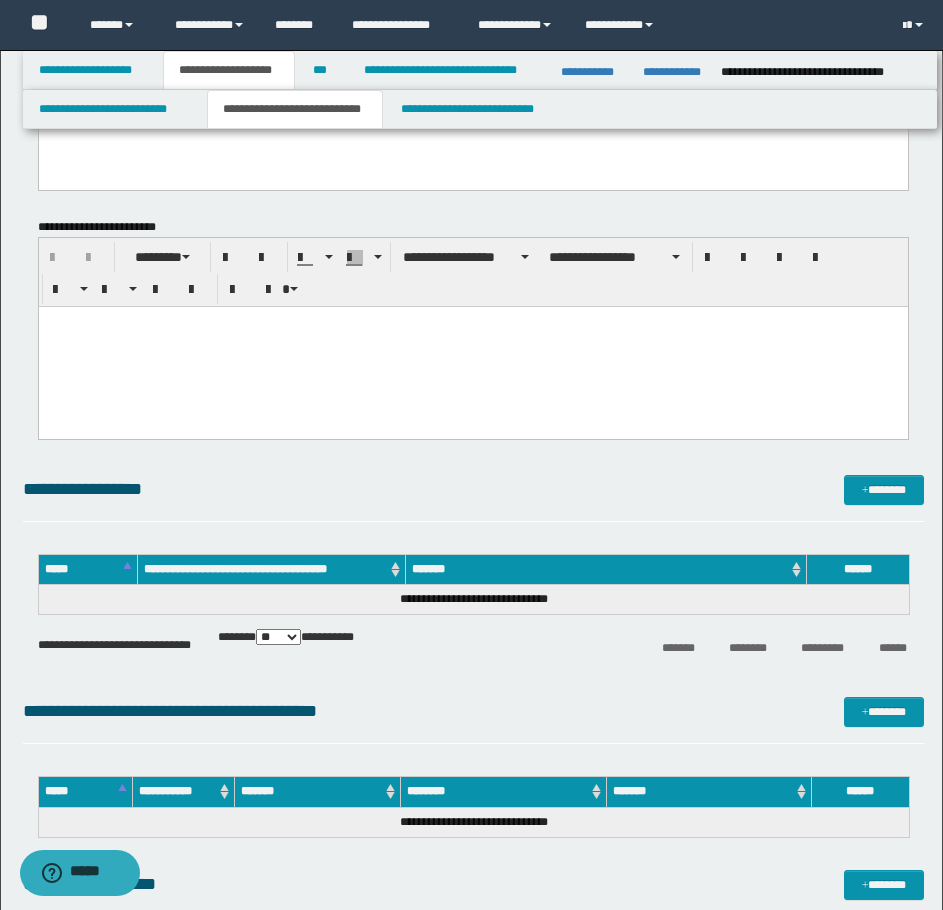 click at bounding box center (472, 346) 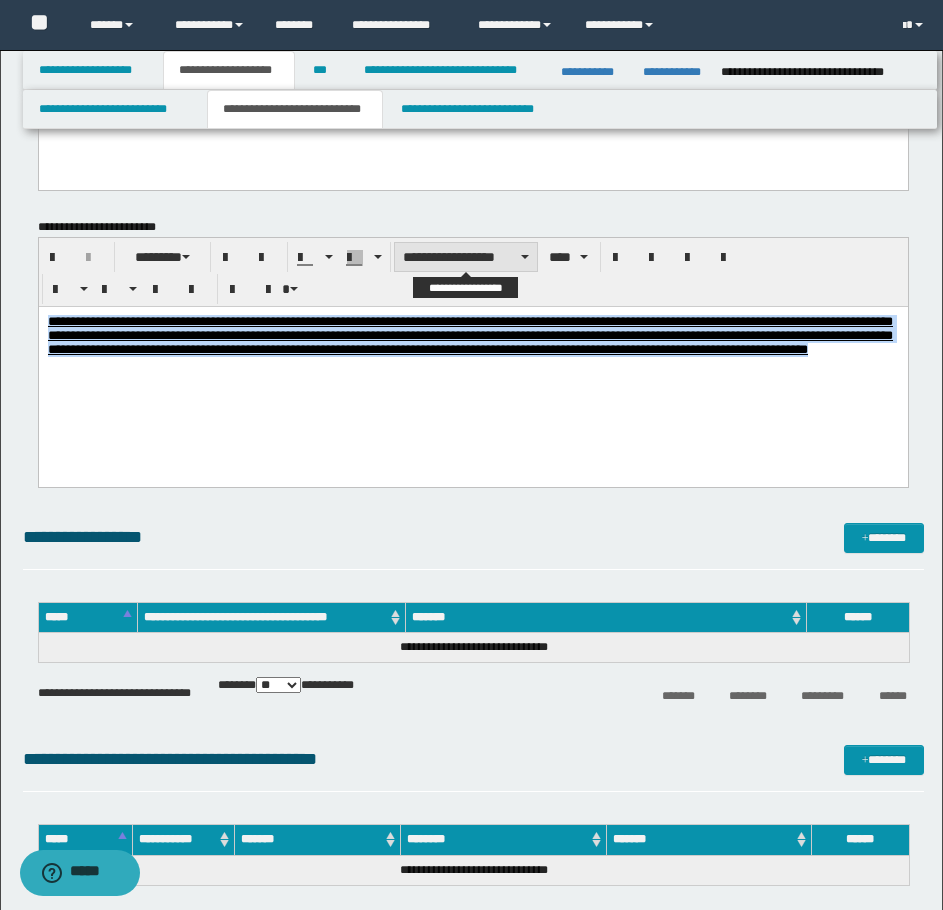 click on "**********" at bounding box center (466, 257) 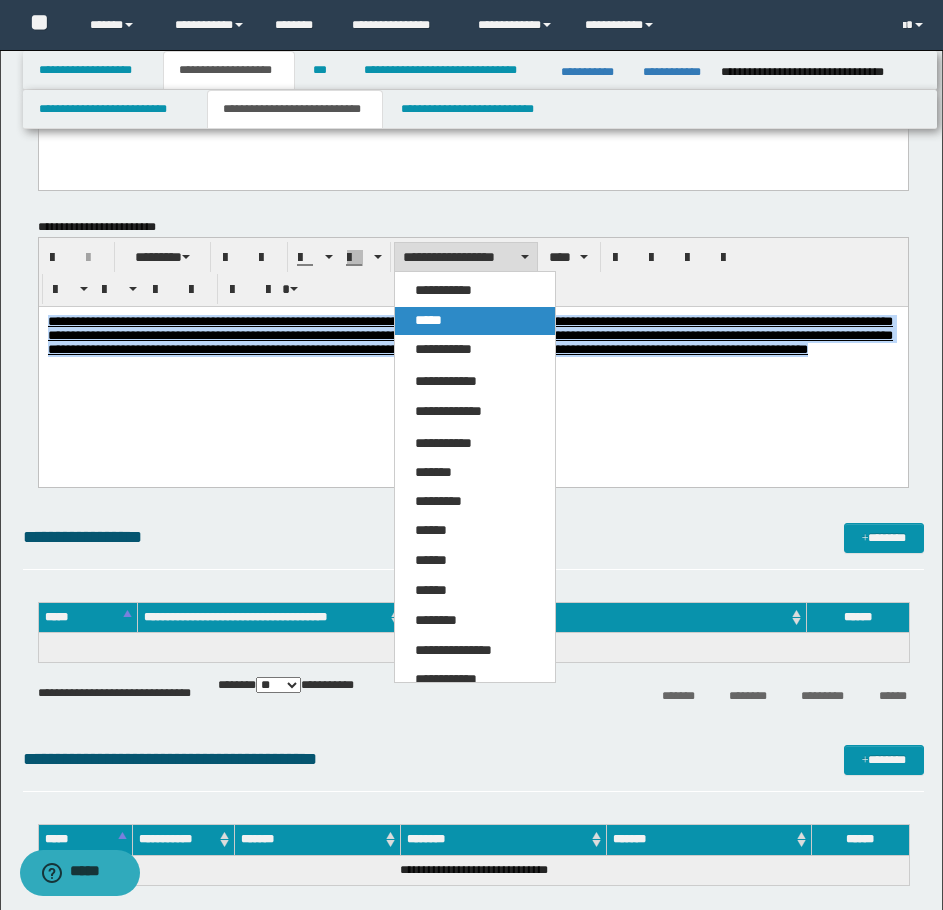 click on "*****" at bounding box center (428, 320) 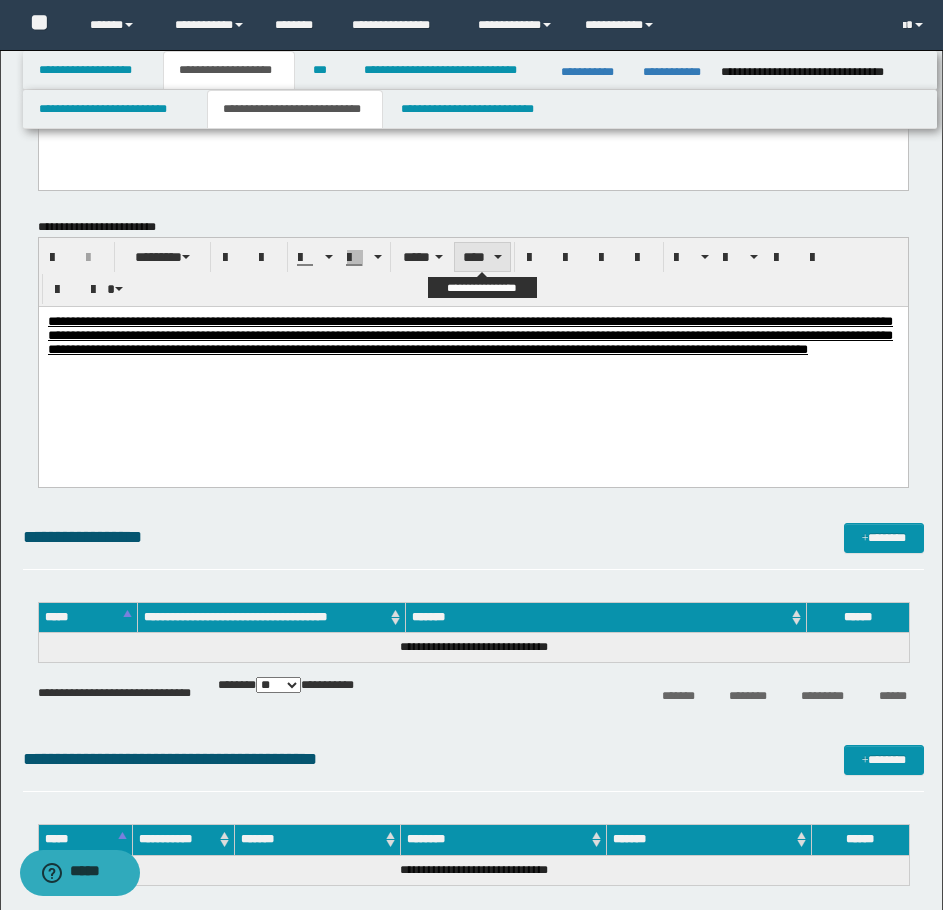 click on "****" at bounding box center [482, 257] 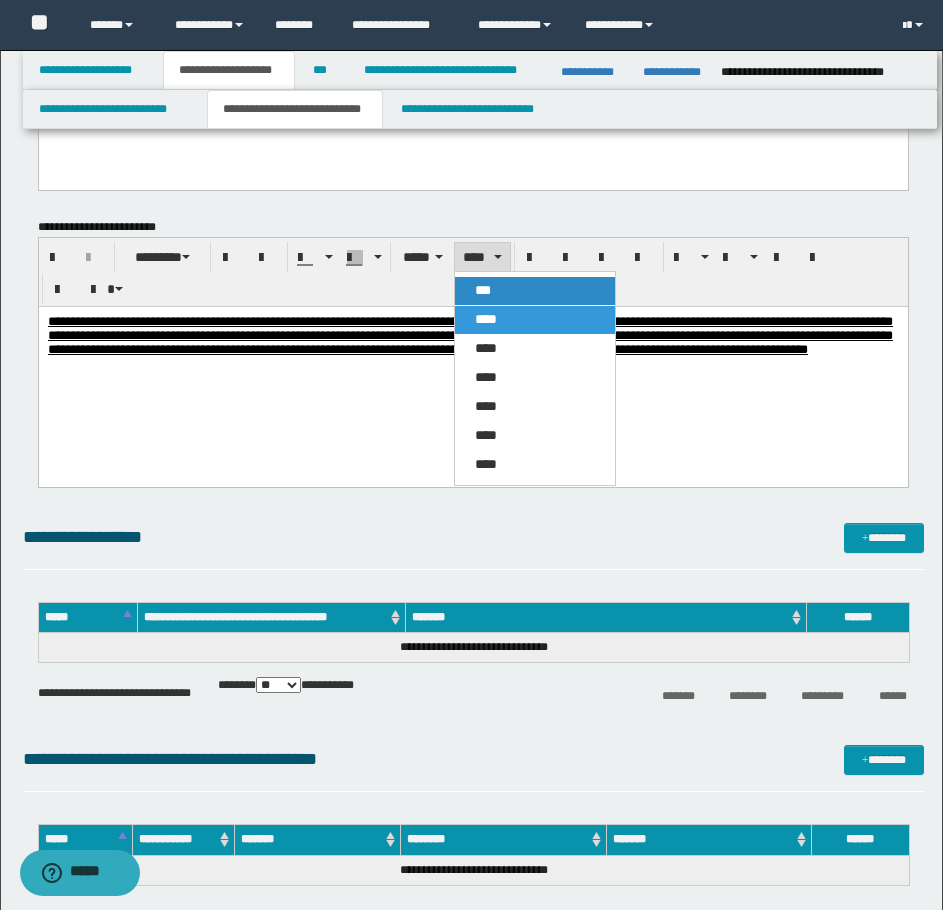 click on "***" at bounding box center (535, 291) 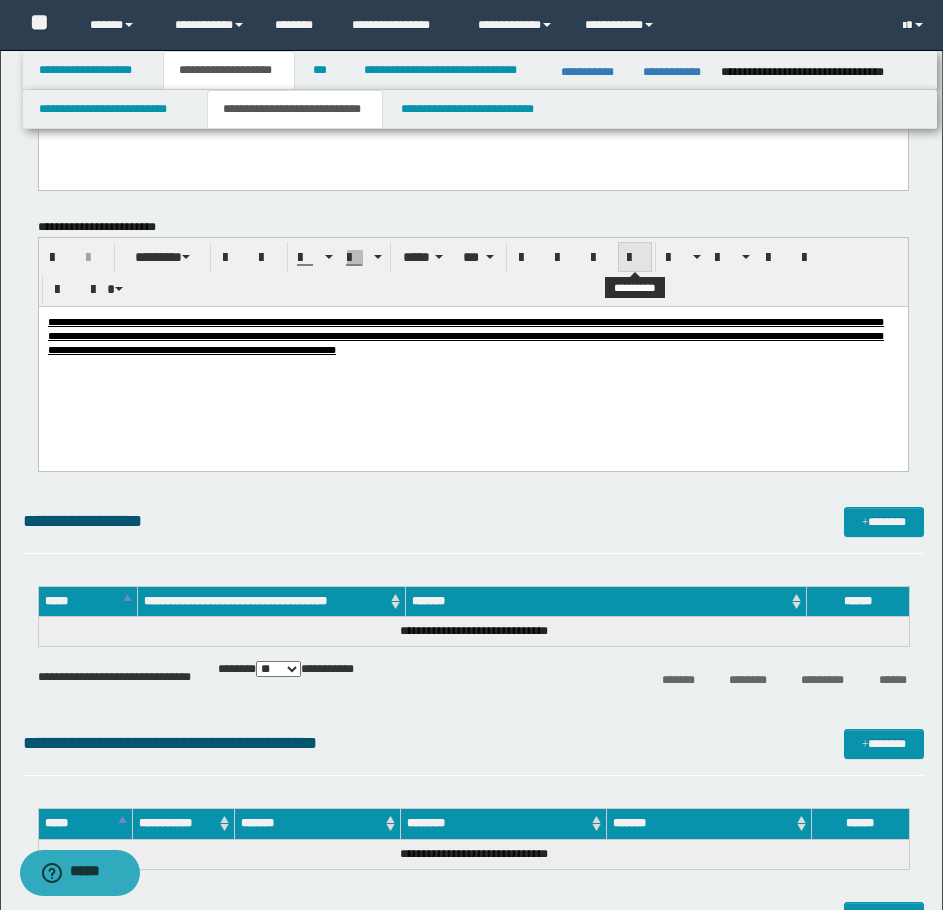 click at bounding box center (635, 258) 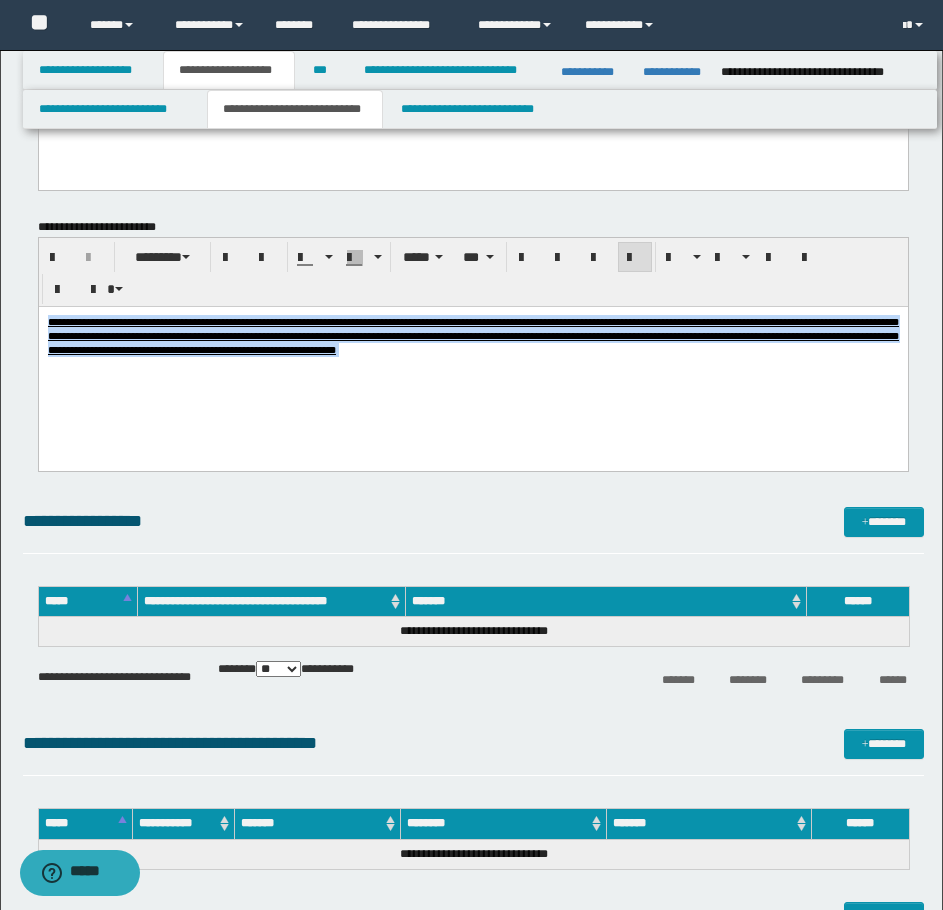 click on "**********" at bounding box center (472, 360) 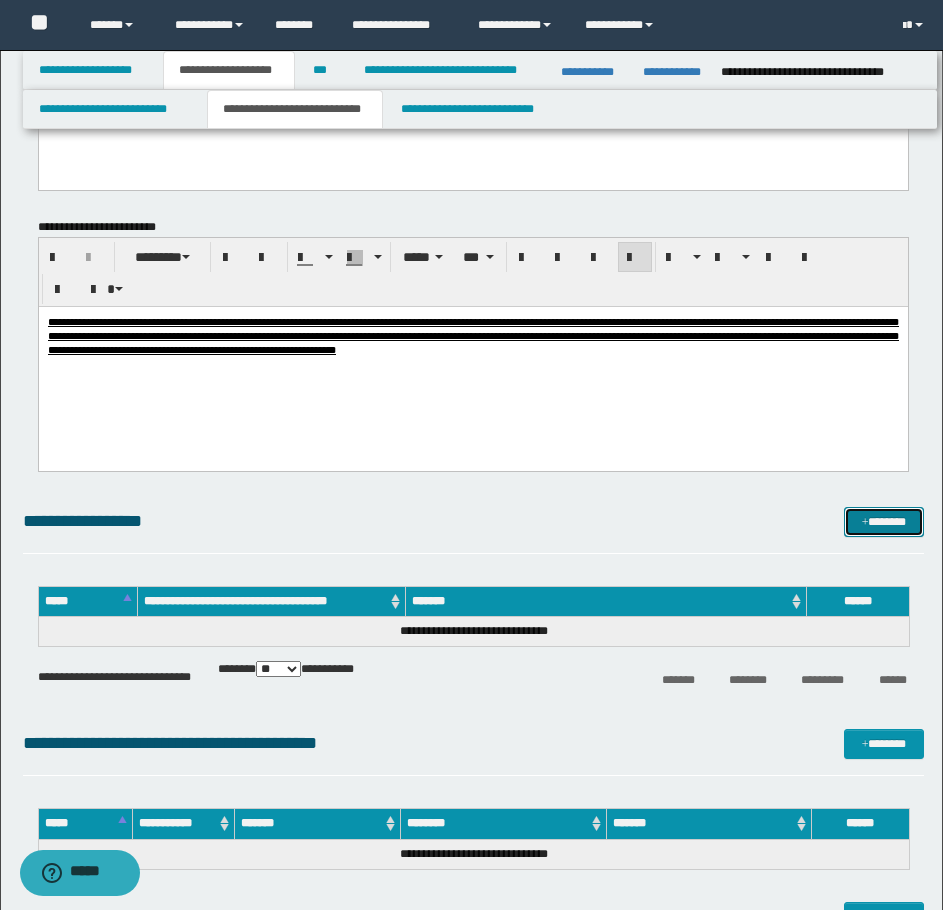 click on "*******" at bounding box center [884, 522] 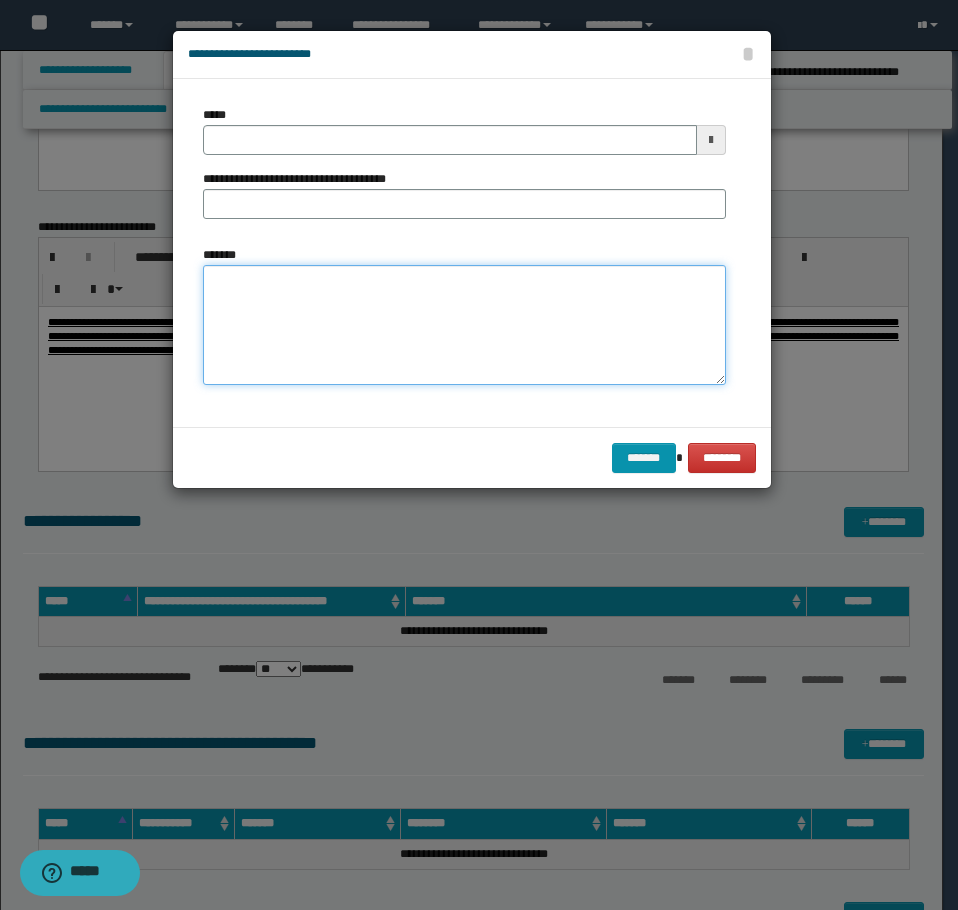 click on "*******" at bounding box center (464, 325) 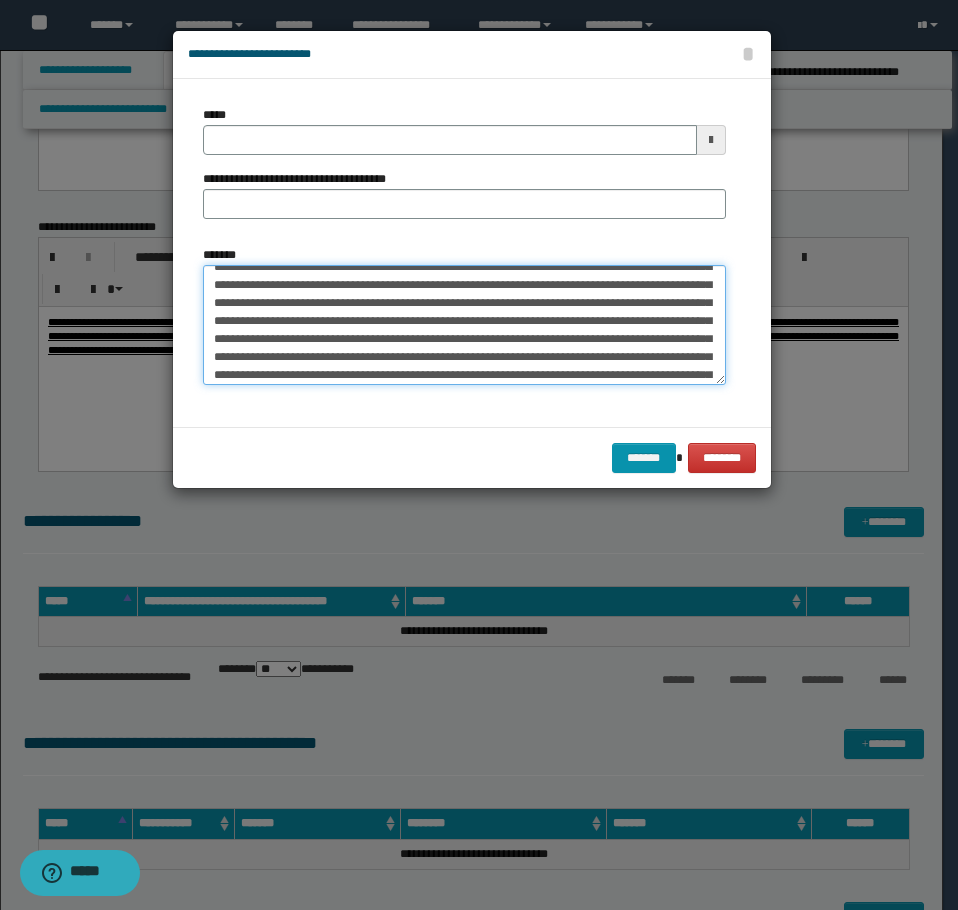 scroll, scrollTop: 0, scrollLeft: 0, axis: both 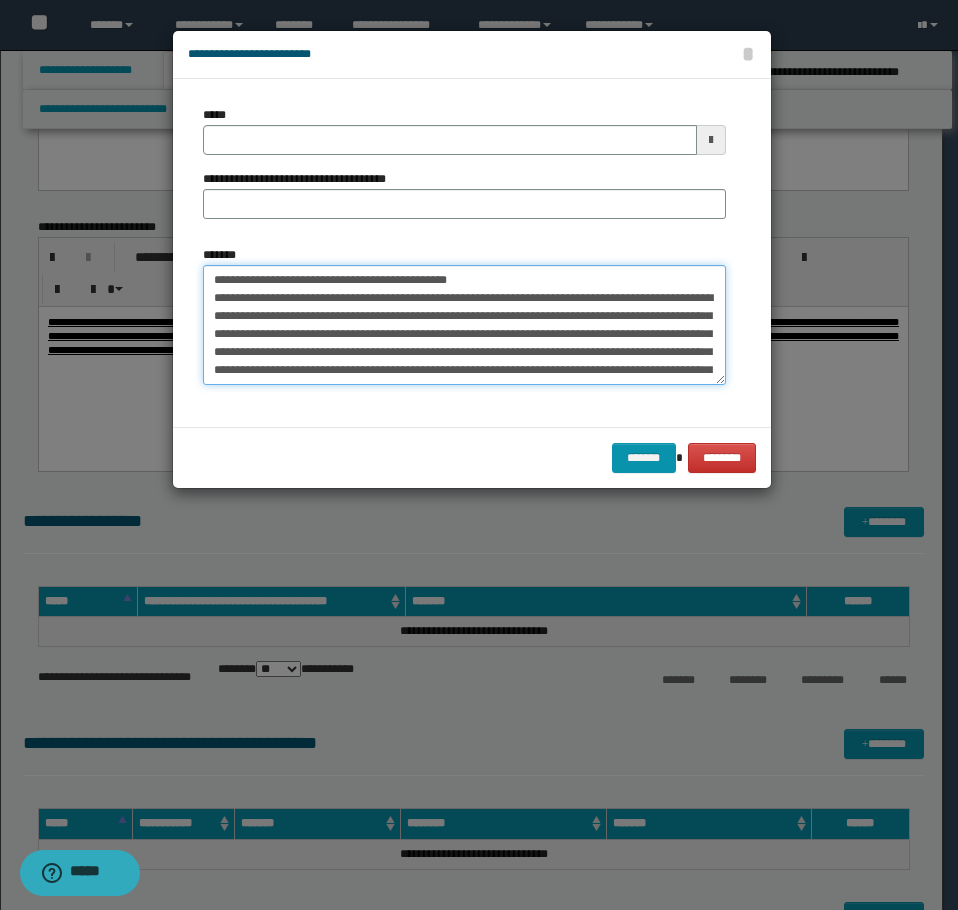 drag, startPoint x: 471, startPoint y: 279, endPoint x: 277, endPoint y: 282, distance: 194.0232 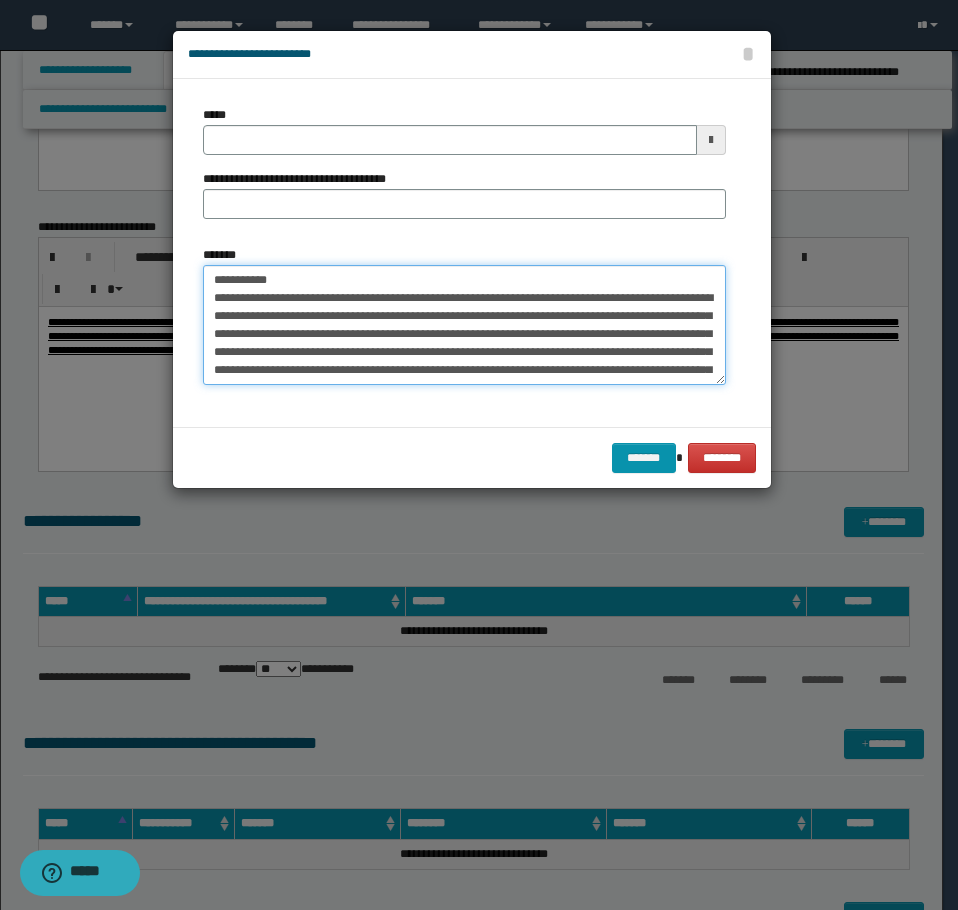 type on "**********" 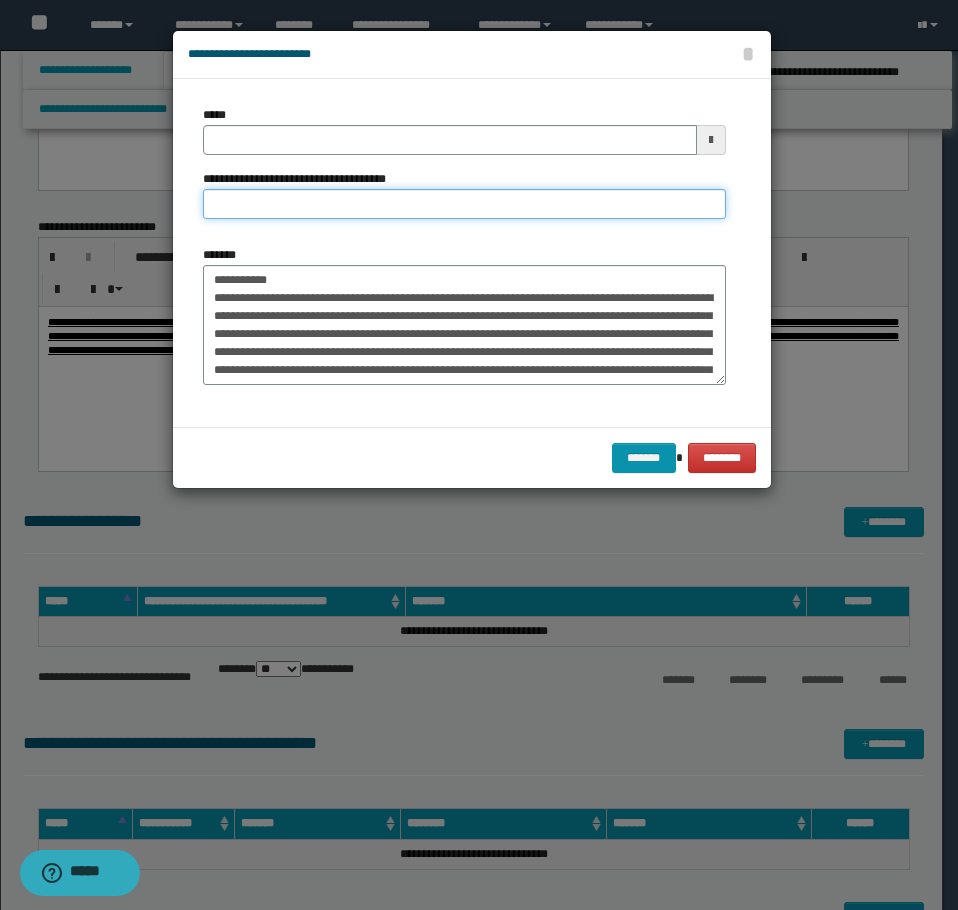 click on "**********" at bounding box center (464, 204) 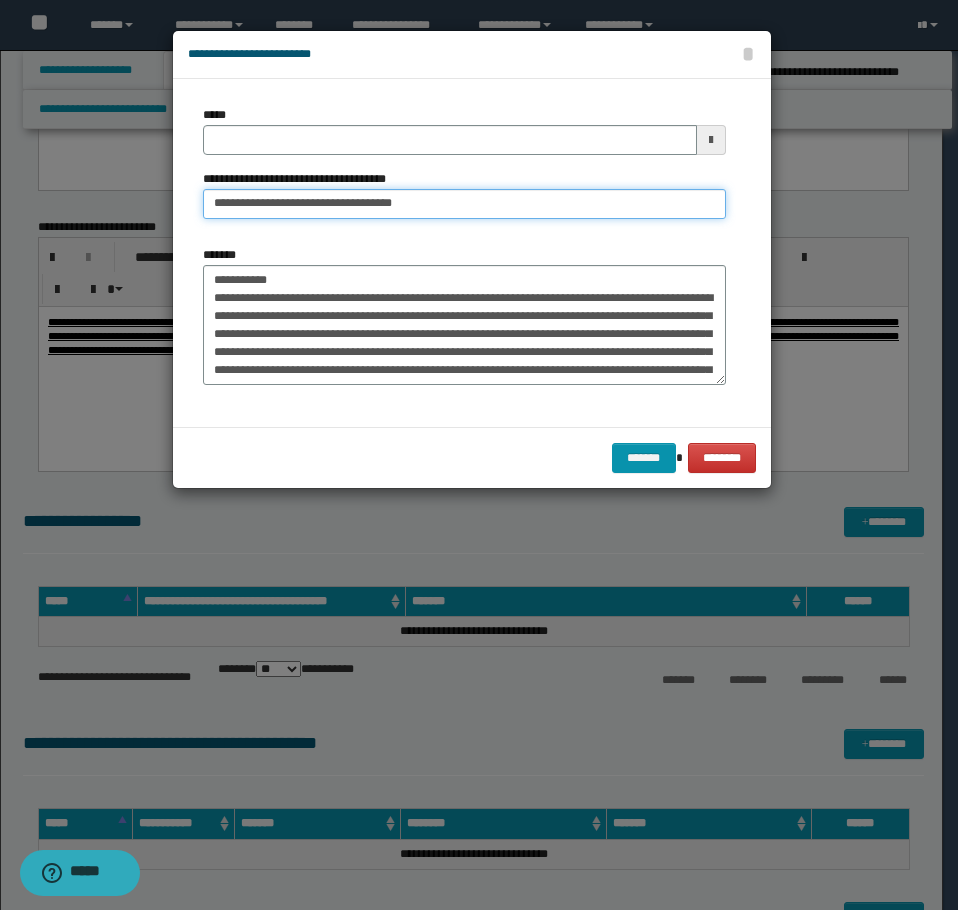 type on "**********" 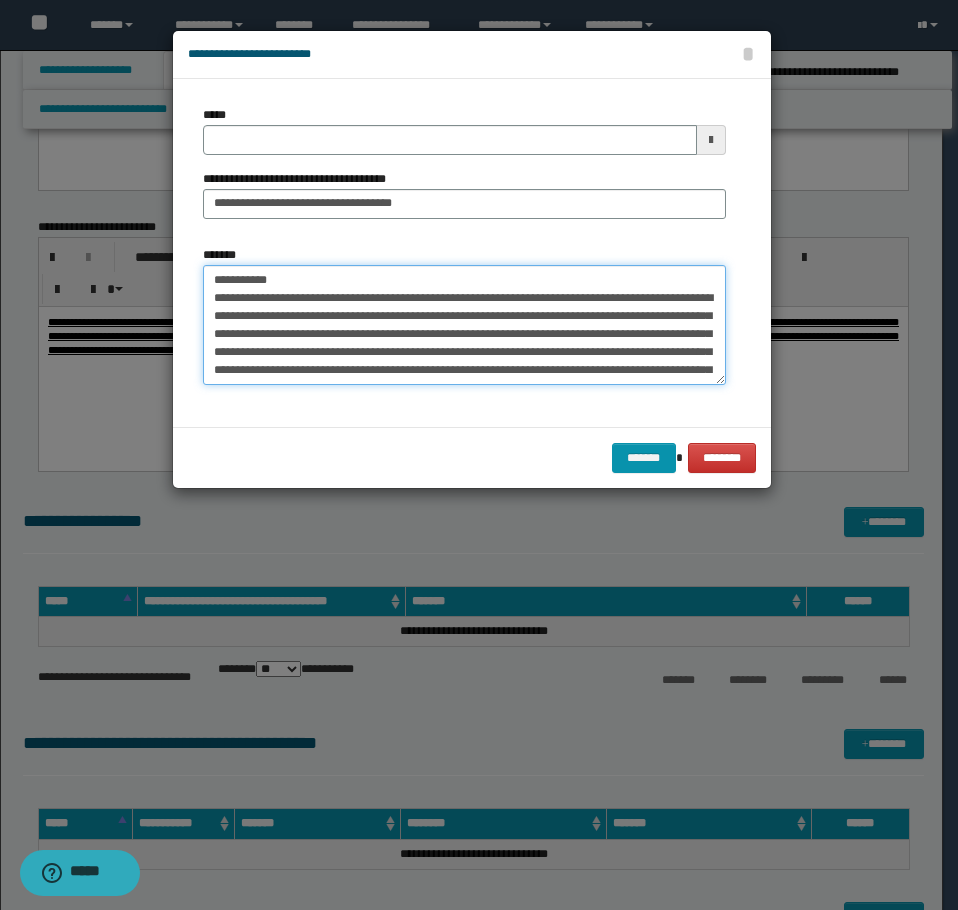 drag, startPoint x: 296, startPoint y: 276, endPoint x: 38, endPoint y: 244, distance: 259.97693 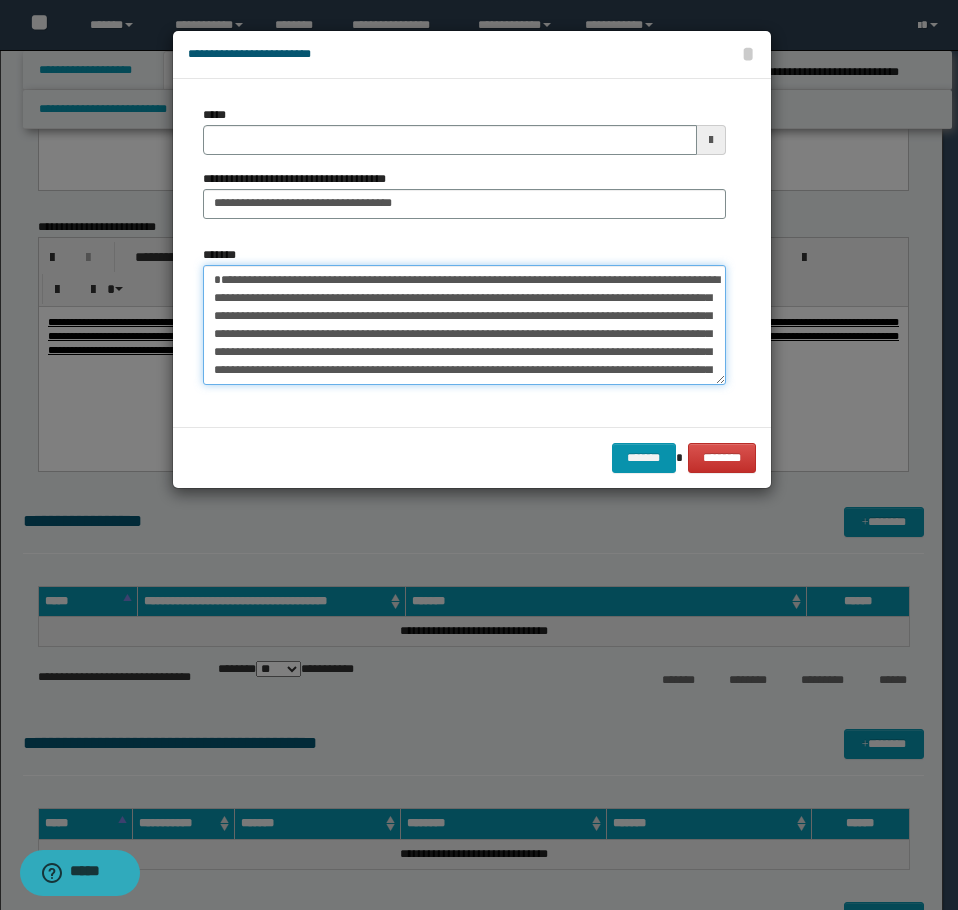 type 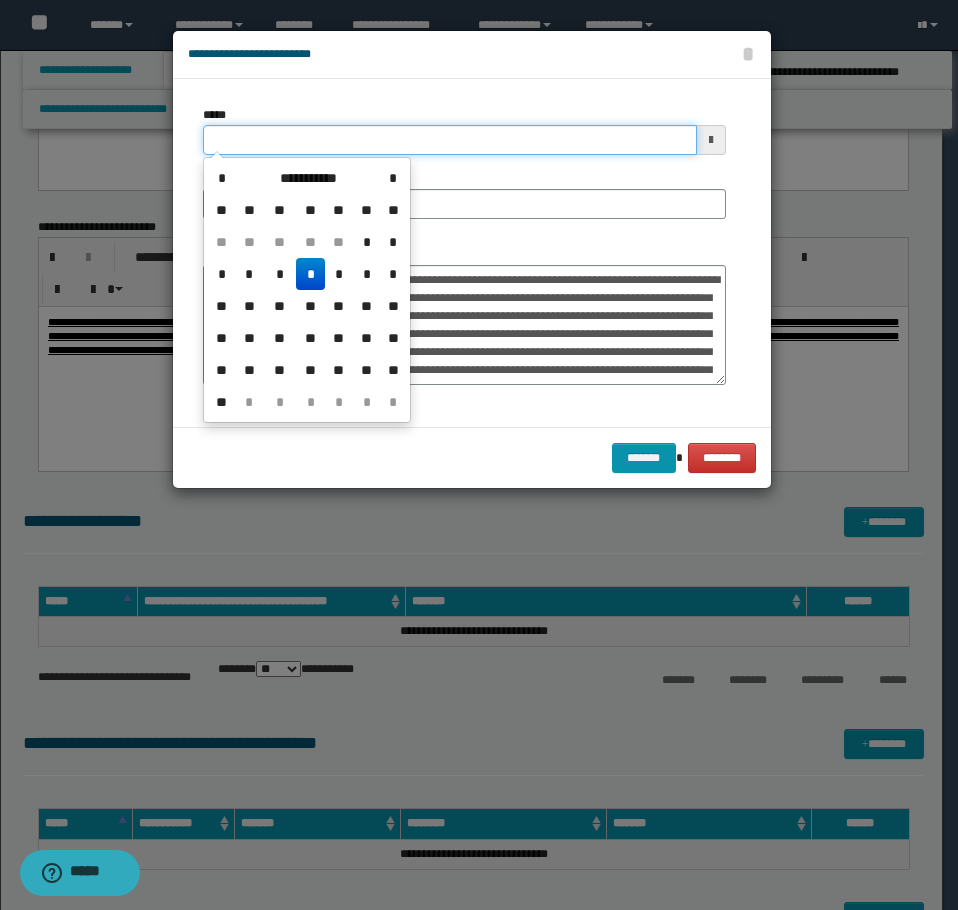click on "*****" at bounding box center [450, 140] 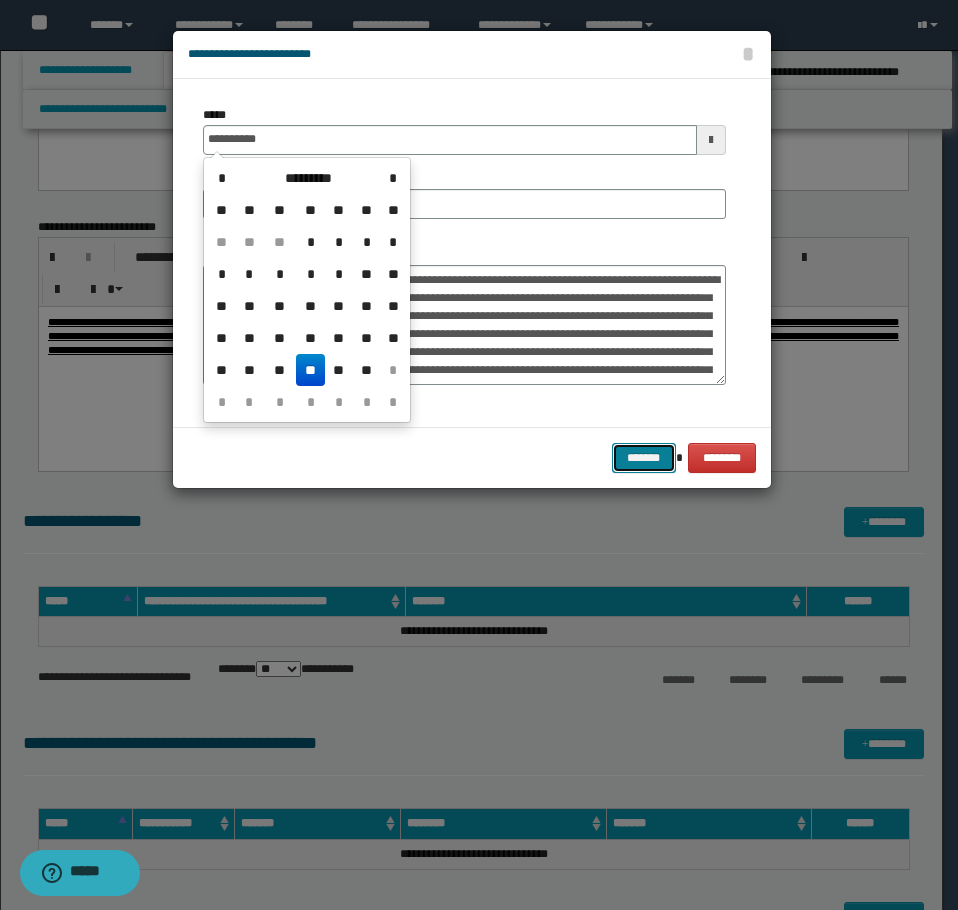 type on "**********" 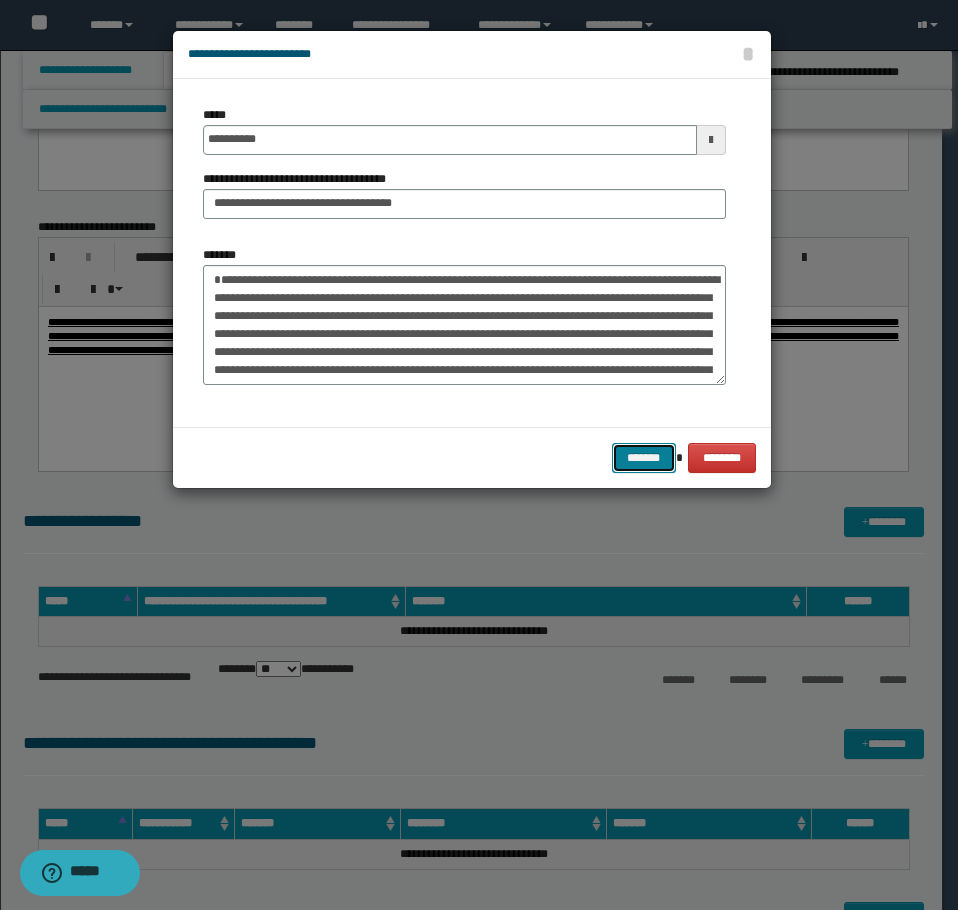 click on "*******" at bounding box center (644, 458) 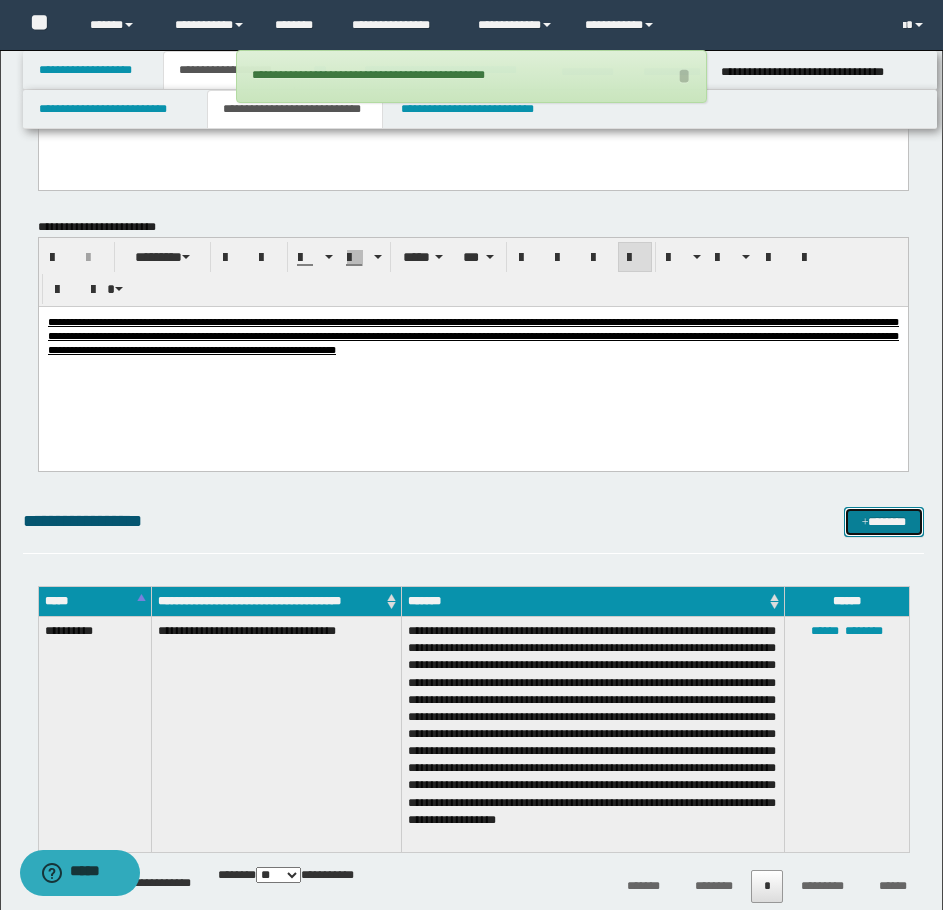 click on "*******" at bounding box center [884, 522] 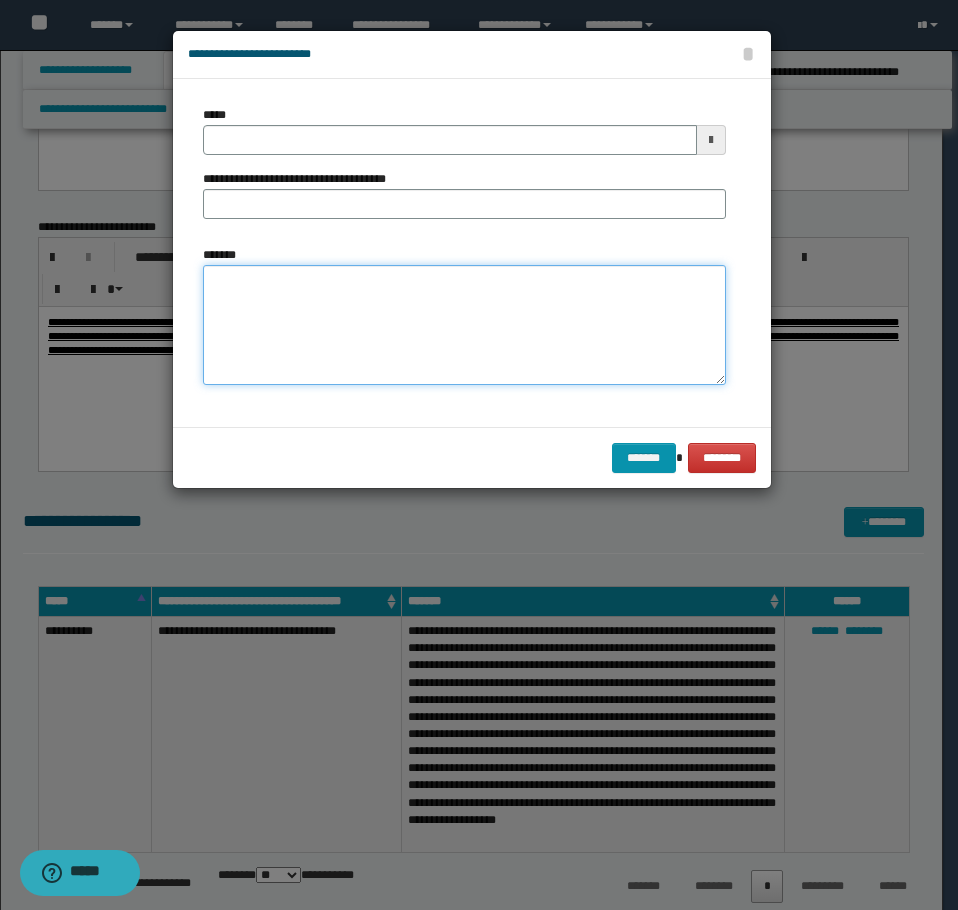 click on "*******" at bounding box center (464, 325) 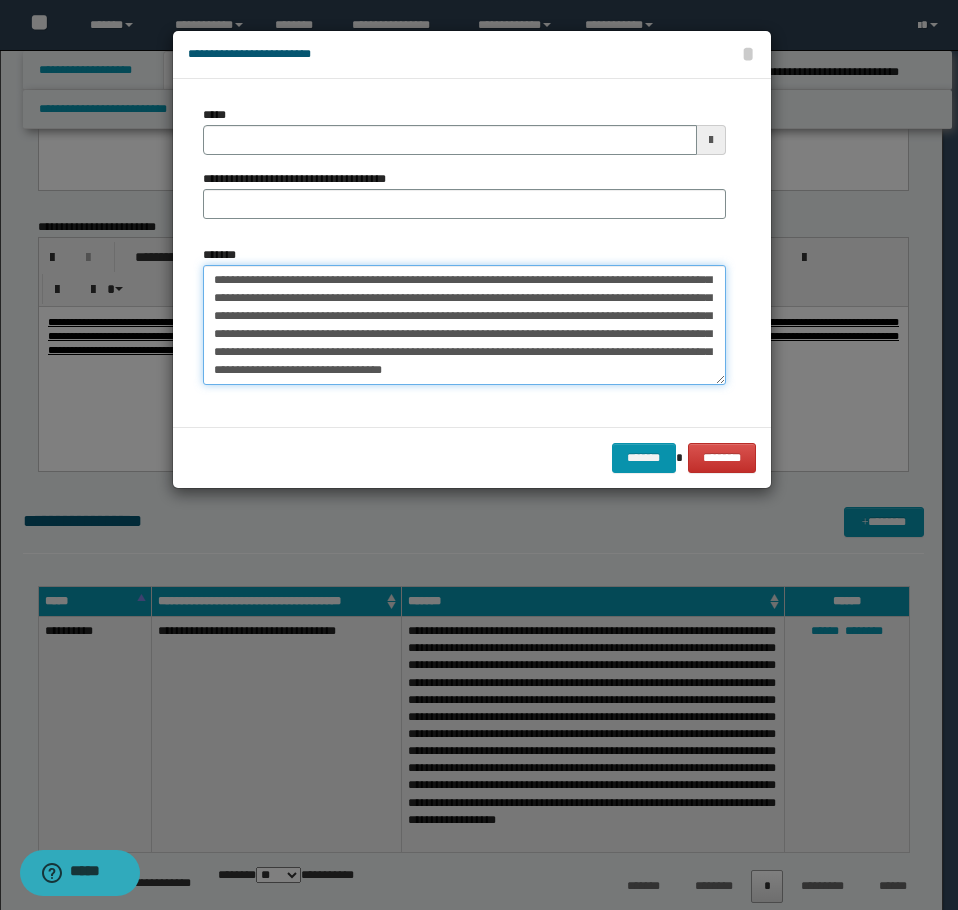 scroll, scrollTop: 0, scrollLeft: 0, axis: both 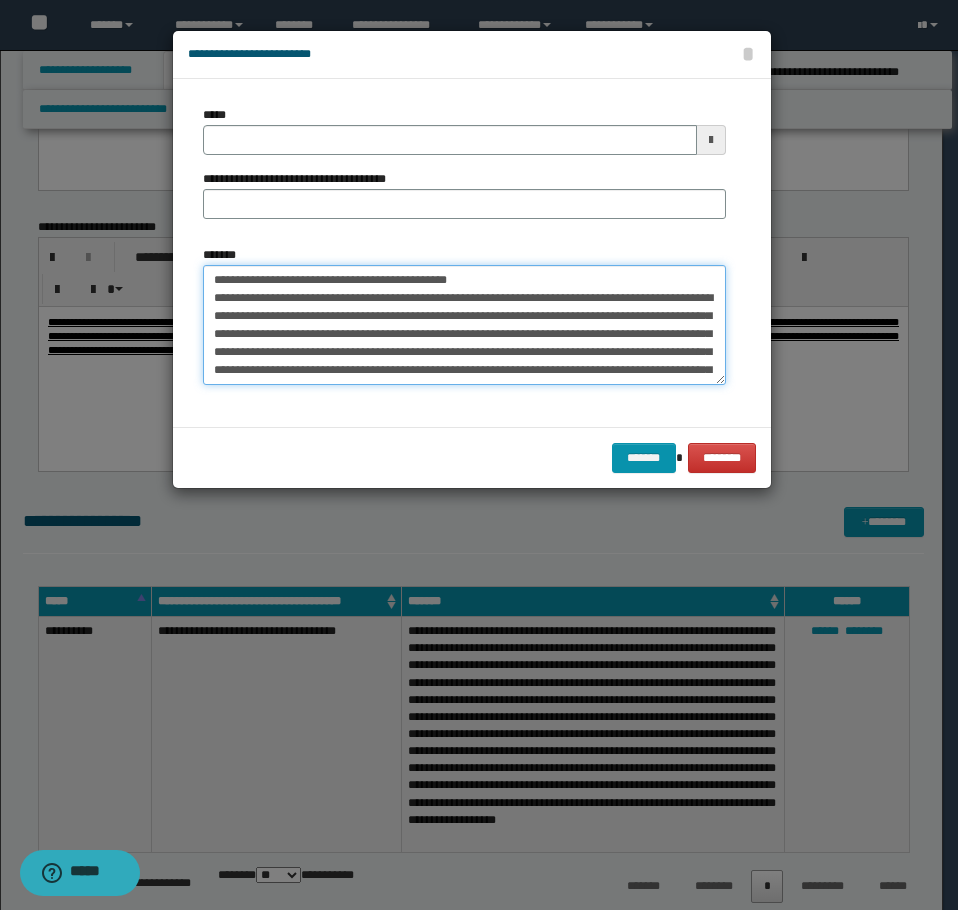 drag, startPoint x: 500, startPoint y: 279, endPoint x: 278, endPoint y: 283, distance: 222.03603 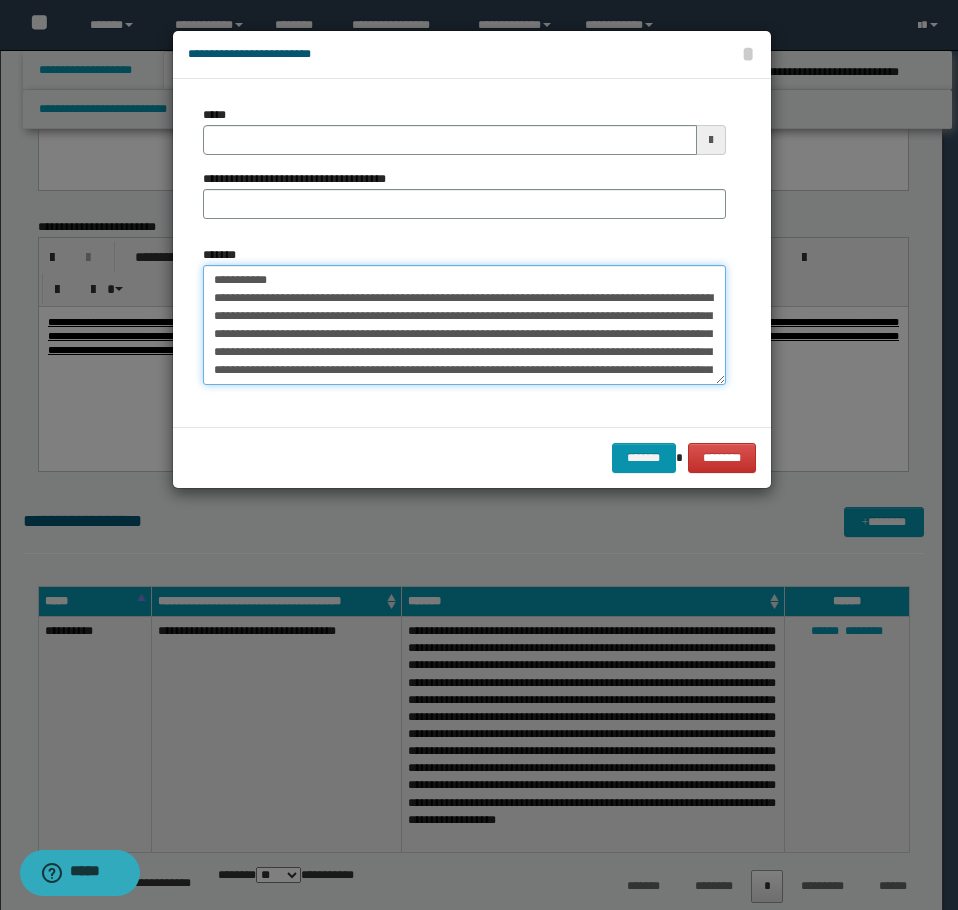 type on "**********" 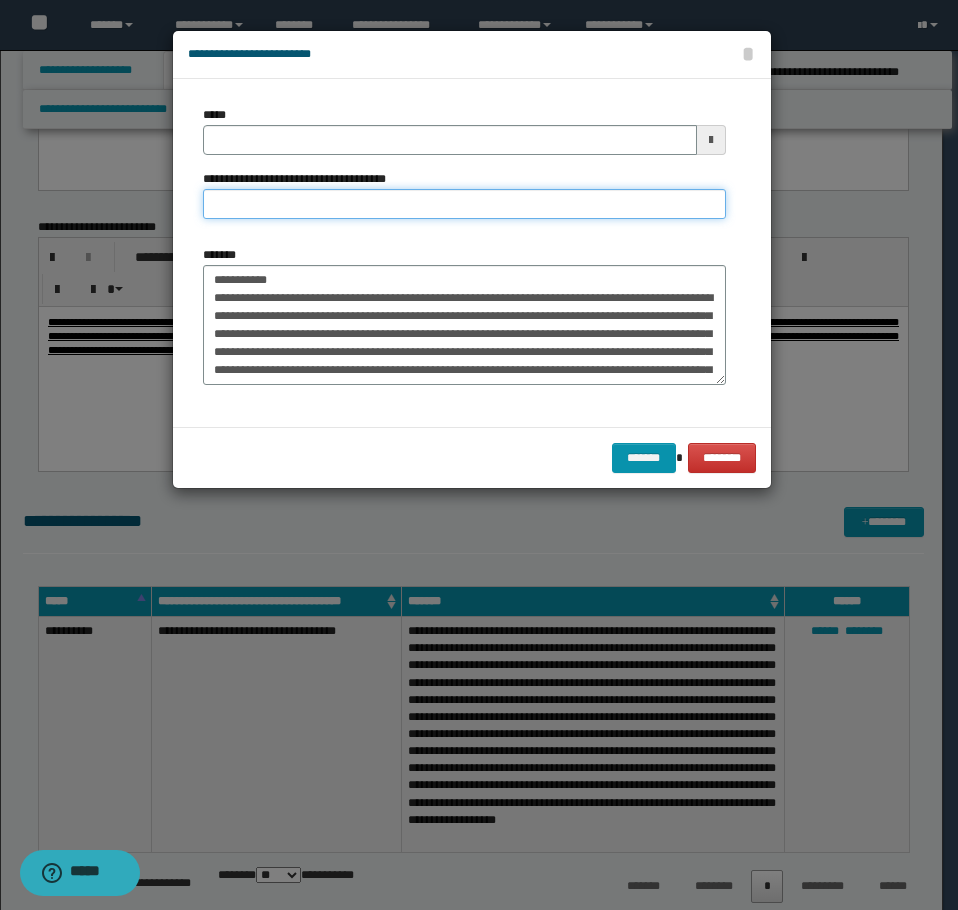 click on "**********" at bounding box center (464, 204) 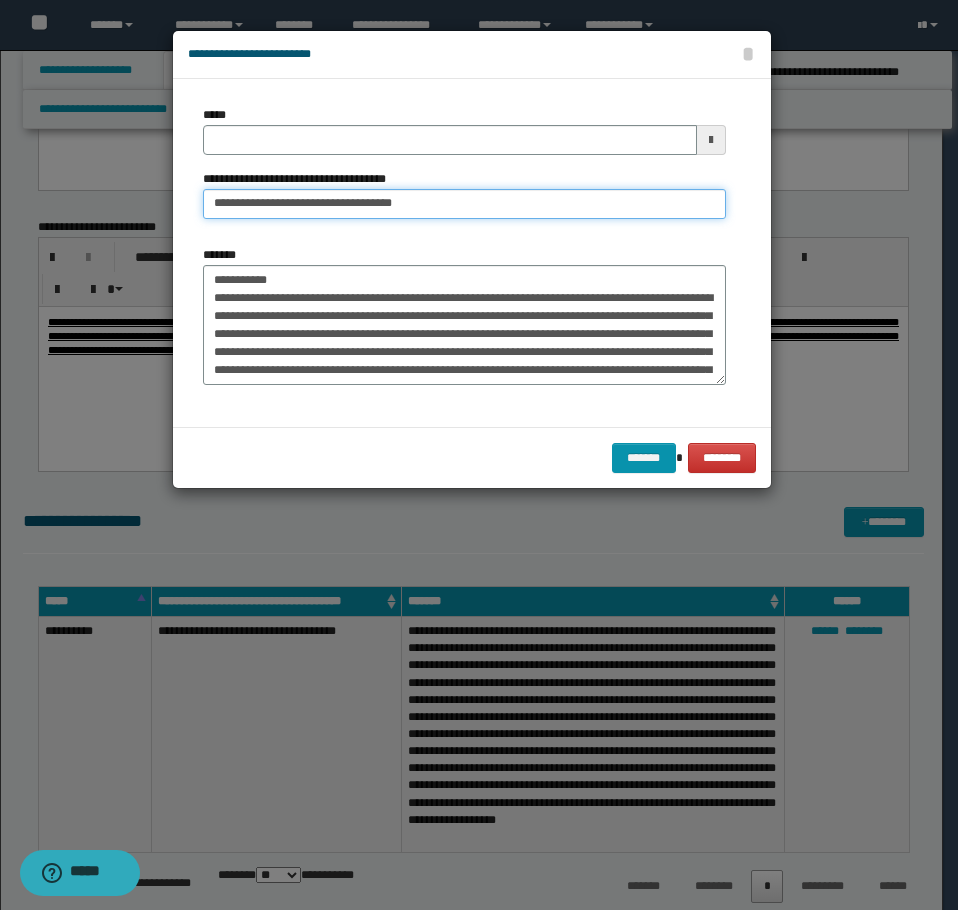 type on "**********" 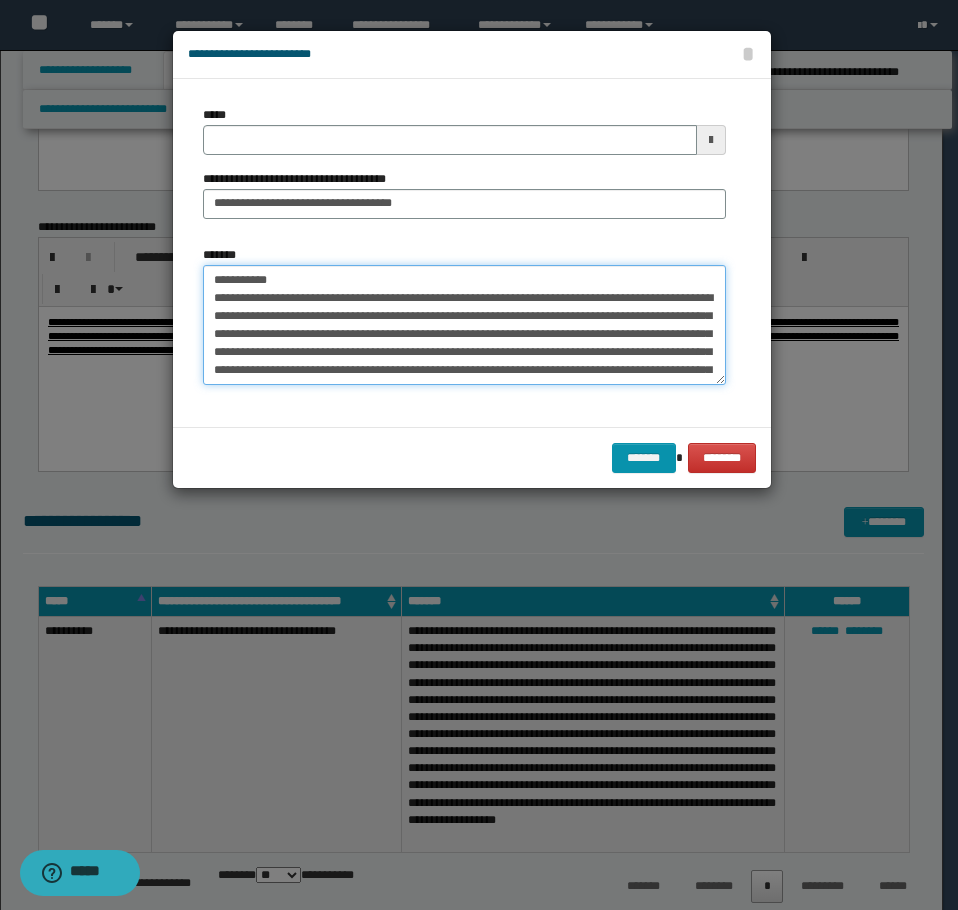 drag, startPoint x: 297, startPoint y: 286, endPoint x: 89, endPoint y: 268, distance: 208.77739 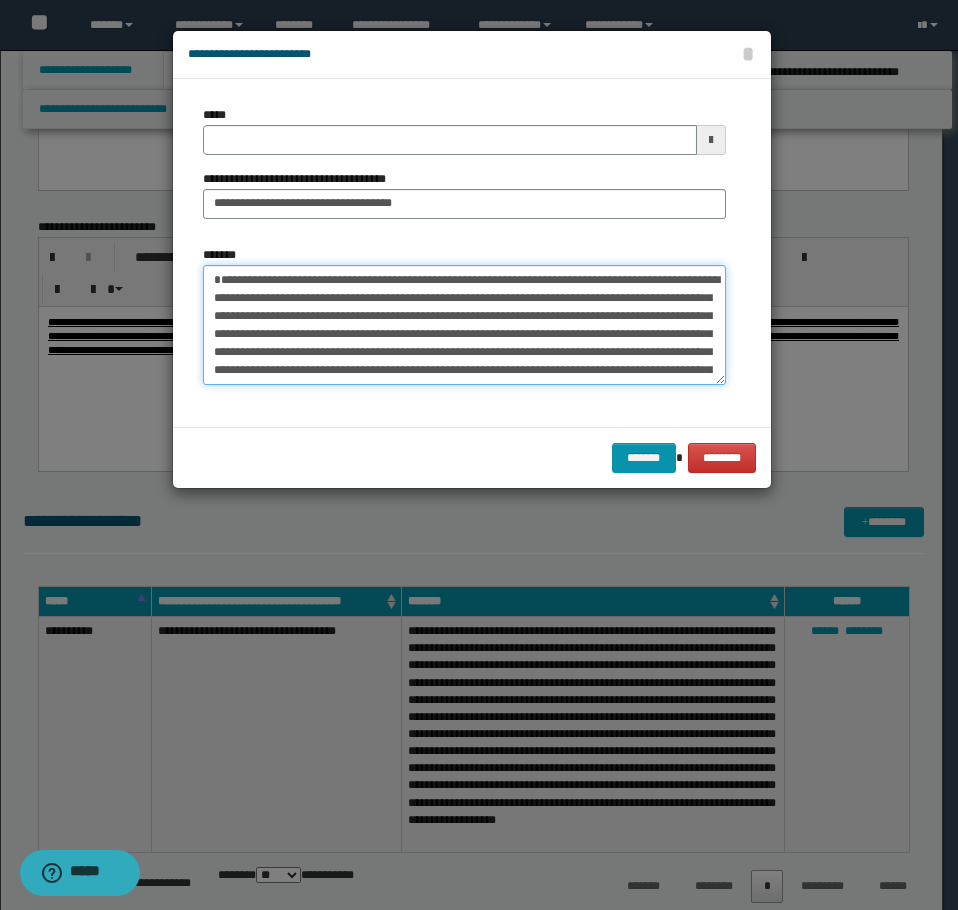 type 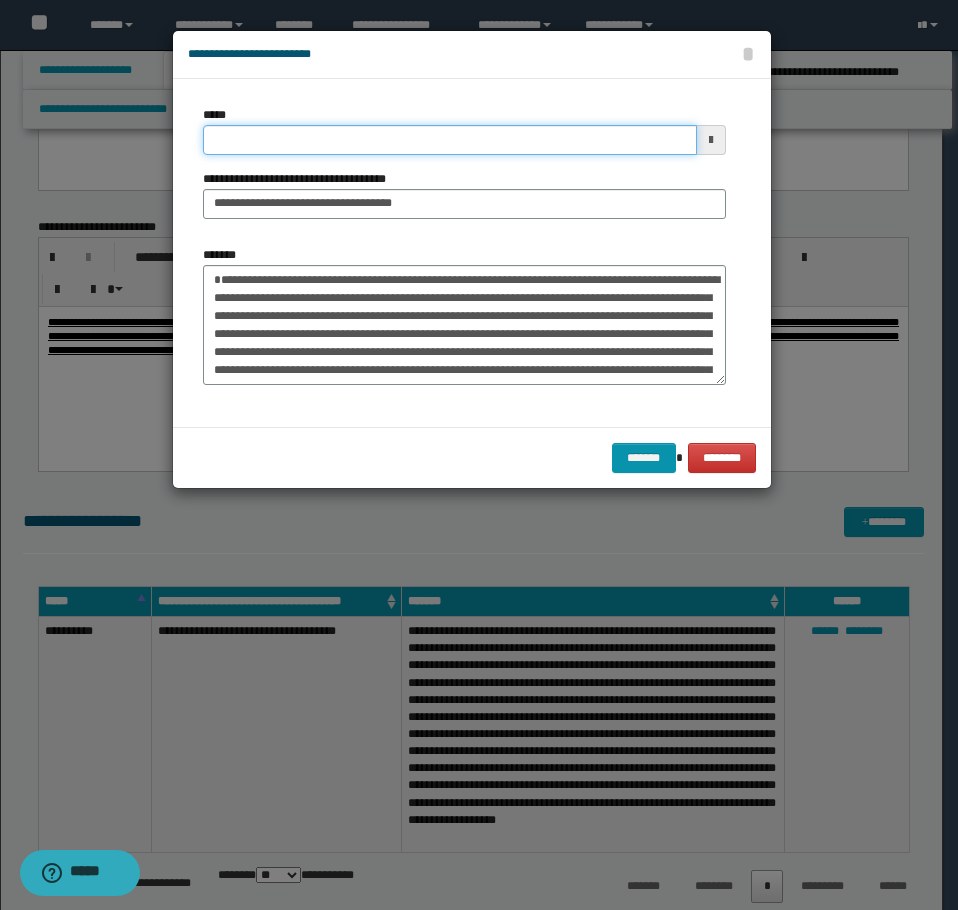 click on "*****" at bounding box center [450, 140] 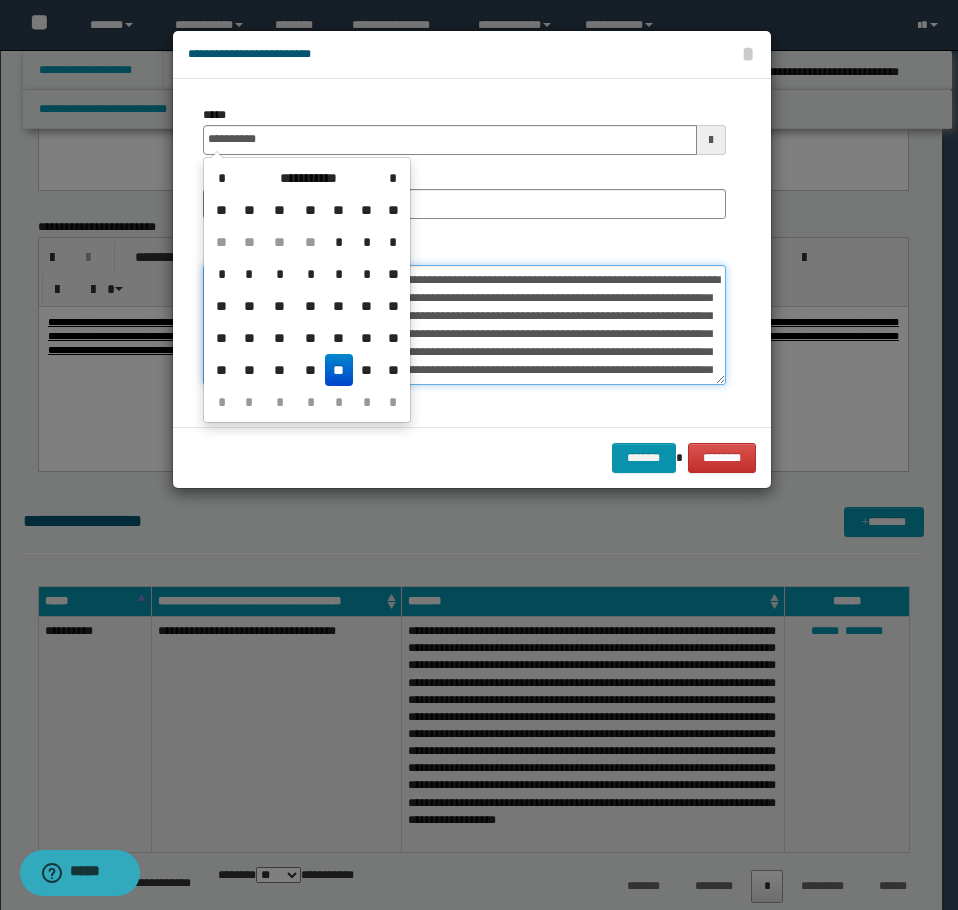type on "**********" 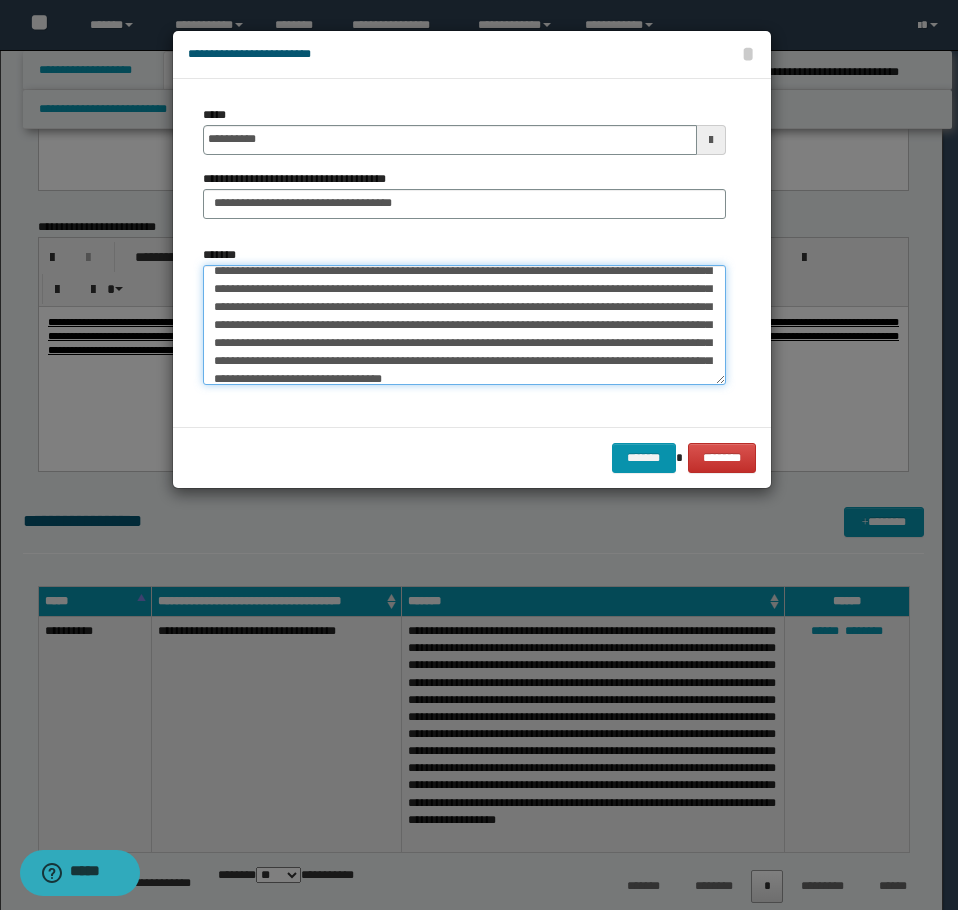 scroll, scrollTop: 126, scrollLeft: 0, axis: vertical 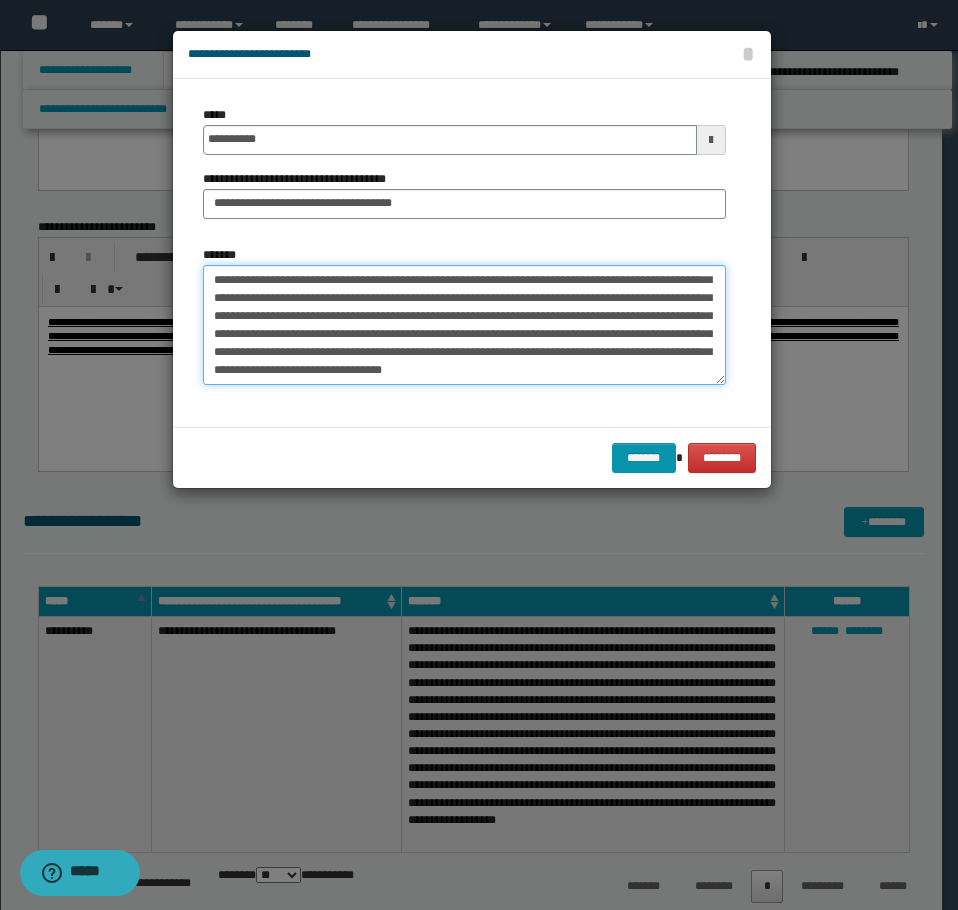 click on "**********" at bounding box center (464, 325) 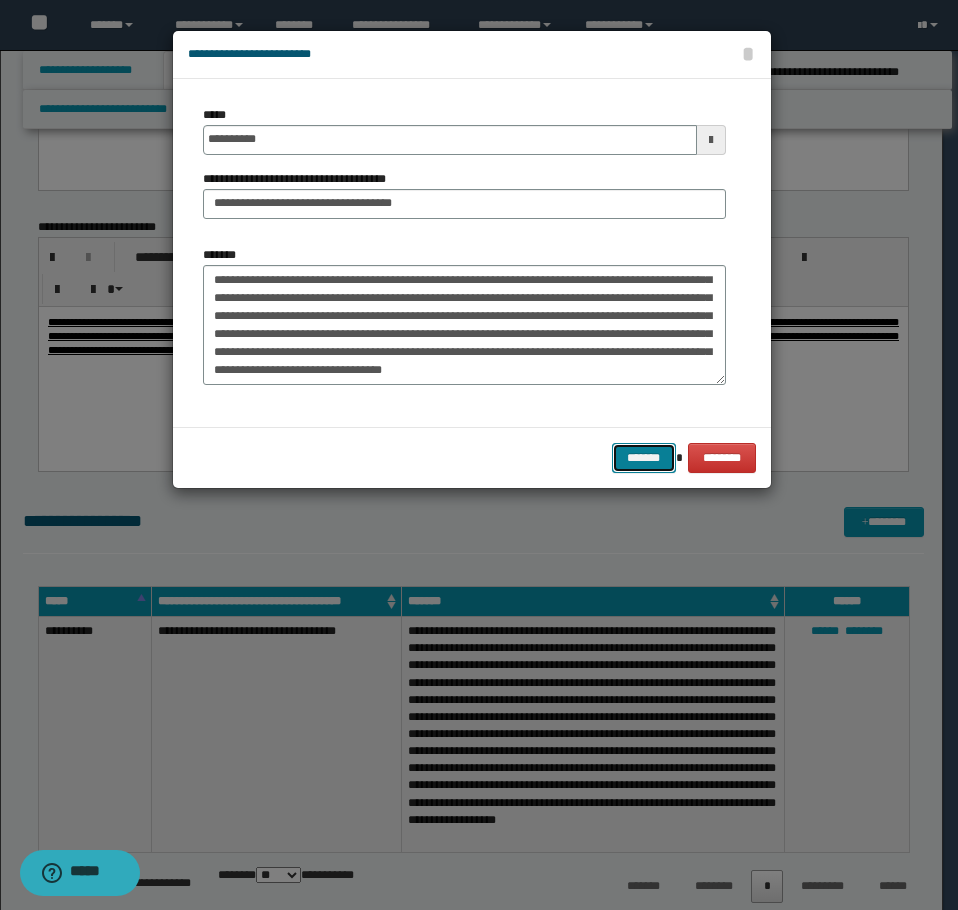 click on "*******" at bounding box center [644, 458] 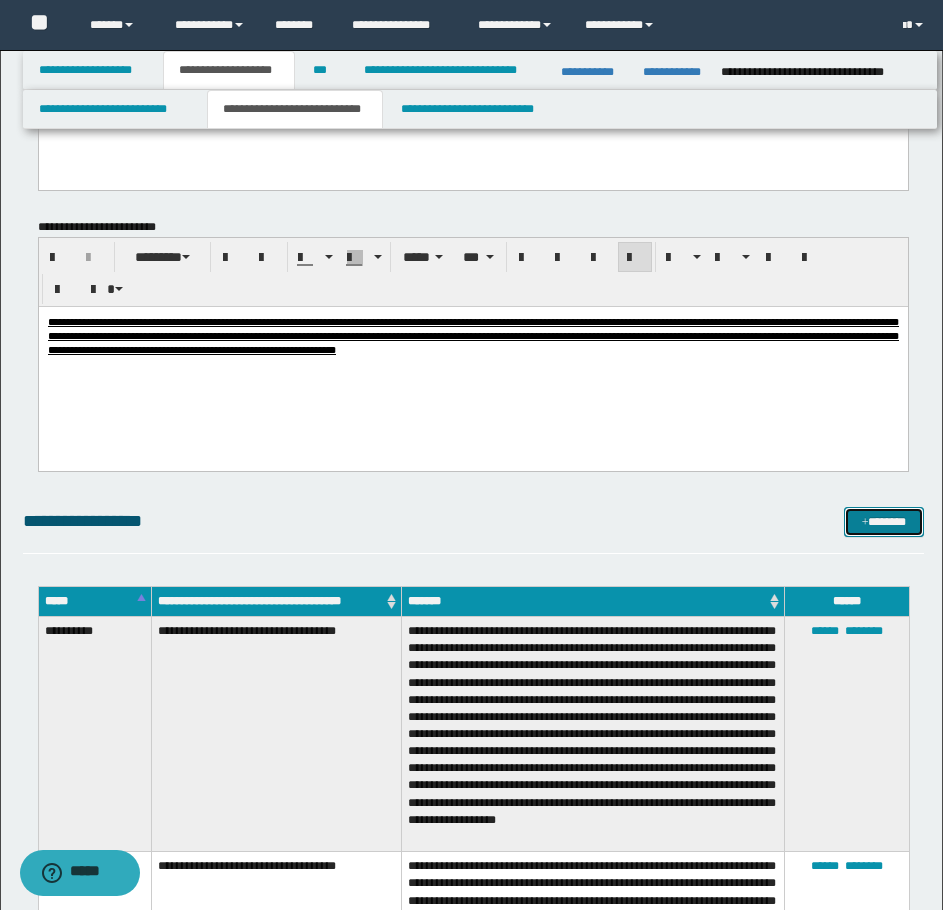 click at bounding box center (865, 523) 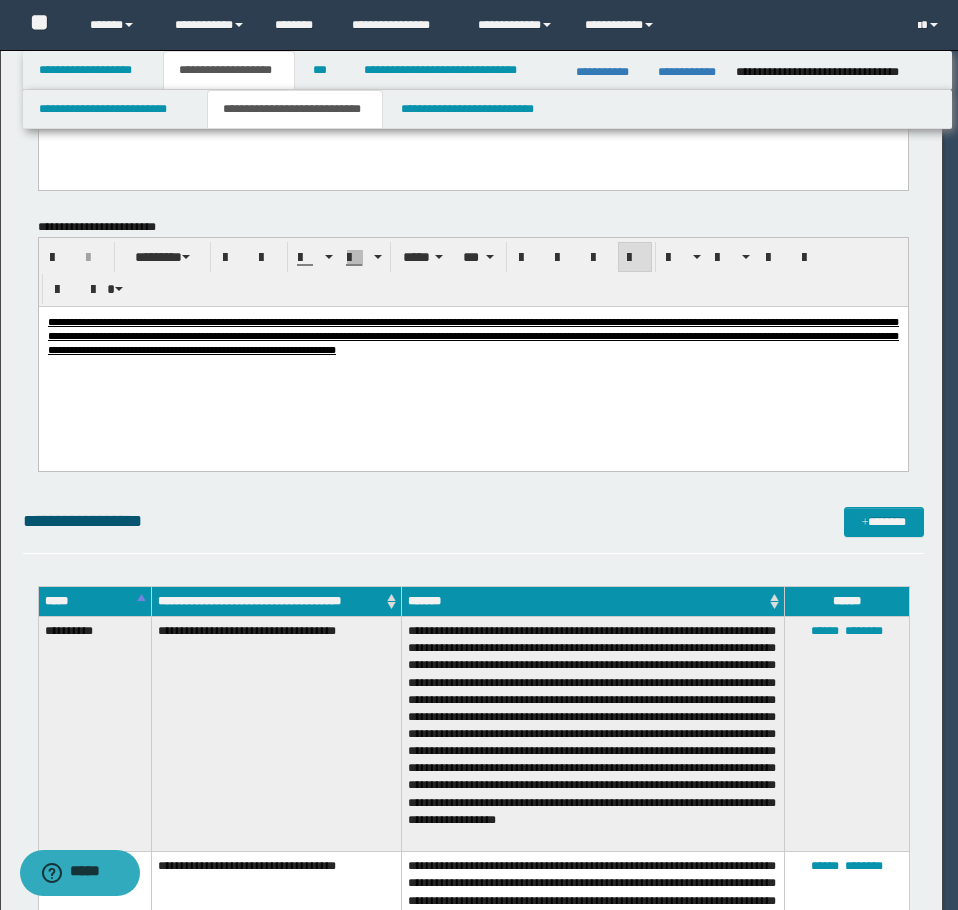scroll, scrollTop: 0, scrollLeft: 0, axis: both 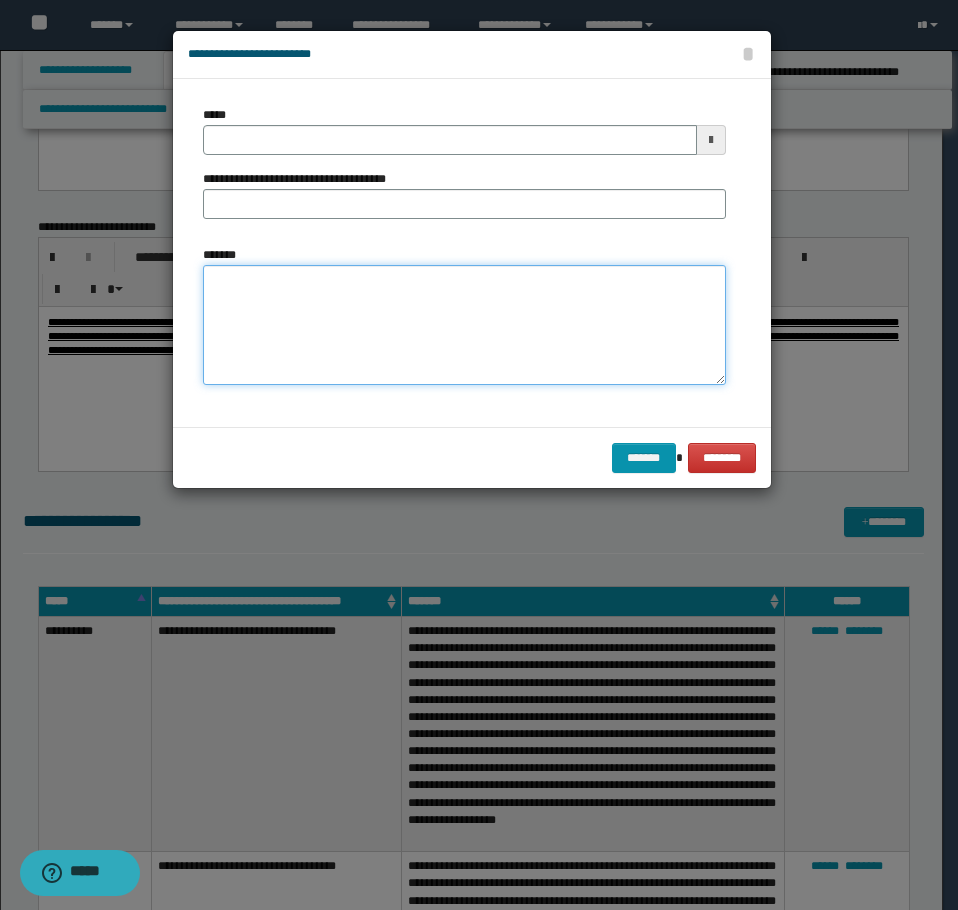 click on "*******" at bounding box center [464, 325] 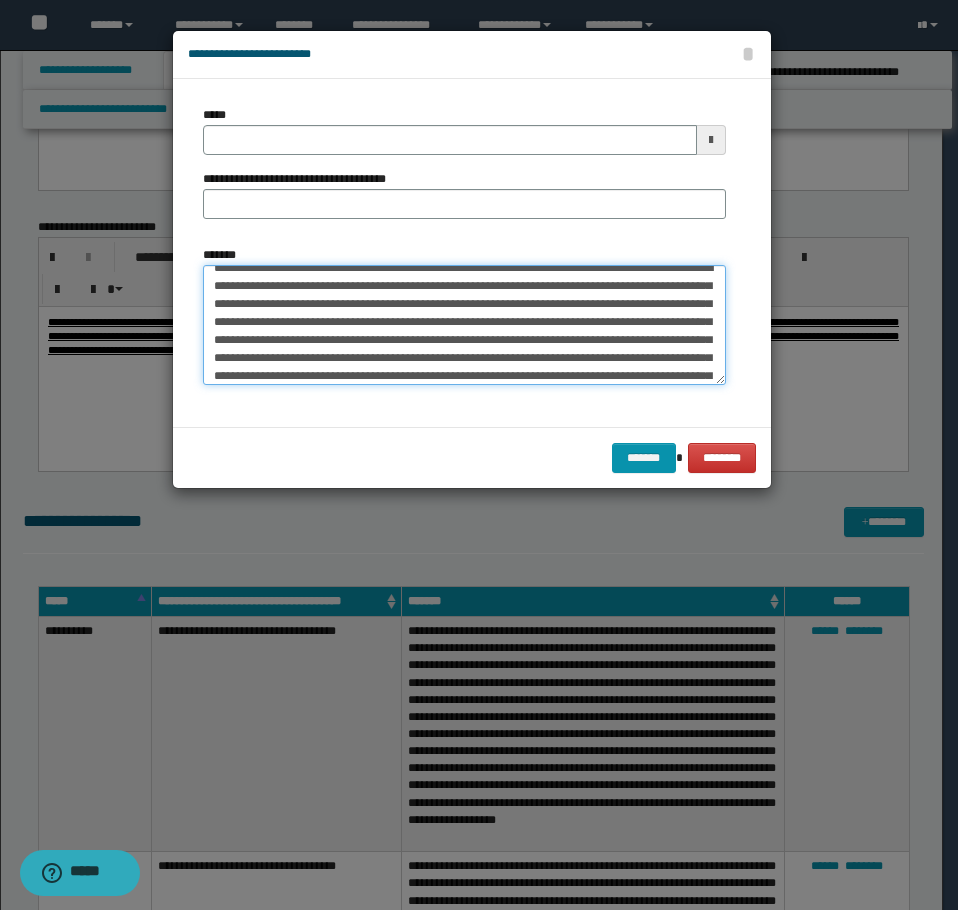 scroll, scrollTop: 0, scrollLeft: 0, axis: both 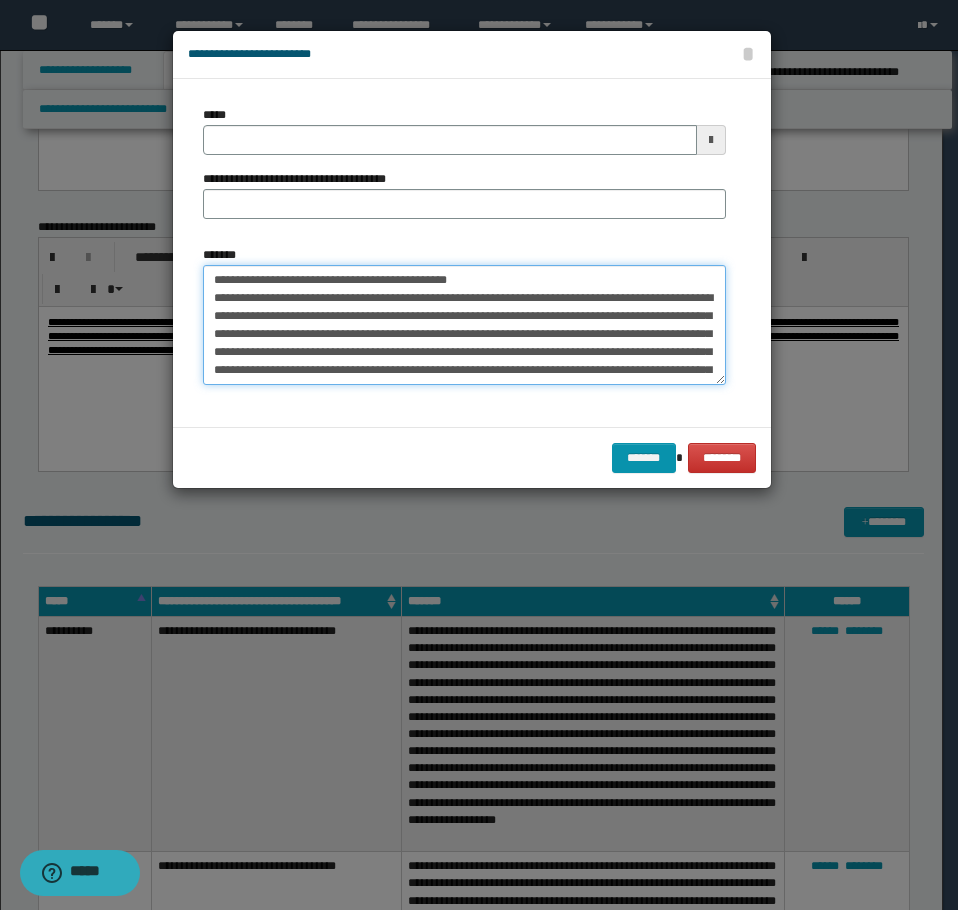drag, startPoint x: 497, startPoint y: 276, endPoint x: 280, endPoint y: 285, distance: 217.18655 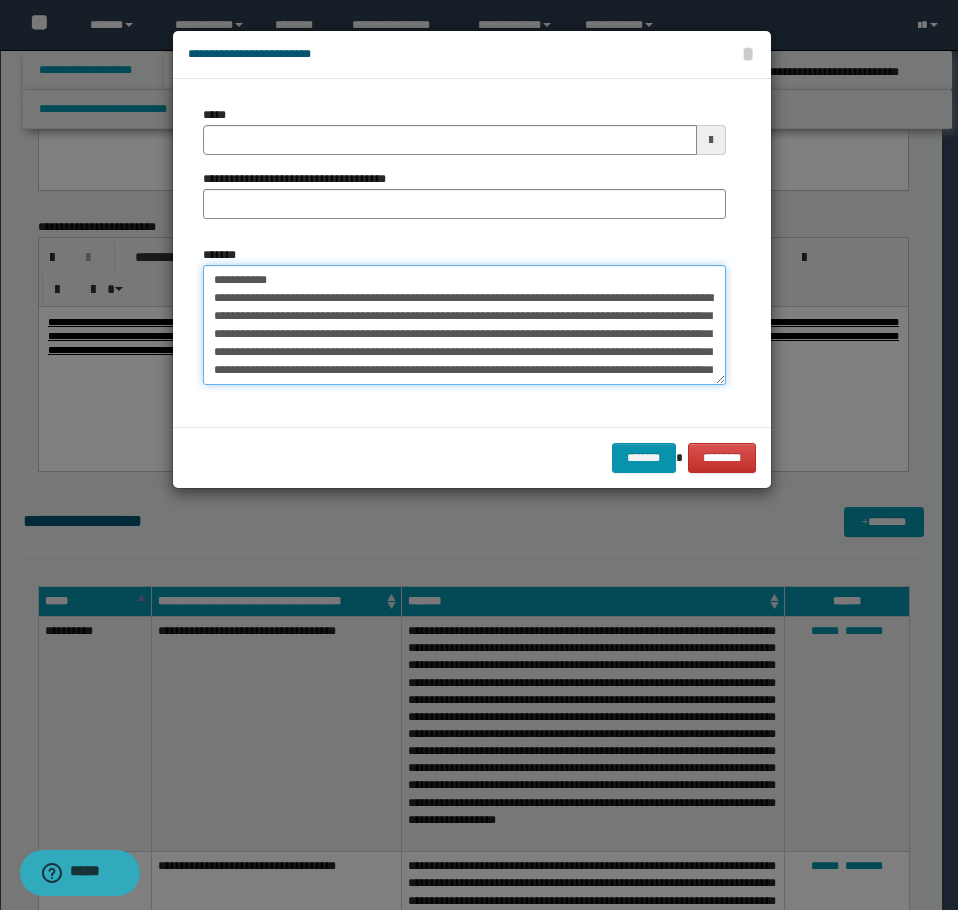 type on "**********" 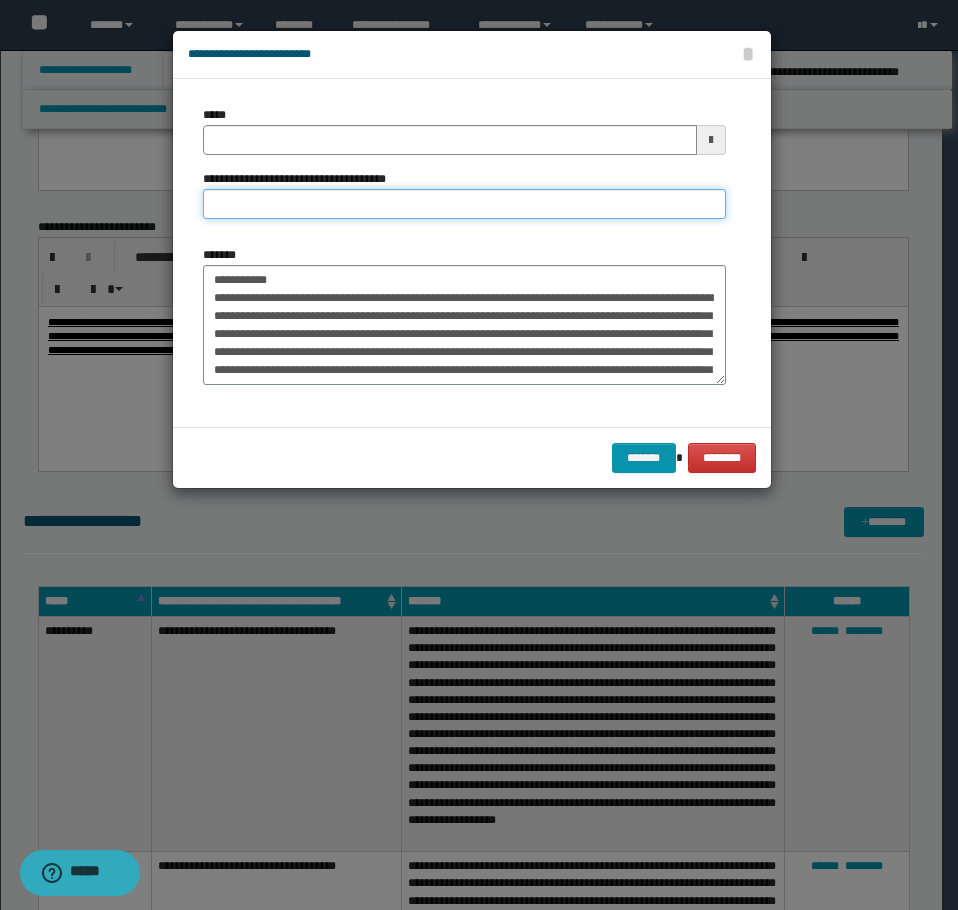 click on "**********" at bounding box center [464, 204] 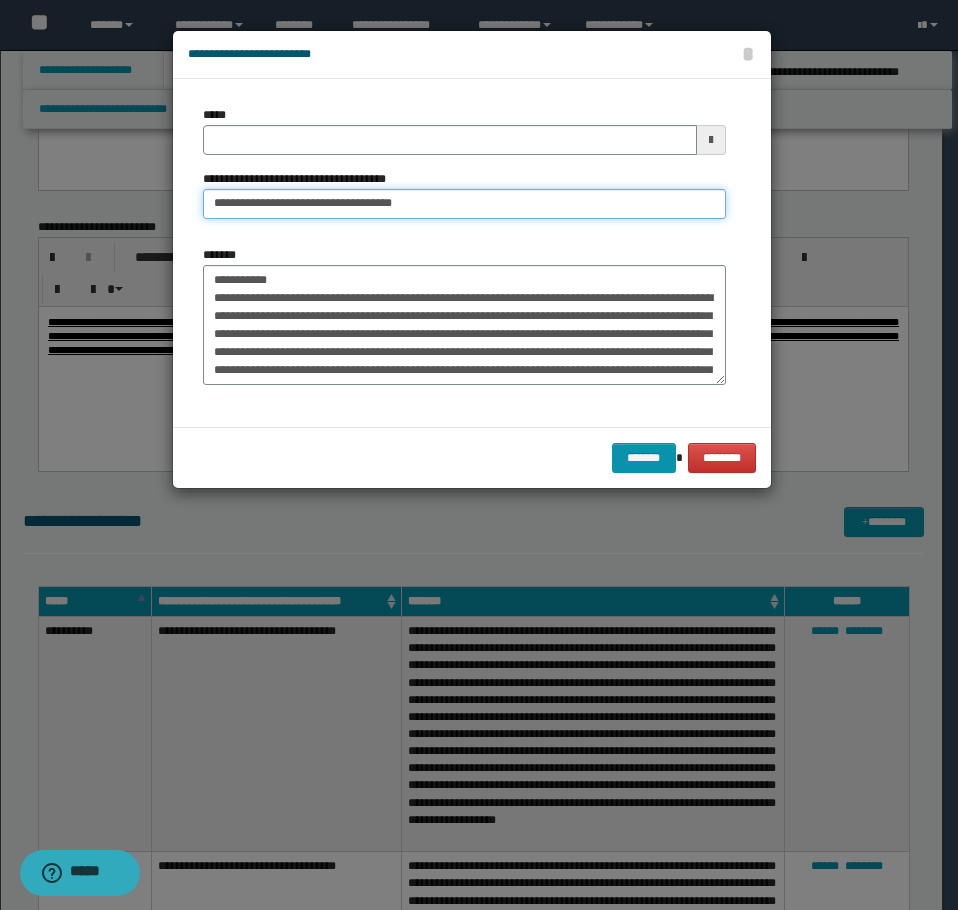 type on "**********" 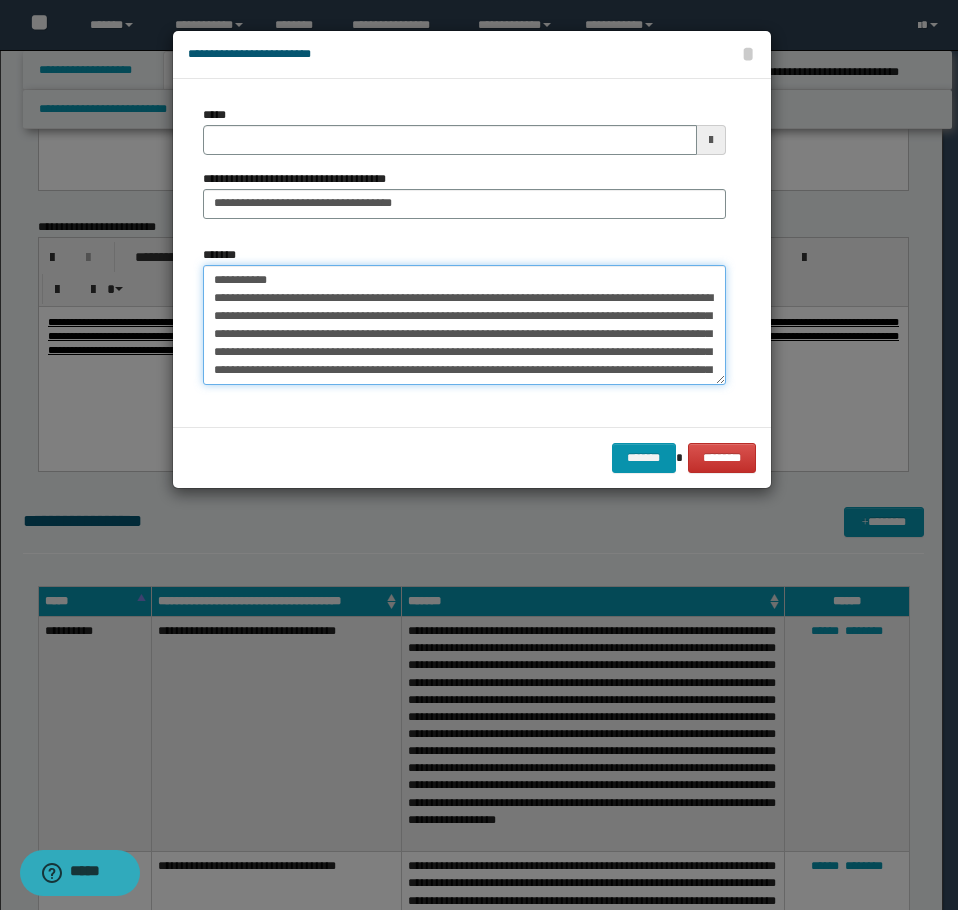 drag, startPoint x: 314, startPoint y: 275, endPoint x: 112, endPoint y: 259, distance: 202.63268 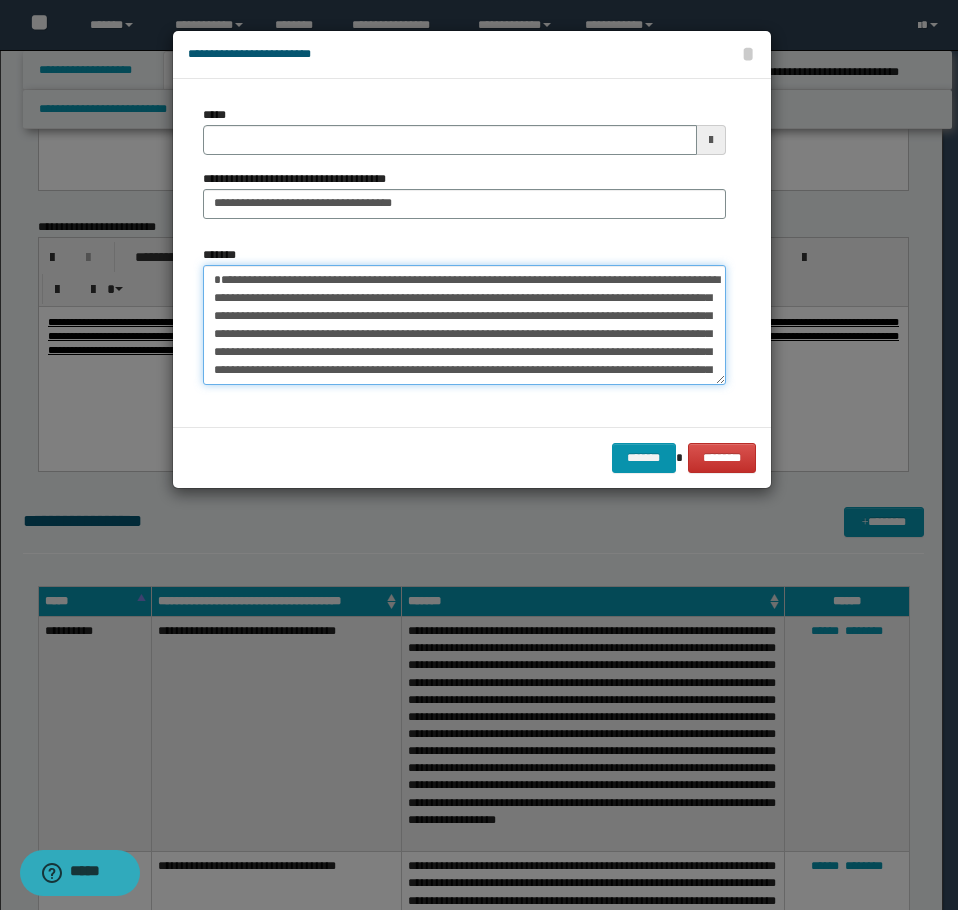 type 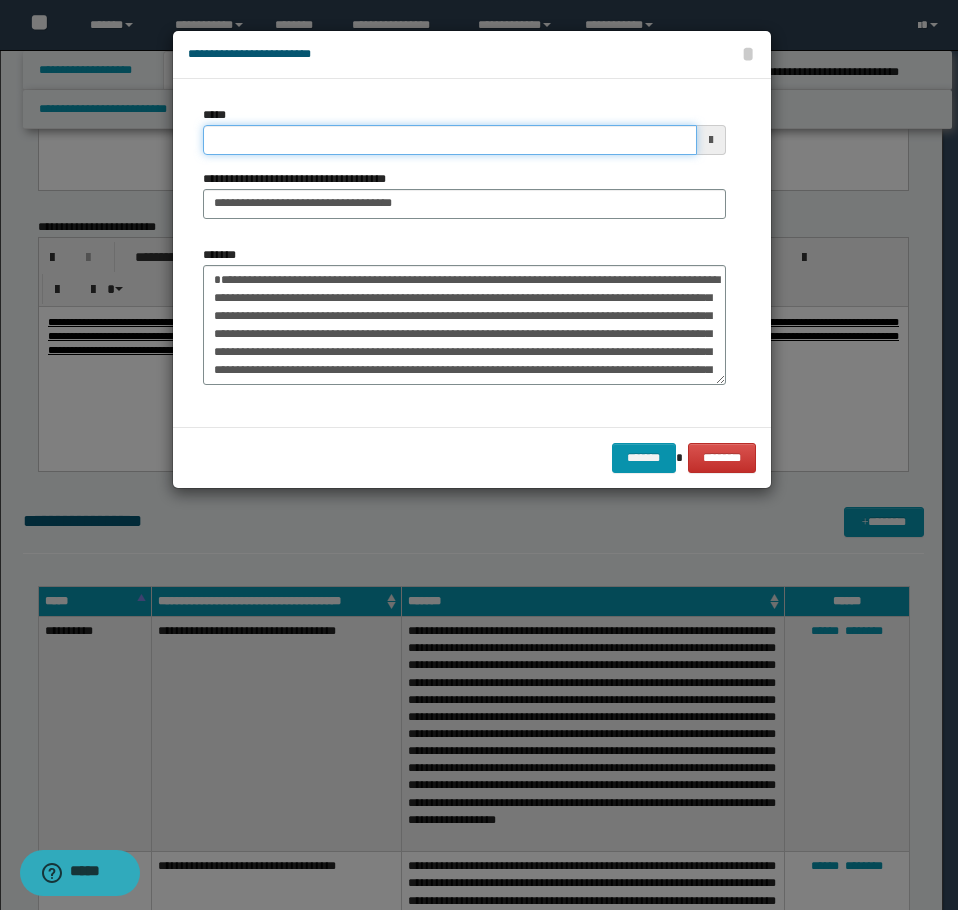 click on "*****" at bounding box center (450, 140) 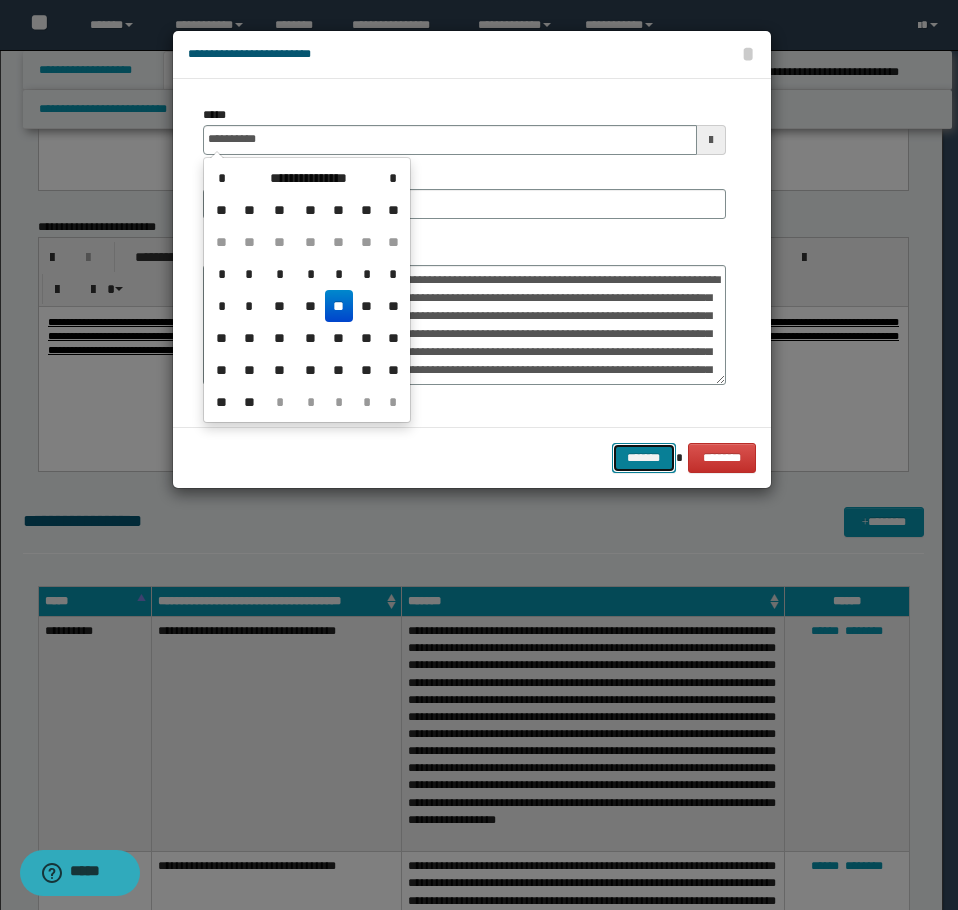 type on "**********" 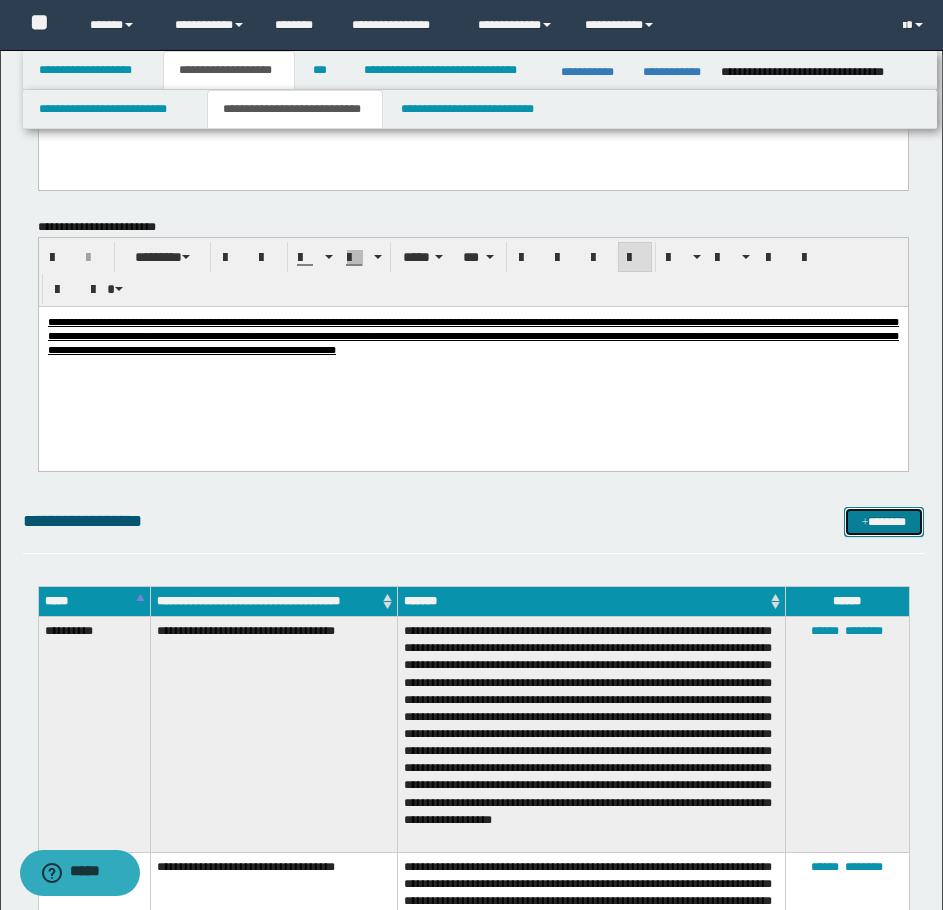 click on "*******" at bounding box center (884, 522) 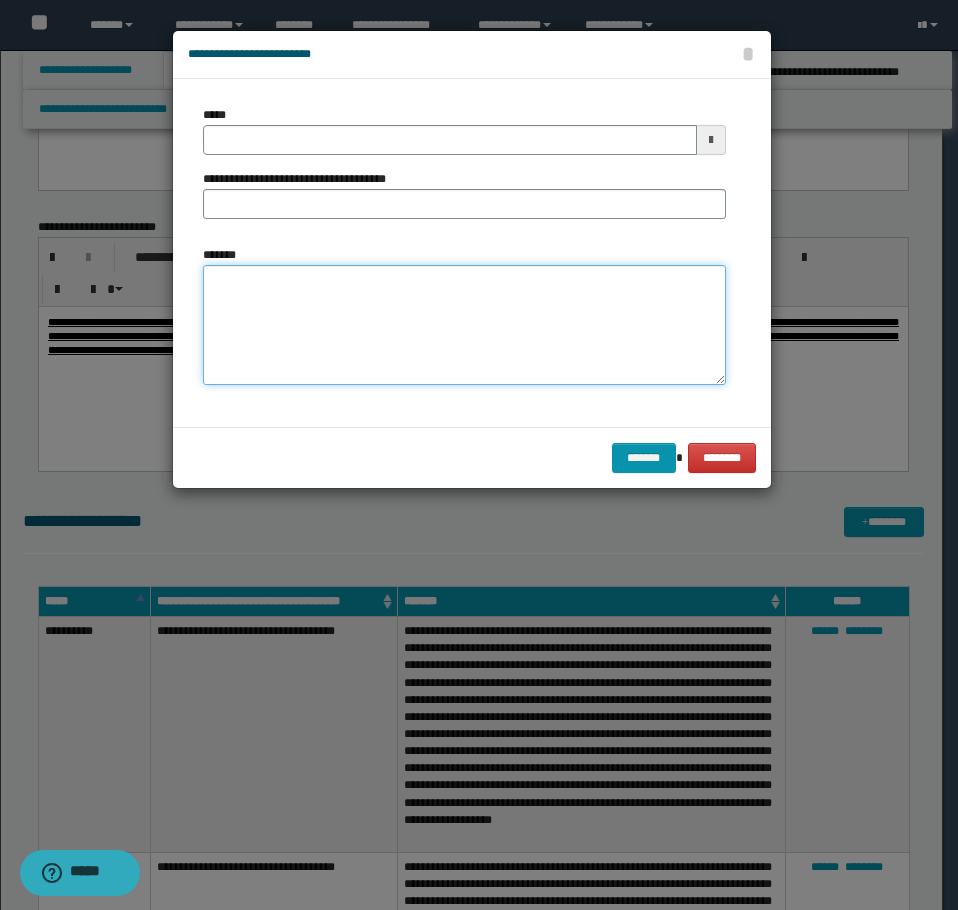 click on "*******" at bounding box center (464, 325) 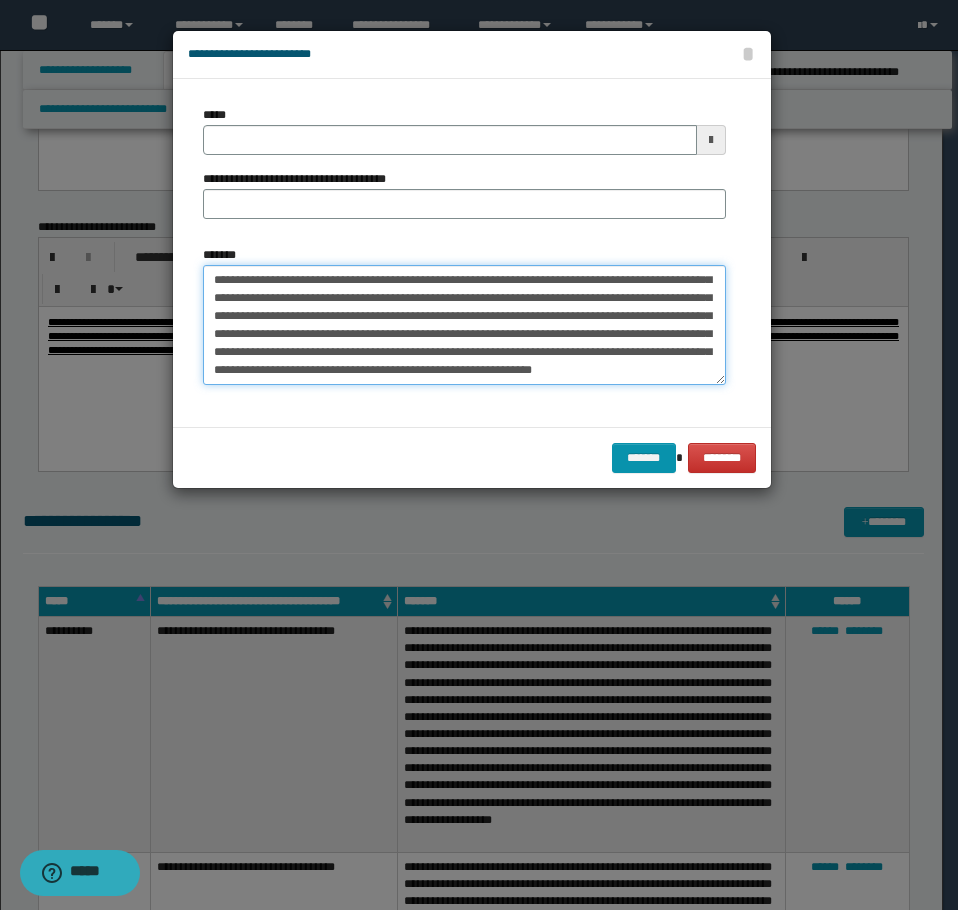 scroll, scrollTop: 0, scrollLeft: 0, axis: both 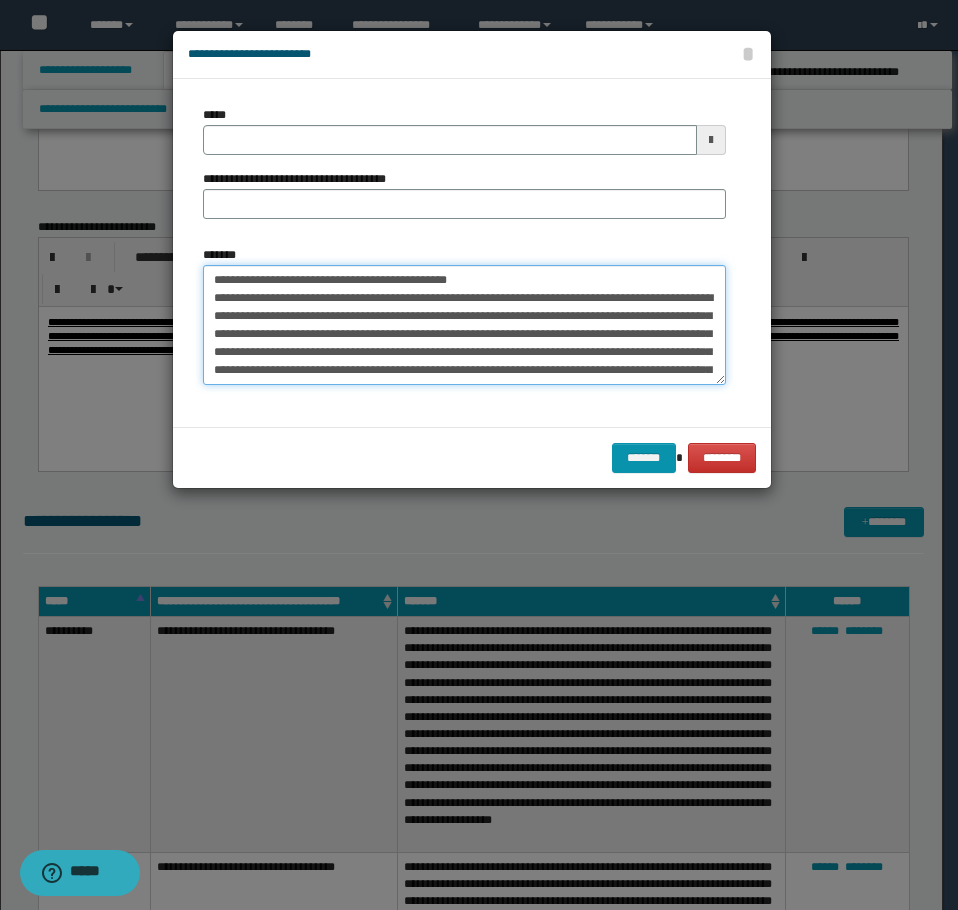 drag, startPoint x: 548, startPoint y: 280, endPoint x: 278, endPoint y: 287, distance: 270.09073 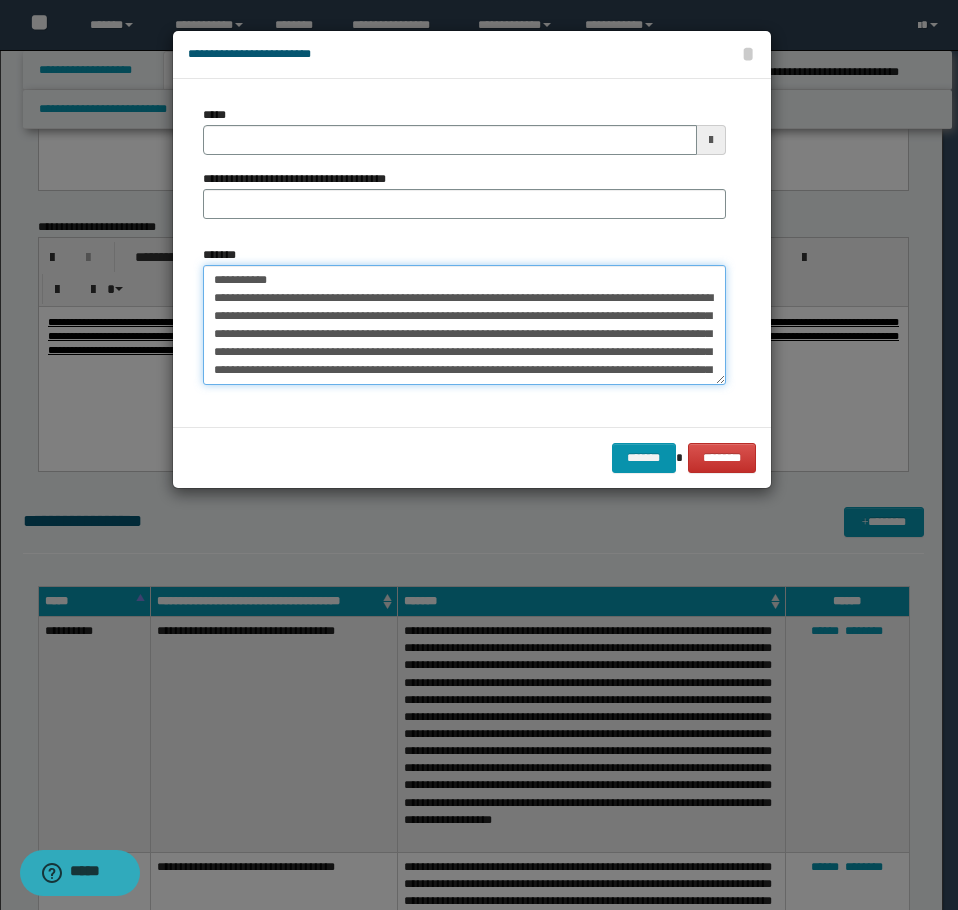type on "**********" 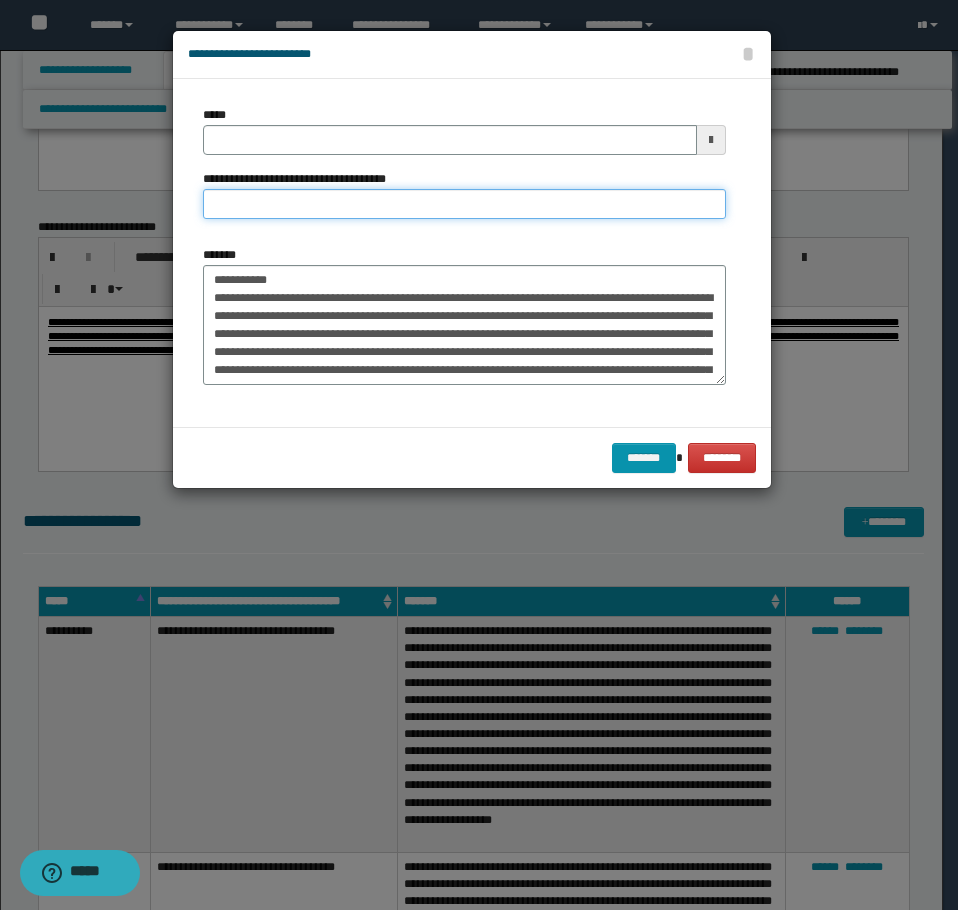 click on "**********" at bounding box center (464, 204) 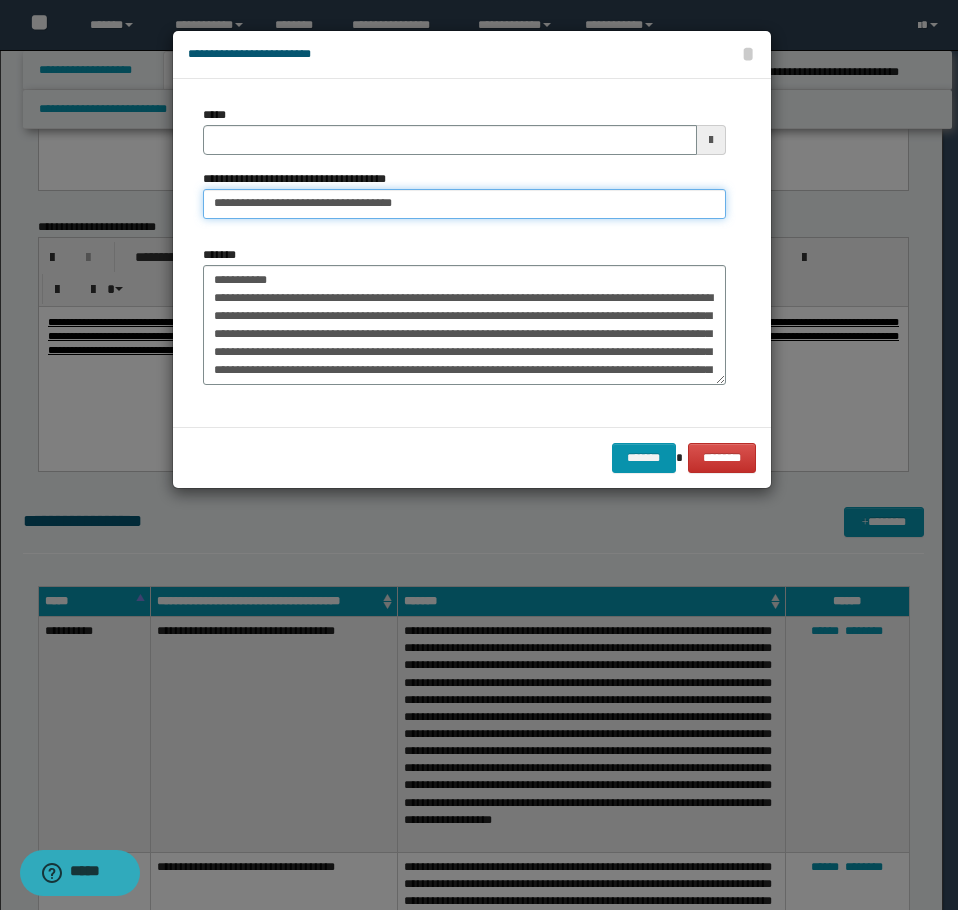 type on "**********" 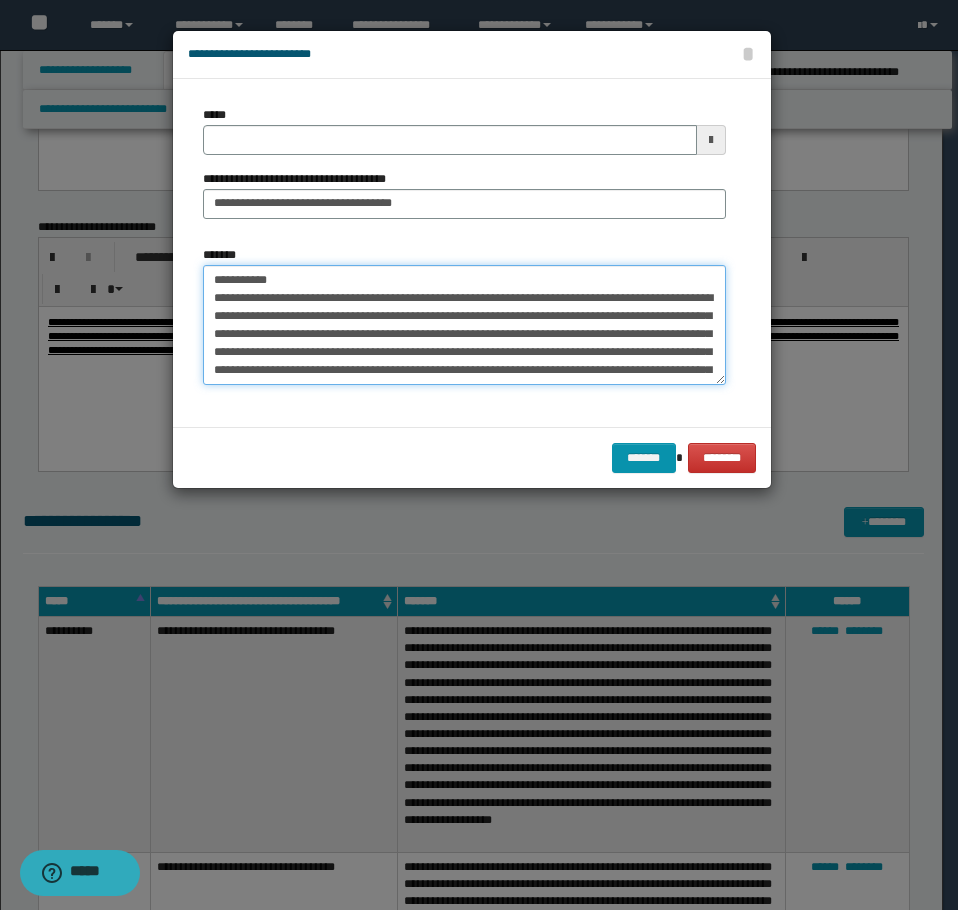 drag, startPoint x: 295, startPoint y: 277, endPoint x: 44, endPoint y: 261, distance: 251.50945 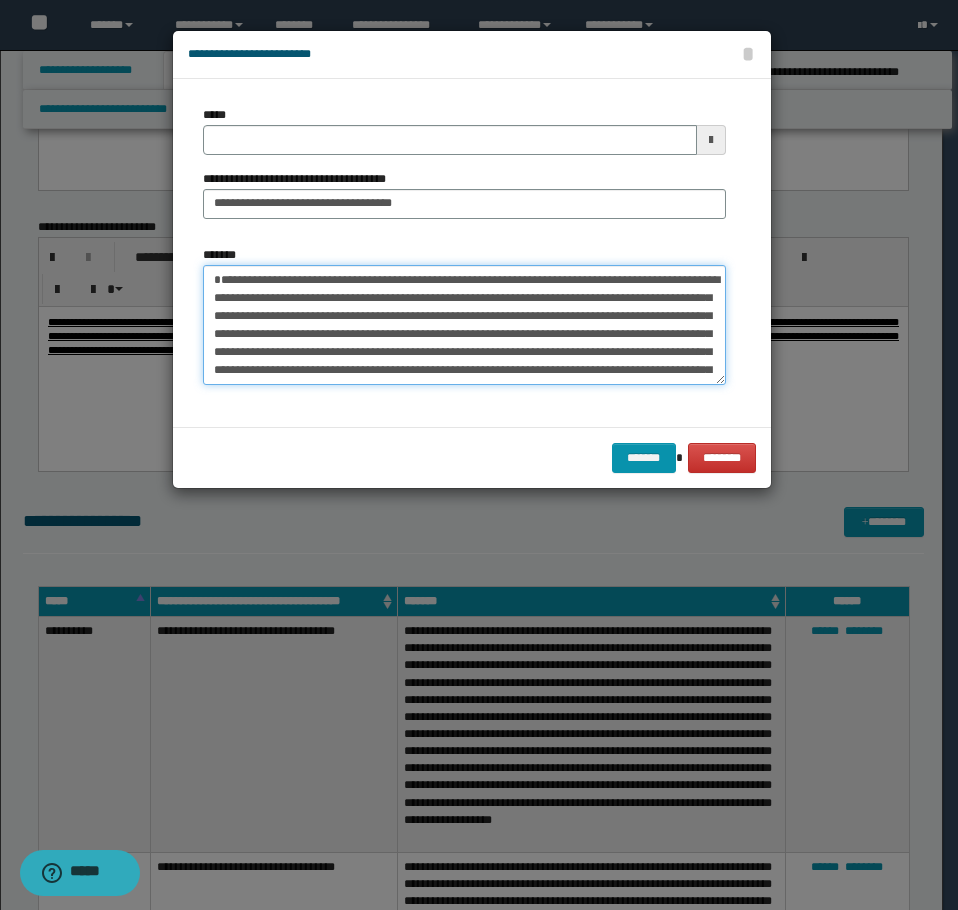 type 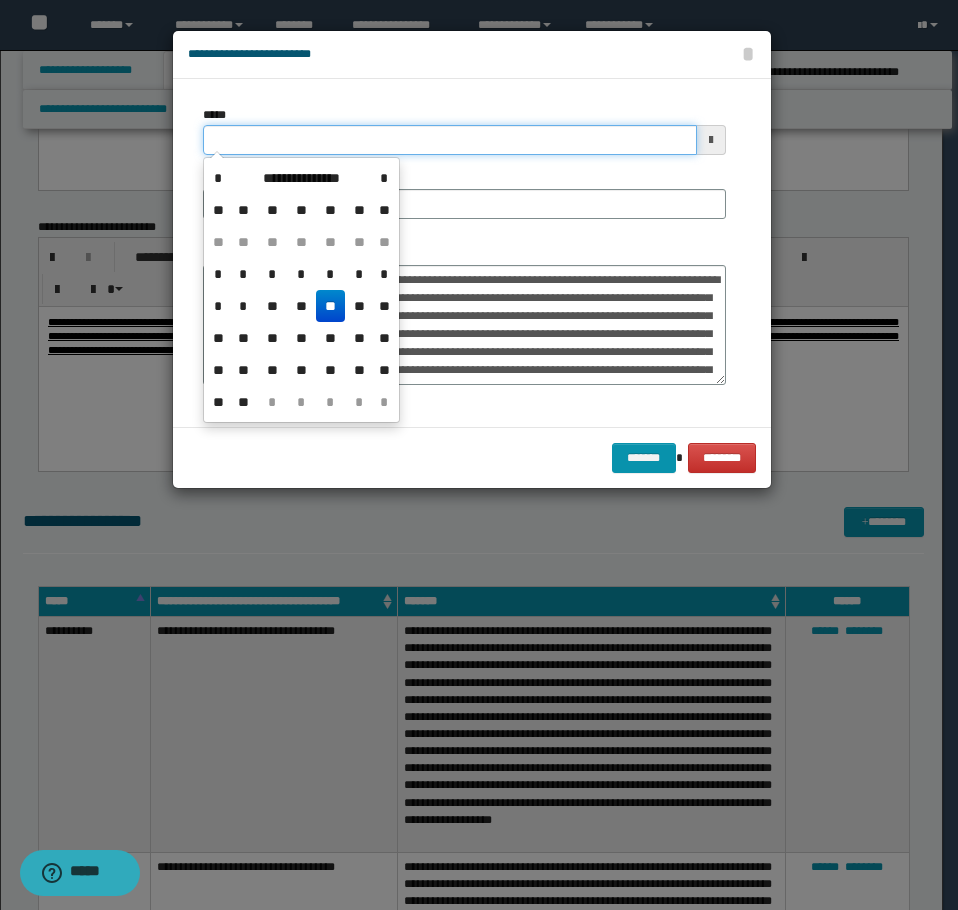 click on "*****" at bounding box center [450, 140] 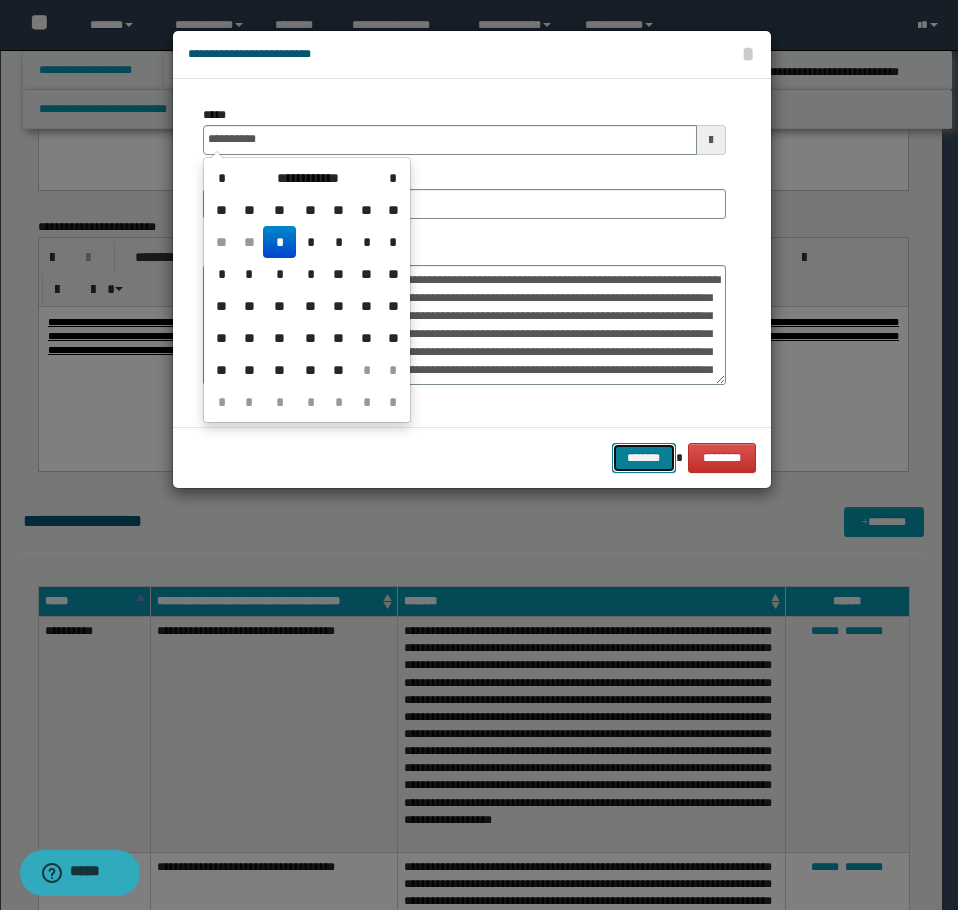 type on "**********" 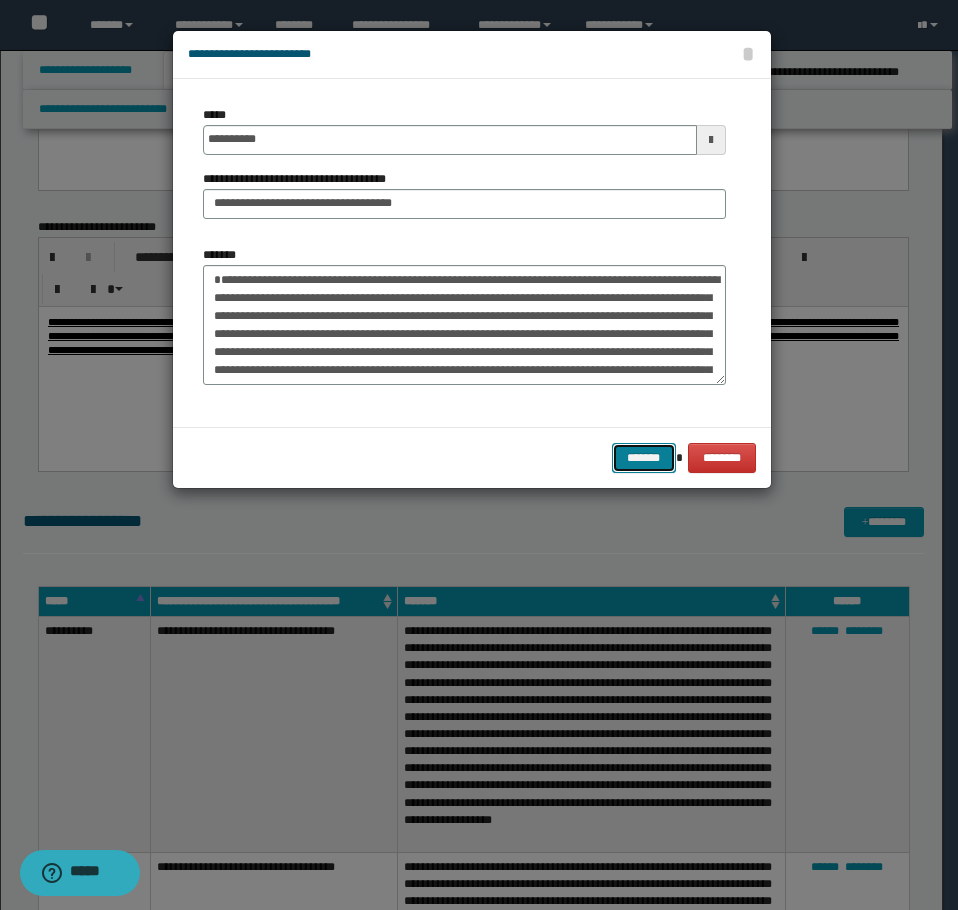 click on "*******" at bounding box center (644, 458) 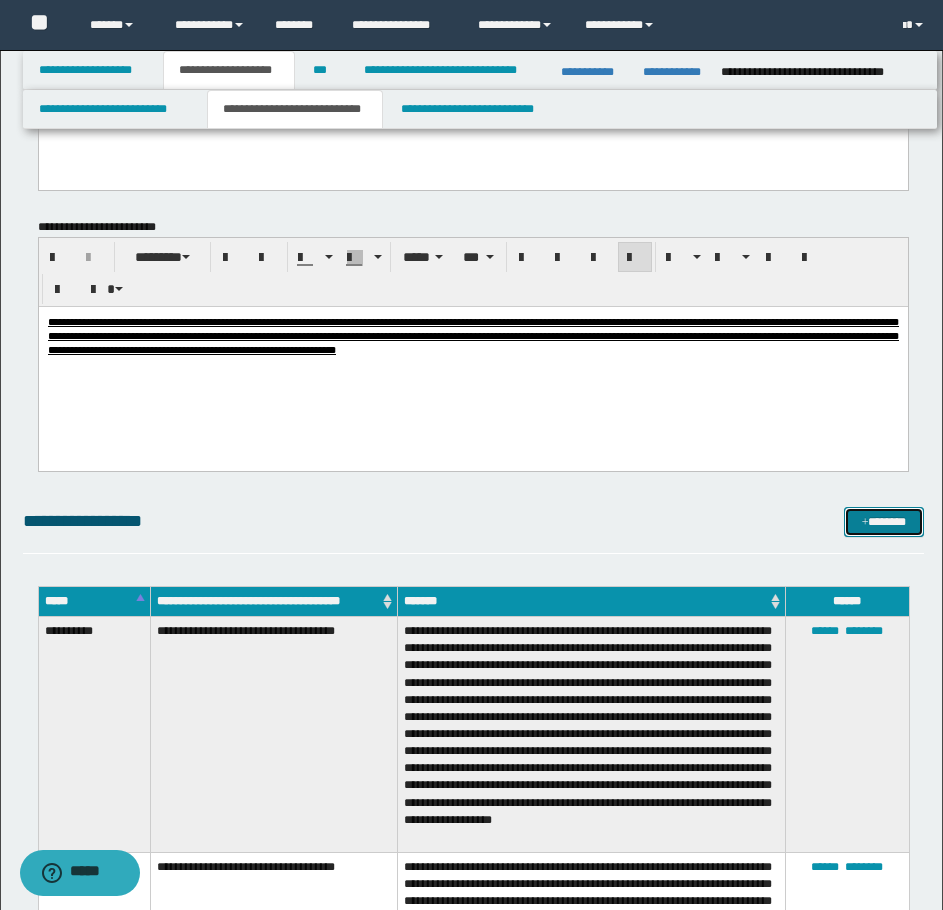 click on "*******" at bounding box center [884, 522] 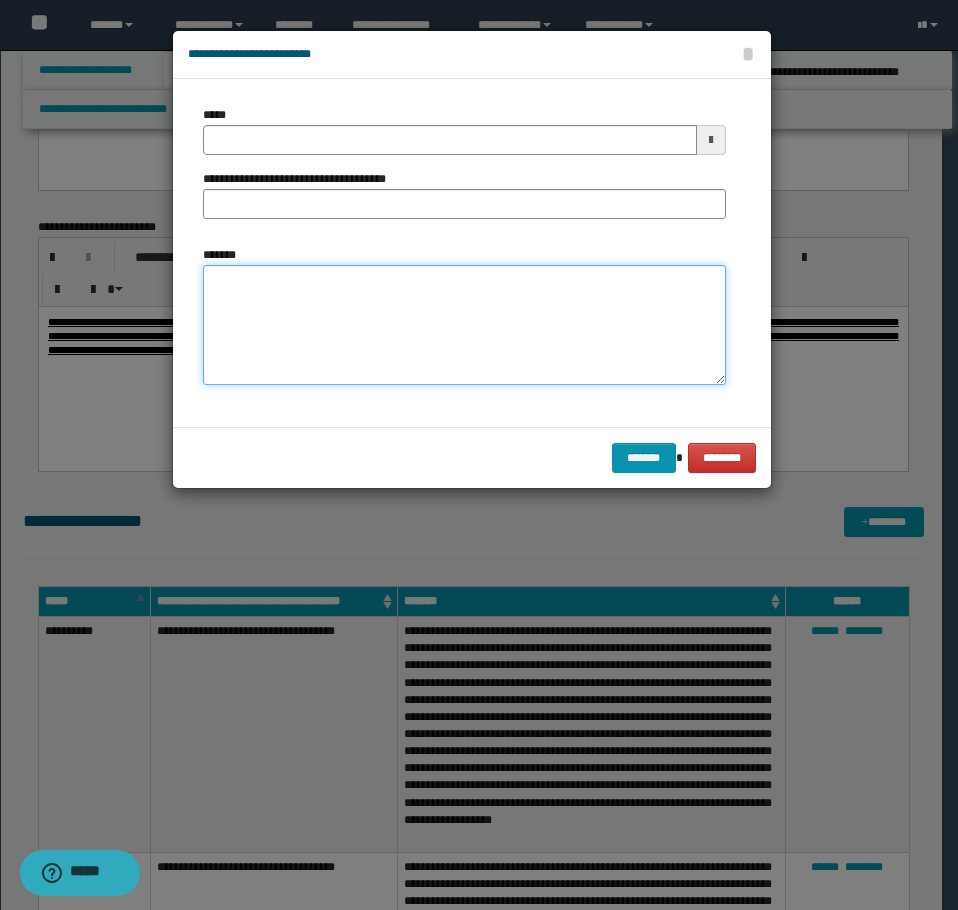 click on "*******" at bounding box center (464, 325) 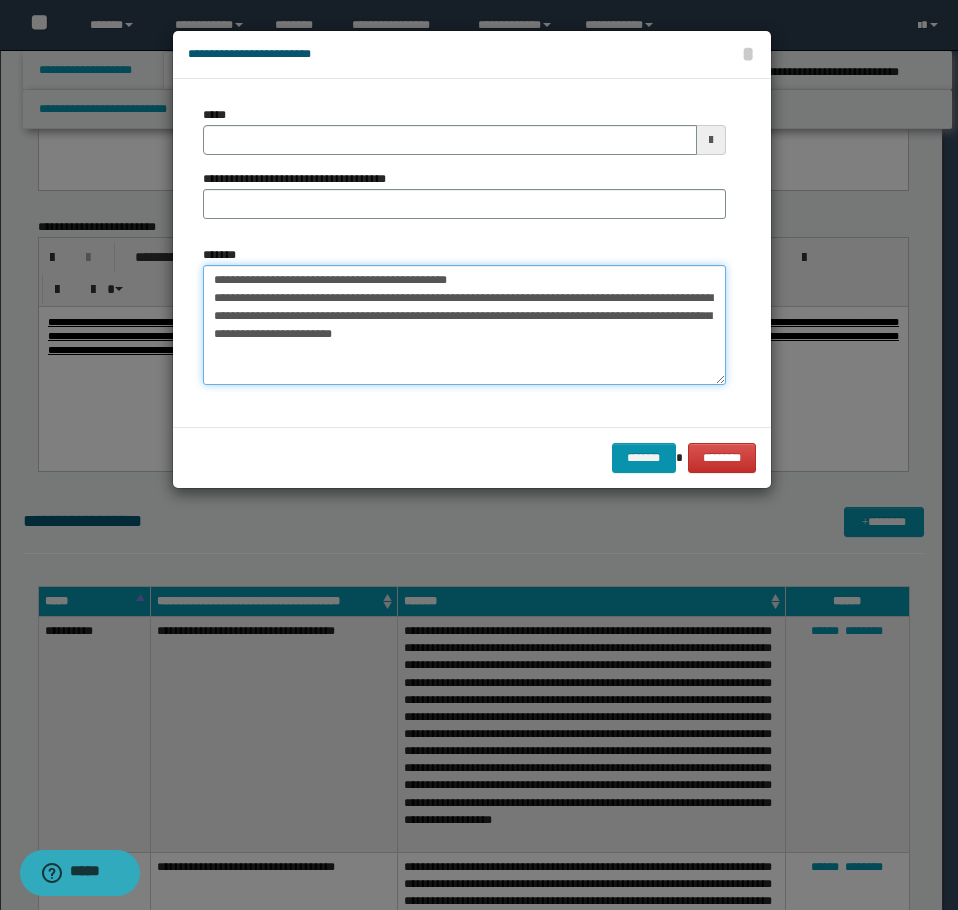 drag, startPoint x: 477, startPoint y: 279, endPoint x: 272, endPoint y: 286, distance: 205.11948 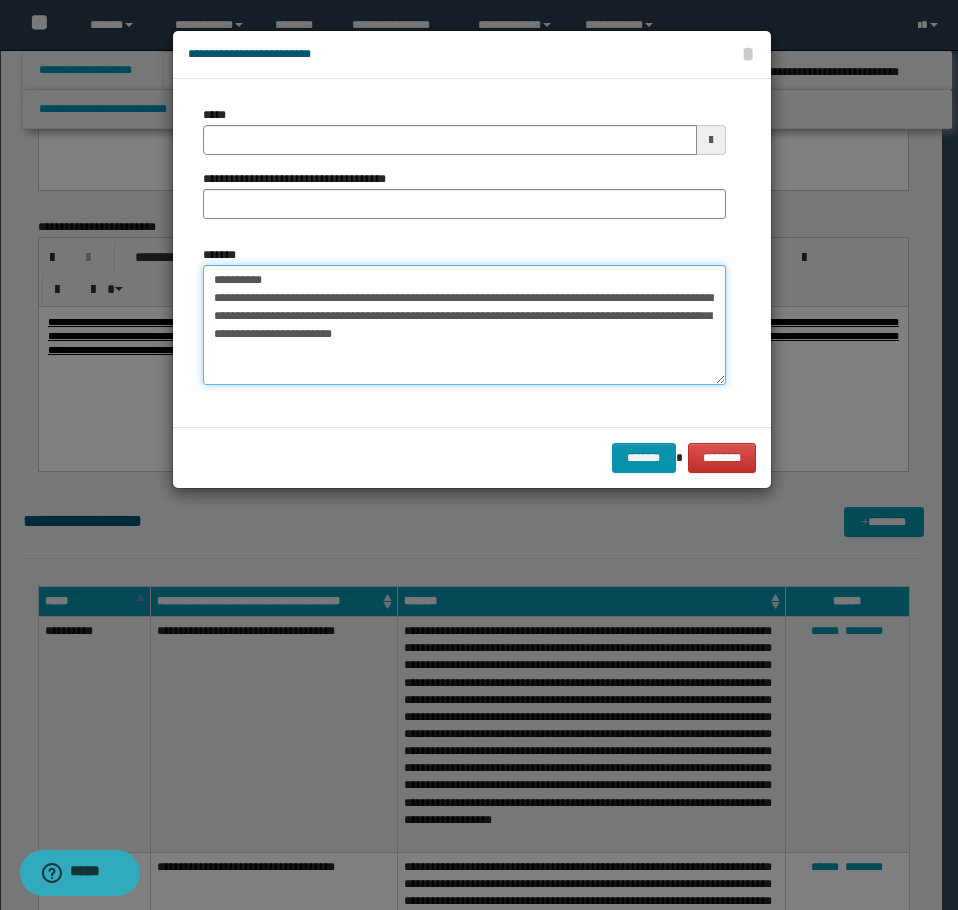 type on "**********" 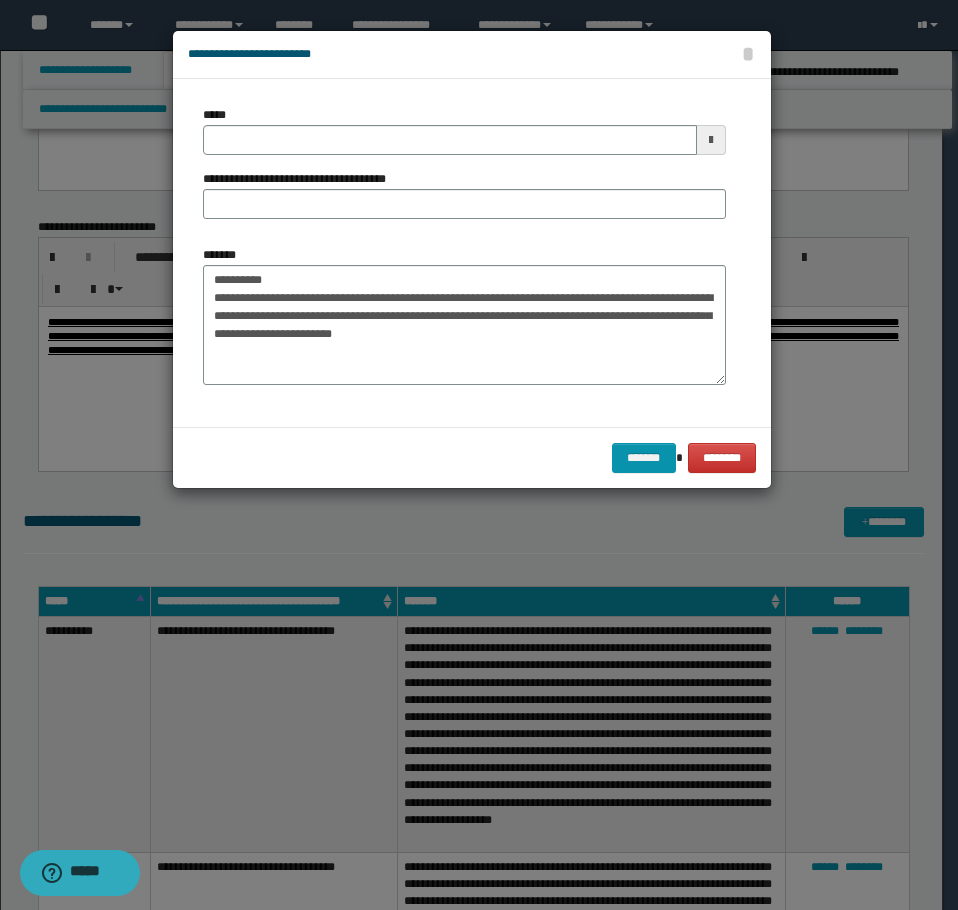 click on "**********" at bounding box center (464, 170) 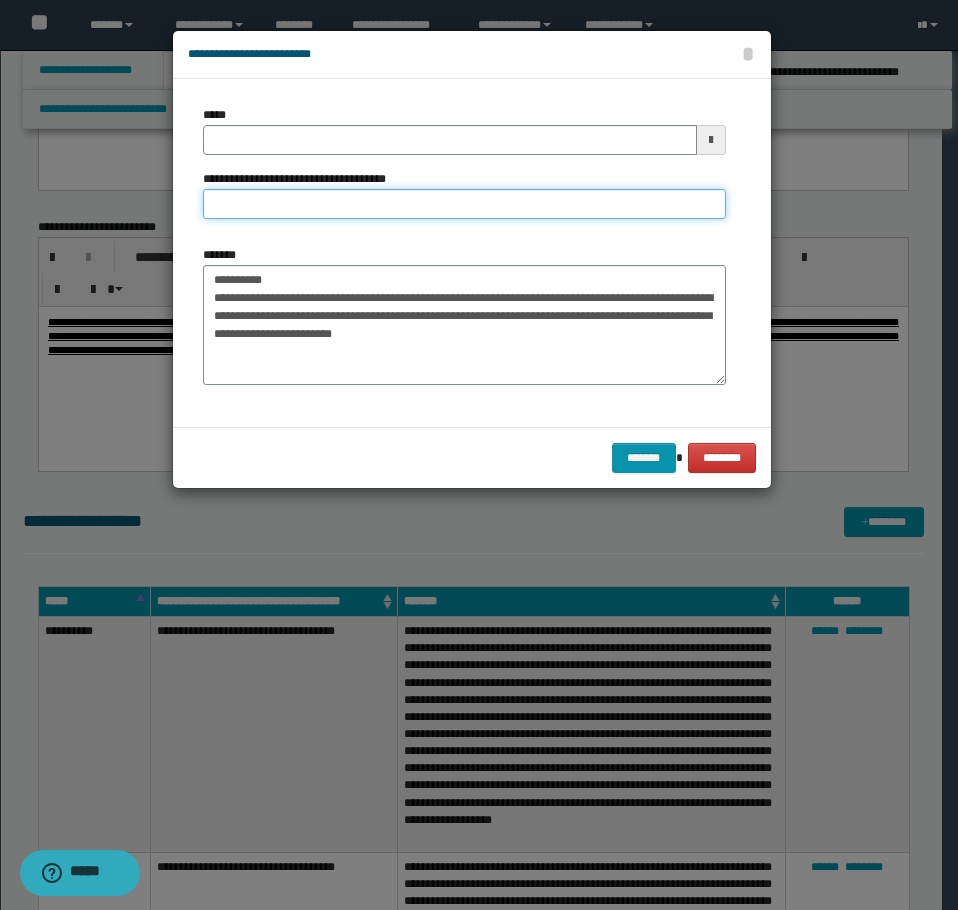 click on "**********" at bounding box center [464, 204] 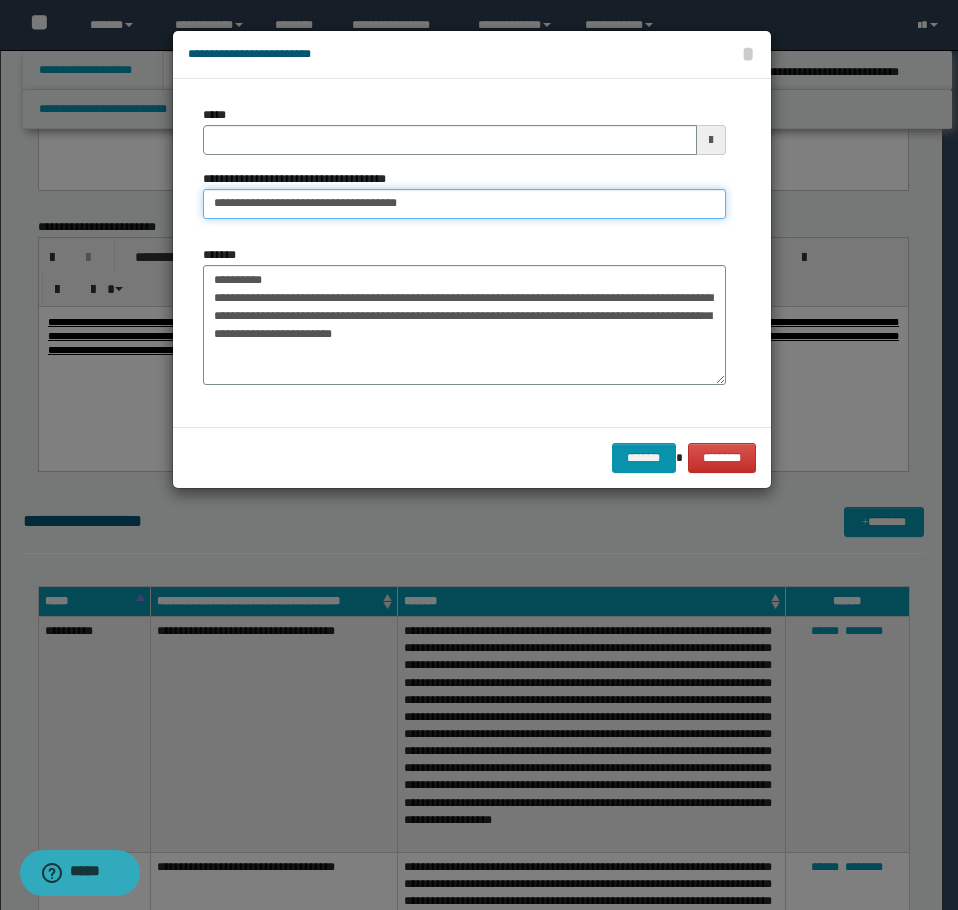 type on "**********" 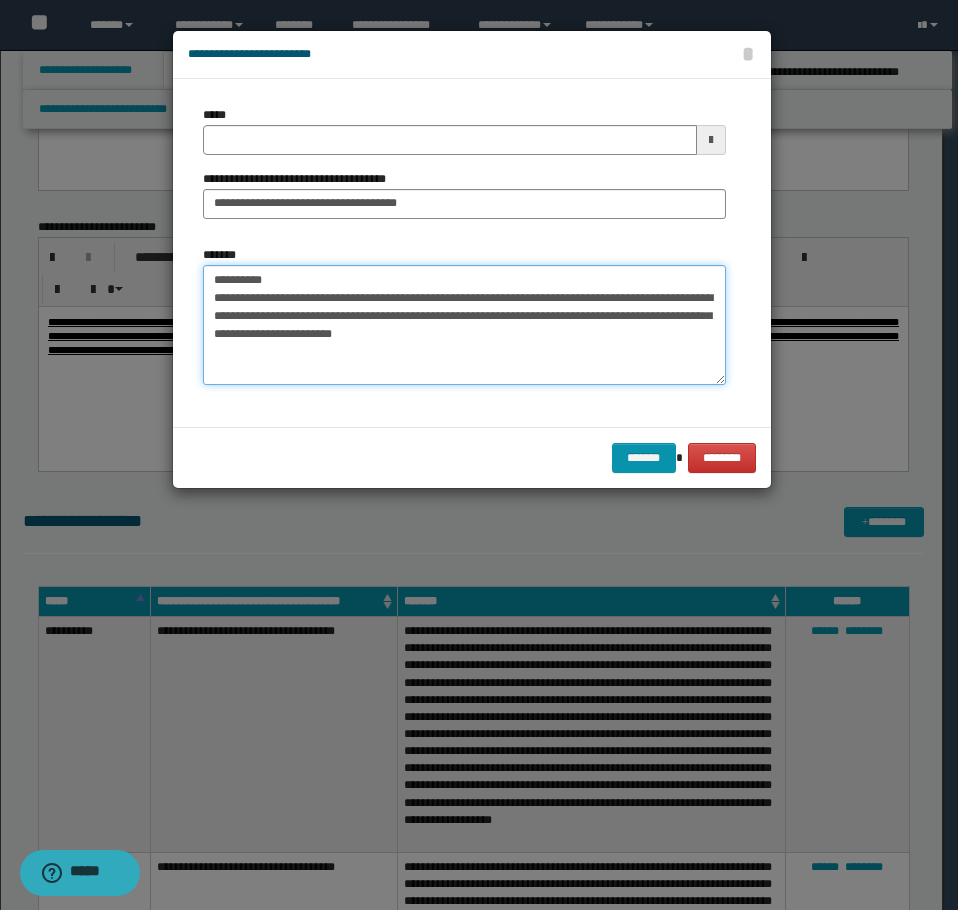 drag, startPoint x: 255, startPoint y: 268, endPoint x: 8, endPoint y: 233, distance: 249.46744 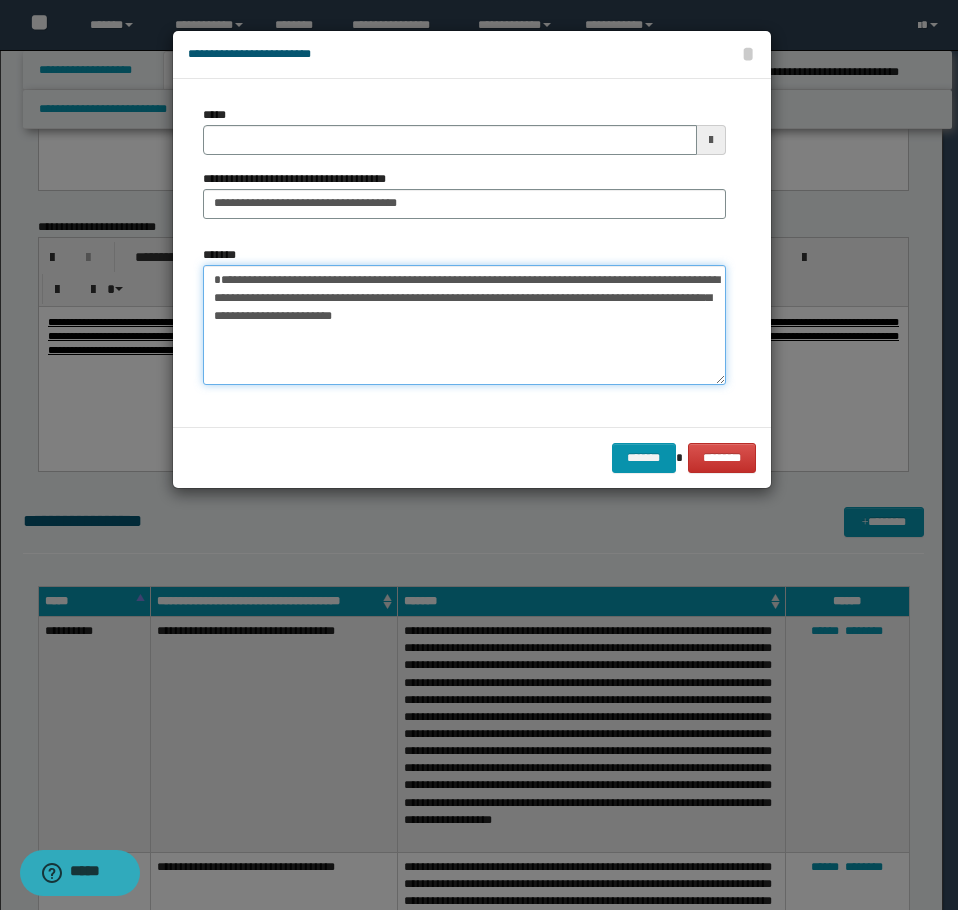 type 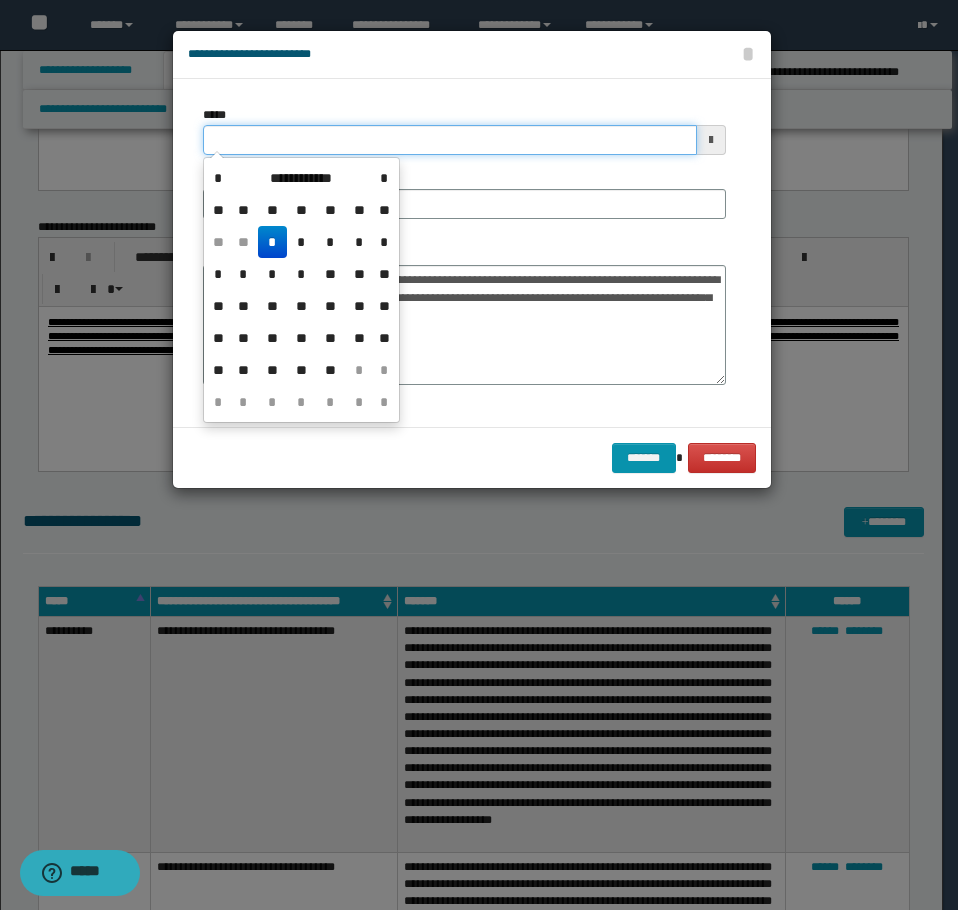 click on "*****" at bounding box center [450, 140] 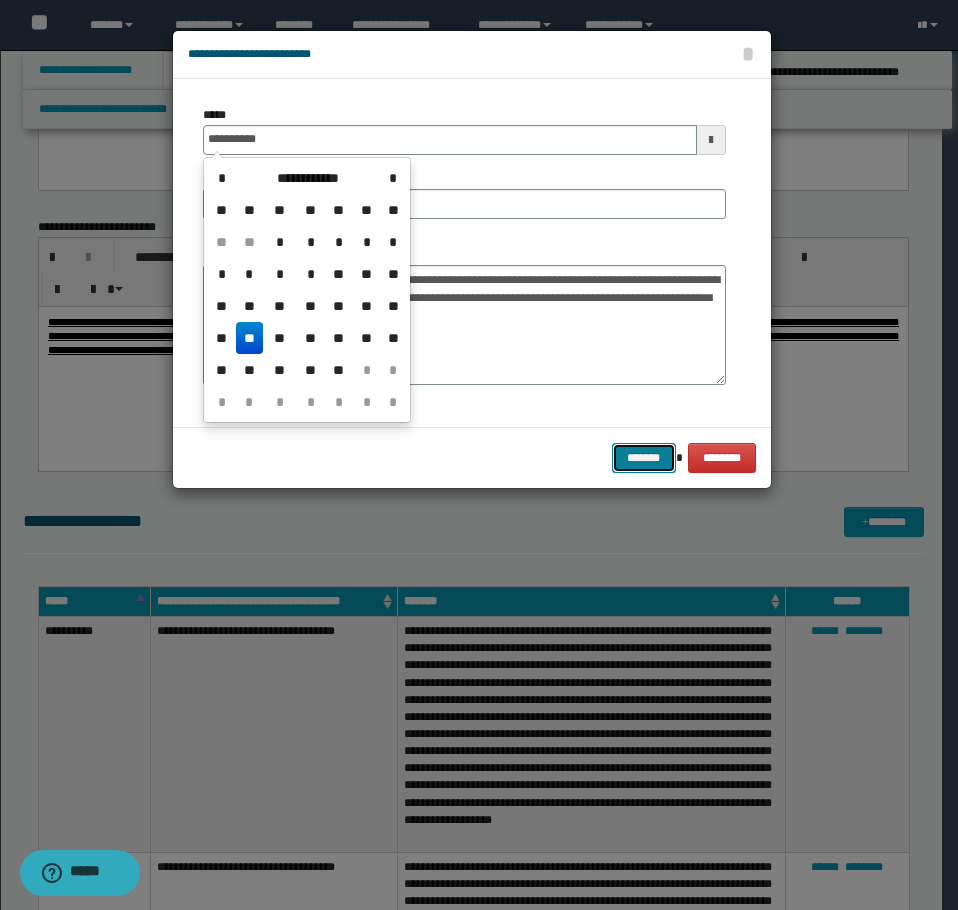 type on "**********" 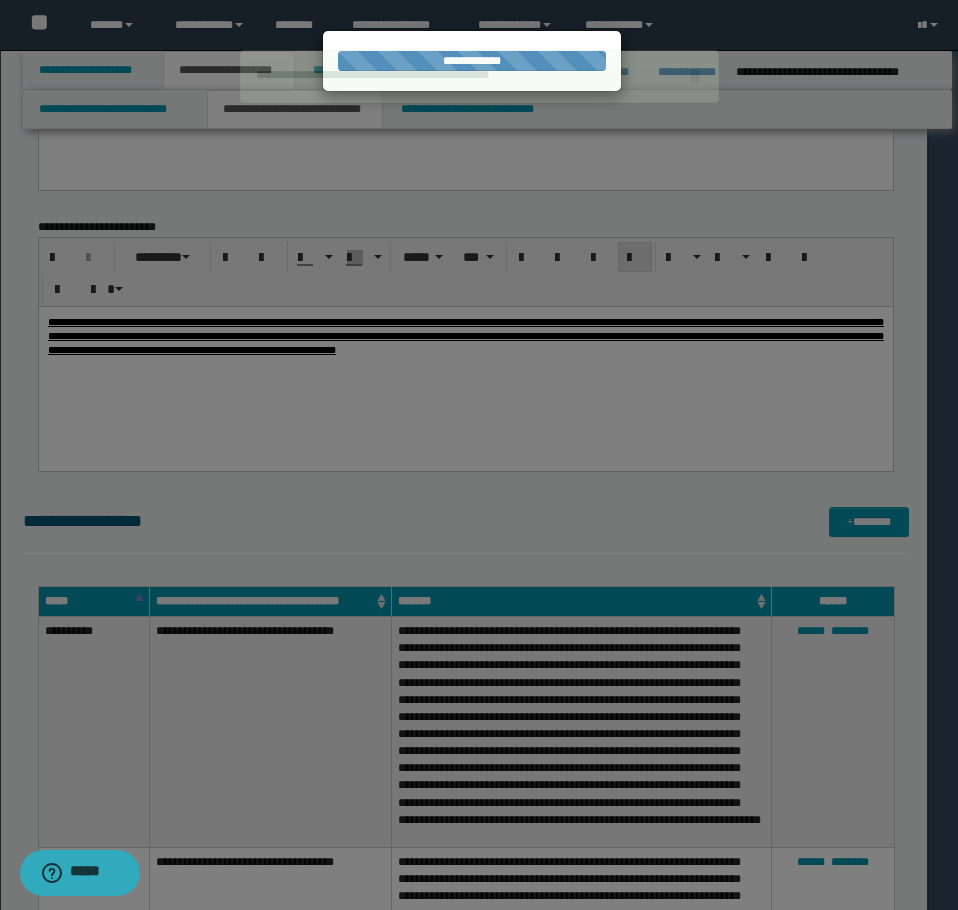 type 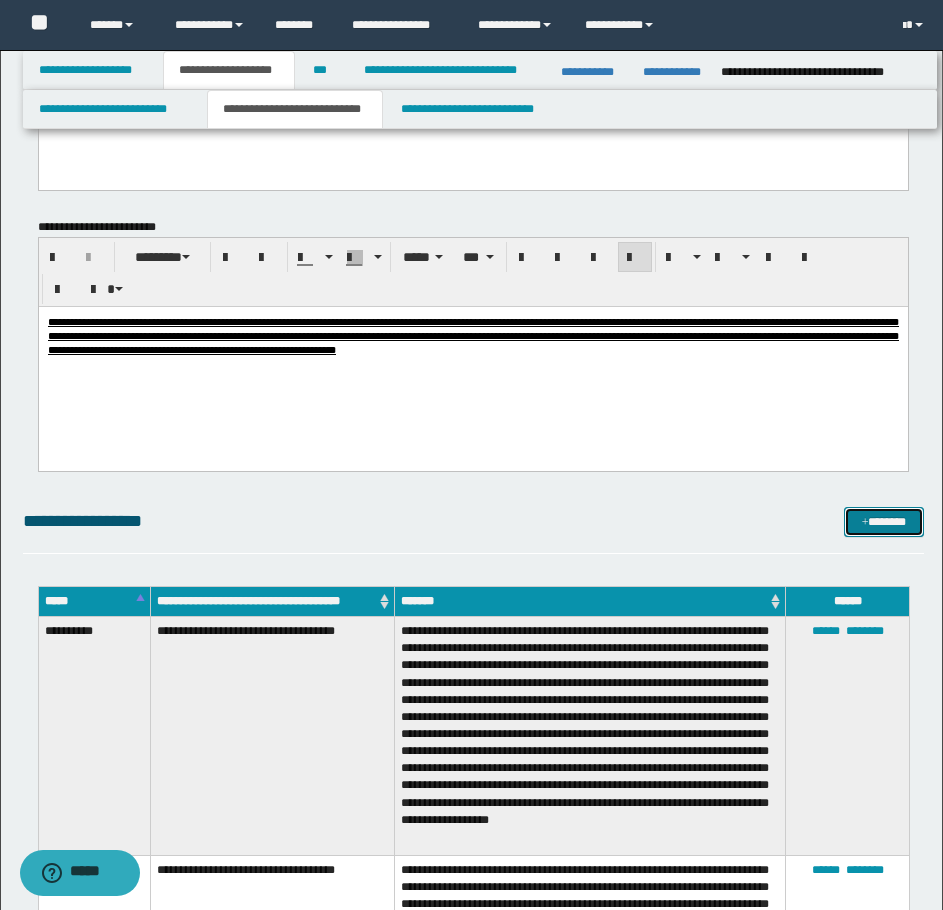 drag, startPoint x: 894, startPoint y: 529, endPoint x: 955, endPoint y: 524, distance: 61.204575 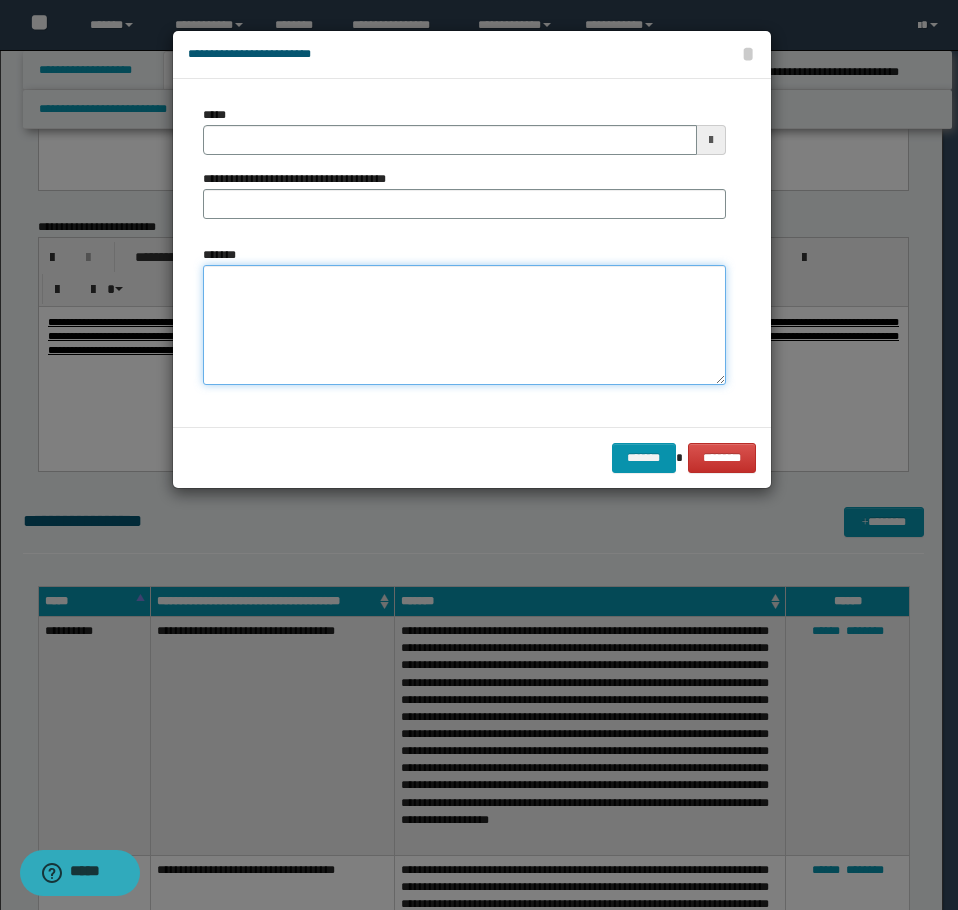 click on "*******" at bounding box center [464, 325] 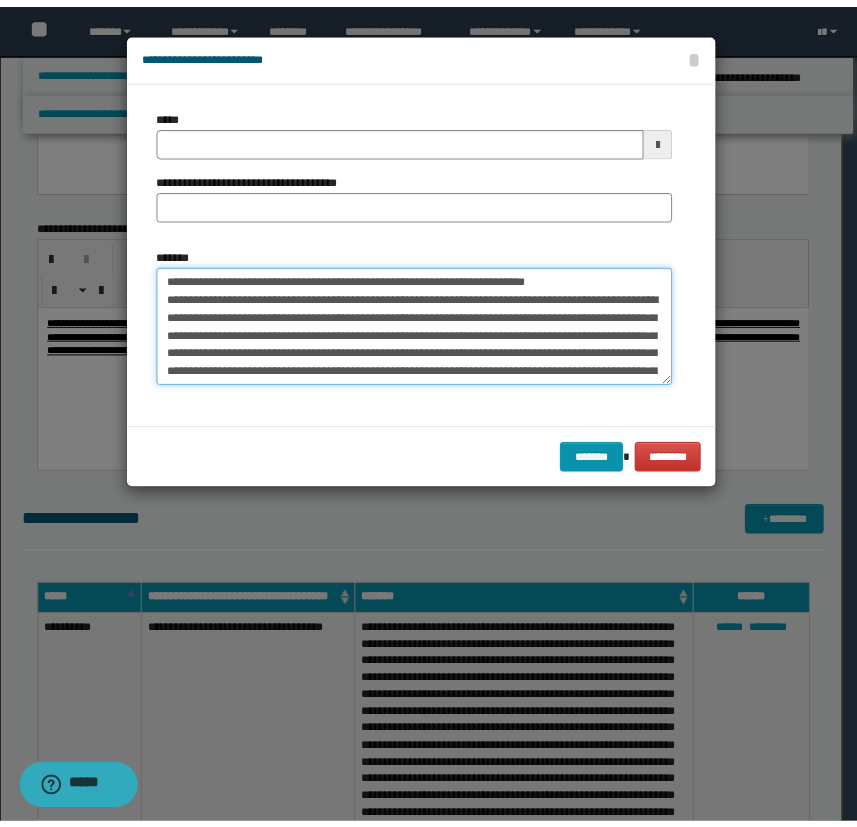scroll, scrollTop: 0, scrollLeft: 0, axis: both 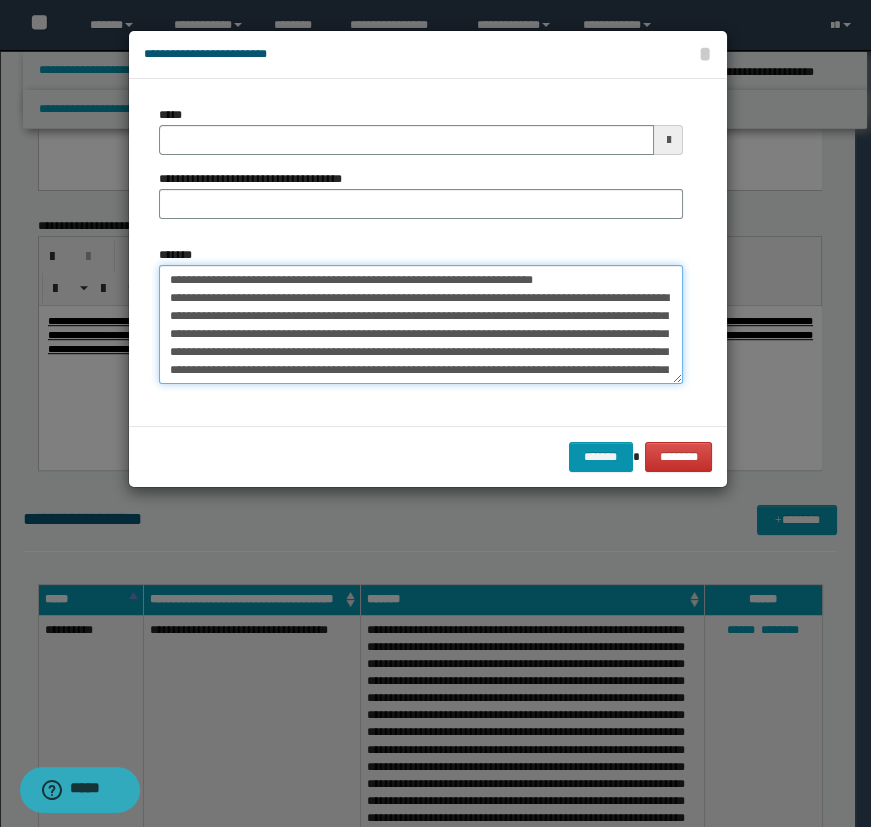 drag, startPoint x: 567, startPoint y: 274, endPoint x: 235, endPoint y: 280, distance: 332.0542 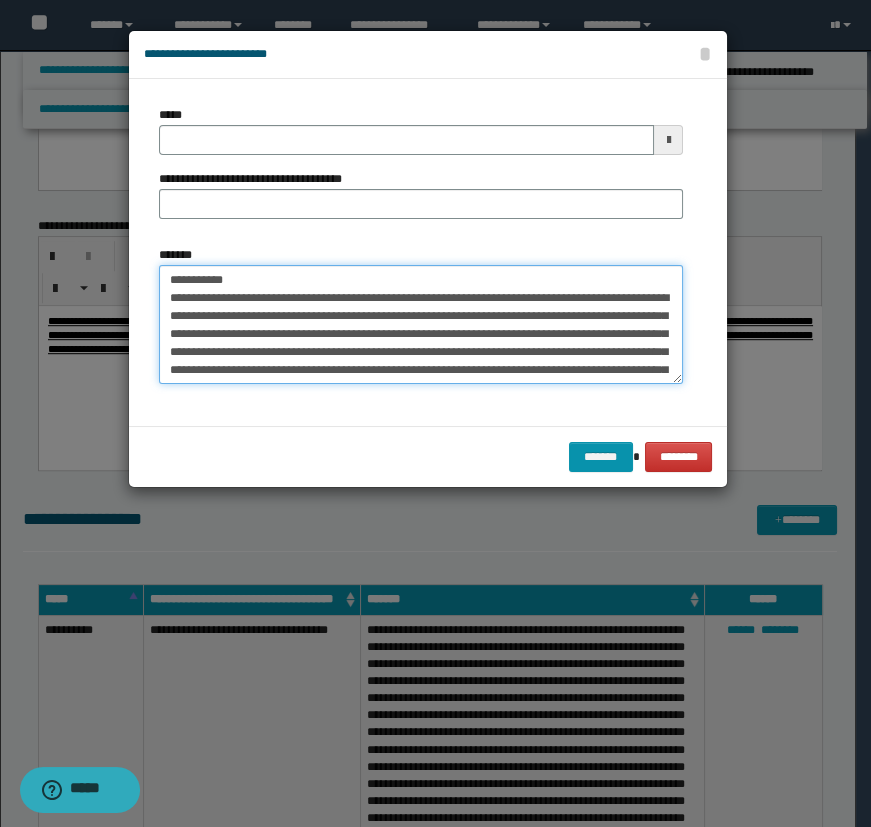 type on "**********" 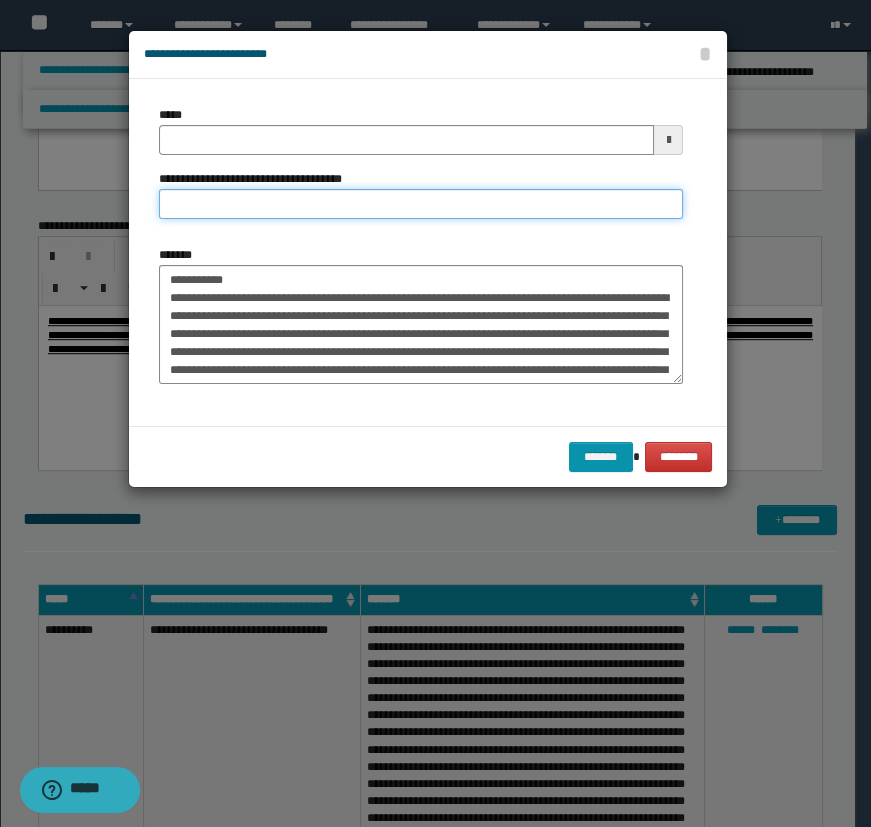 click on "**********" at bounding box center (421, 204) 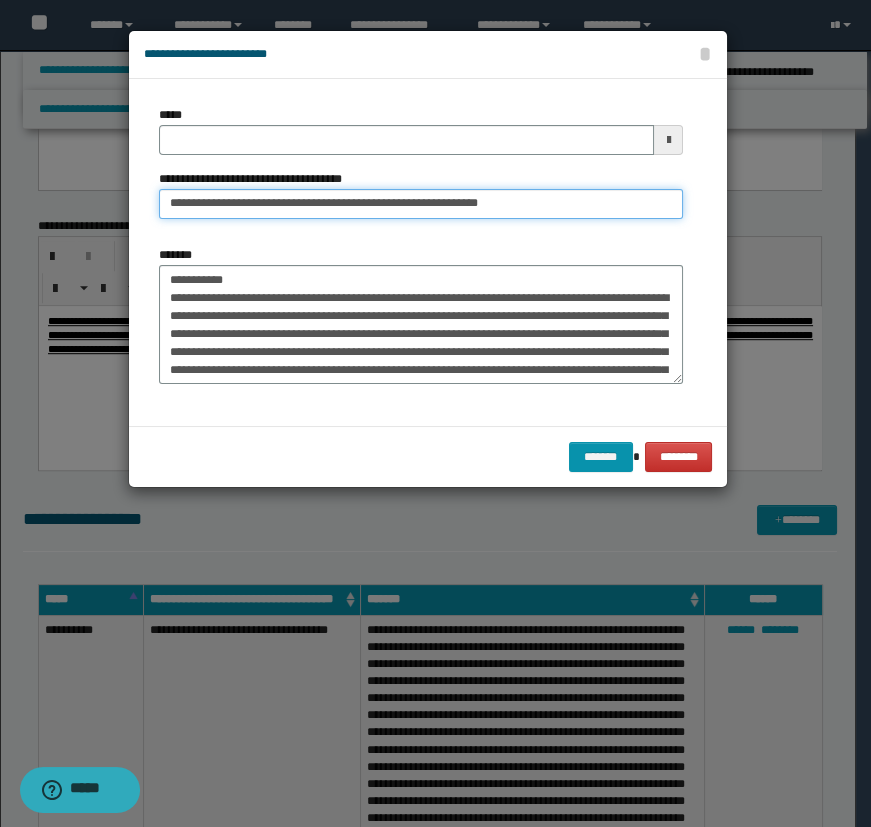 type on "**********" 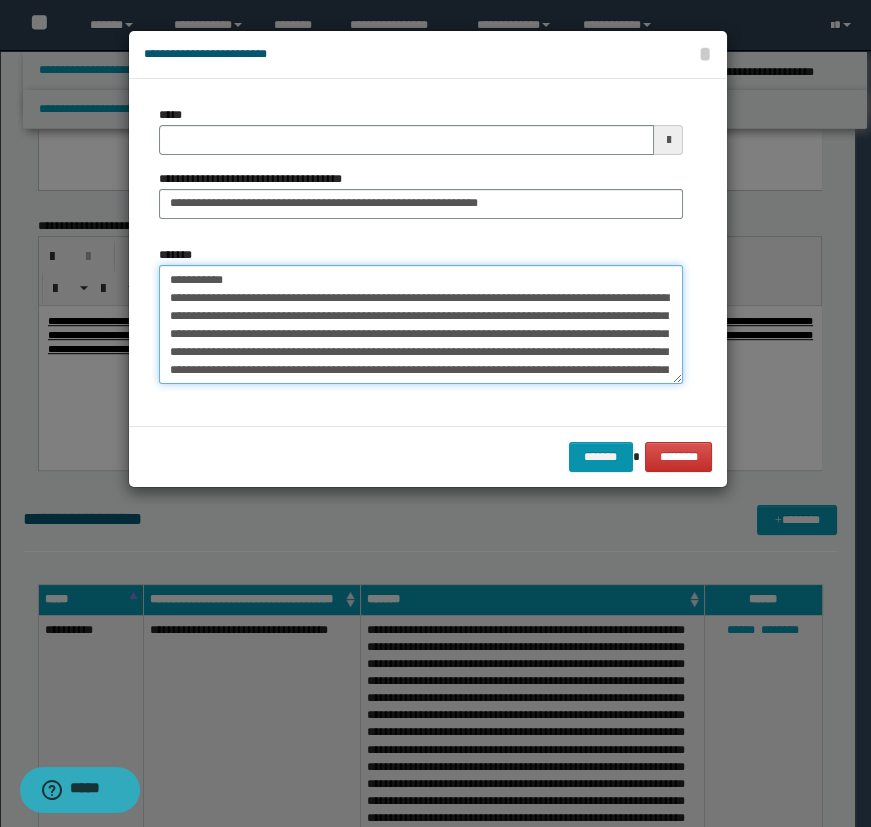 drag, startPoint x: 248, startPoint y: 283, endPoint x: 54, endPoint y: 260, distance: 195.35864 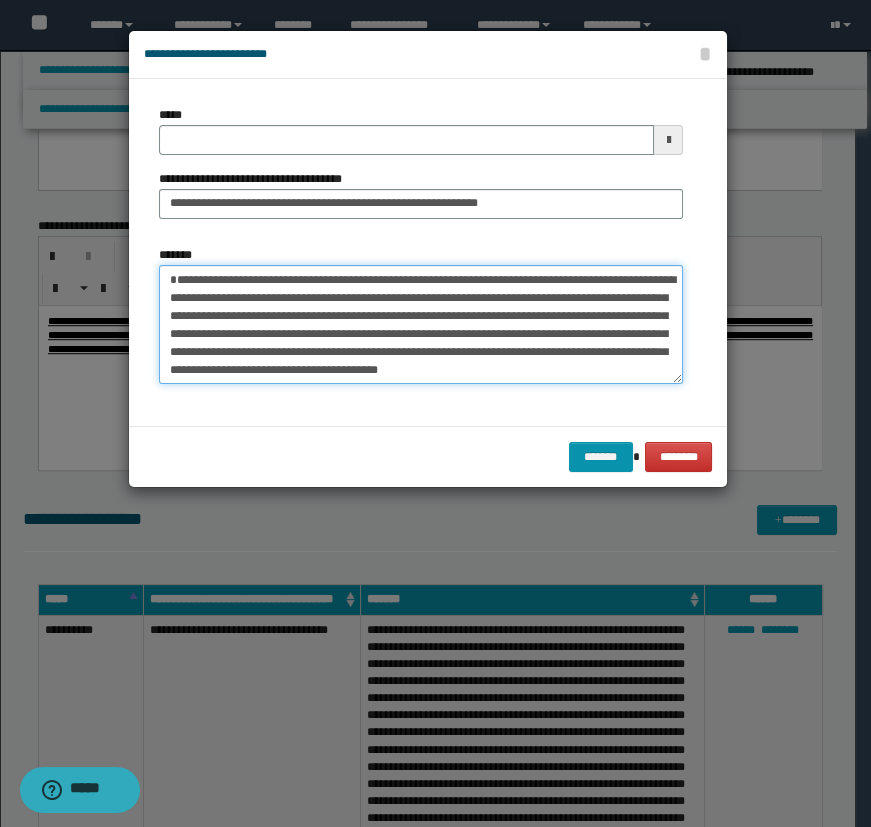 type 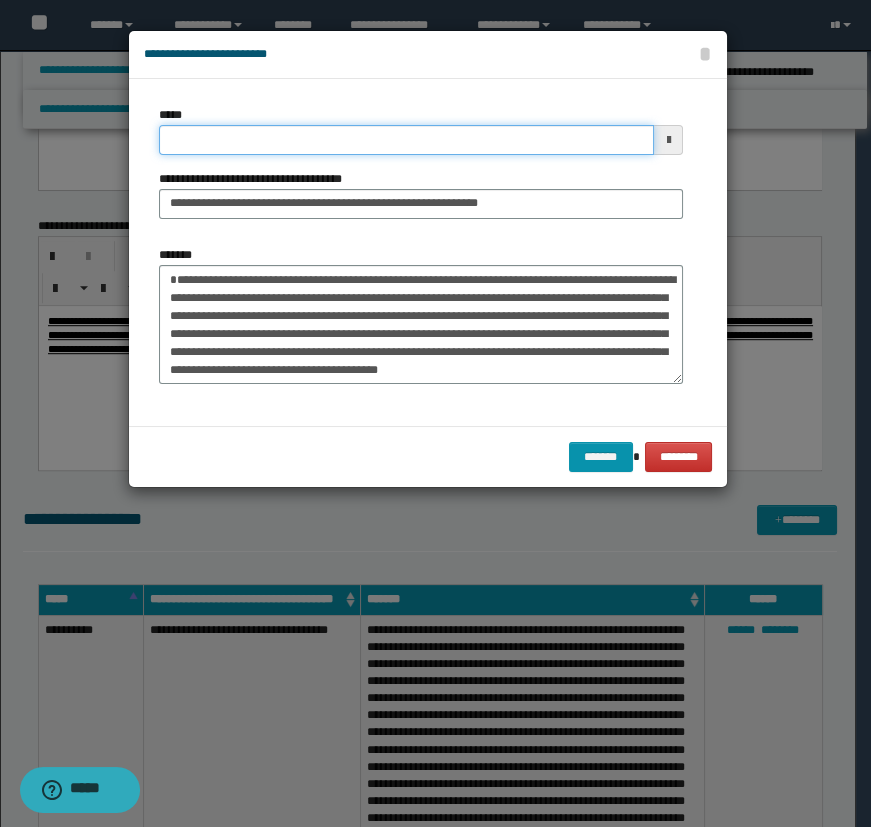 click on "*****" at bounding box center [407, 140] 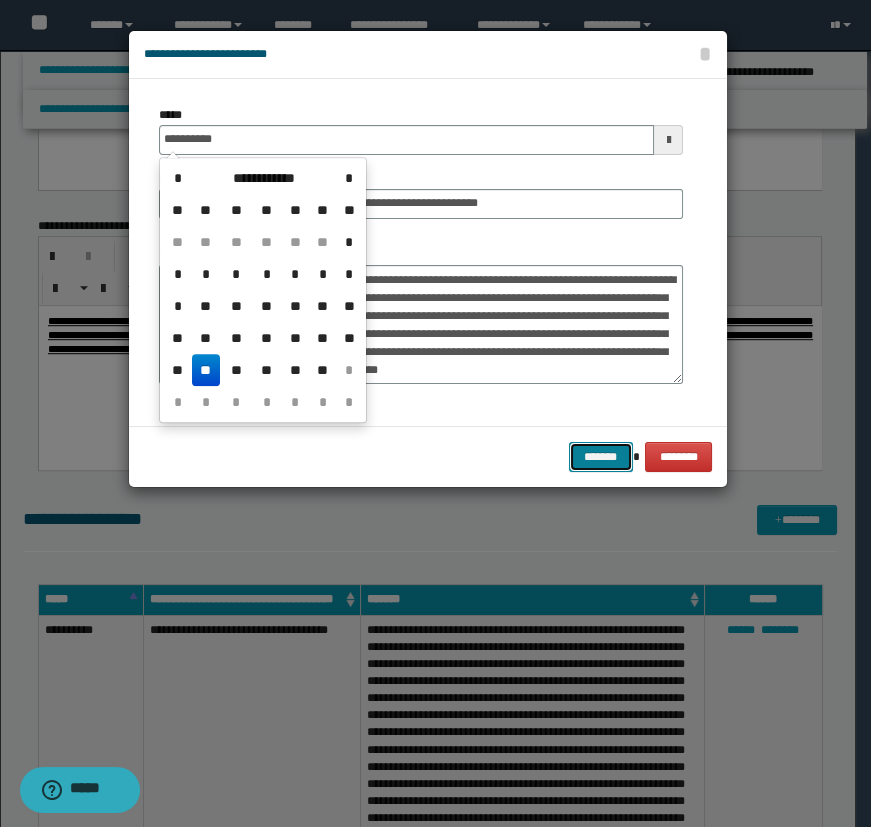 type on "**********" 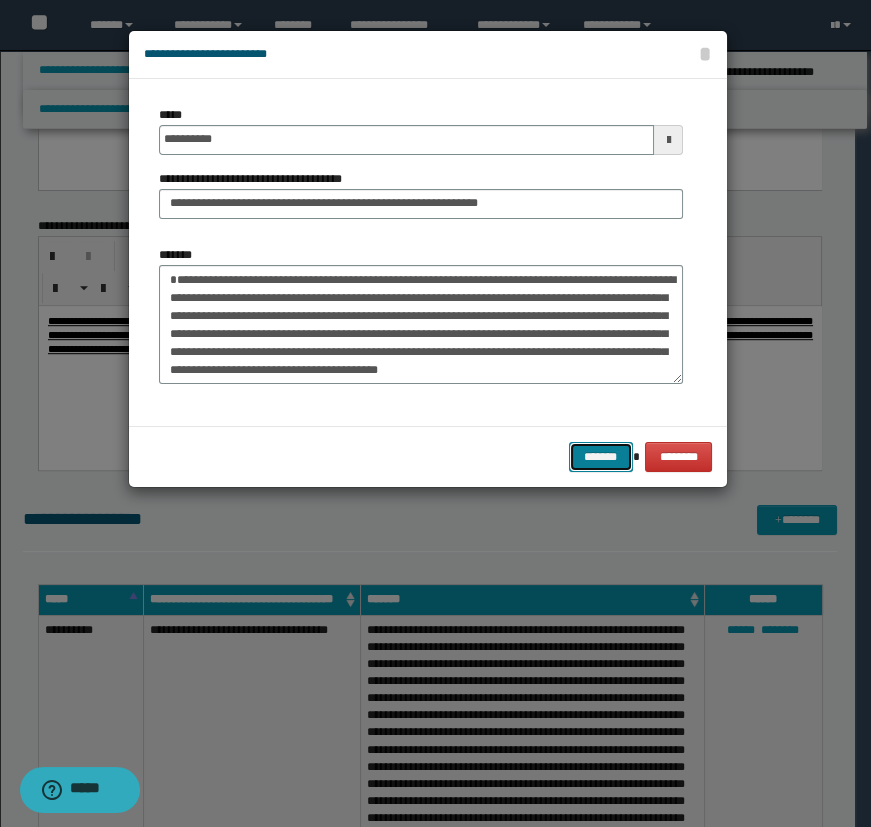 click on "*******" at bounding box center (601, 457) 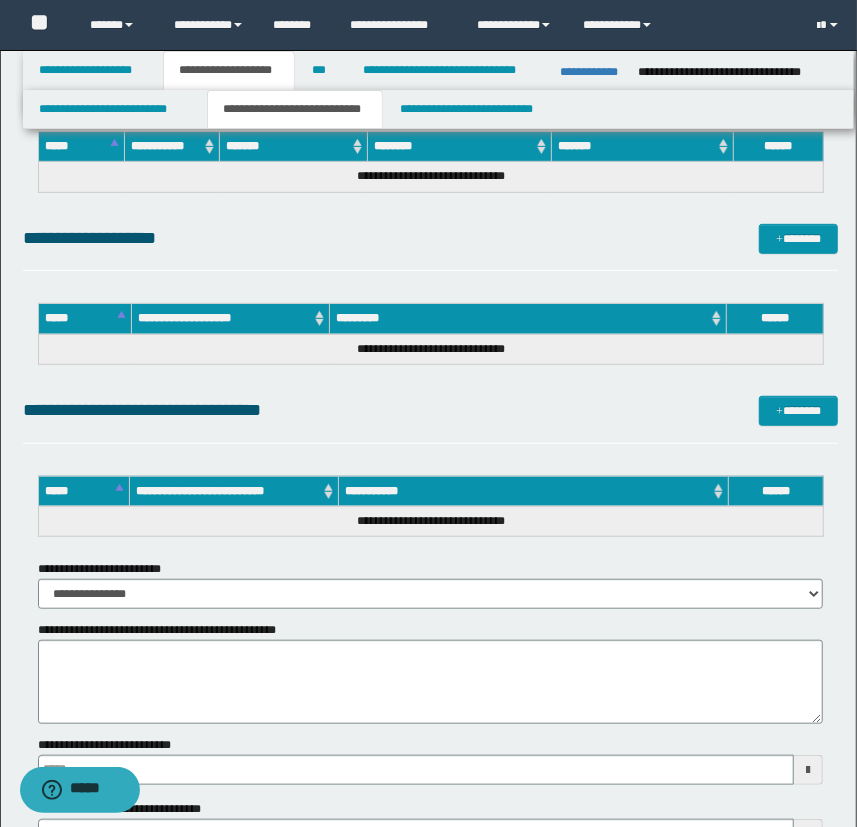 scroll, scrollTop: 3500, scrollLeft: 0, axis: vertical 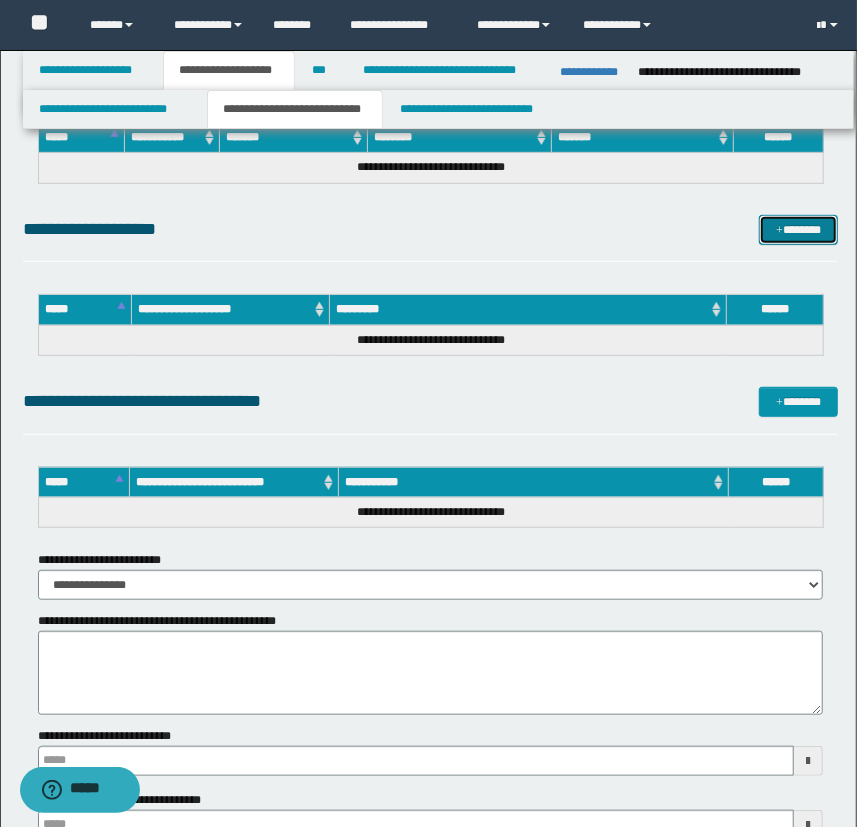 drag, startPoint x: 791, startPoint y: 231, endPoint x: 820, endPoint y: 249, distance: 34.132095 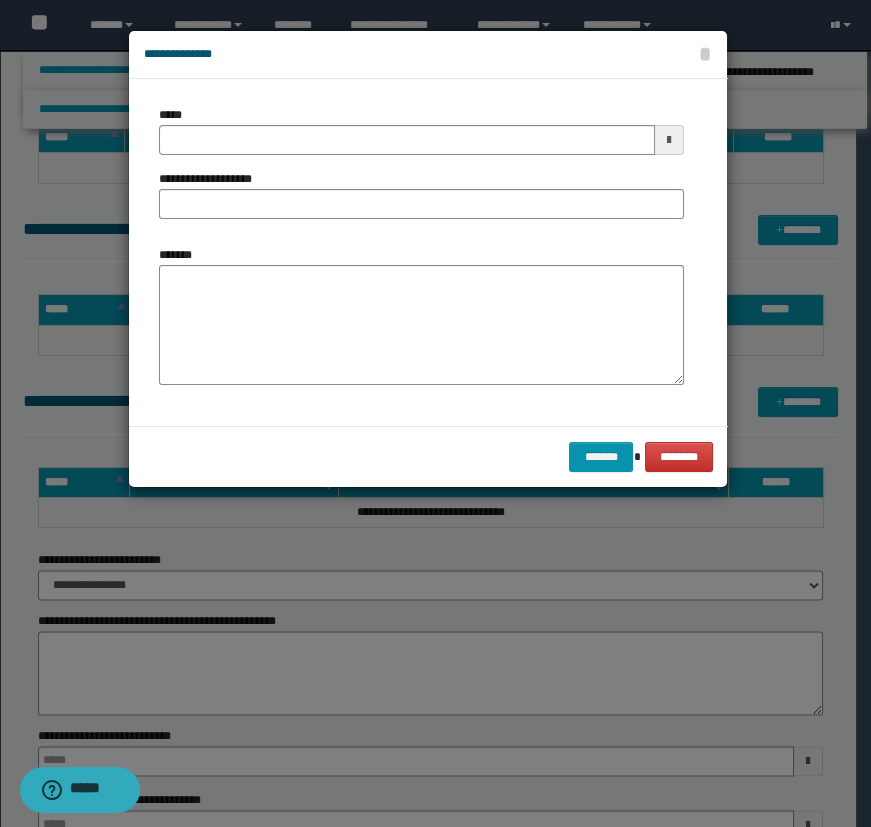 click on "*******" at bounding box center (421, 315) 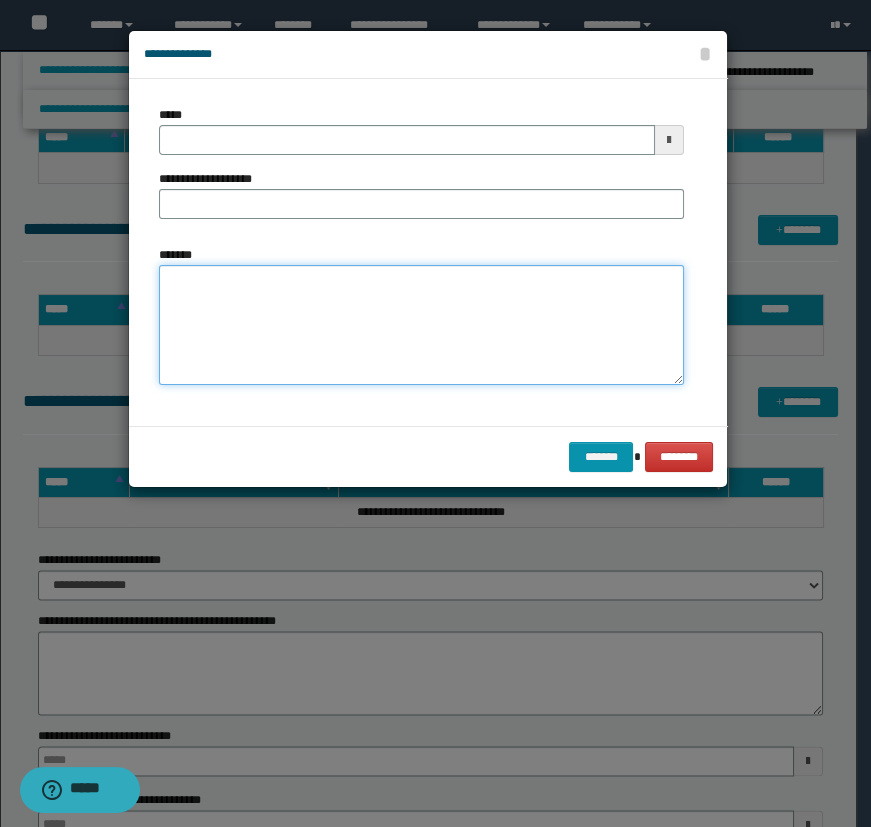 click on "*******" at bounding box center [421, 325] 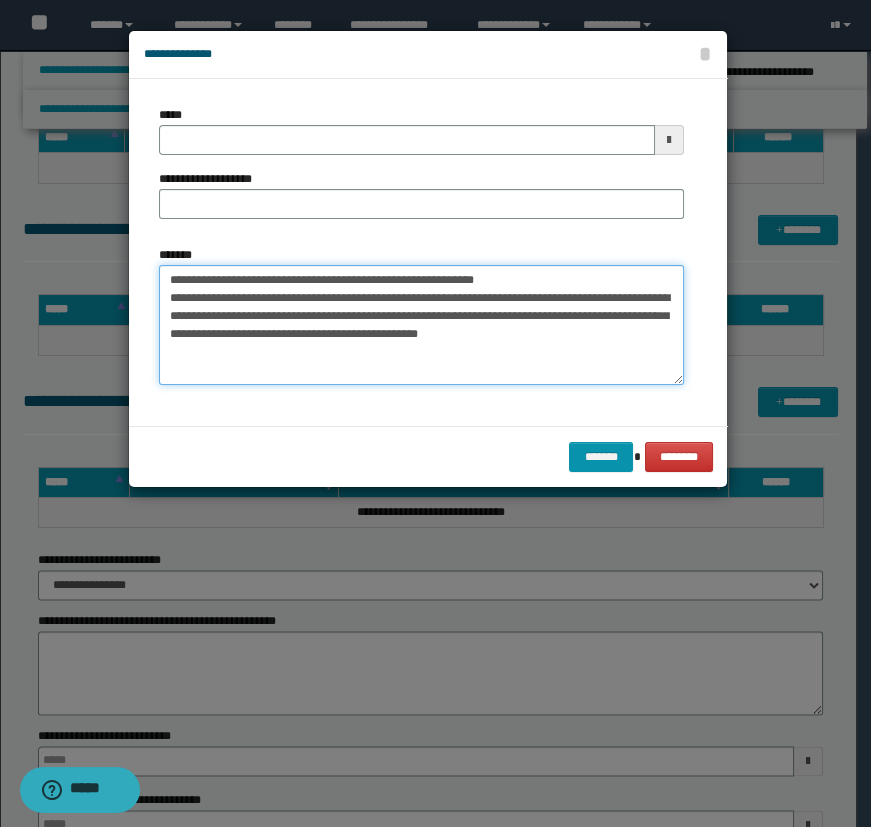 drag, startPoint x: 542, startPoint y: 275, endPoint x: 235, endPoint y: 287, distance: 307.23444 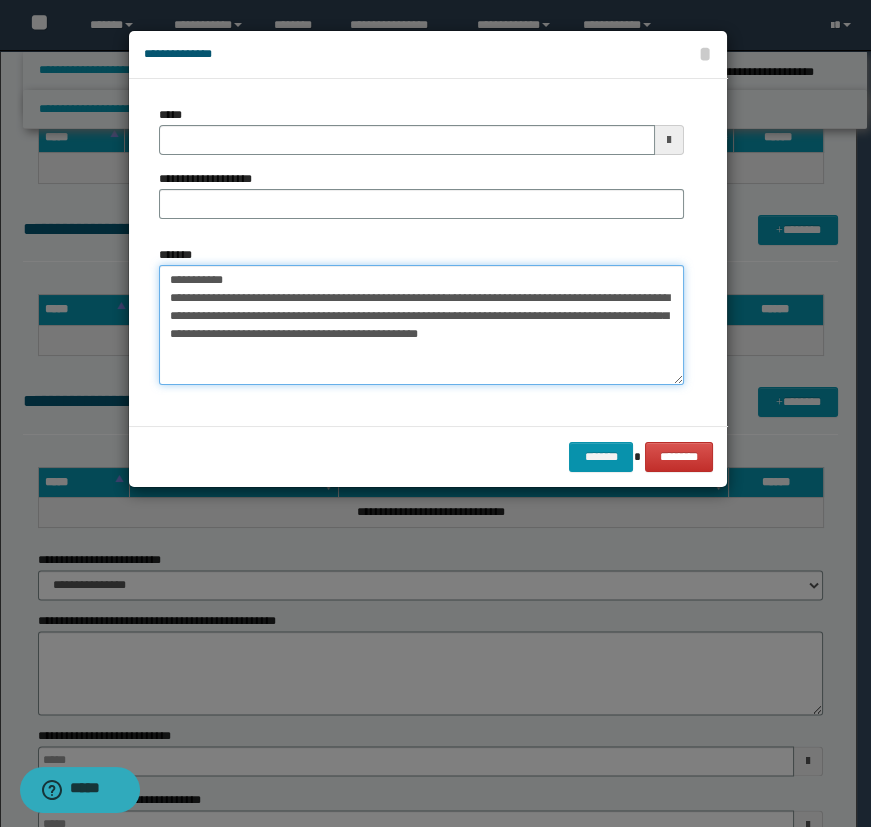 type on "**********" 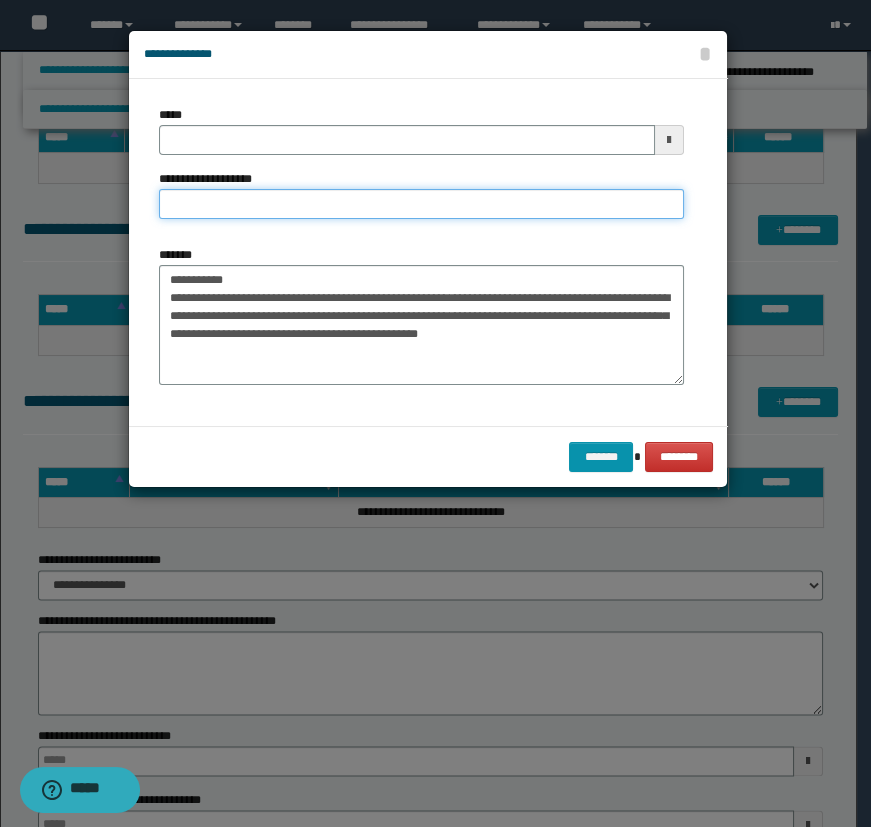 click on "**********" at bounding box center [421, 204] 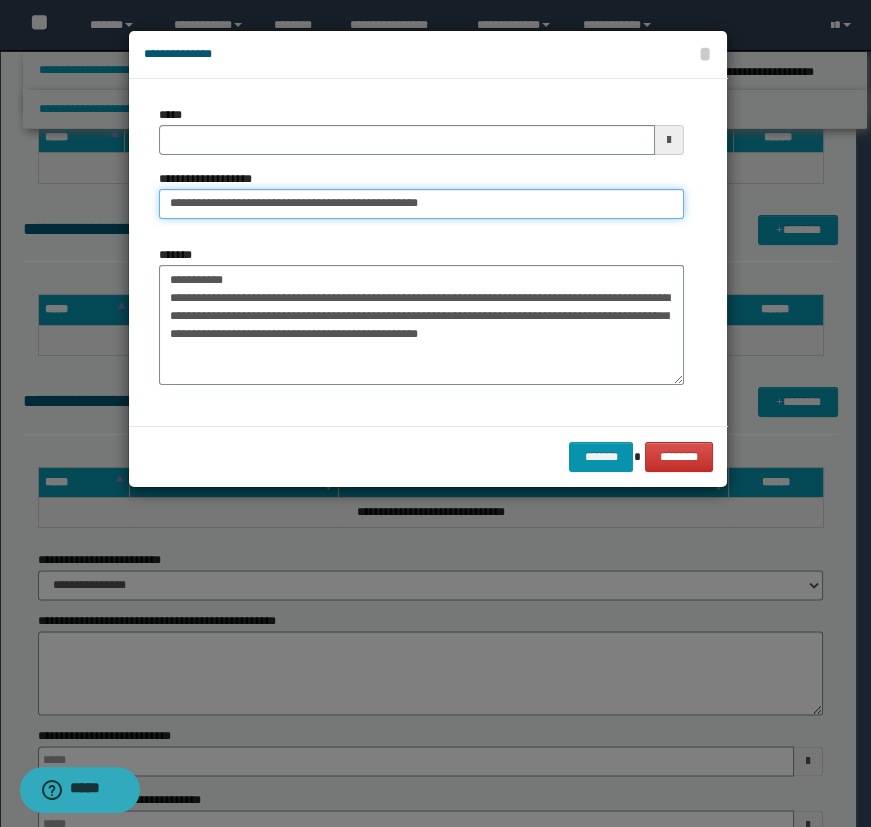 type on "**********" 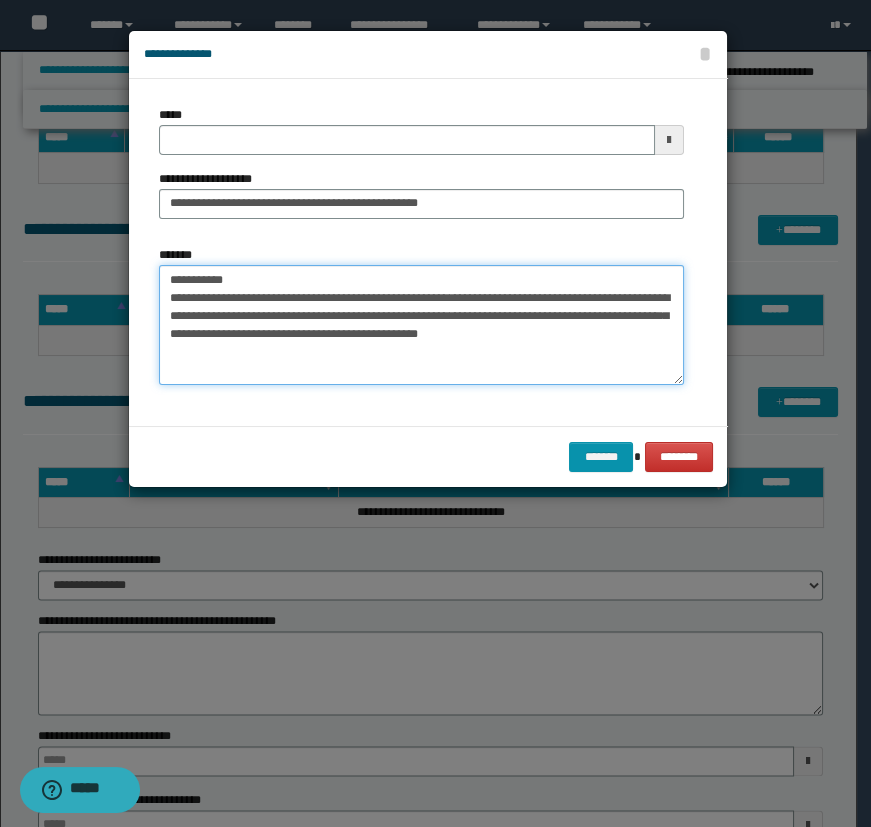 drag, startPoint x: 248, startPoint y: 274, endPoint x: 12, endPoint y: 272, distance: 236.00847 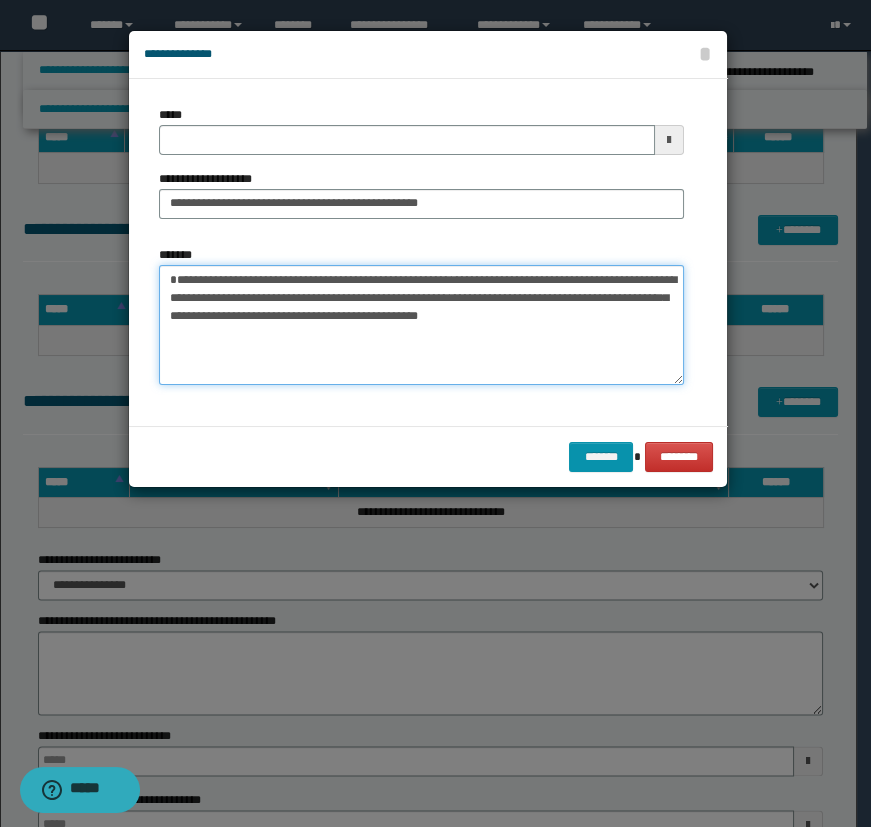 type 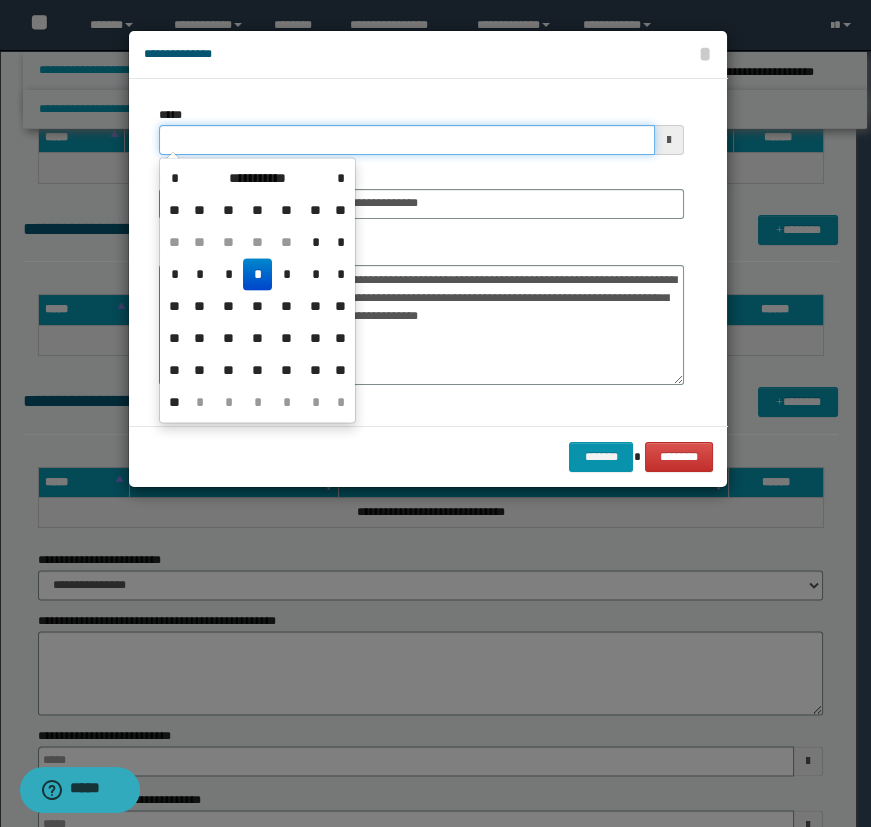 click on "*****" at bounding box center (407, 140) 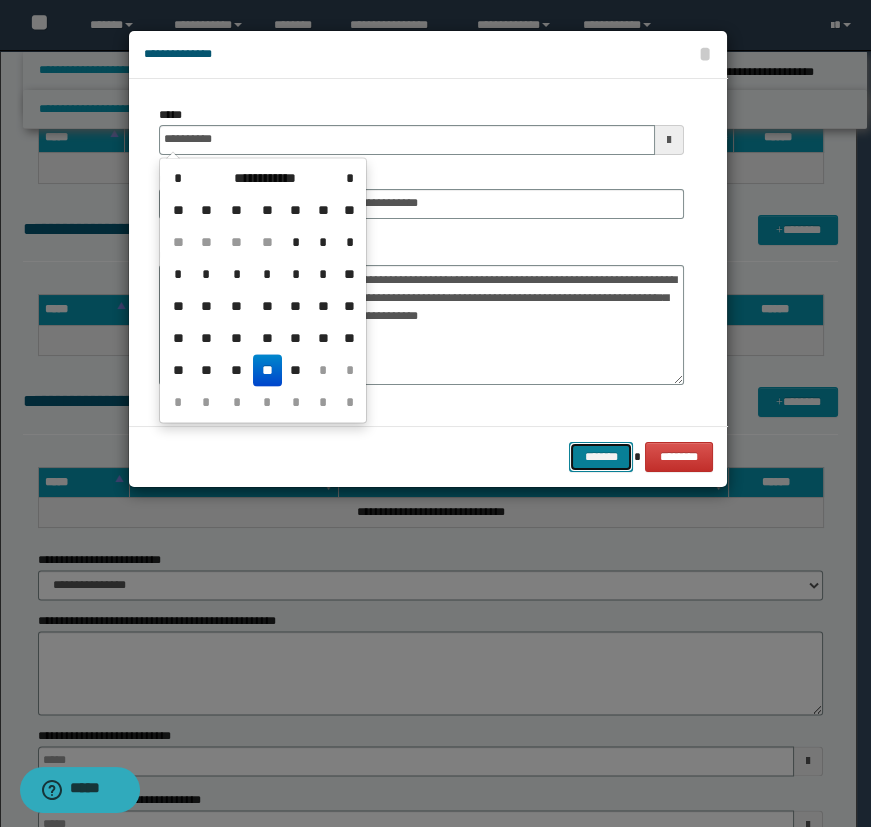 type on "**********" 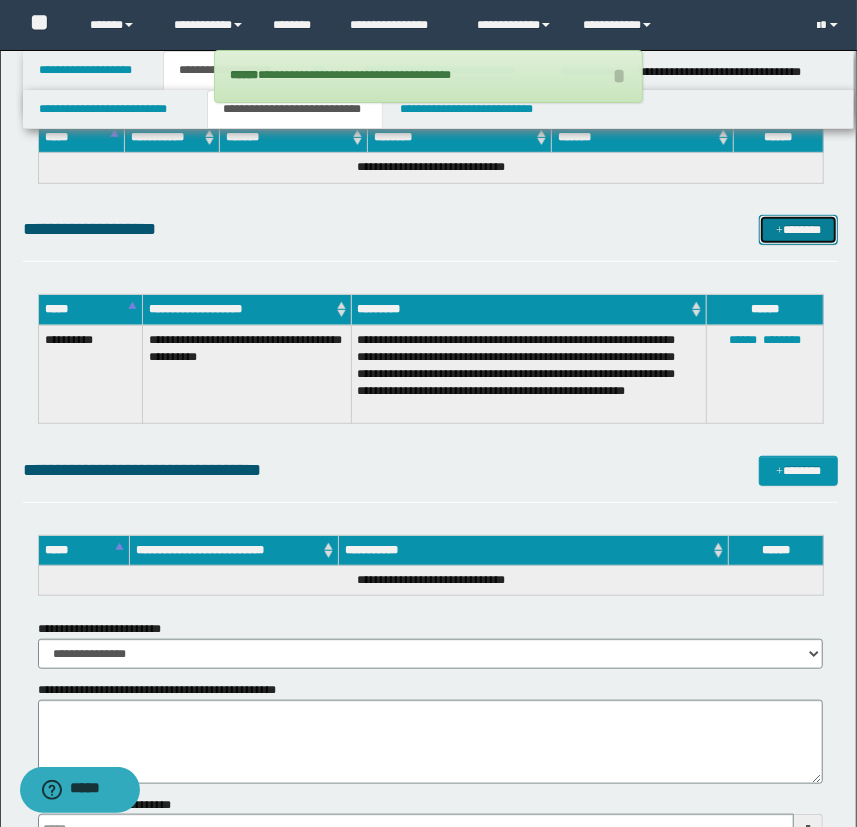click at bounding box center (779, 231) 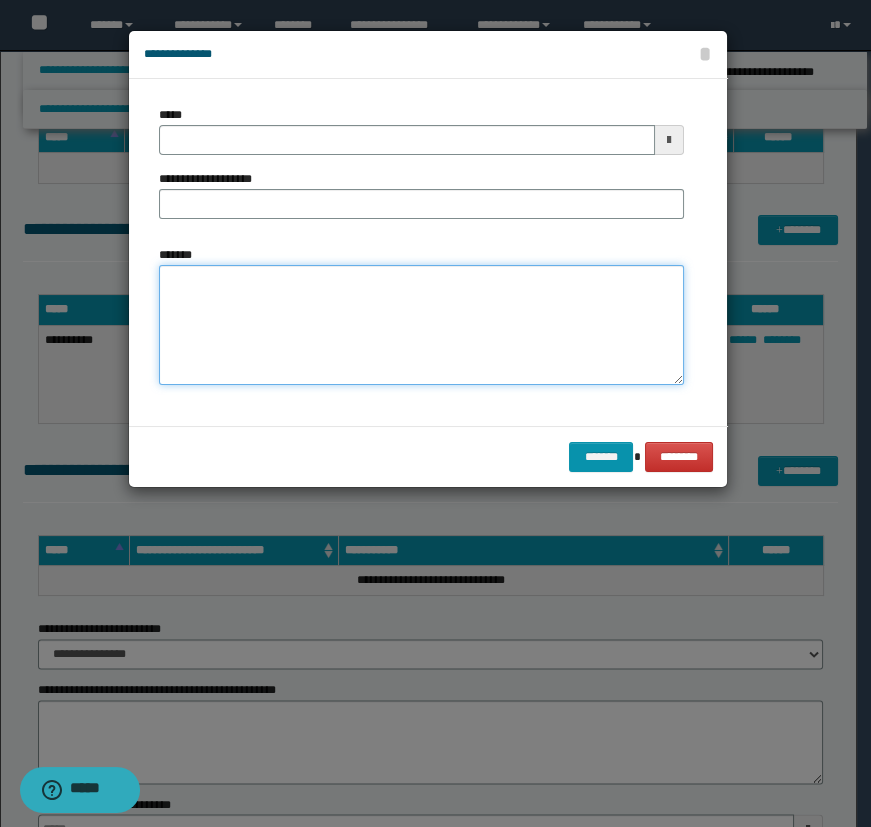 click on "*******" at bounding box center [421, 325] 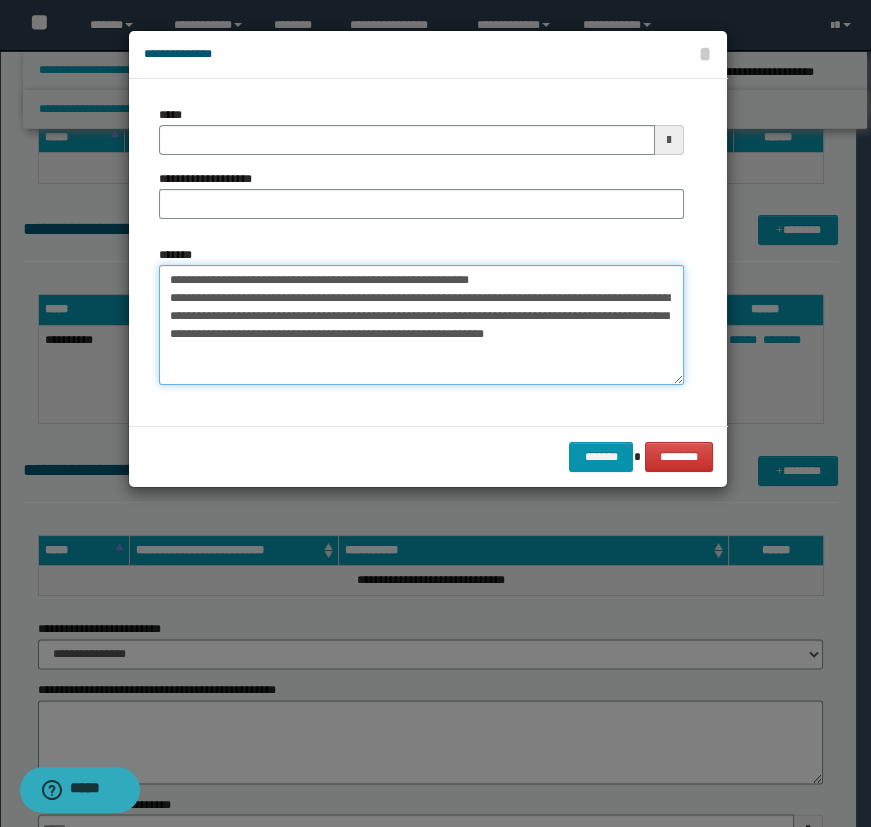 drag, startPoint x: 534, startPoint y: 280, endPoint x: 231, endPoint y: 281, distance: 303.00165 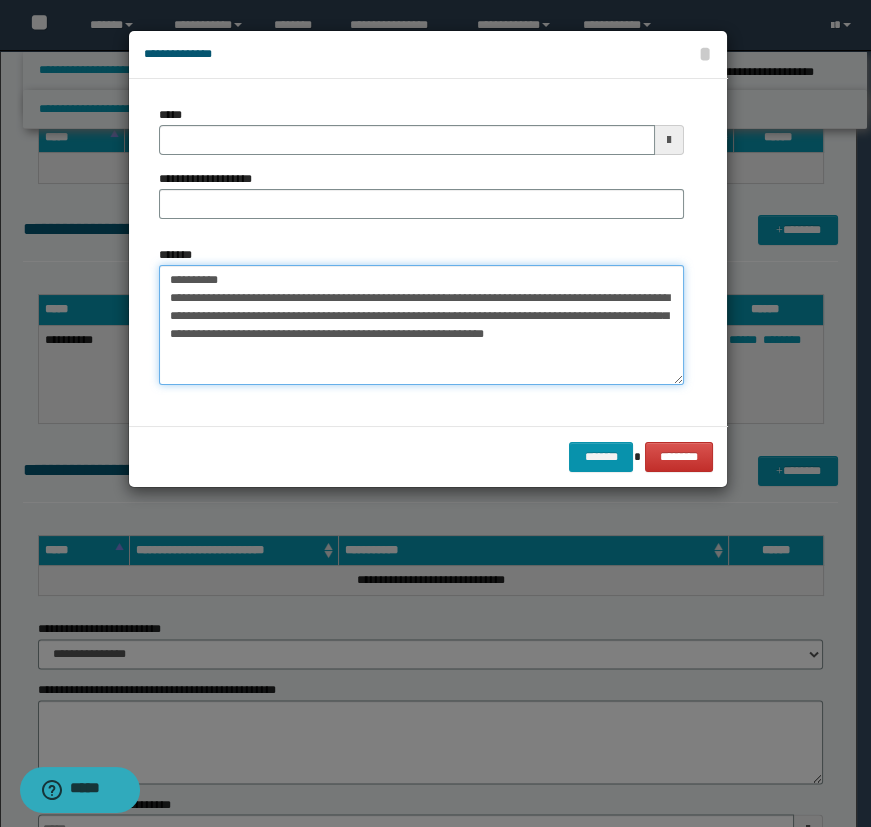 type on "**********" 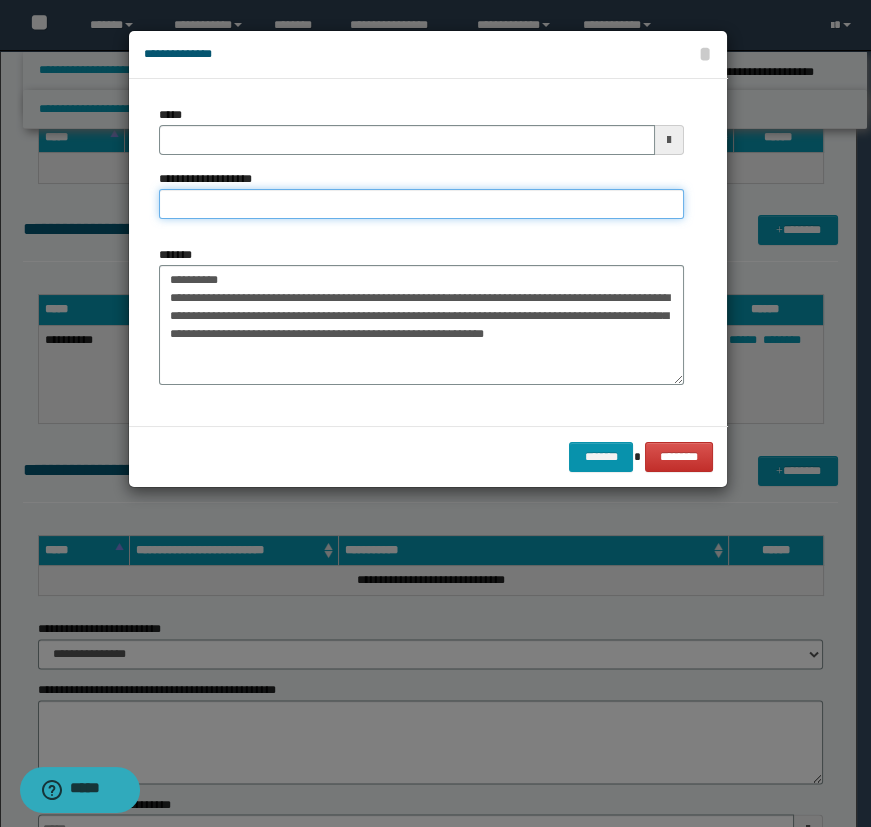 click on "**********" at bounding box center (421, 204) 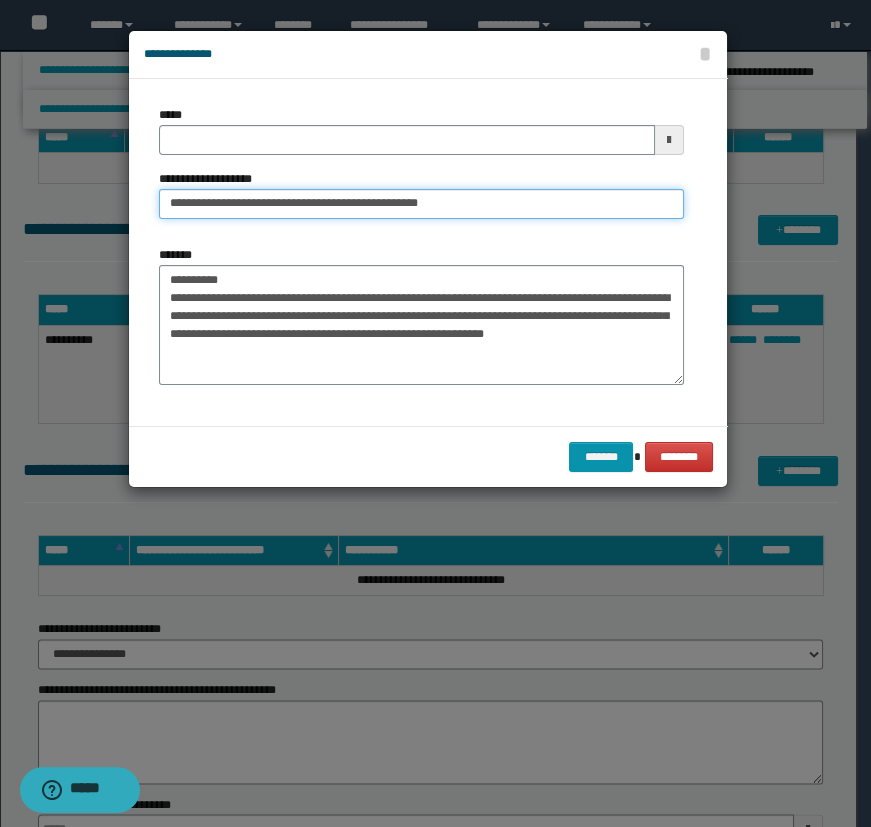 type on "**********" 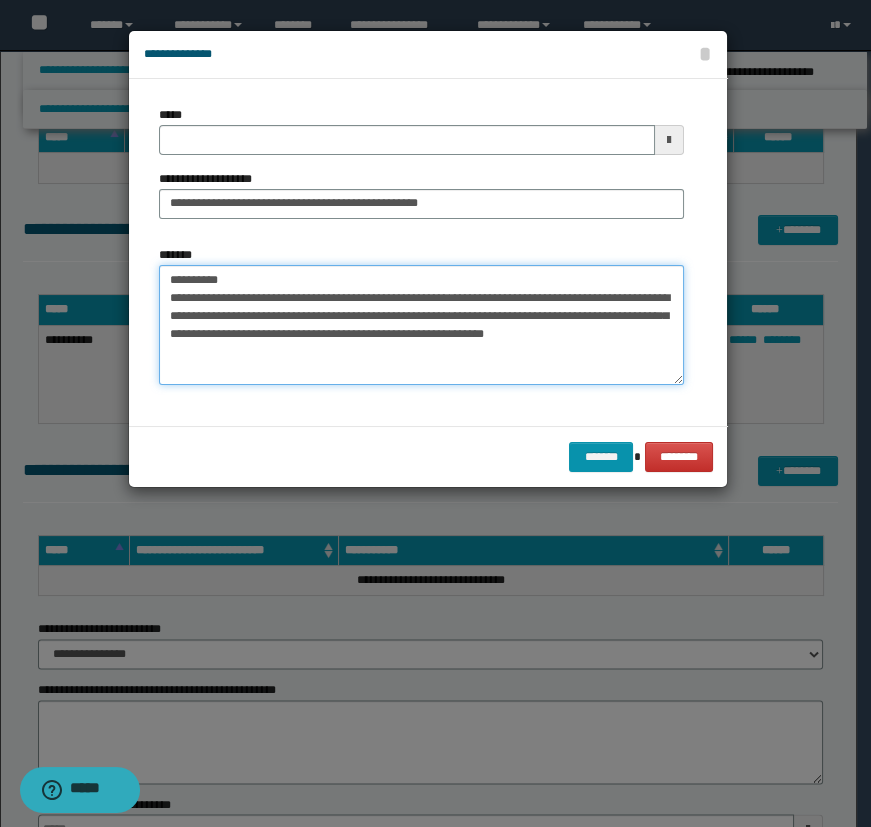 drag, startPoint x: 258, startPoint y: 268, endPoint x: 82, endPoint y: 261, distance: 176.13914 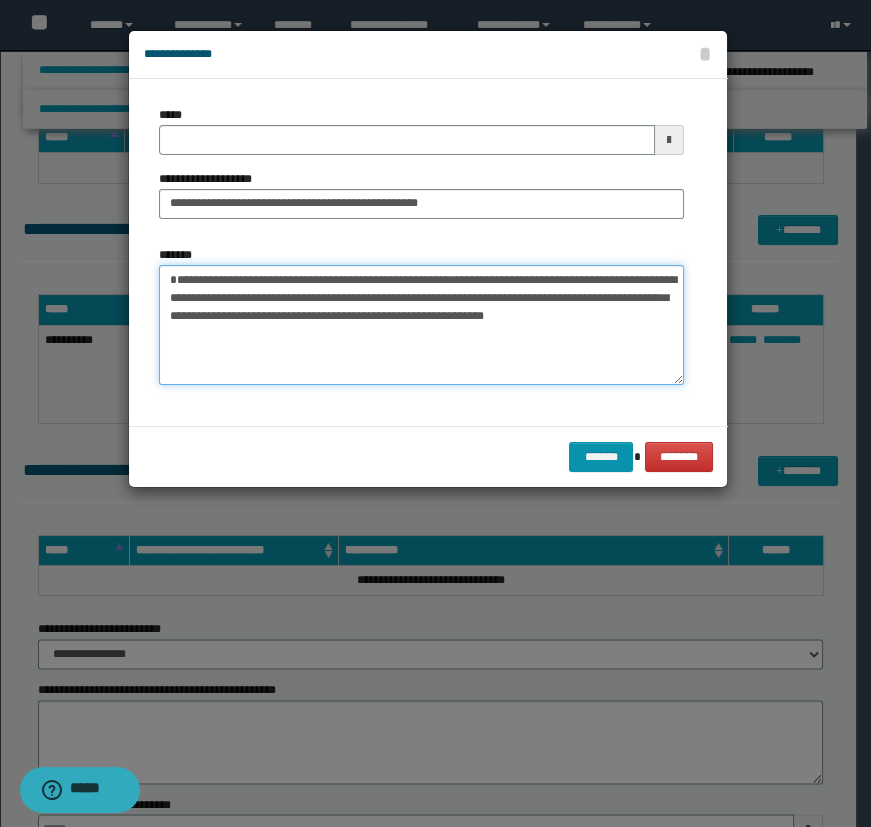 type 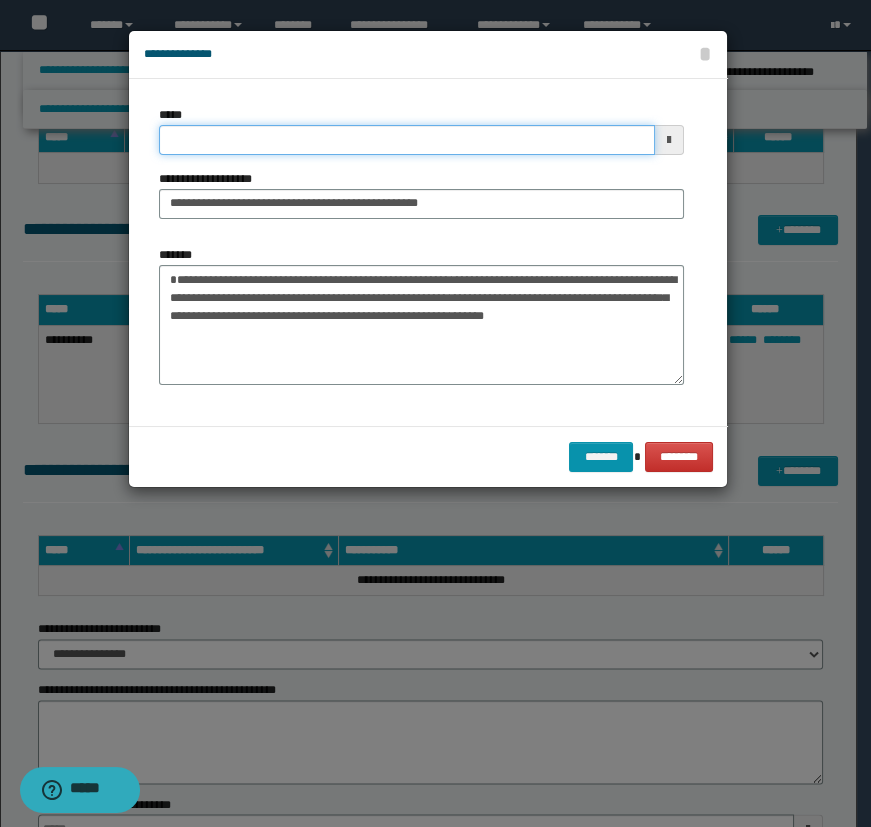 click on "*****" at bounding box center (407, 140) 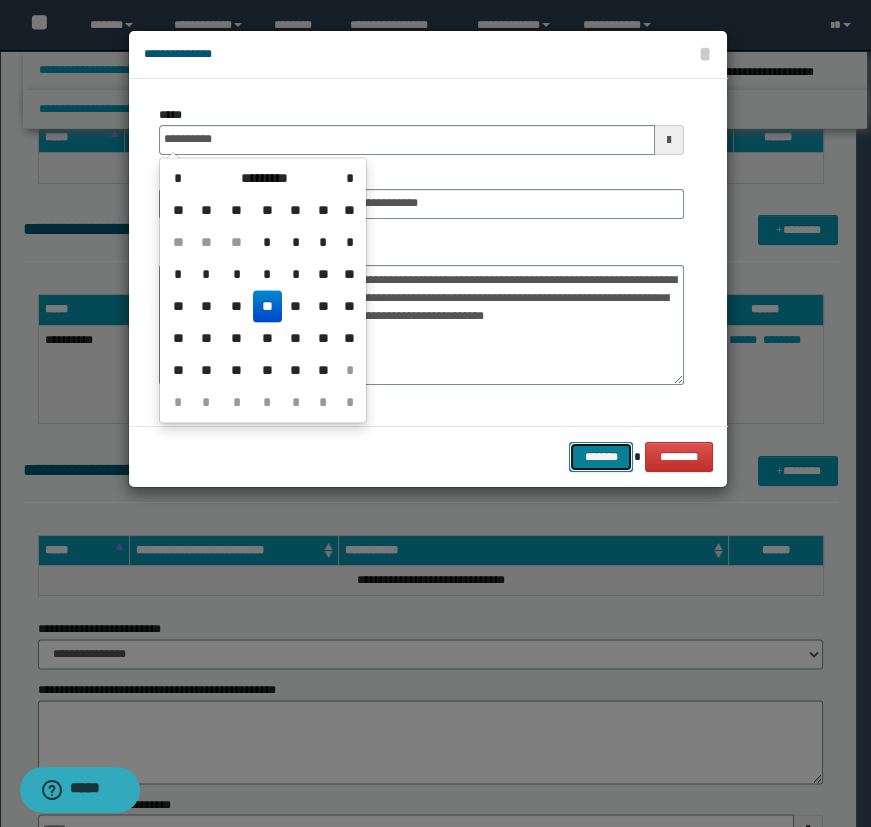 type on "**********" 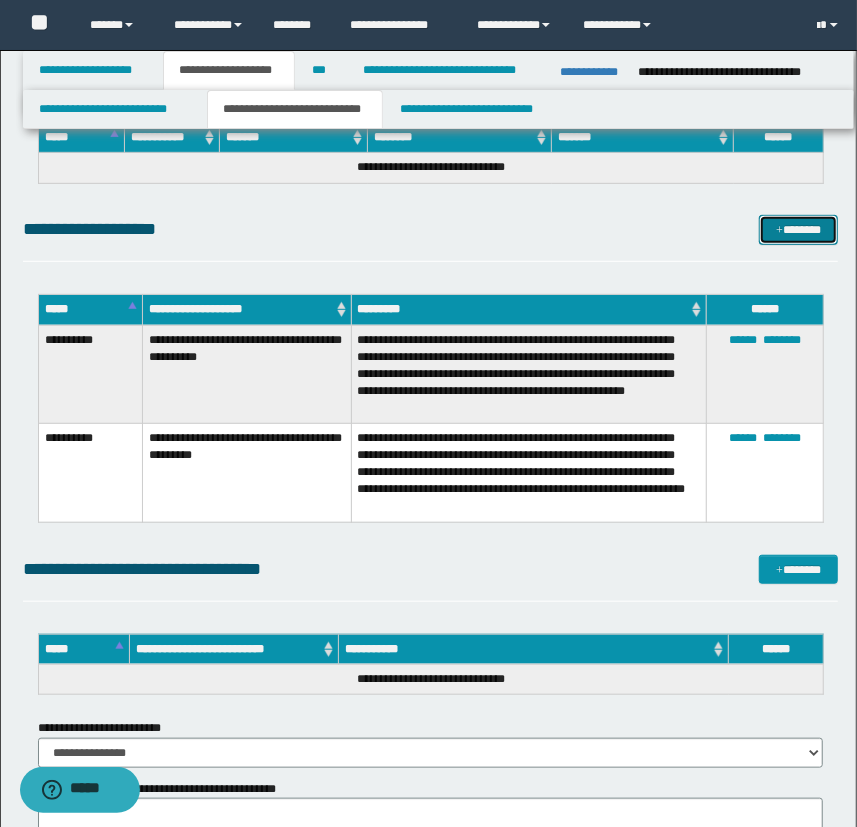 click on "*******" at bounding box center (799, 230) 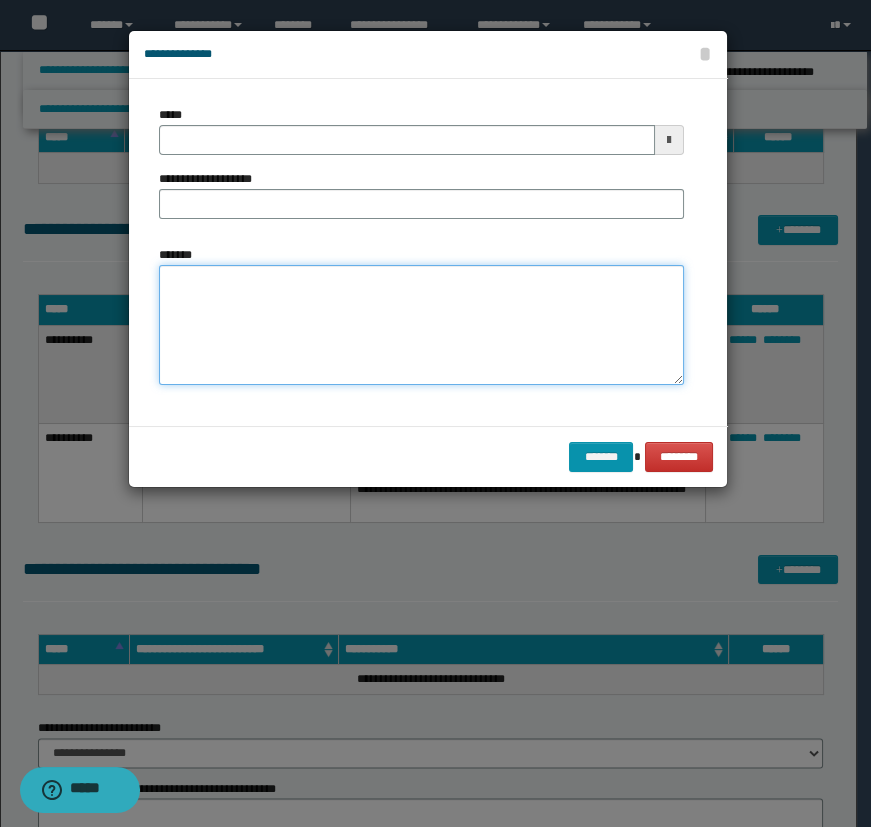 click on "*******" at bounding box center [421, 325] 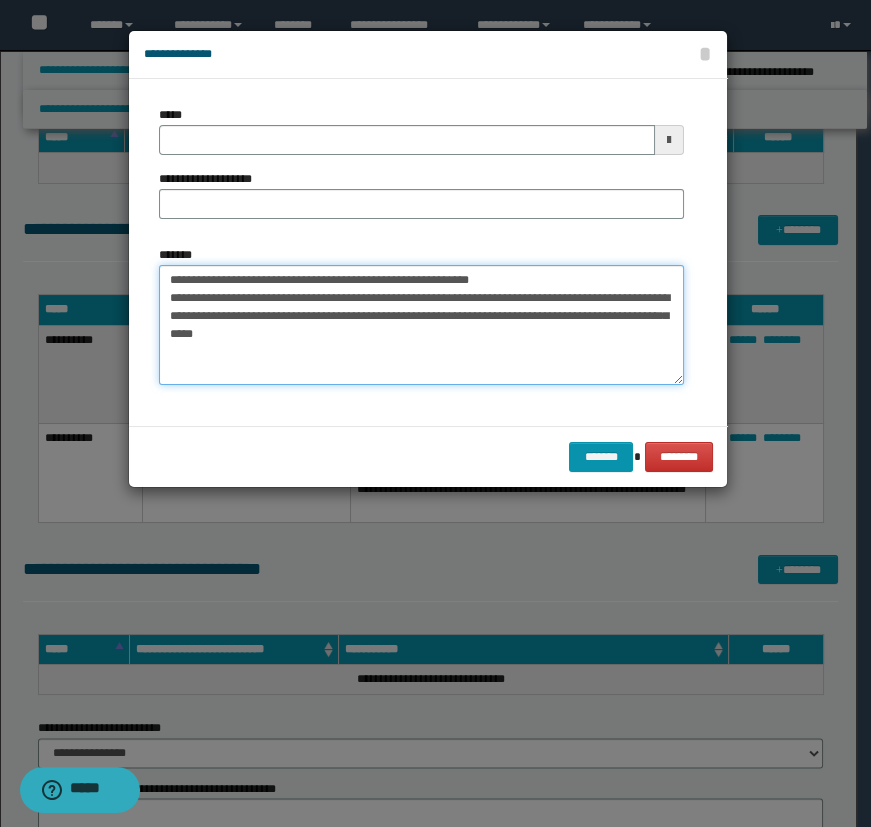 drag, startPoint x: 532, startPoint y: 277, endPoint x: 234, endPoint y: 281, distance: 298.02686 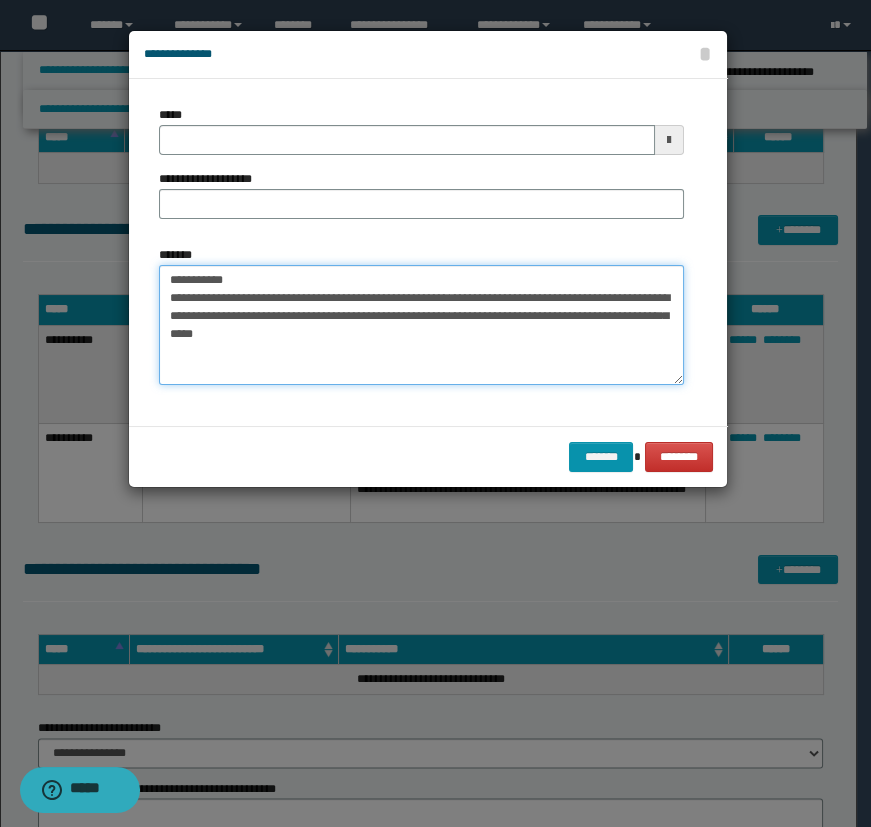 type on "**********" 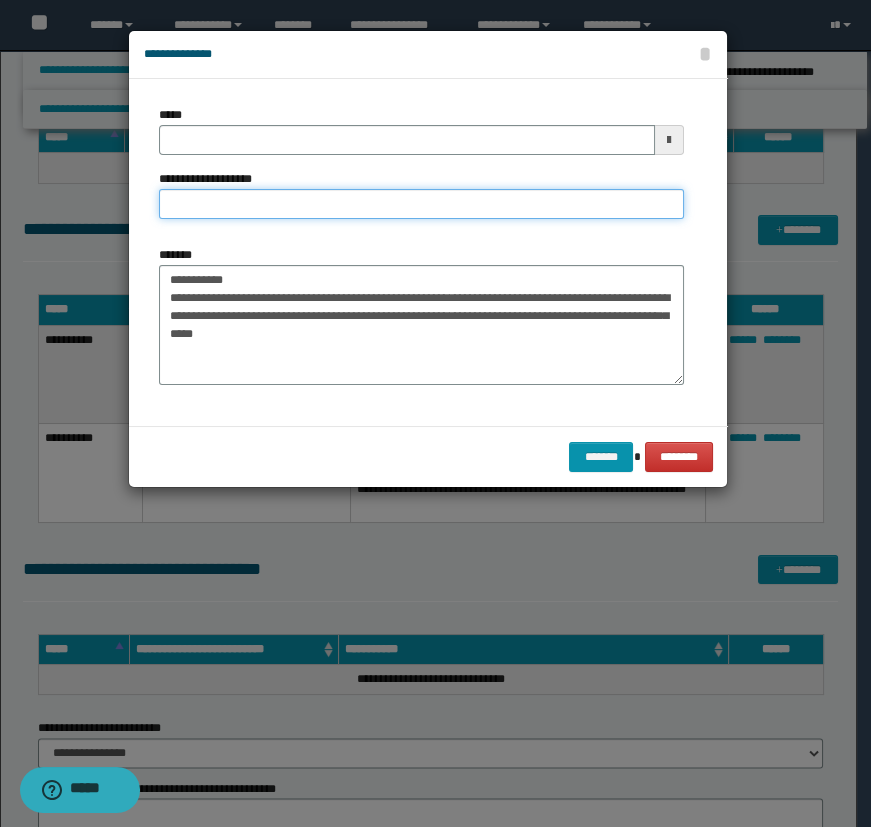 click on "**********" at bounding box center [421, 204] 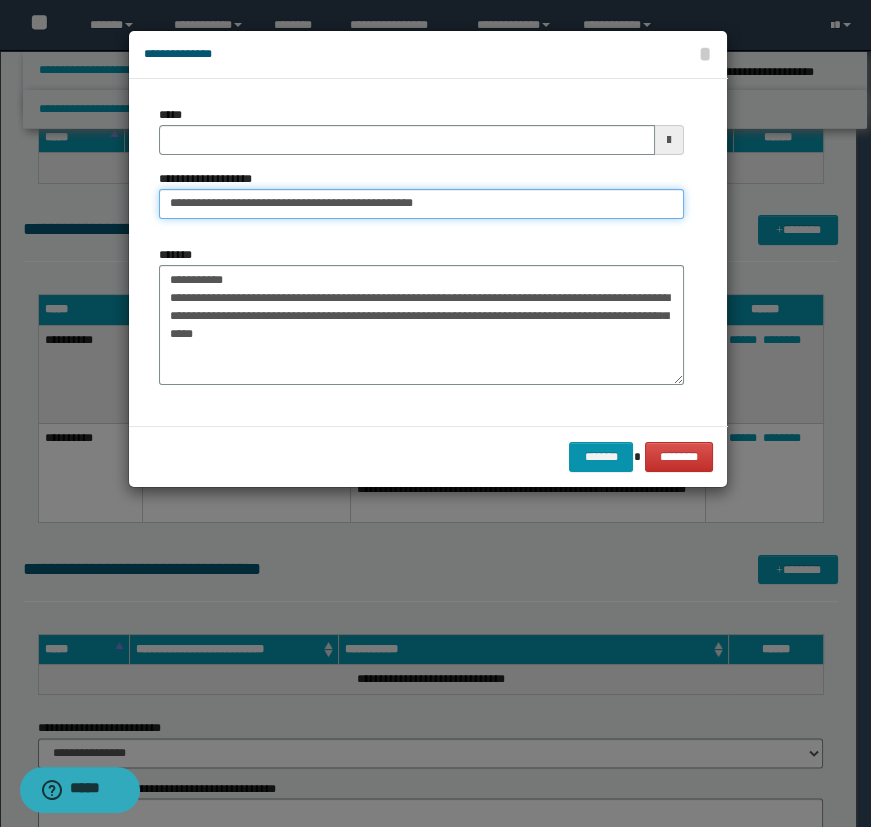 type on "**********" 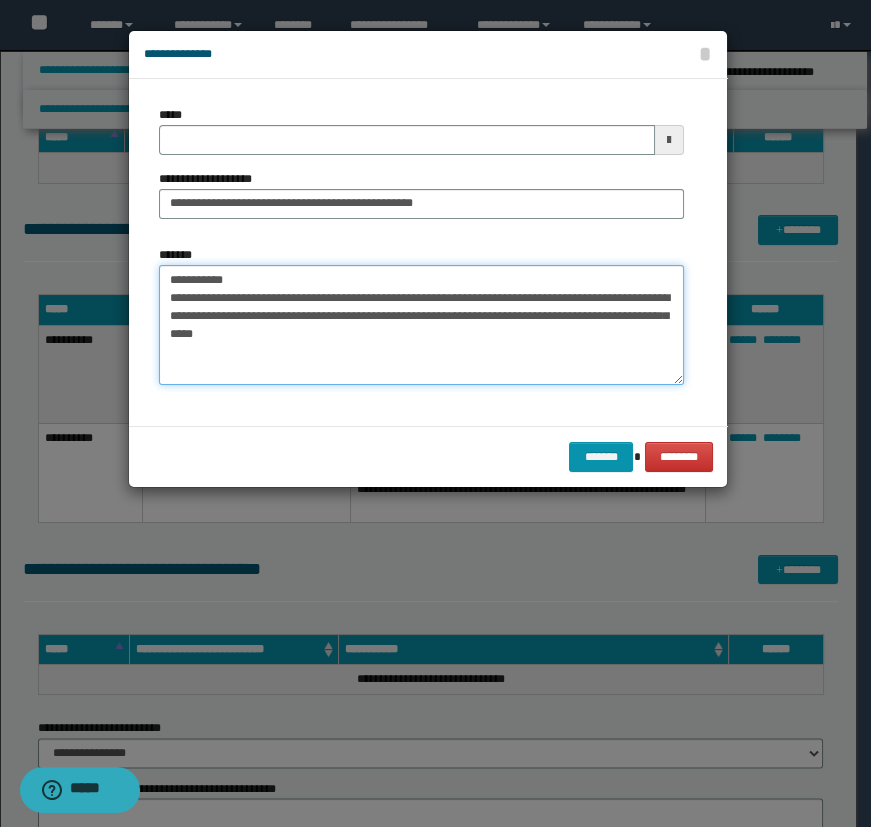 drag, startPoint x: 257, startPoint y: 271, endPoint x: 2, endPoint y: 258, distance: 255.33116 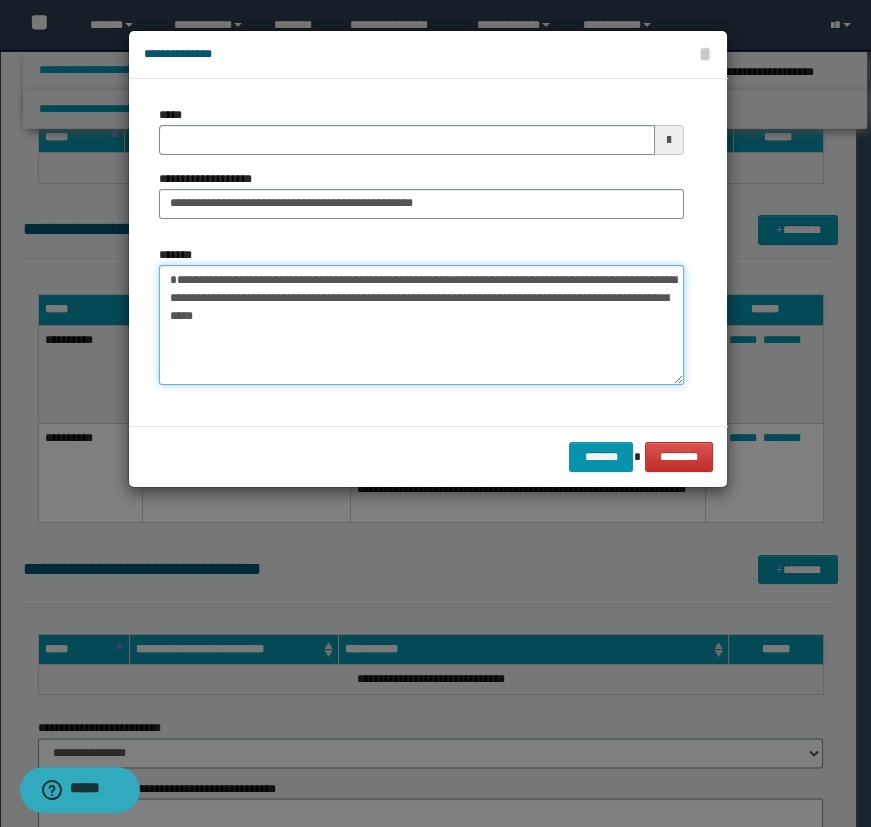 type 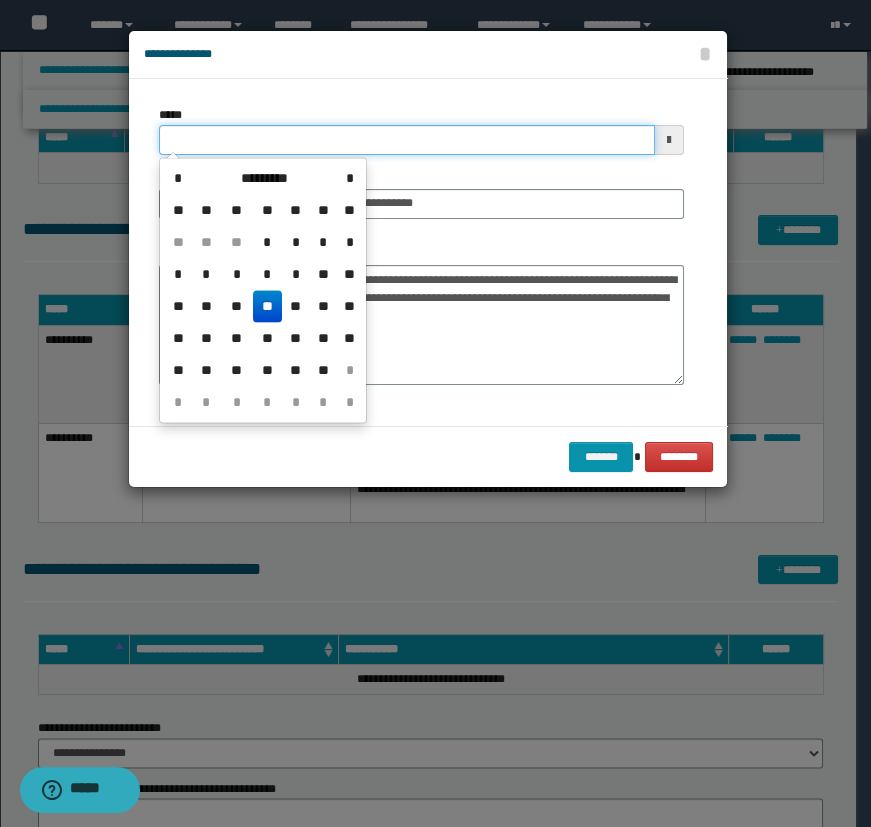 click on "*****" at bounding box center (407, 140) 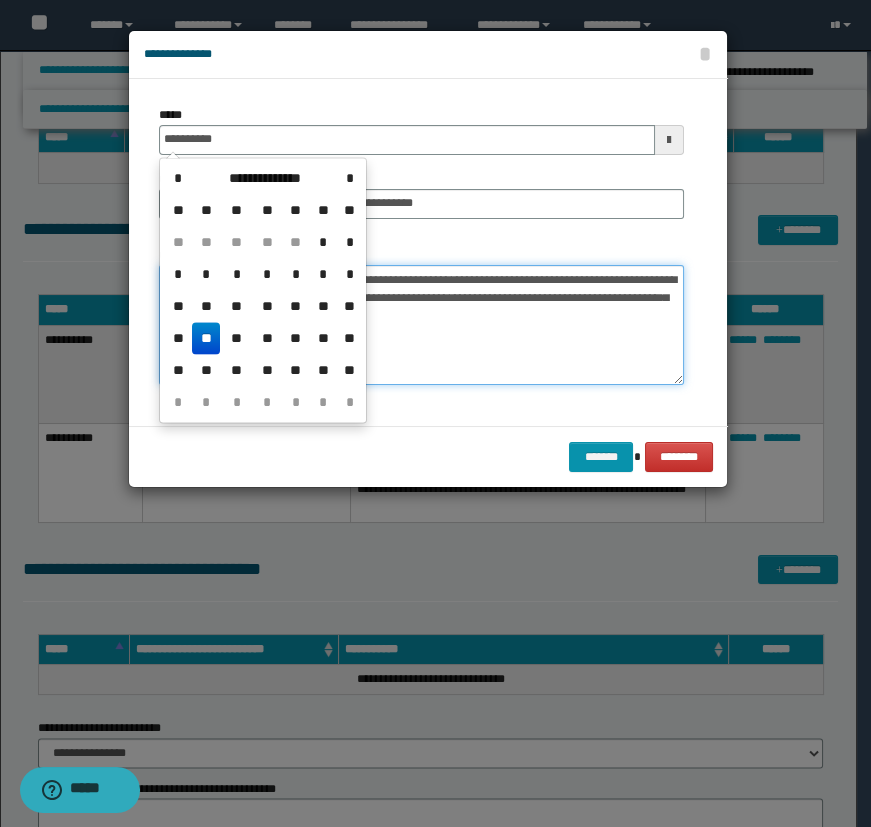 type on "**********" 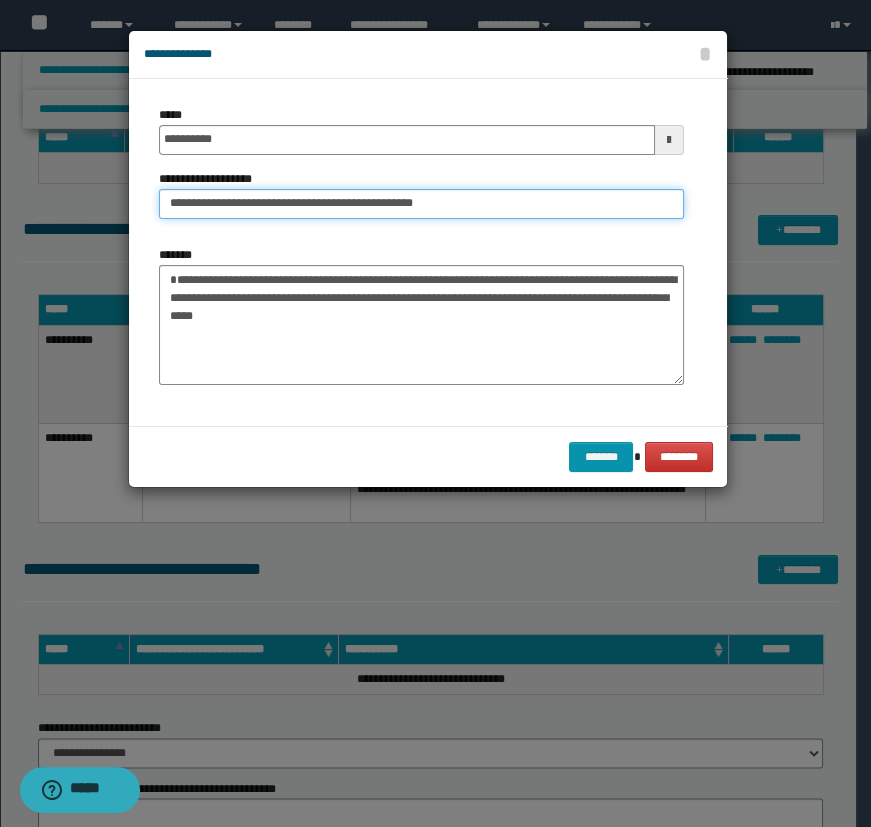 click on "**********" at bounding box center (421, 204) 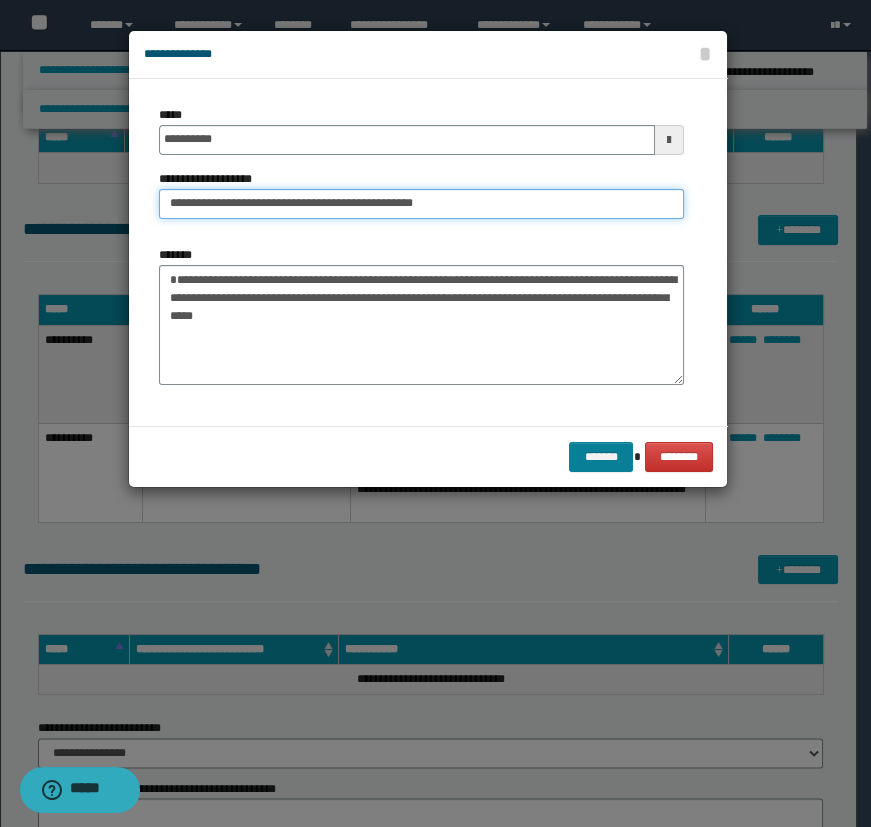 type on "**********" 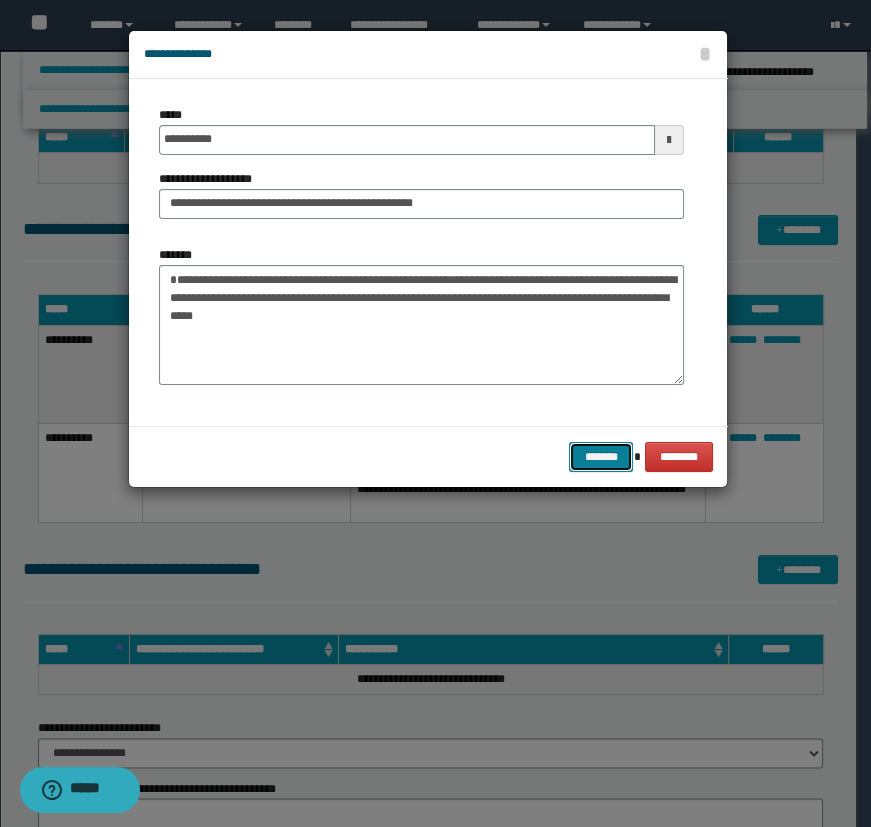click on "*******" at bounding box center (601, 457) 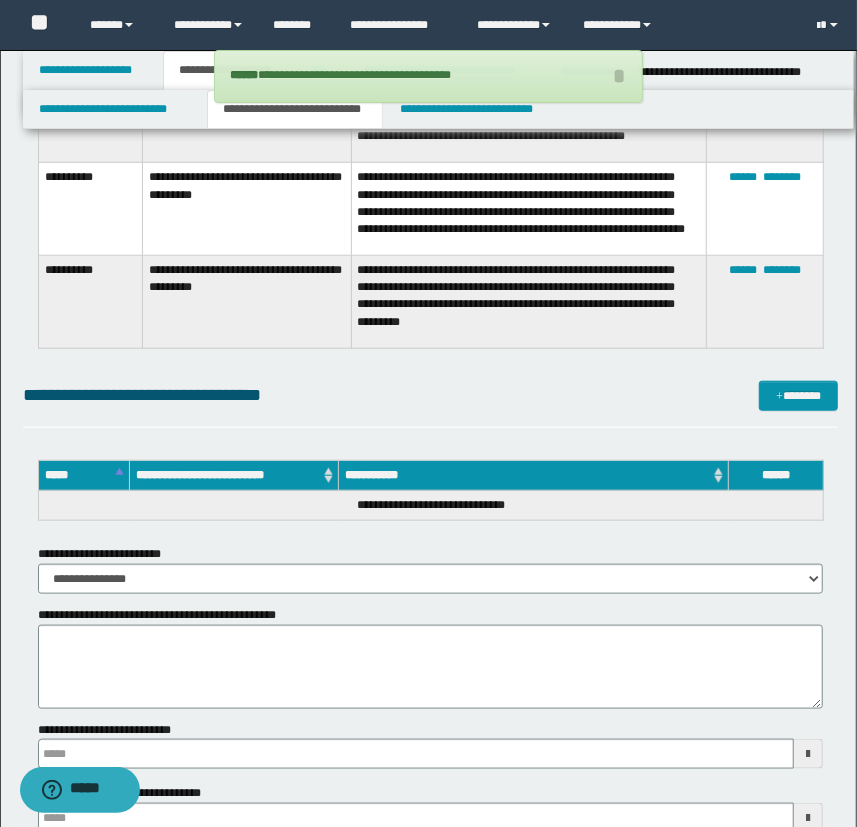 scroll, scrollTop: 3772, scrollLeft: 0, axis: vertical 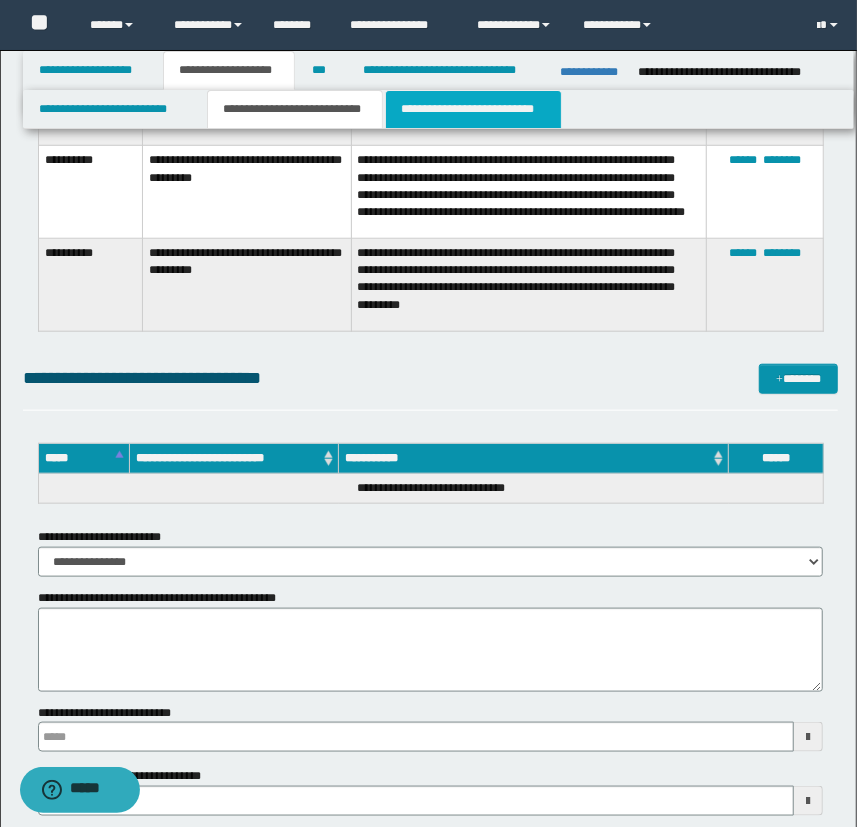 click on "**********" at bounding box center [474, 109] 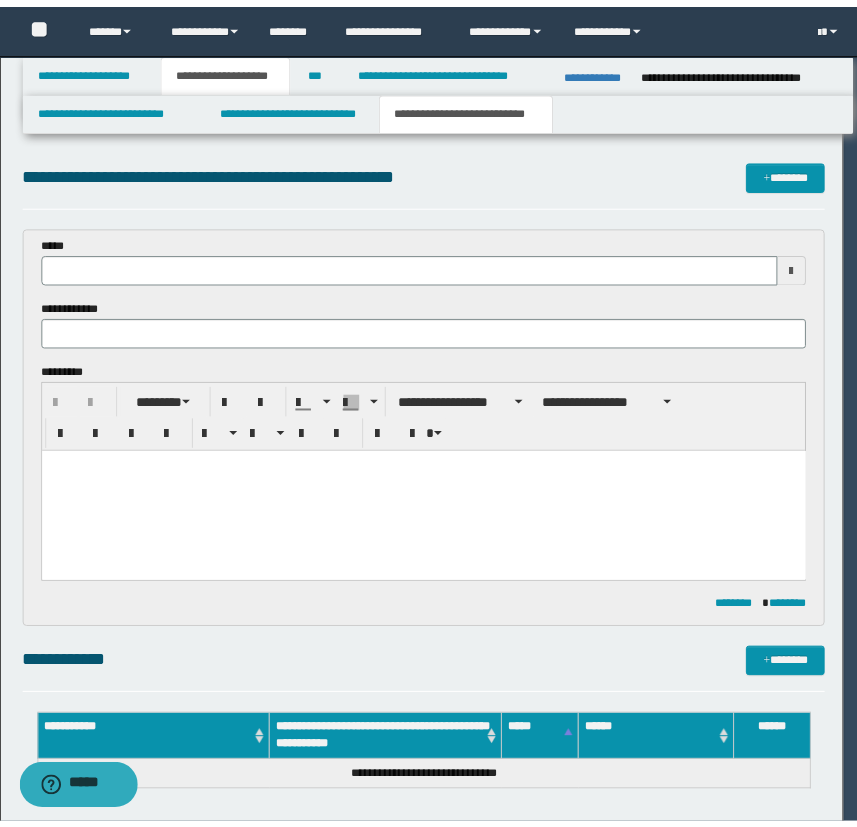 scroll, scrollTop: 0, scrollLeft: 0, axis: both 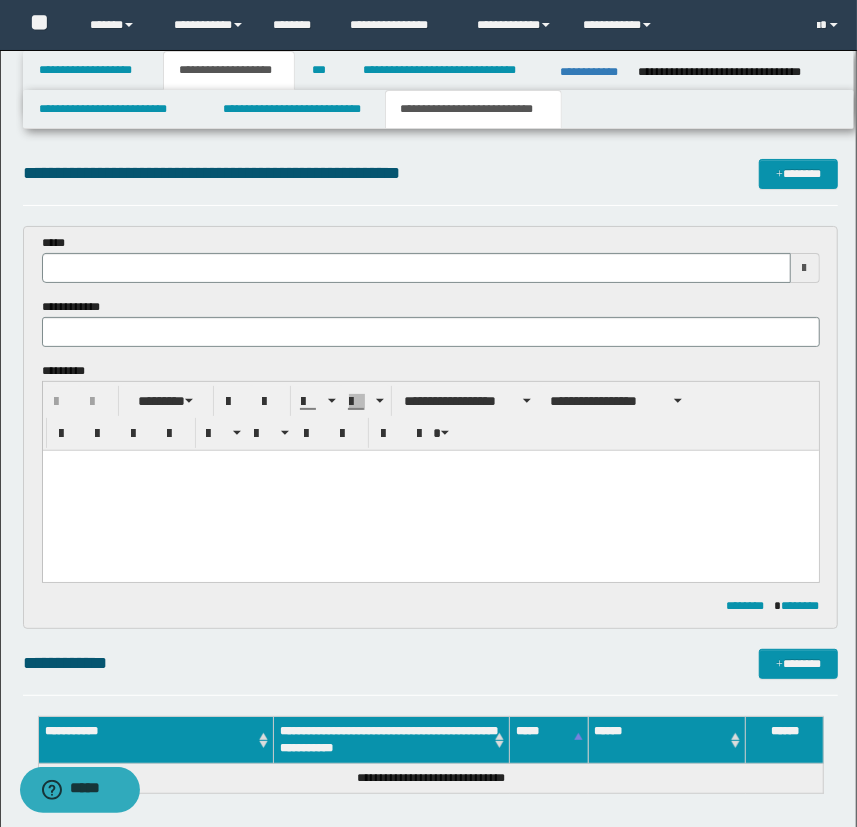 click at bounding box center [430, 490] 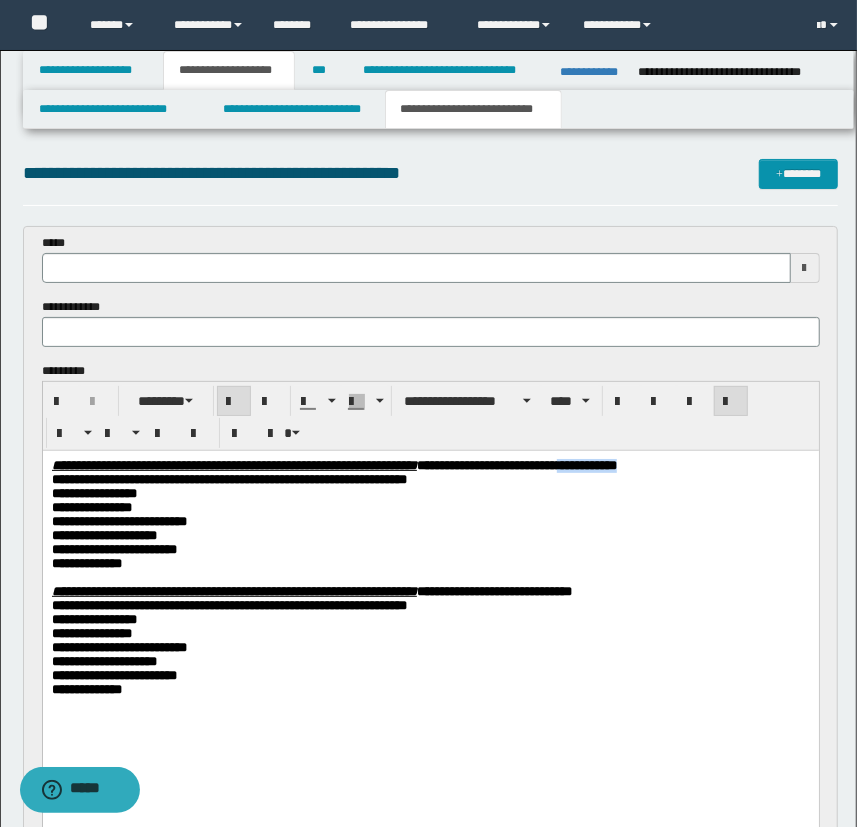 copy on "**********" 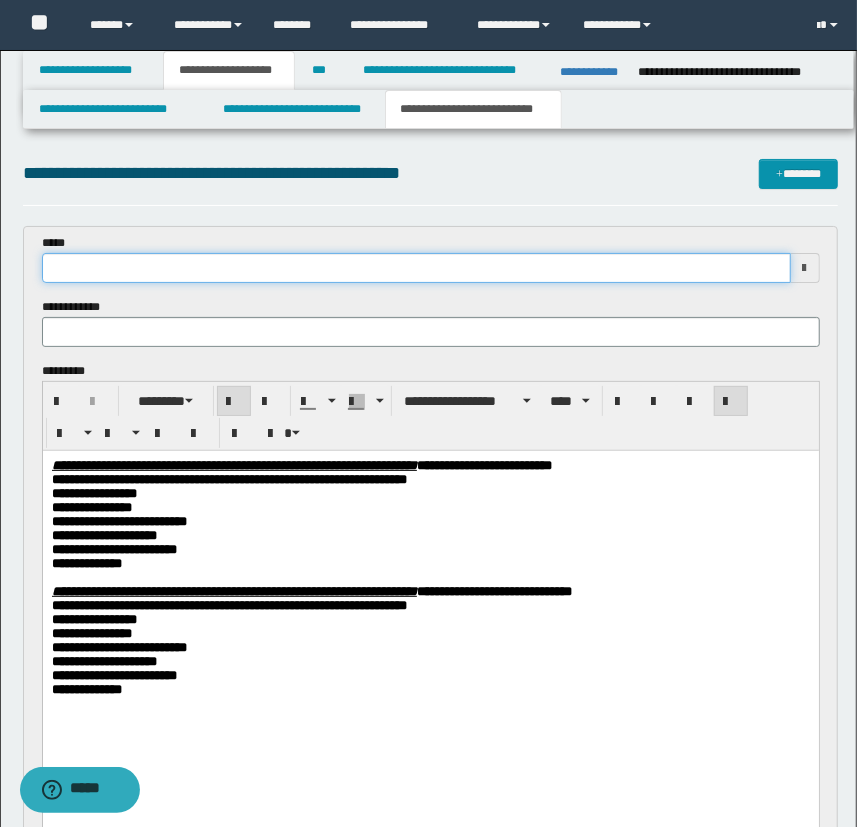 click at bounding box center [416, 268] 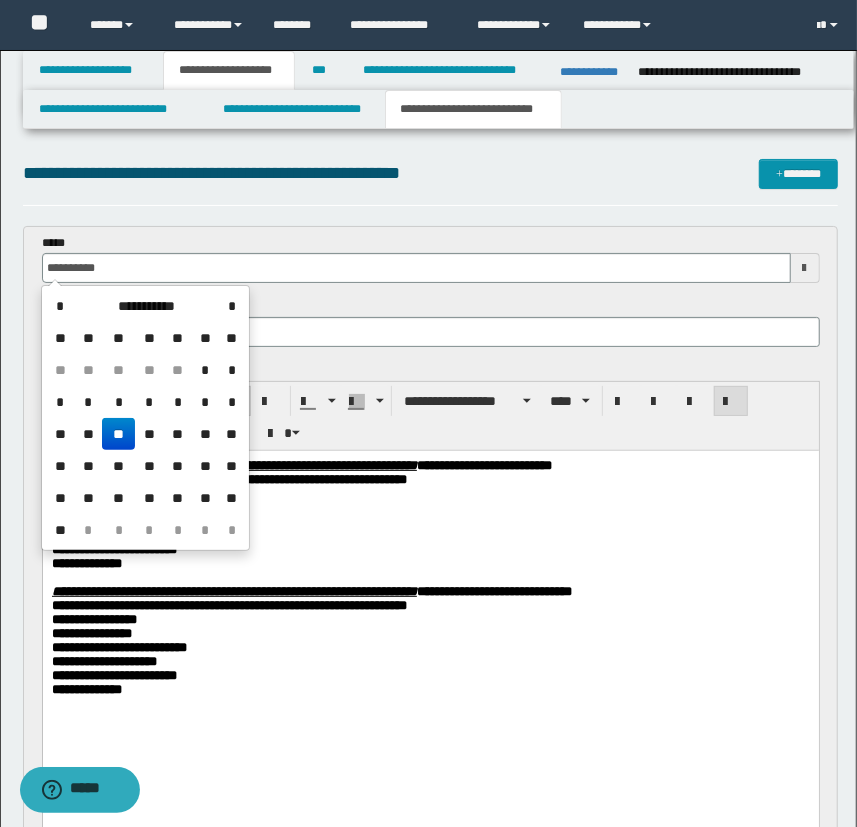 click on "**" at bounding box center (118, 434) 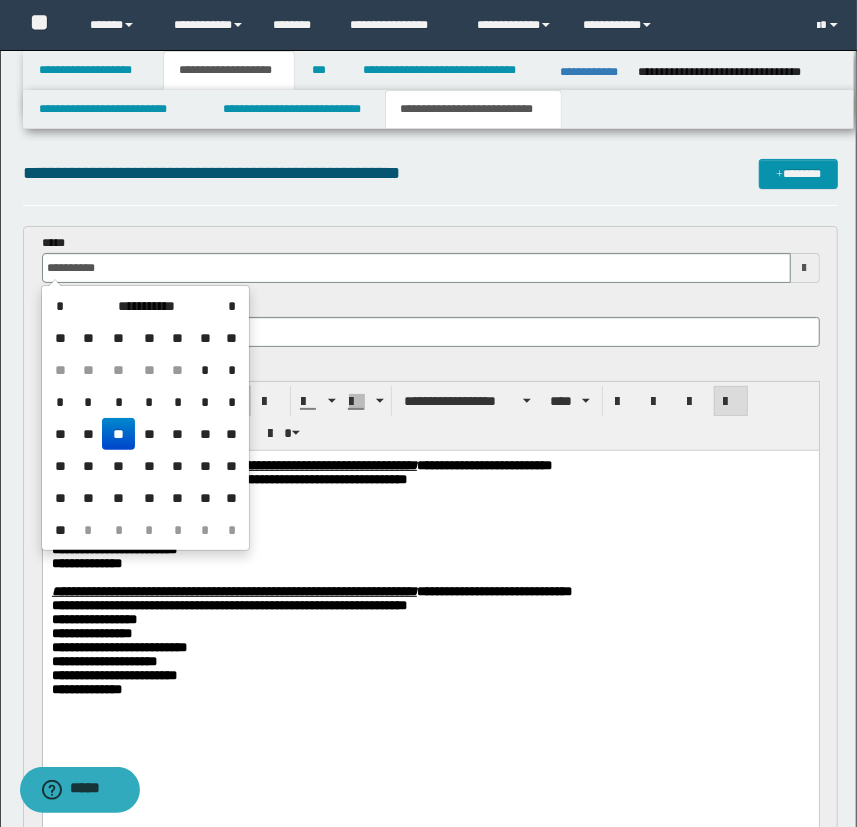 type on "**********" 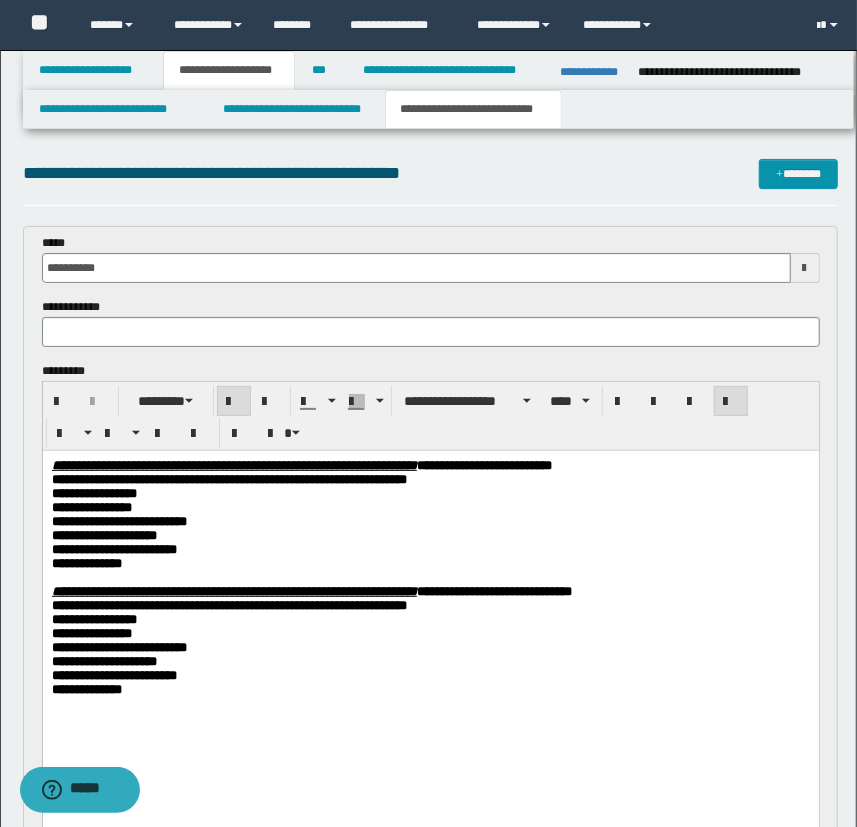 click on "**********" at bounding box center [430, 535] 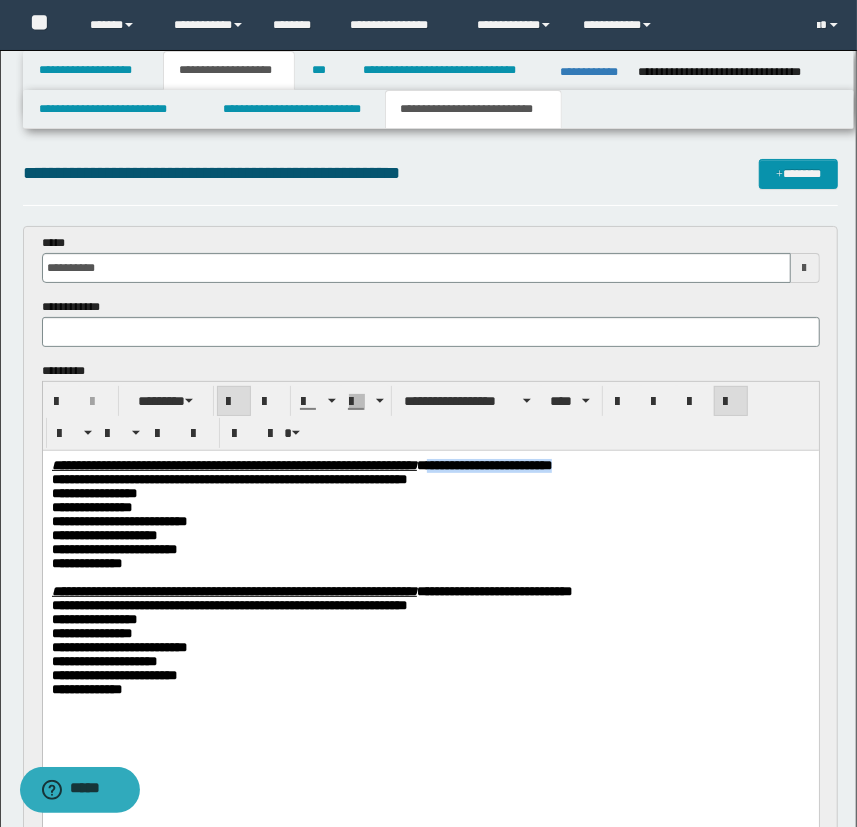 drag, startPoint x: 624, startPoint y: 466, endPoint x: 774, endPoint y: 465, distance: 150.00333 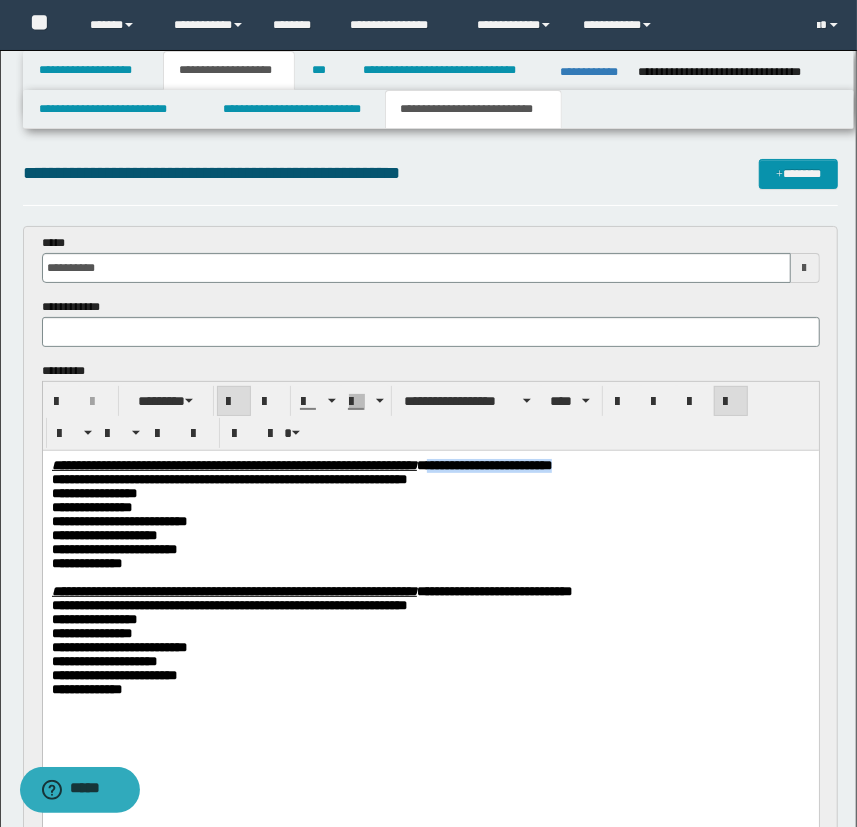 click on "**********" at bounding box center (430, 465) 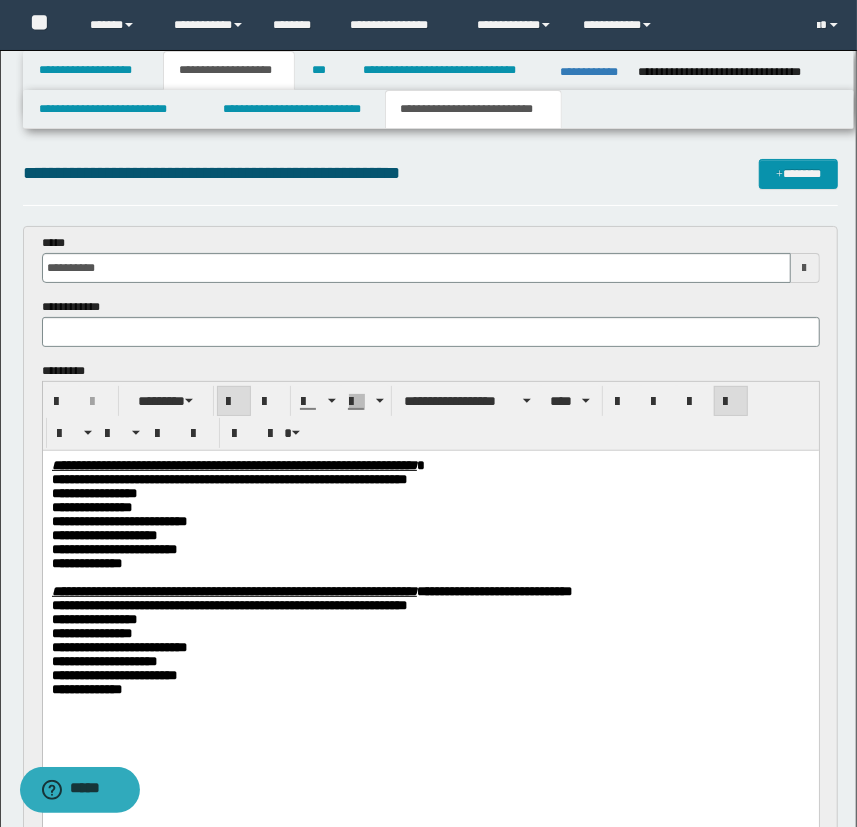 click at bounding box center (431, 332) 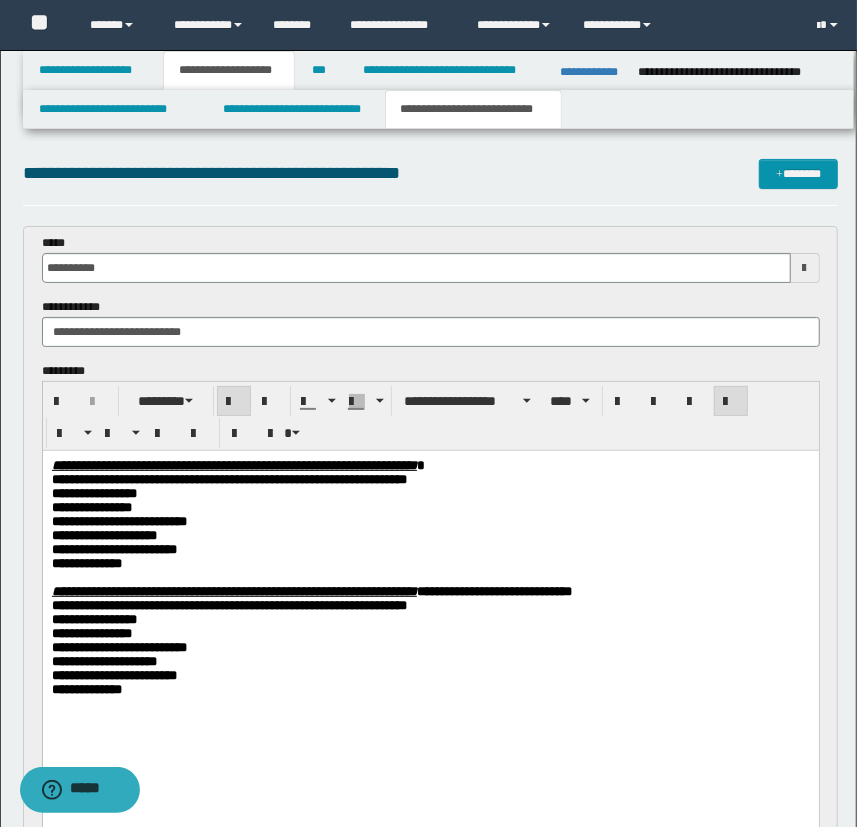 type on "**********" 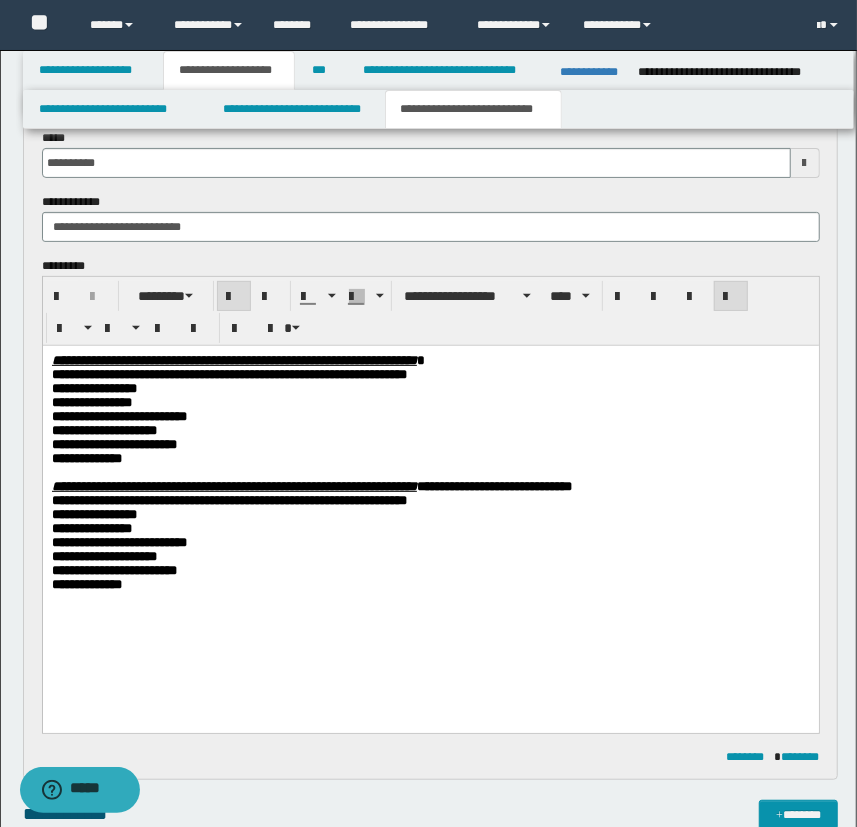 scroll, scrollTop: 272, scrollLeft: 0, axis: vertical 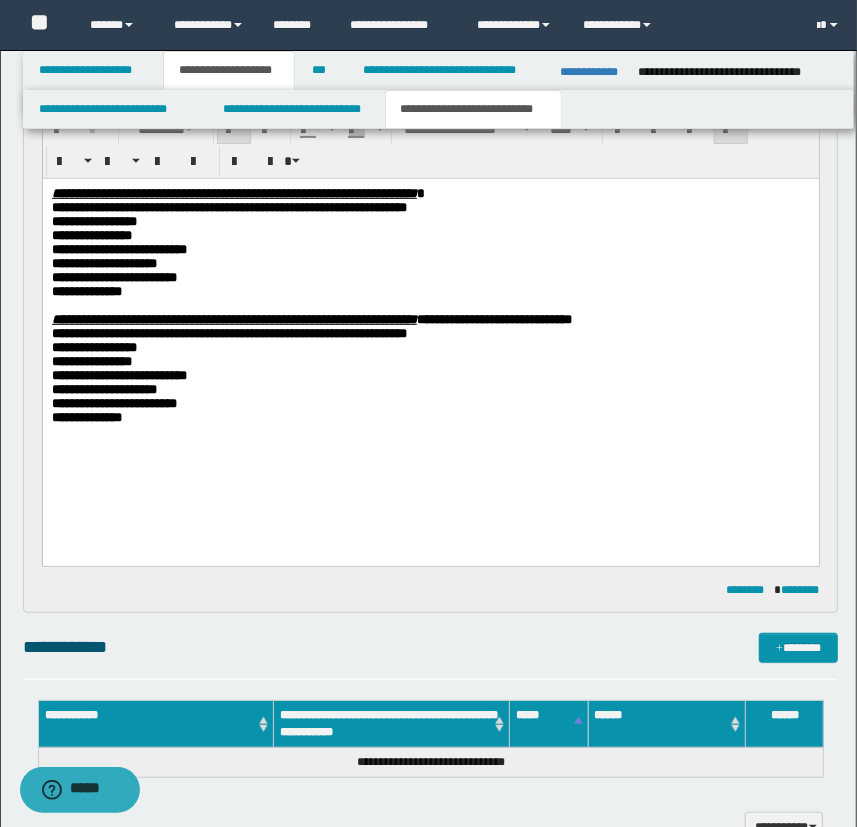 drag, startPoint x: 725, startPoint y: 334, endPoint x: 793, endPoint y: 347, distance: 69.2315 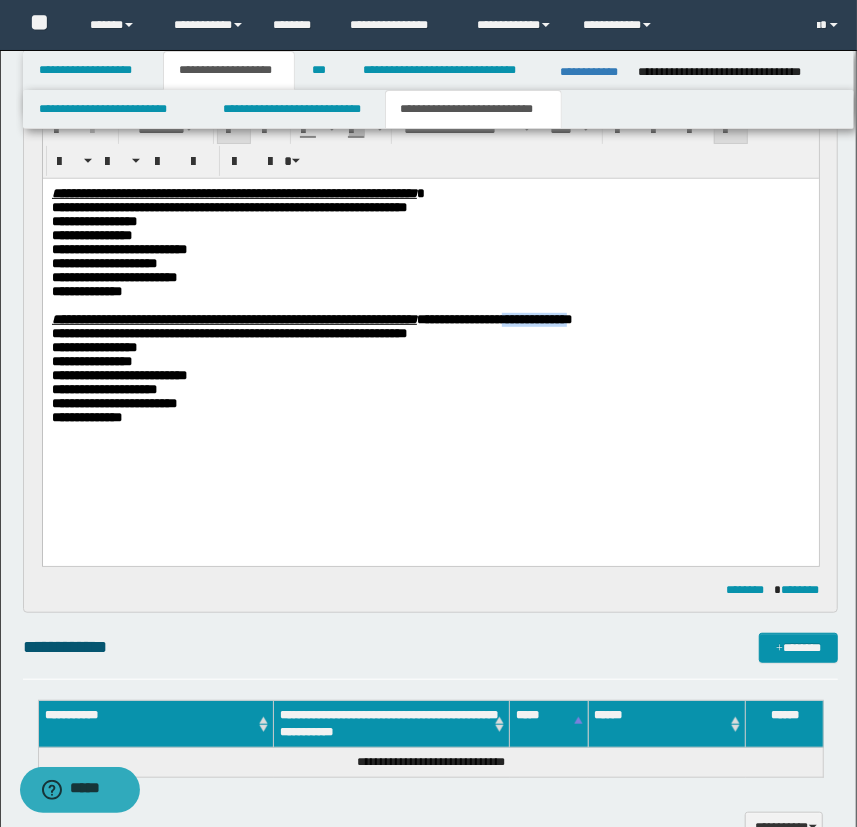 drag, startPoint x: 795, startPoint y: 329, endPoint x: 718, endPoint y: 334, distance: 77.16217 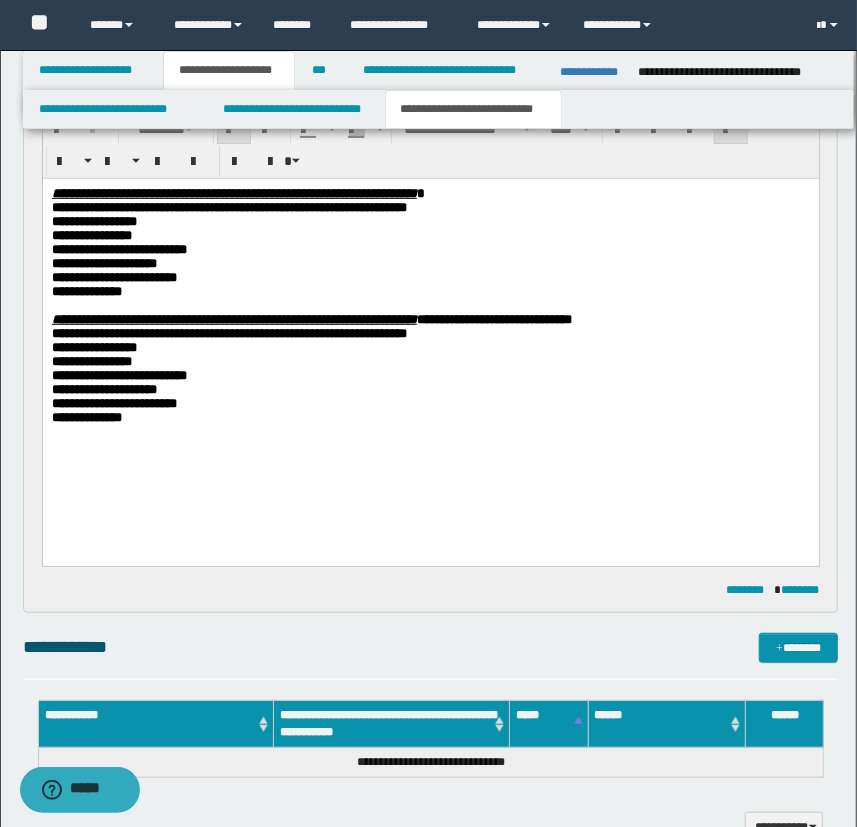 click on "**********" at bounding box center [430, 334] 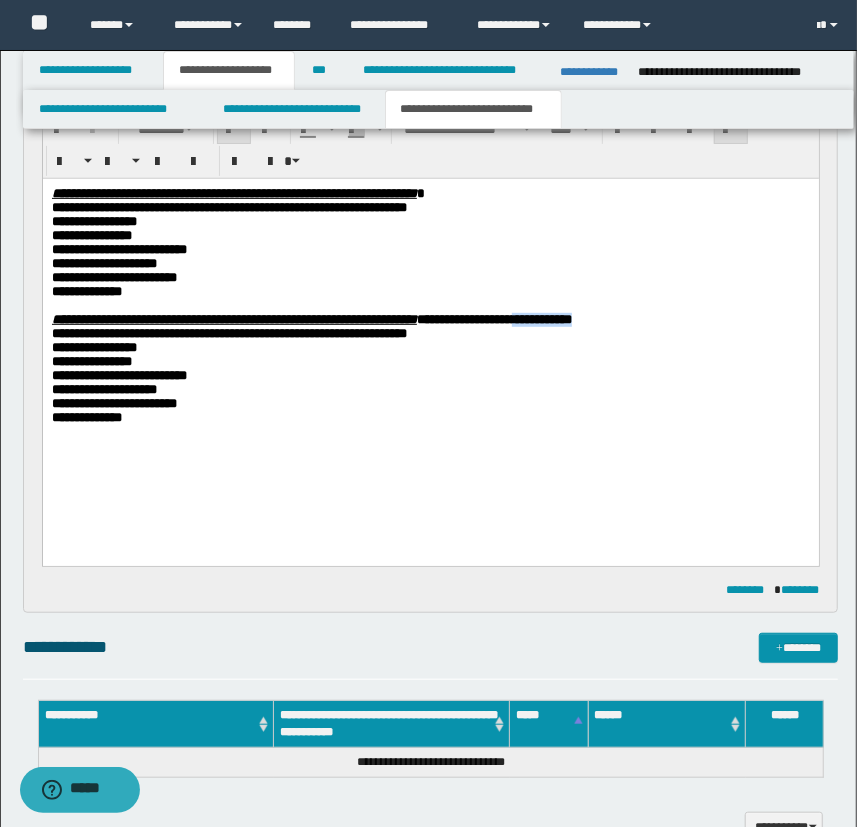 drag, startPoint x: 809, startPoint y: 326, endPoint x: 727, endPoint y: 336, distance: 82.607506 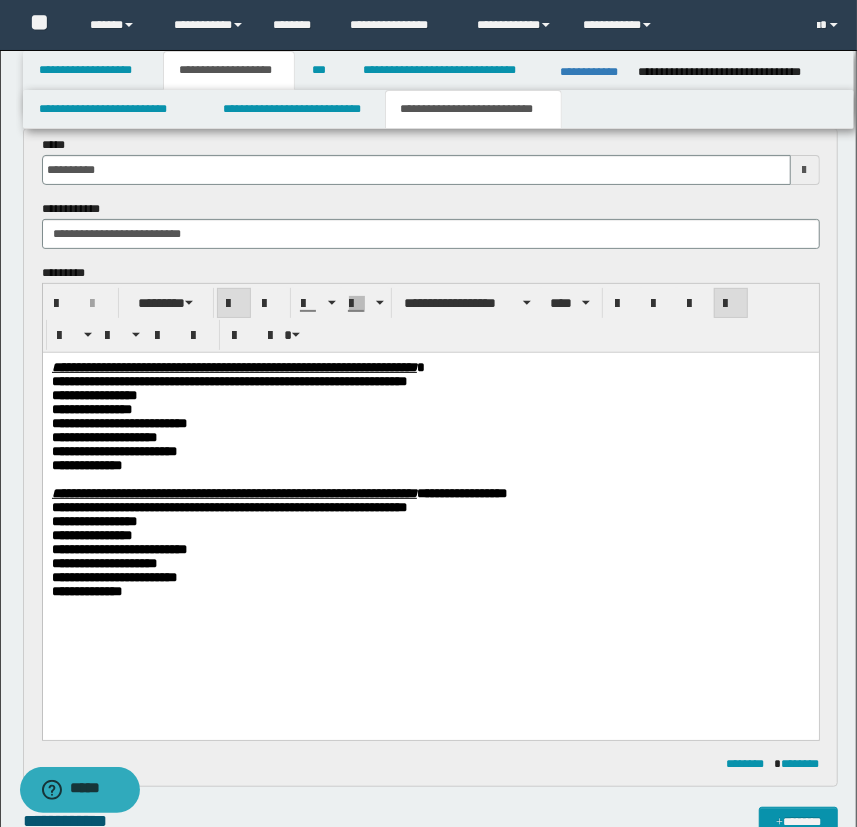 scroll, scrollTop: 0, scrollLeft: 0, axis: both 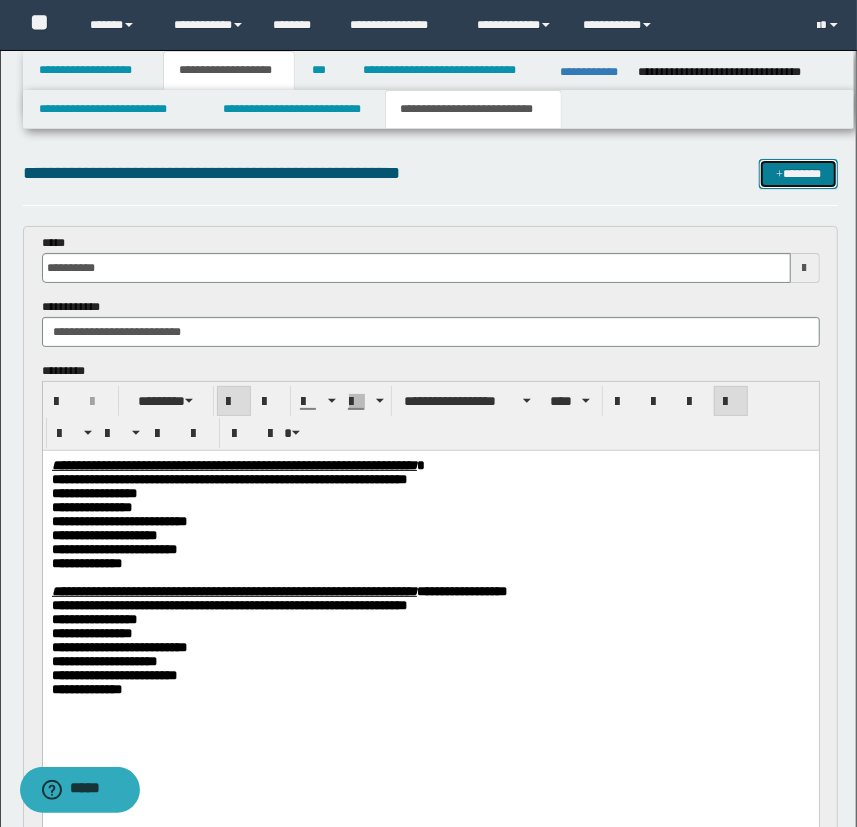 click on "*******" at bounding box center [799, 174] 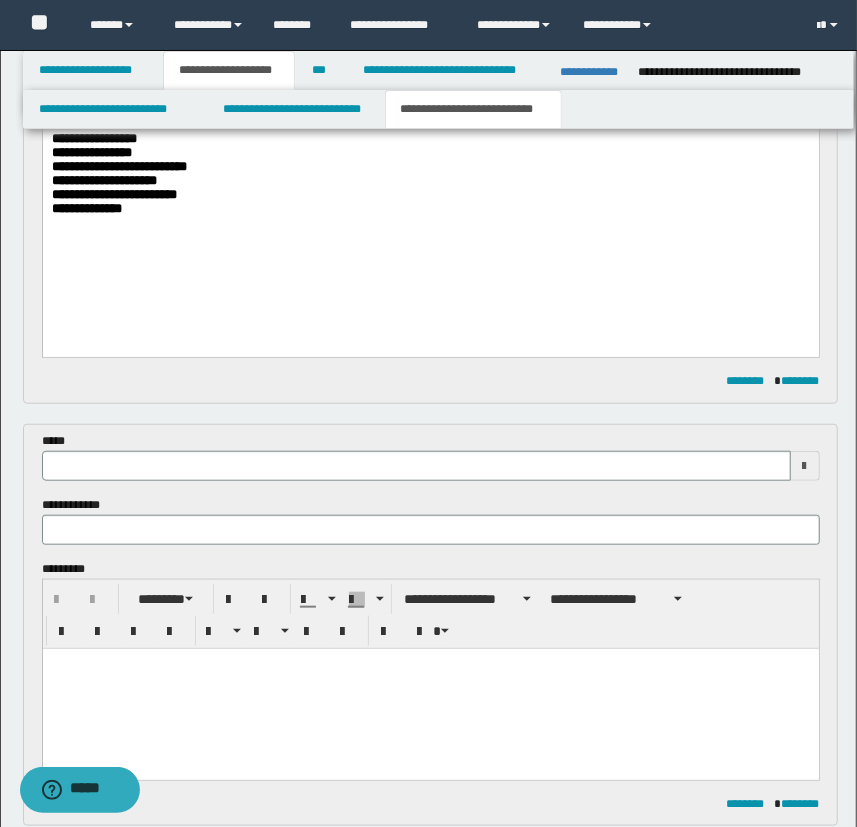 scroll, scrollTop: 468, scrollLeft: 0, axis: vertical 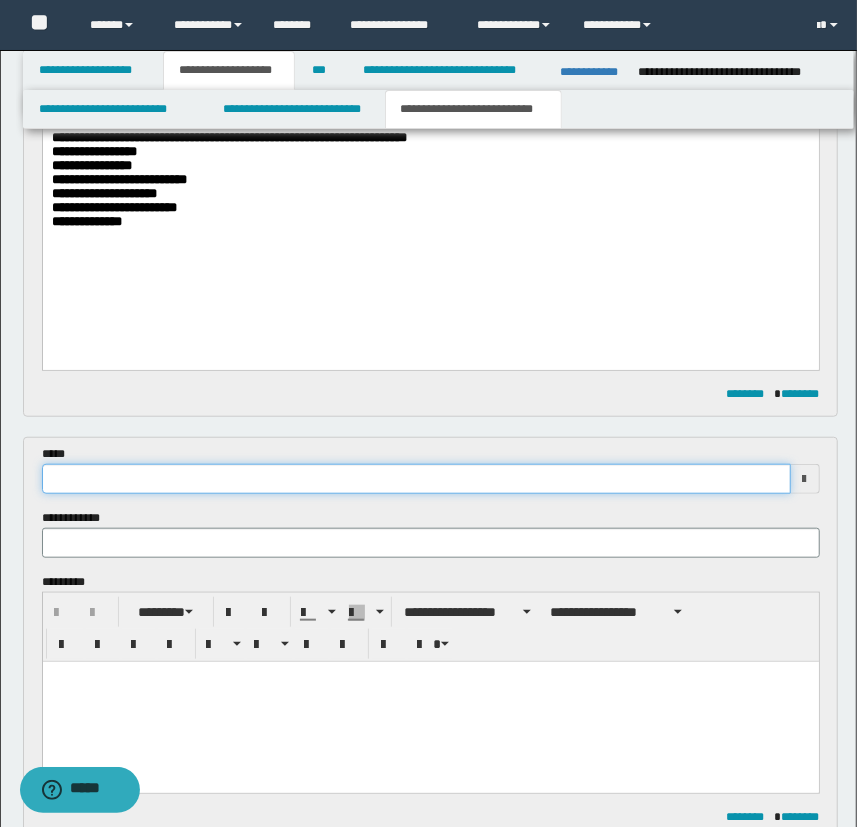 click at bounding box center (416, 479) 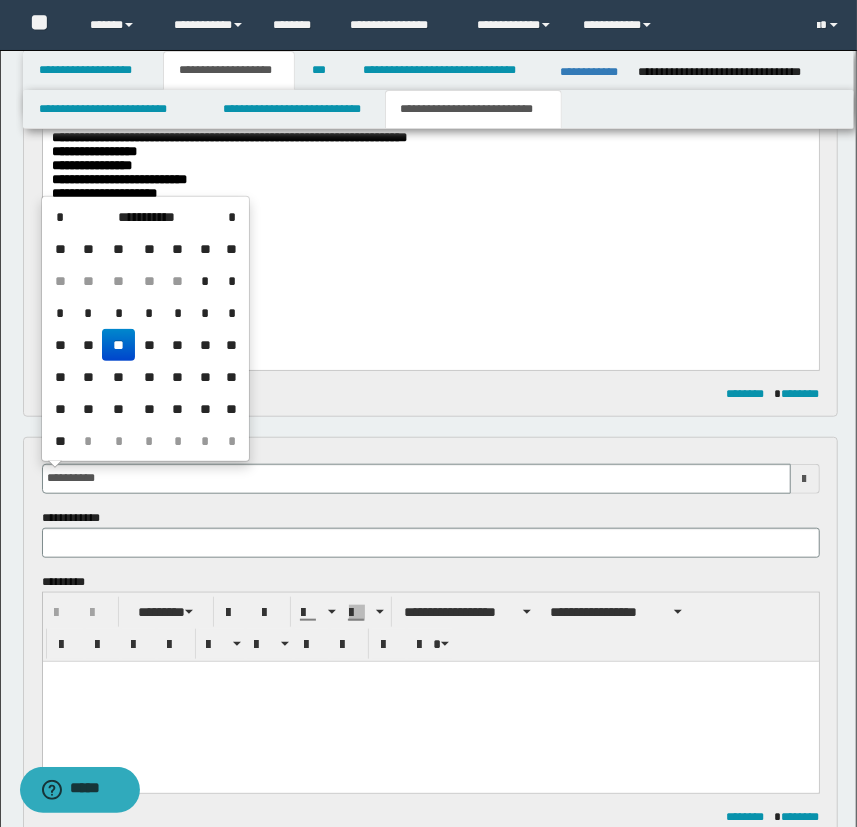 click on "**" at bounding box center (118, 345) 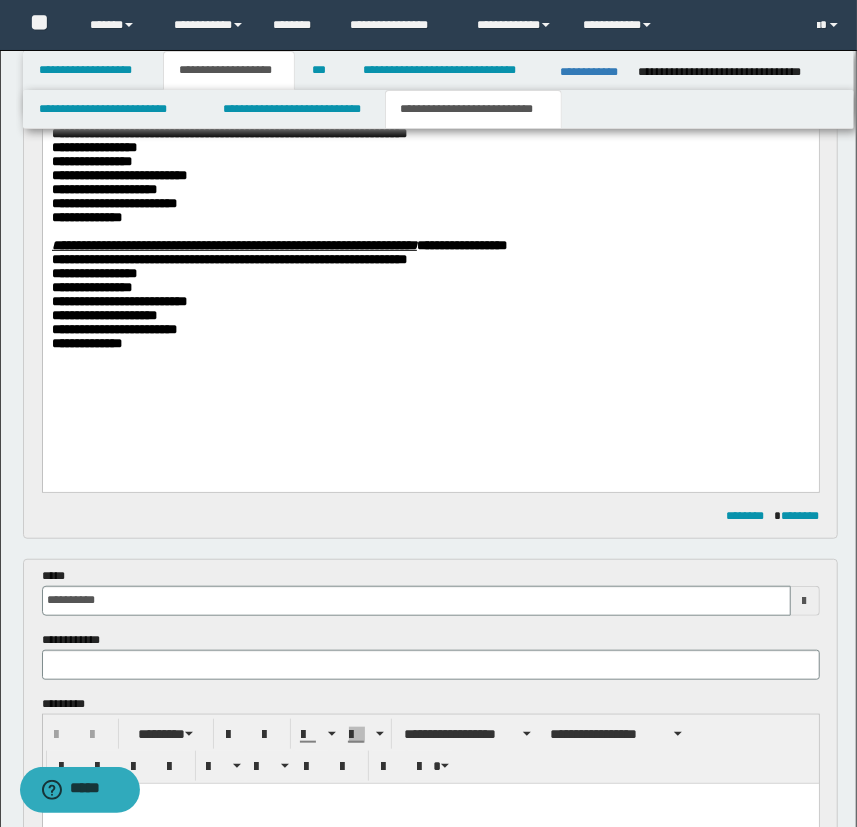 scroll, scrollTop: 195, scrollLeft: 0, axis: vertical 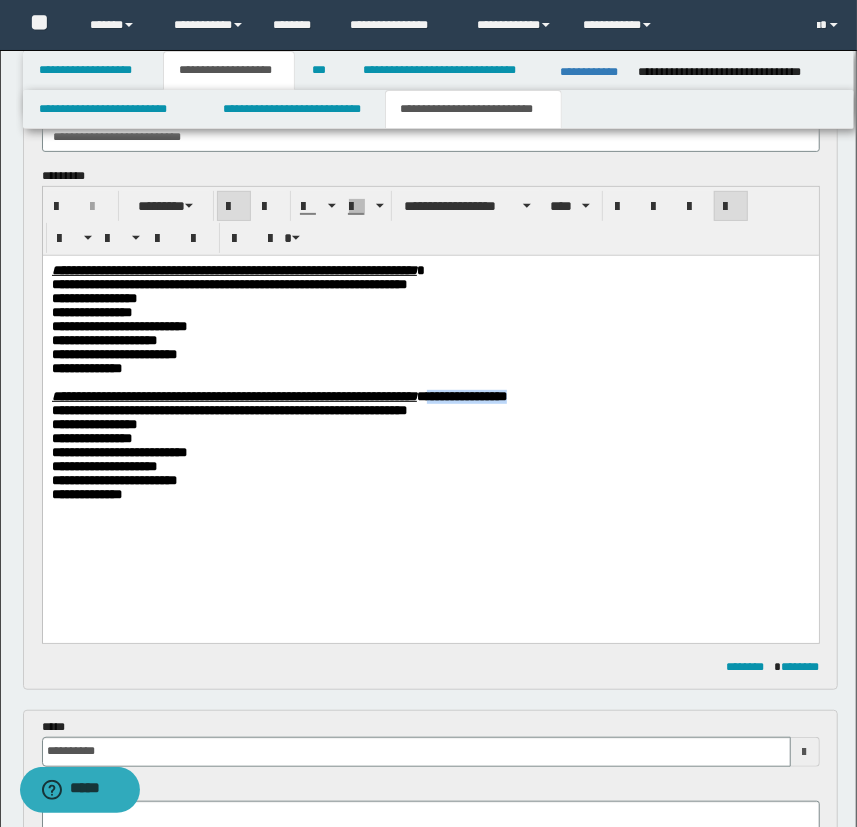 drag, startPoint x: 622, startPoint y: 405, endPoint x: 730, endPoint y: 406, distance: 108.00463 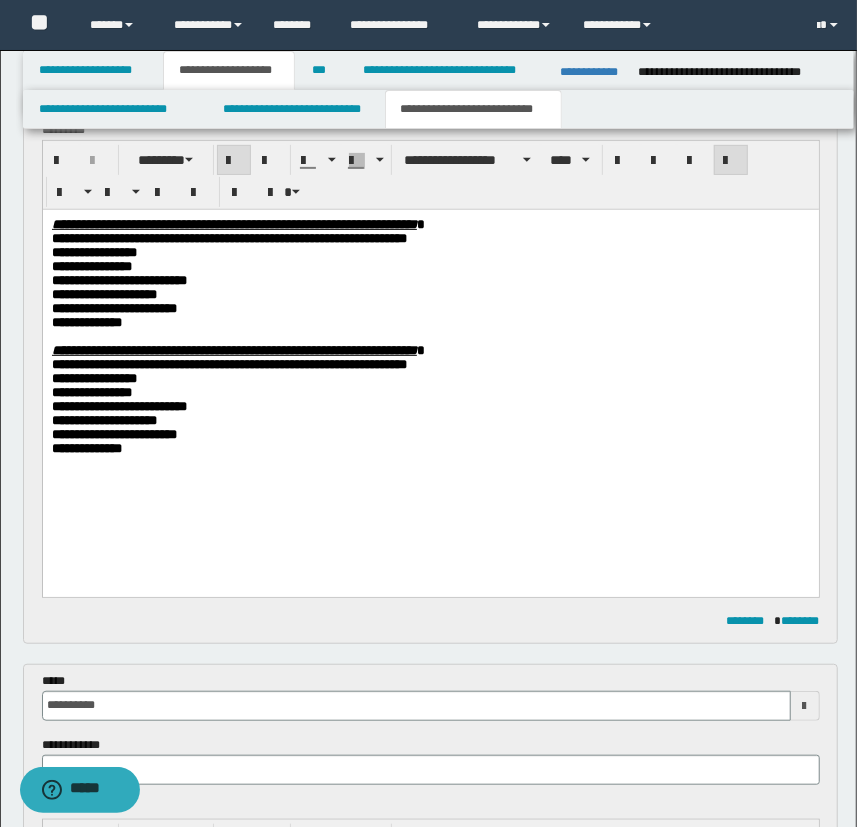 scroll, scrollTop: 286, scrollLeft: 0, axis: vertical 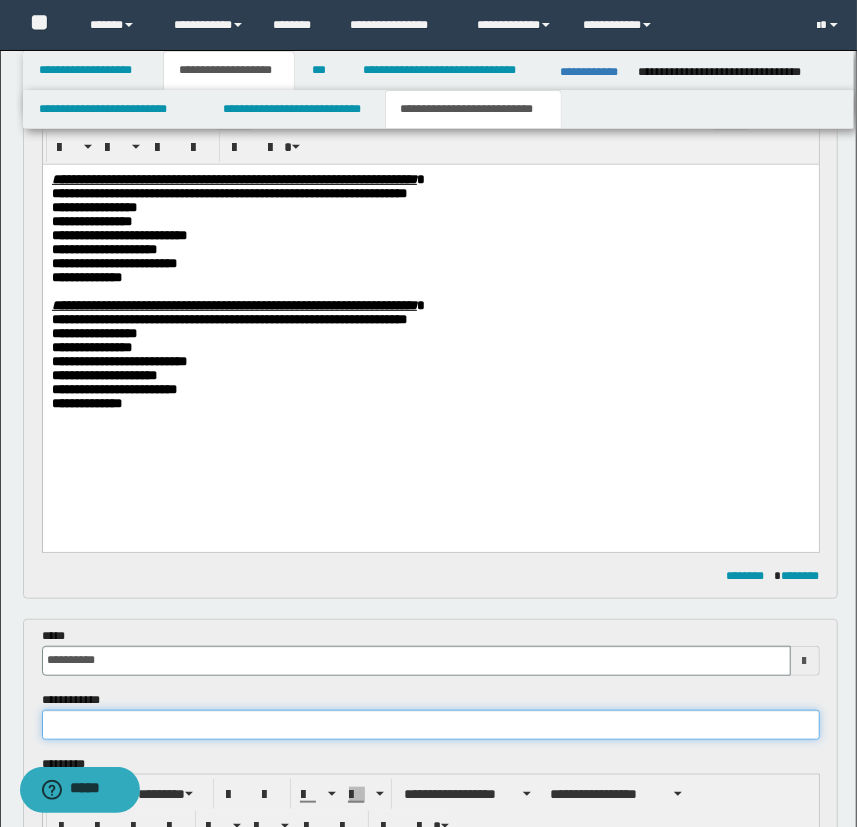 click at bounding box center (431, 725) 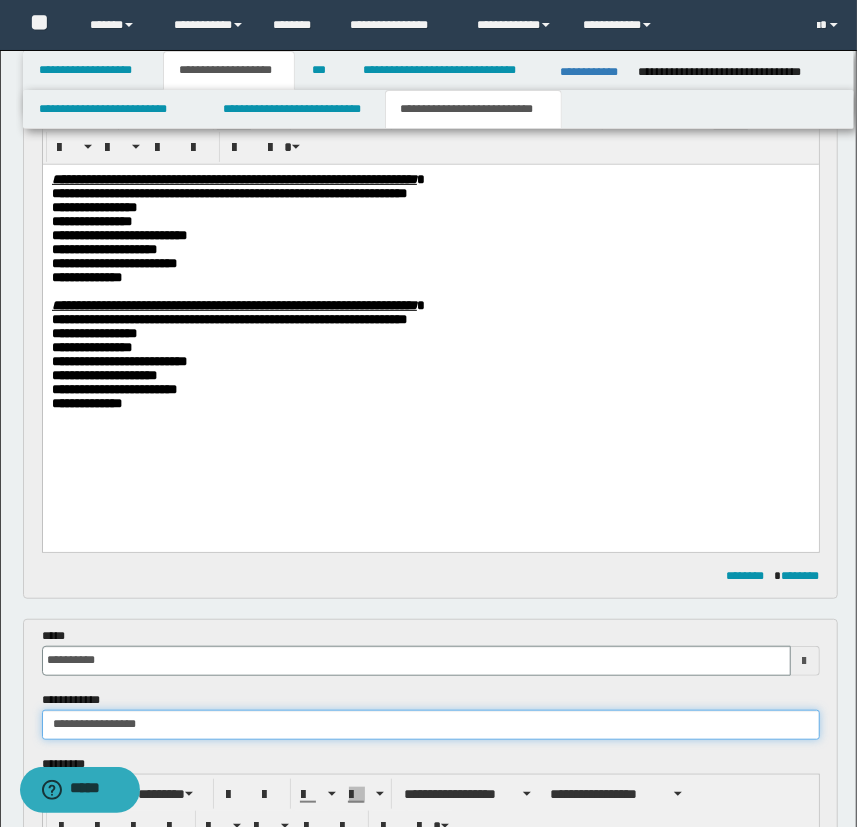 type on "**********" 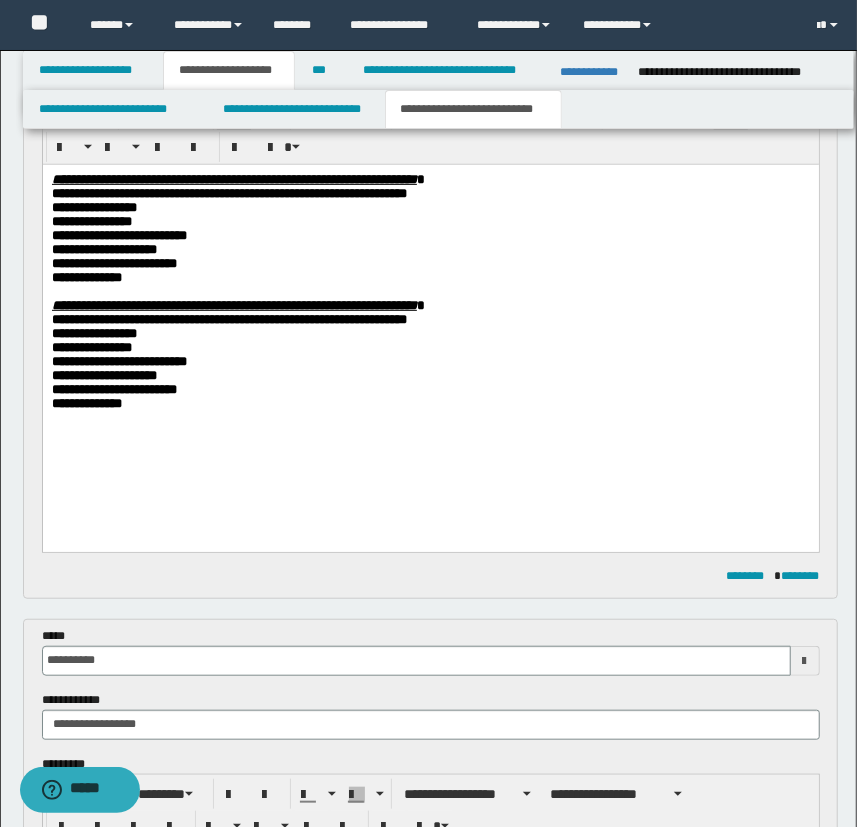 click on "**********" at bounding box center [430, 403] 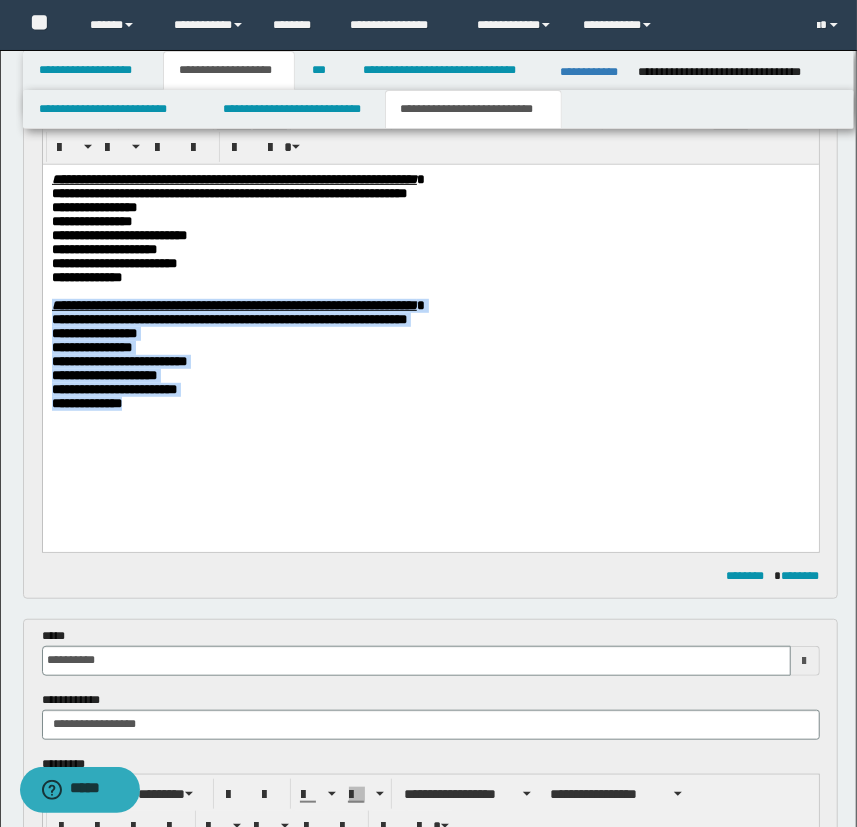 drag, startPoint x: 154, startPoint y: 443, endPoint x: 21, endPoint y: 321, distance: 180.47992 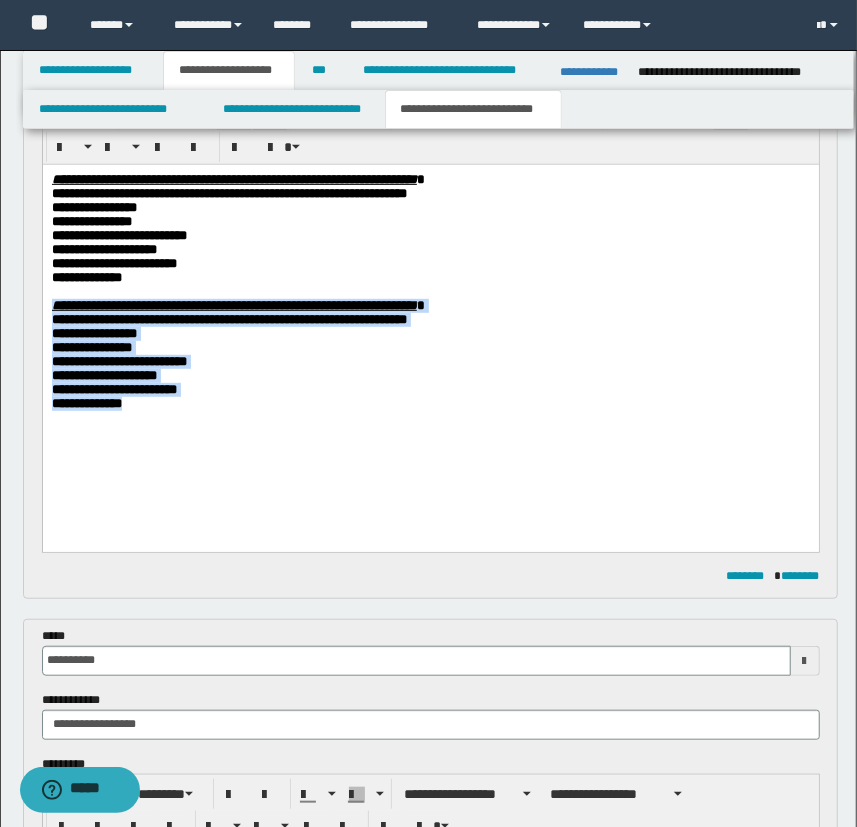 click on "**********" at bounding box center (430, 320) 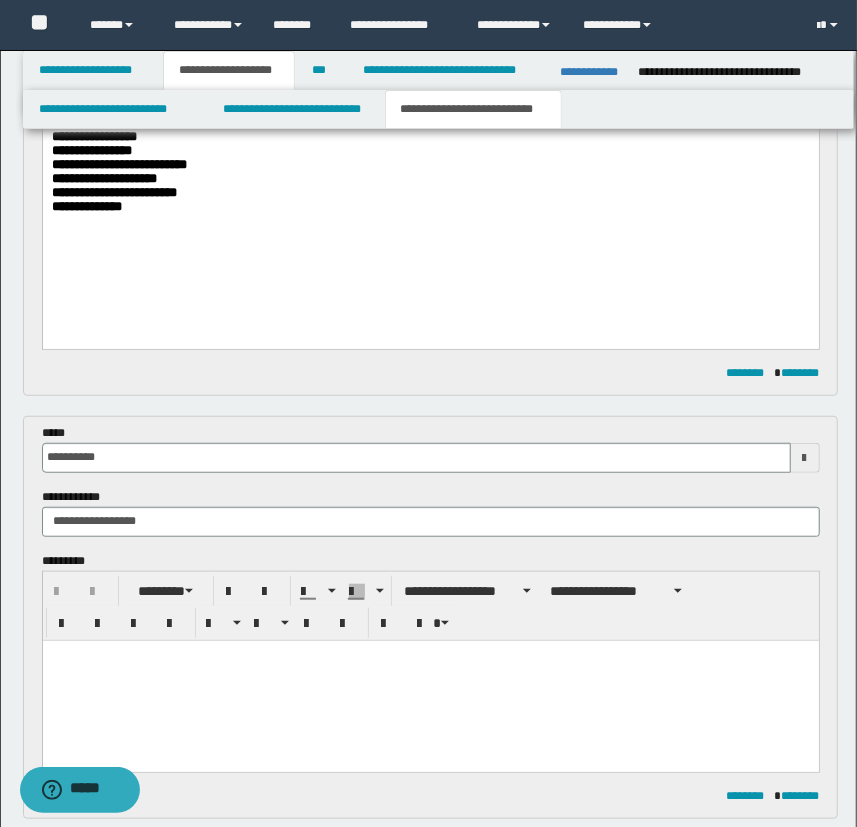 scroll, scrollTop: 559, scrollLeft: 0, axis: vertical 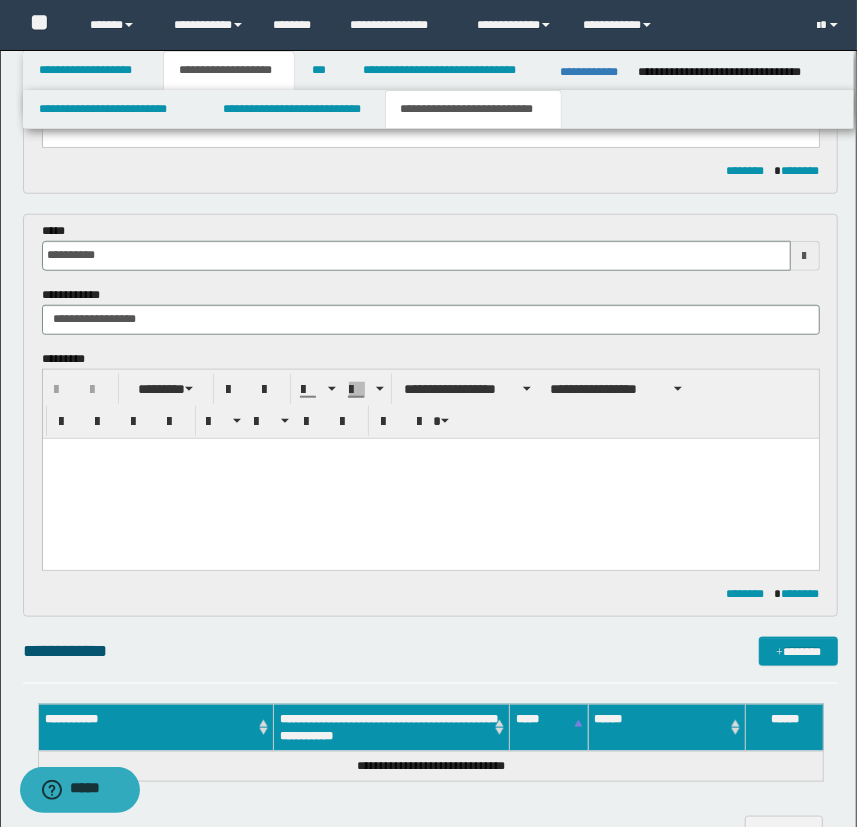 click at bounding box center [430, 478] 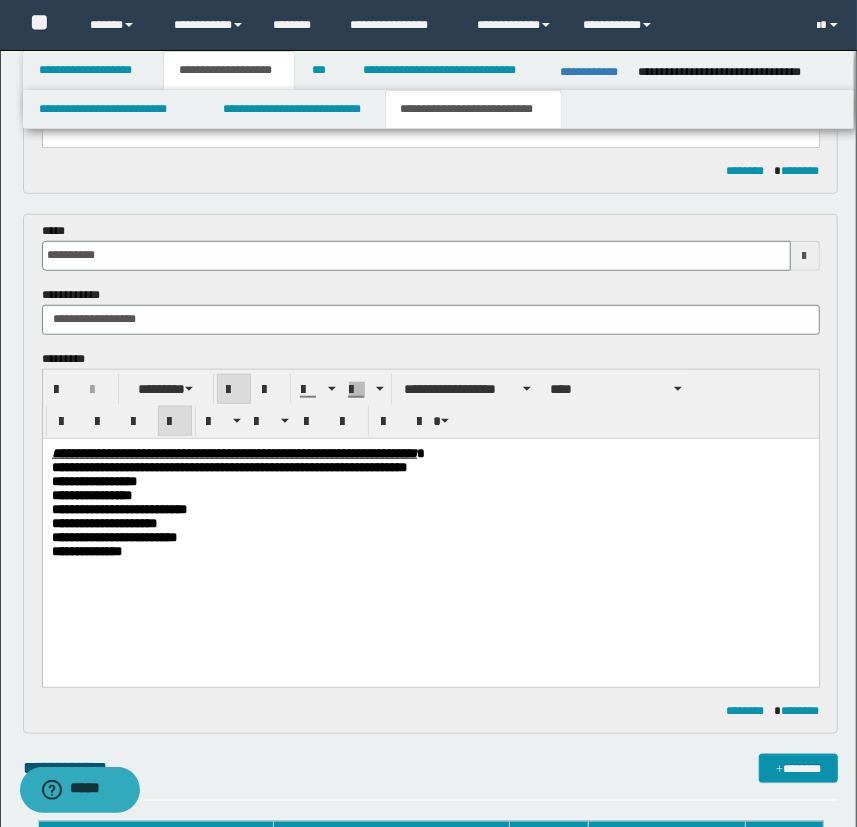 click on "**********" at bounding box center (430, 537) 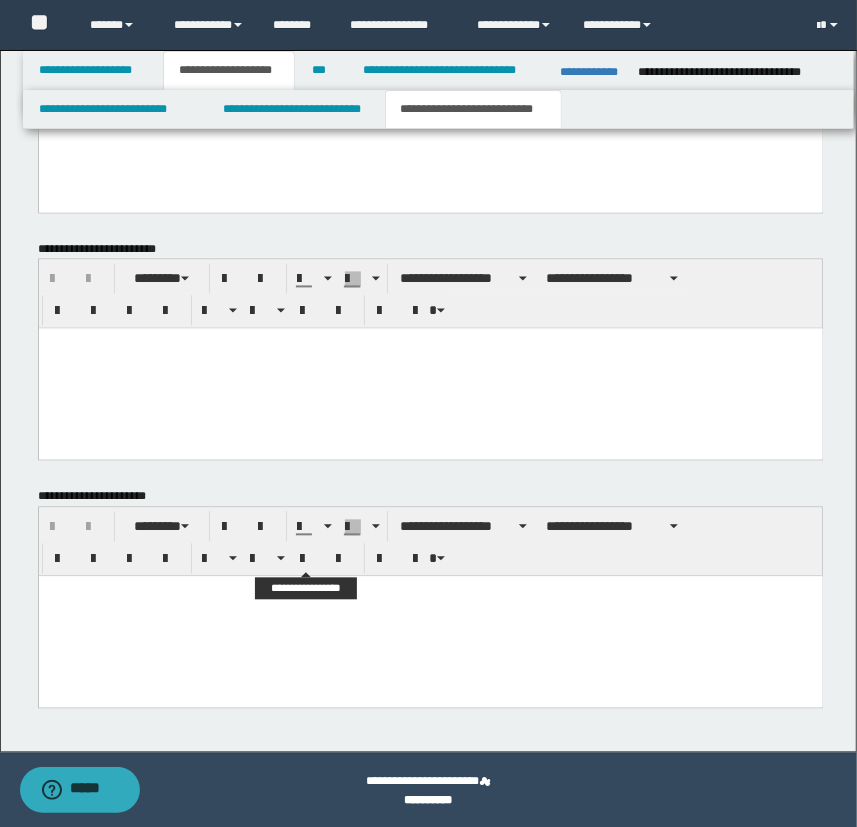 scroll, scrollTop: 1543, scrollLeft: 0, axis: vertical 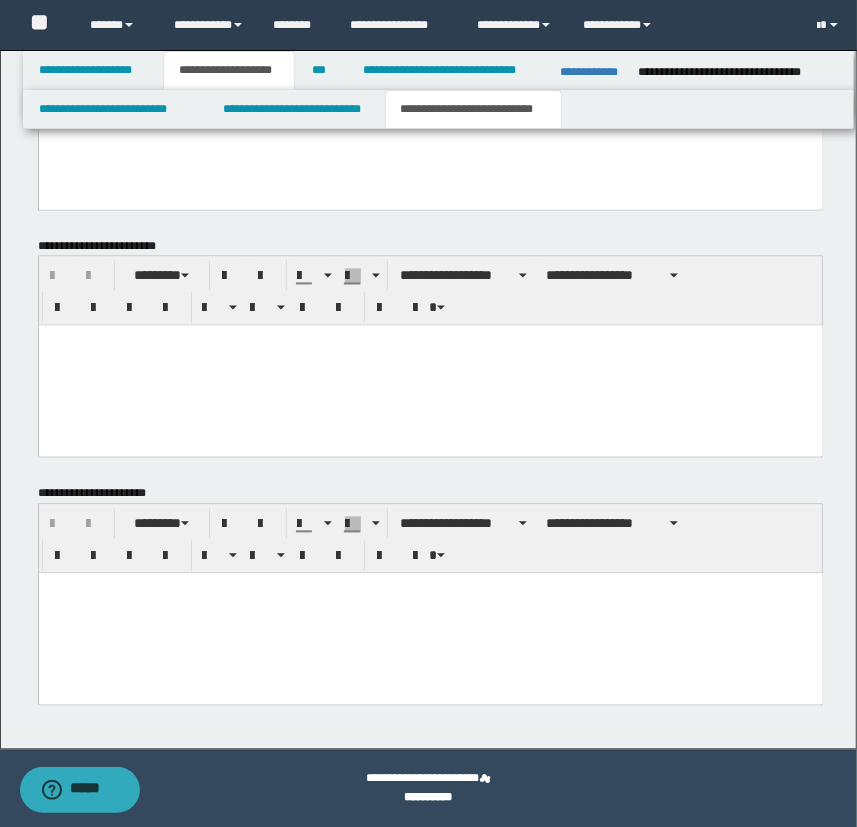 click at bounding box center [430, 613] 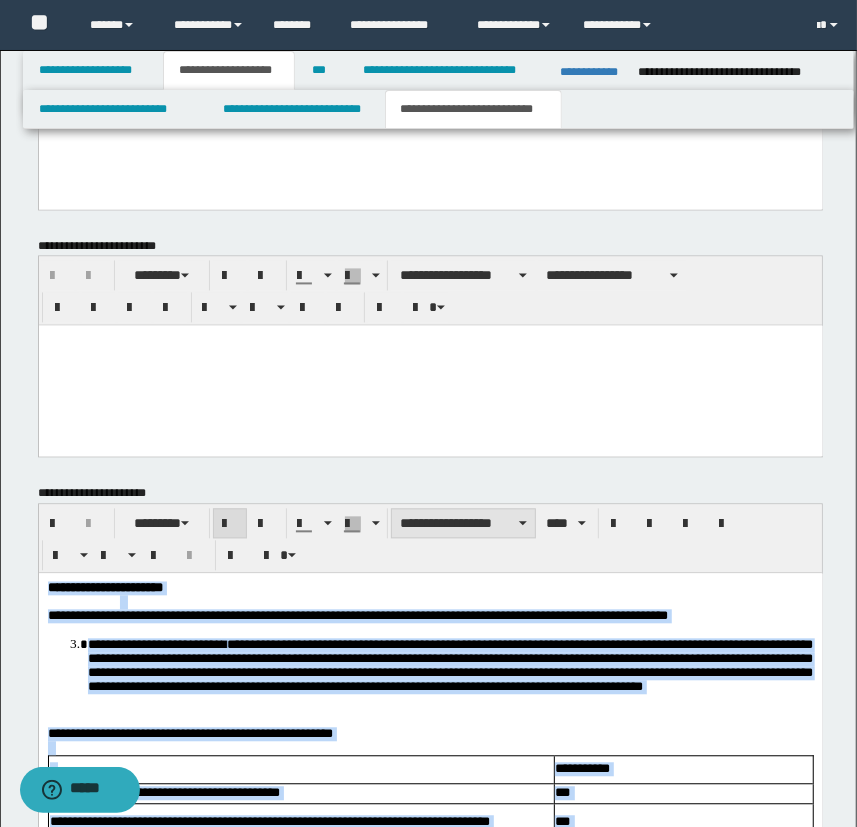 click on "**********" at bounding box center [463, 524] 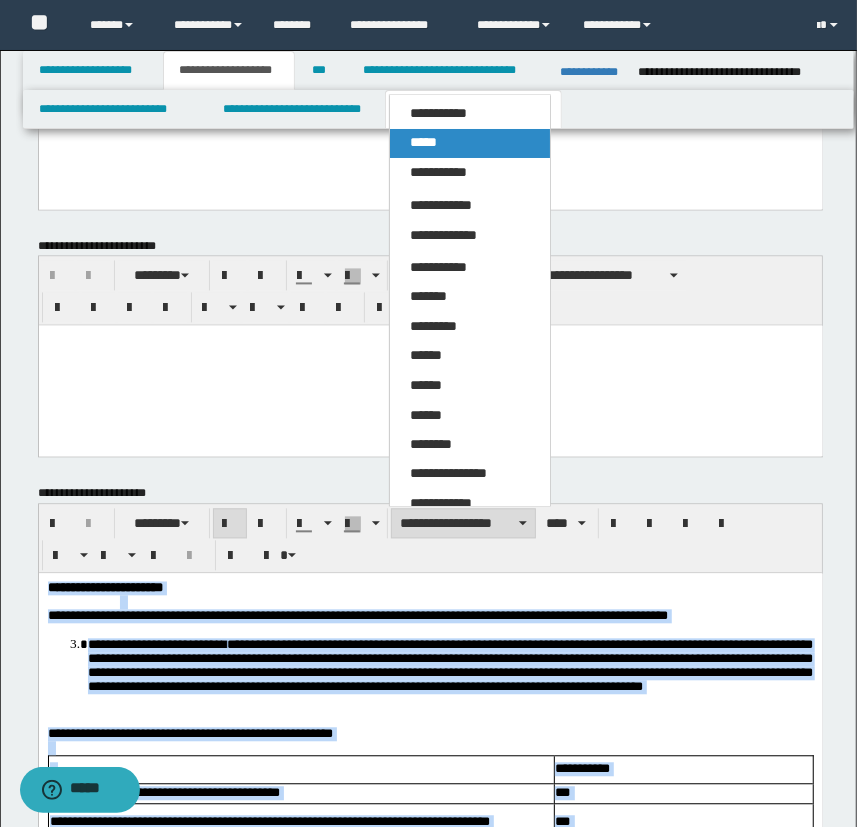 drag, startPoint x: 428, startPoint y: 147, endPoint x: 395, endPoint y: 95, distance: 61.587337 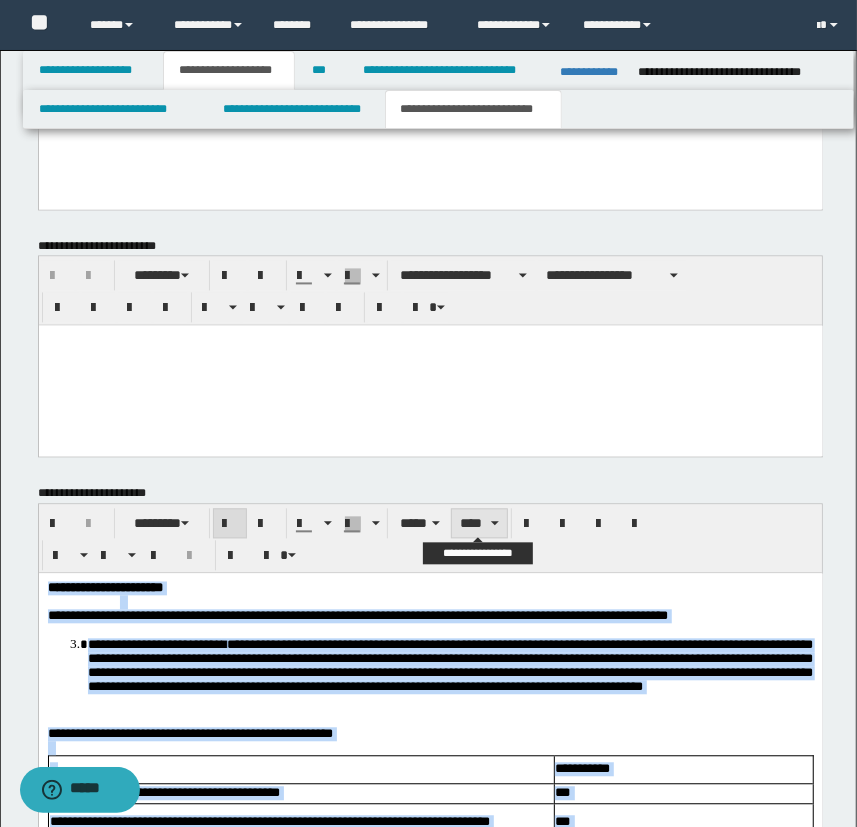 click on "****" at bounding box center [479, 524] 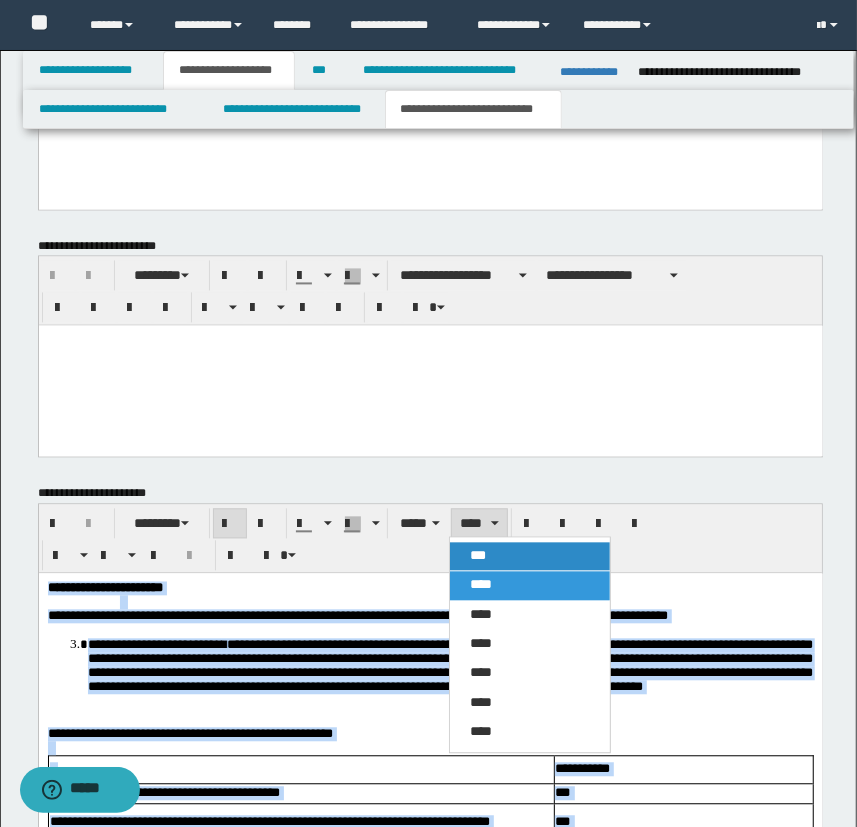 click on "***" at bounding box center (530, 557) 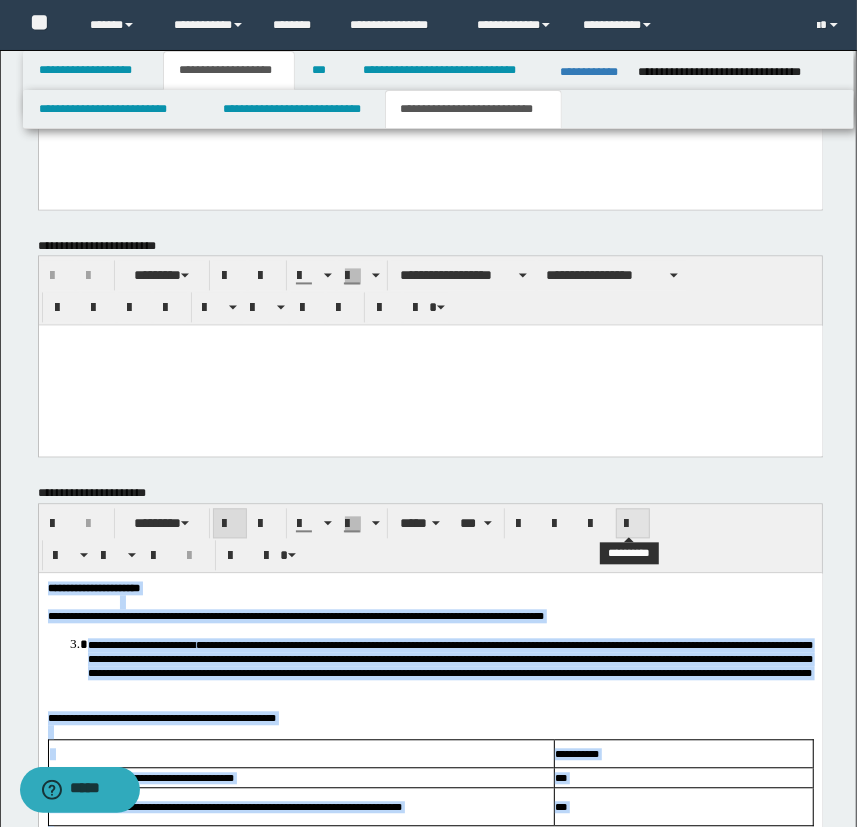 click at bounding box center [633, 525] 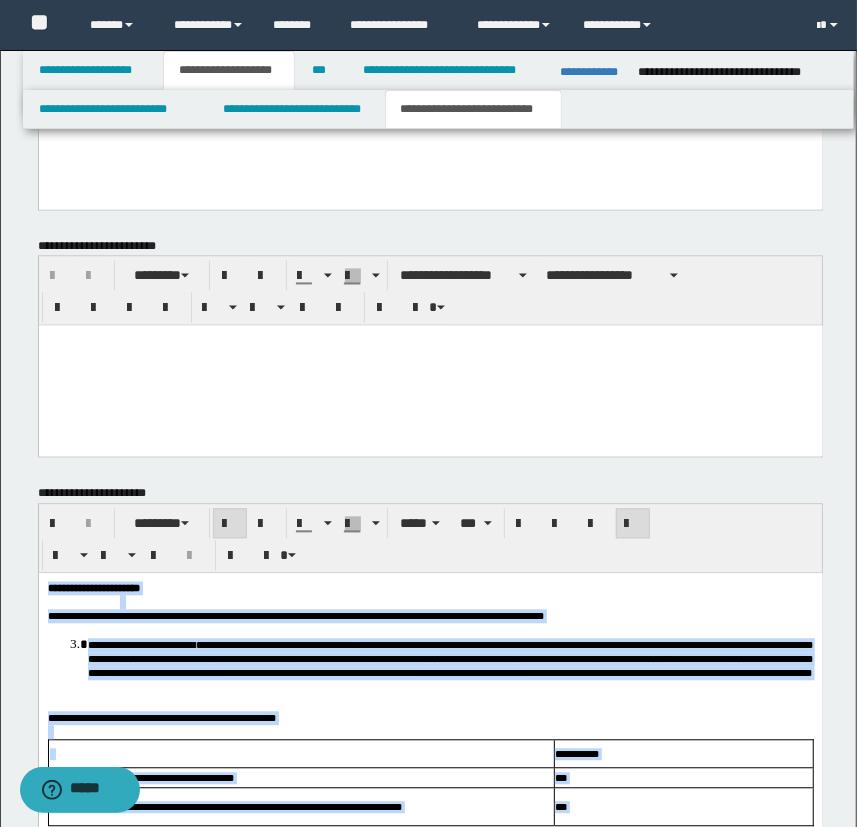 click on "**********" at bounding box center [450, 659] 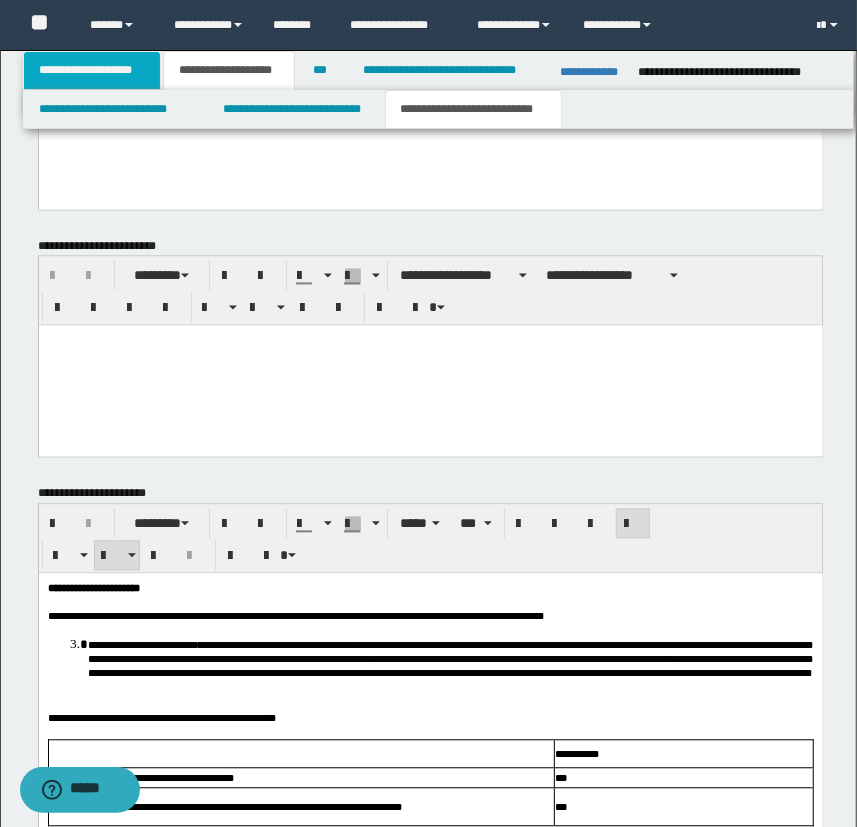 click on "**********" at bounding box center [92, 70] 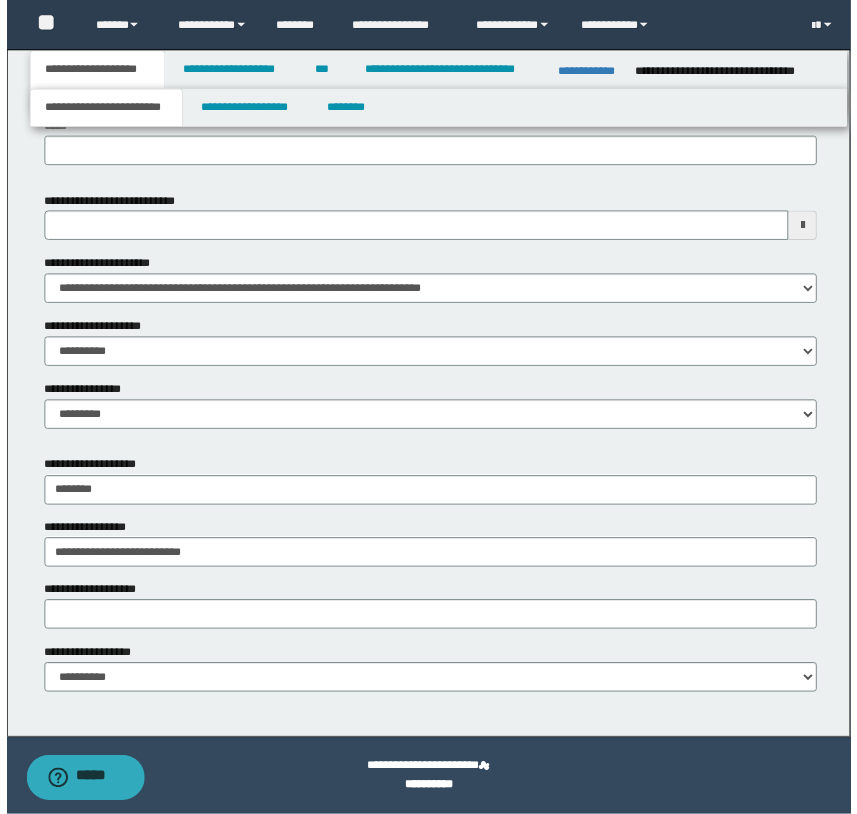scroll, scrollTop: 959, scrollLeft: 0, axis: vertical 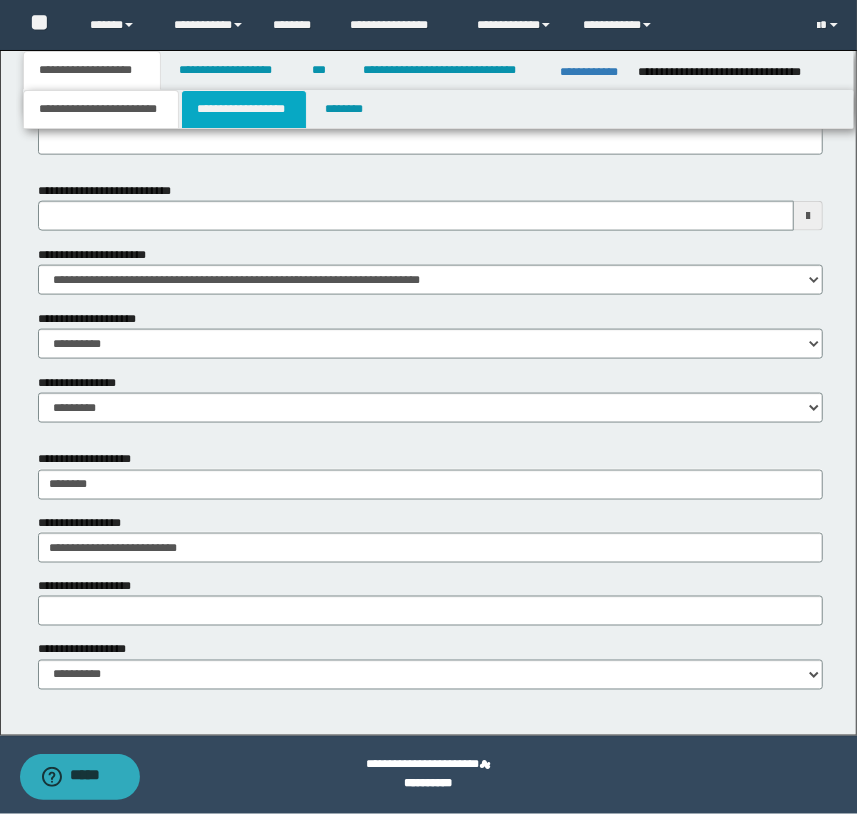 click on "**********" at bounding box center [244, 109] 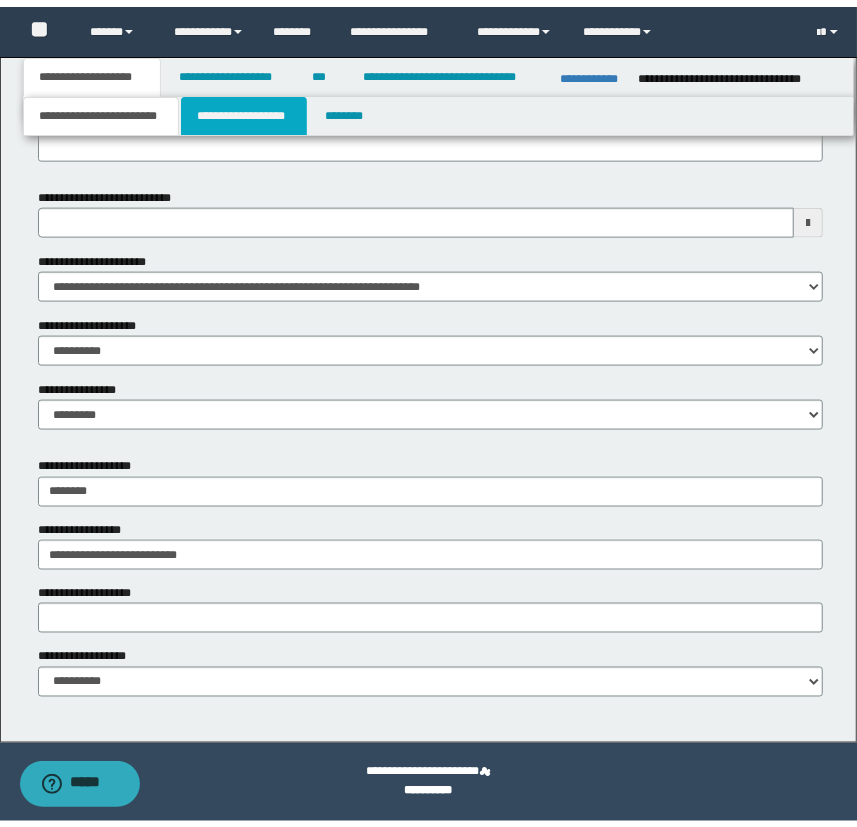scroll, scrollTop: 0, scrollLeft: 0, axis: both 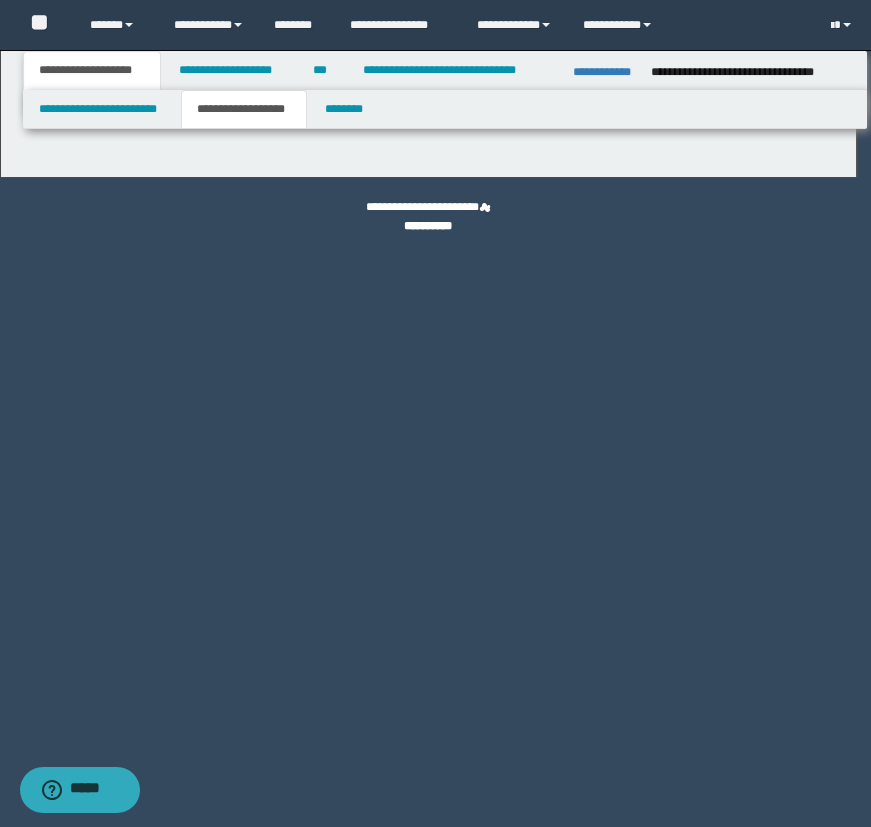 type on "**********" 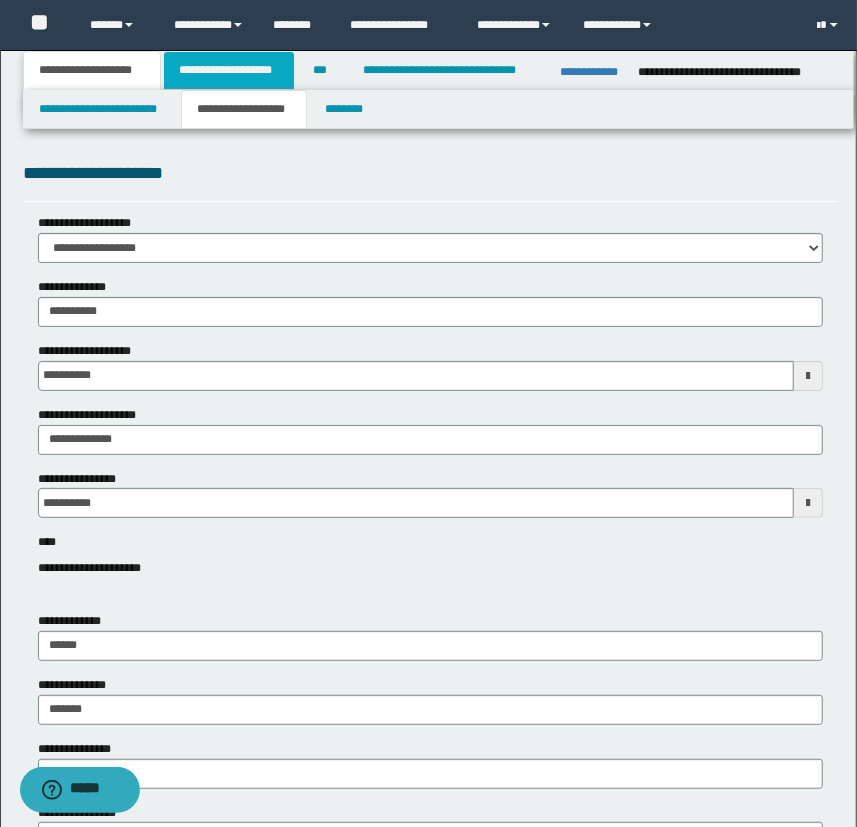 click on "**********" at bounding box center [228, 70] 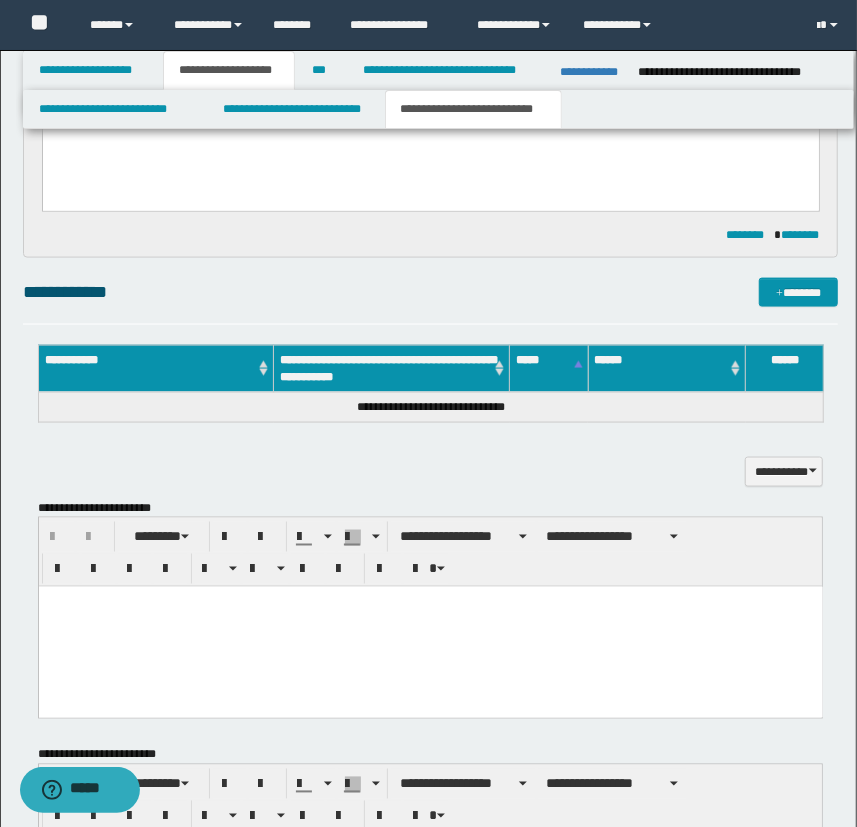 scroll, scrollTop: 1090, scrollLeft: 0, axis: vertical 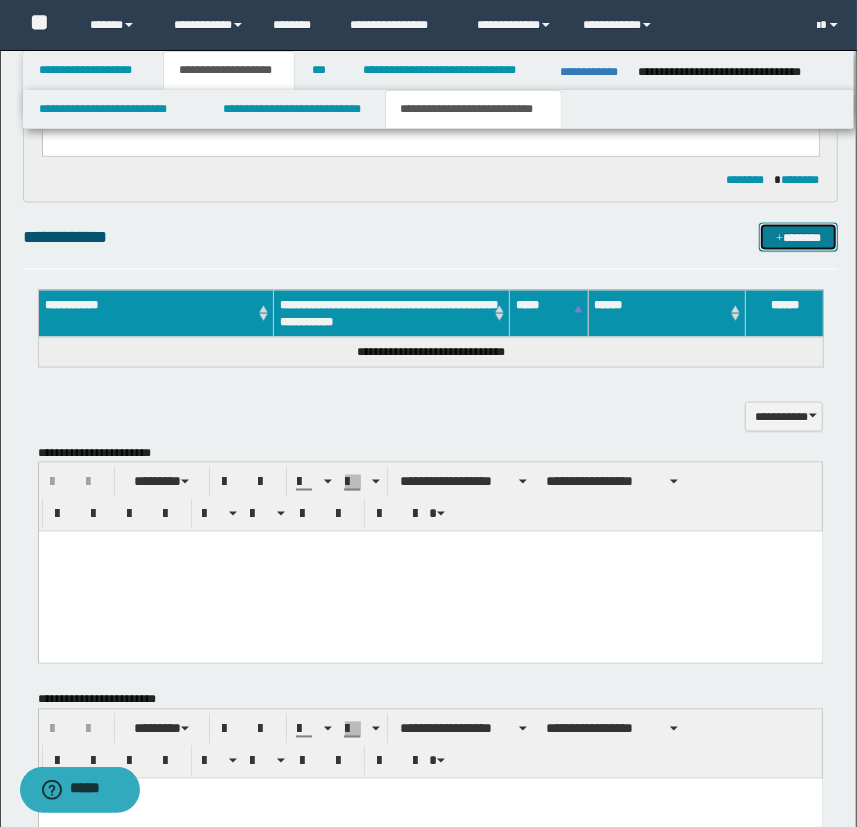 click on "*******" at bounding box center (799, 238) 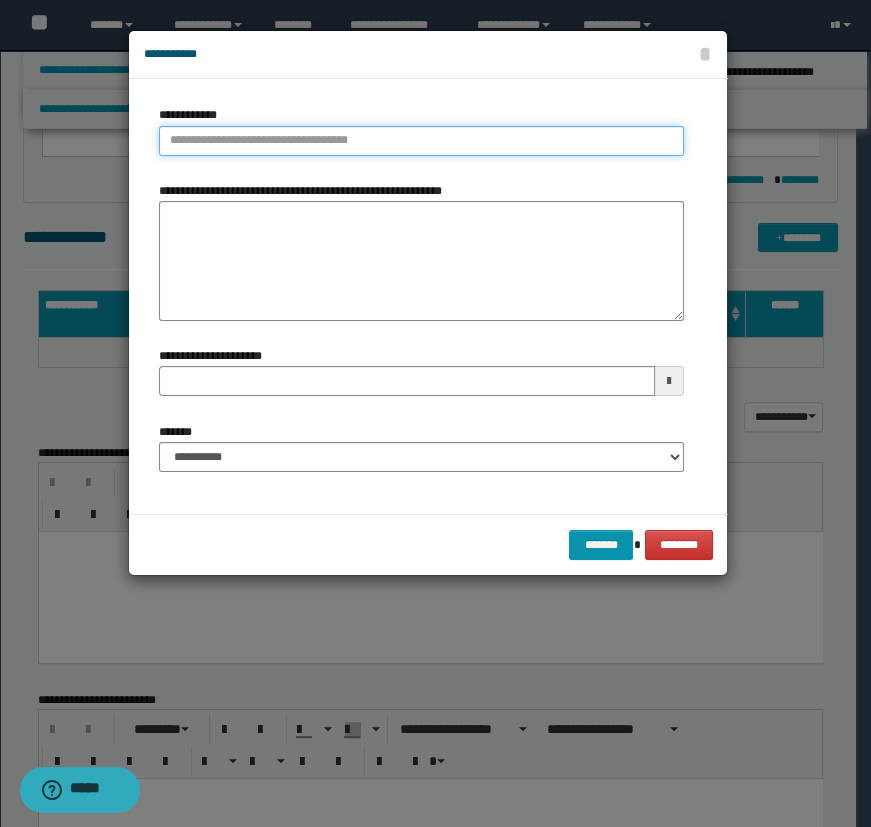 click on "**********" at bounding box center [421, 141] 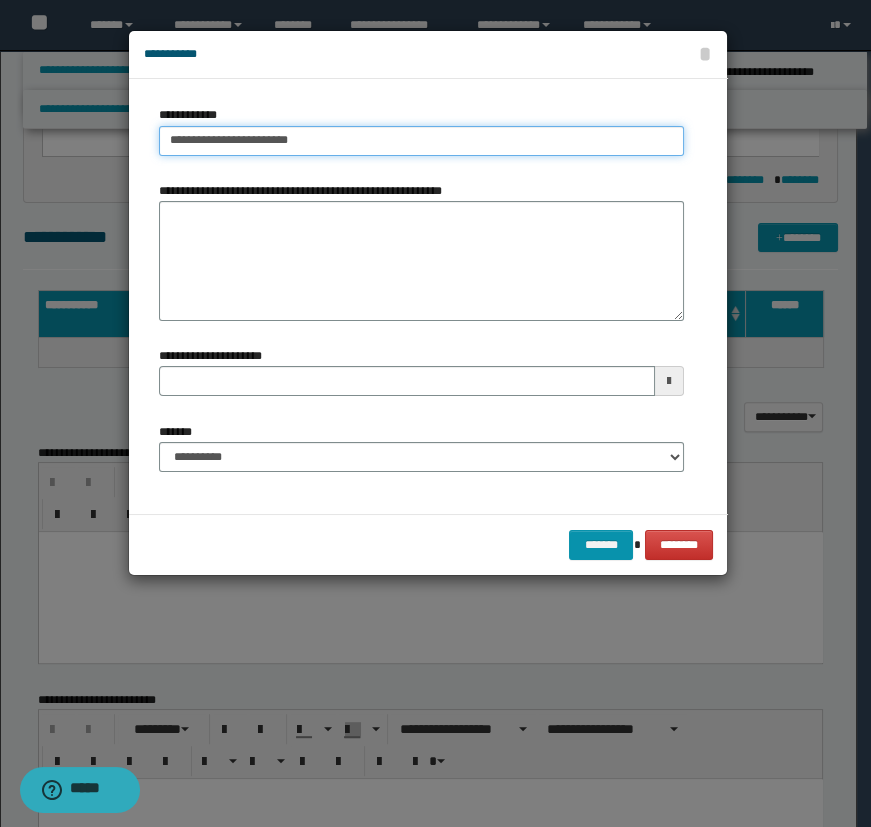 type on "**********" 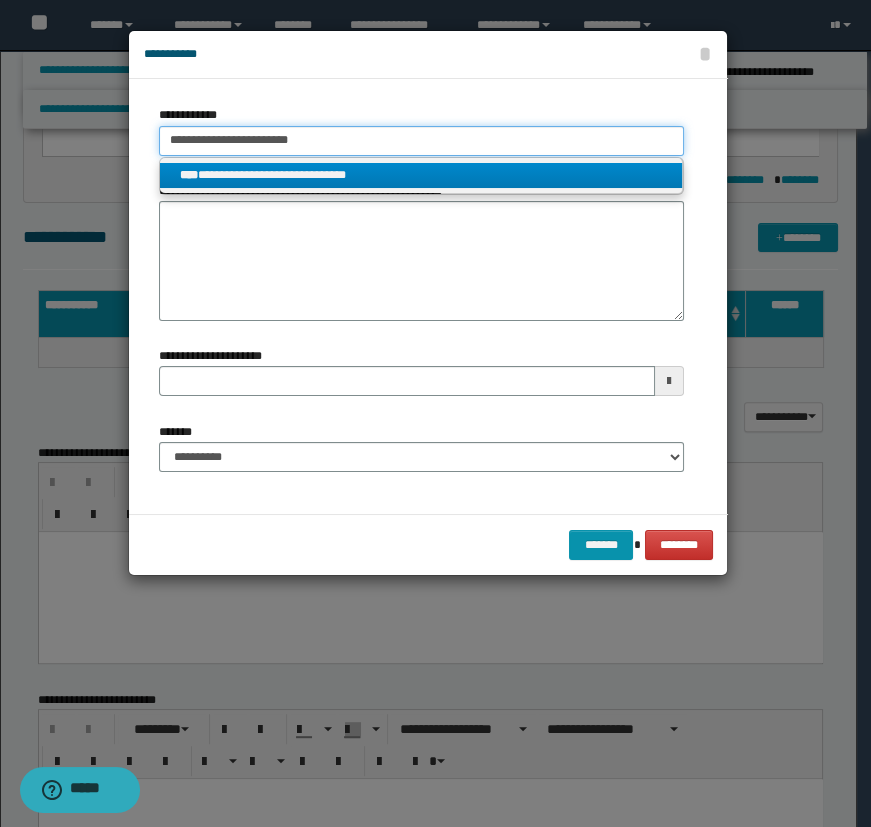 type on "**********" 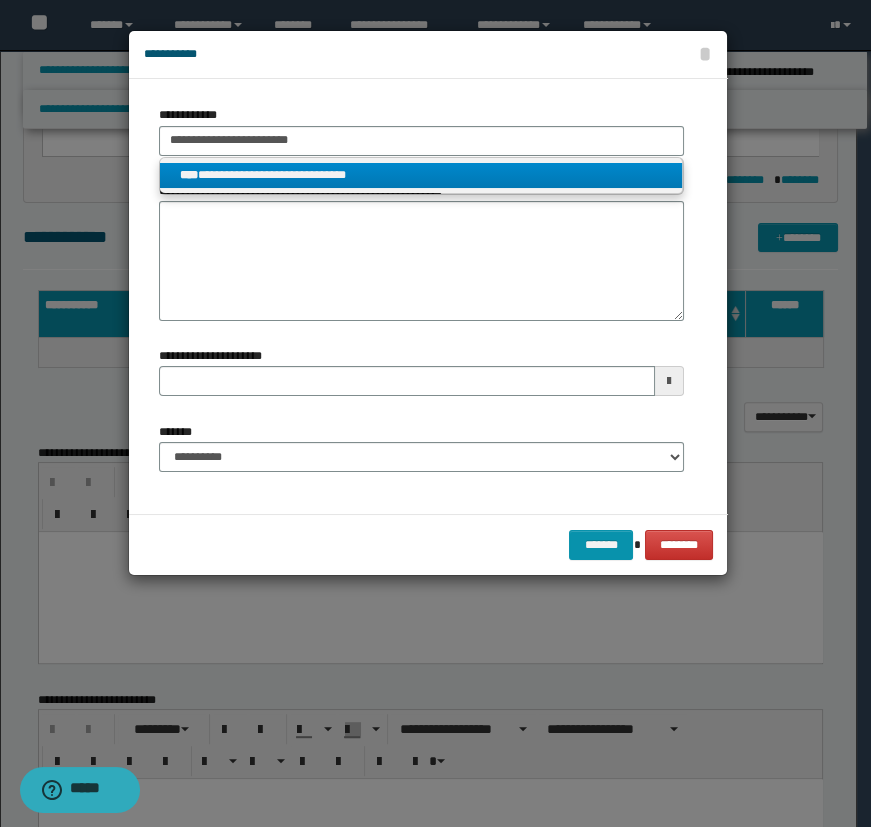click on "**********" at bounding box center [421, 175] 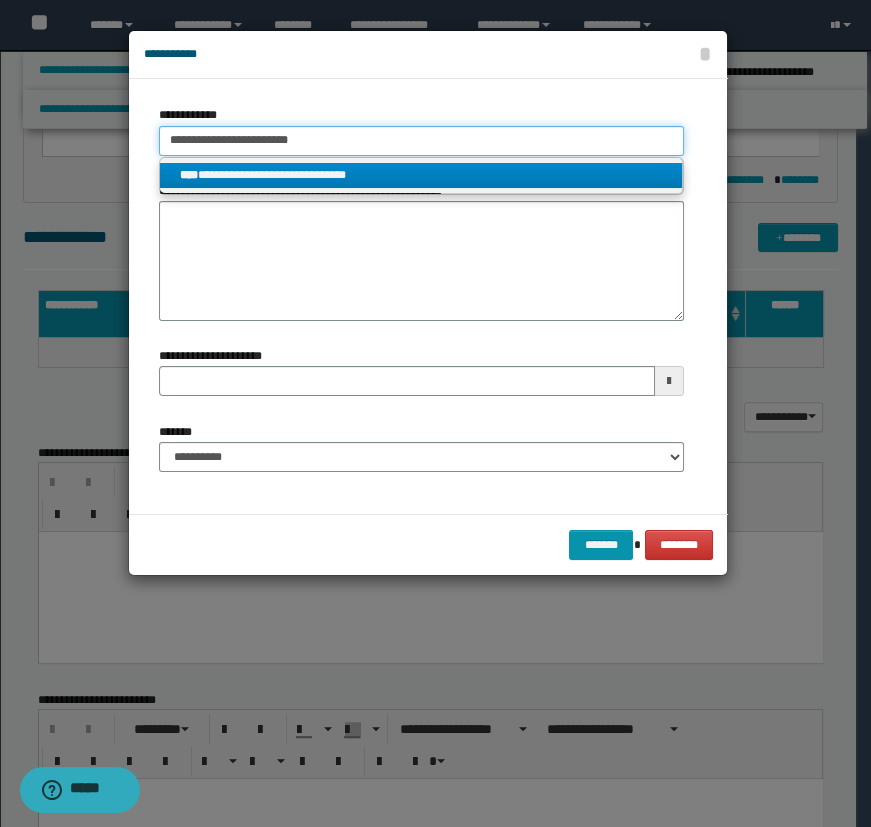 type 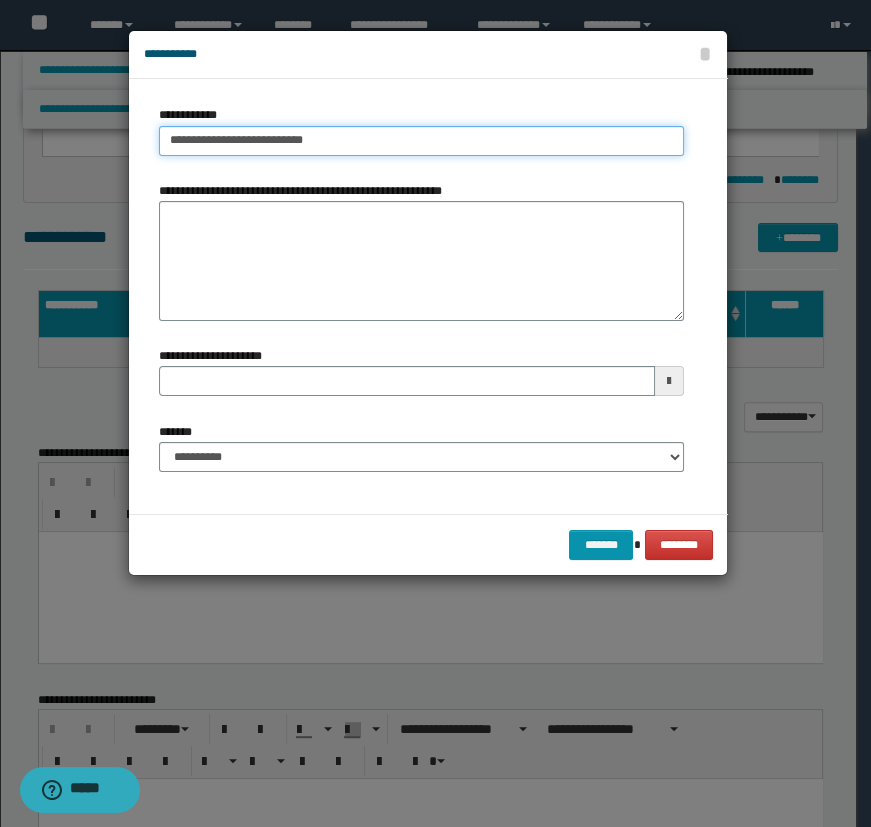 type on "**********" 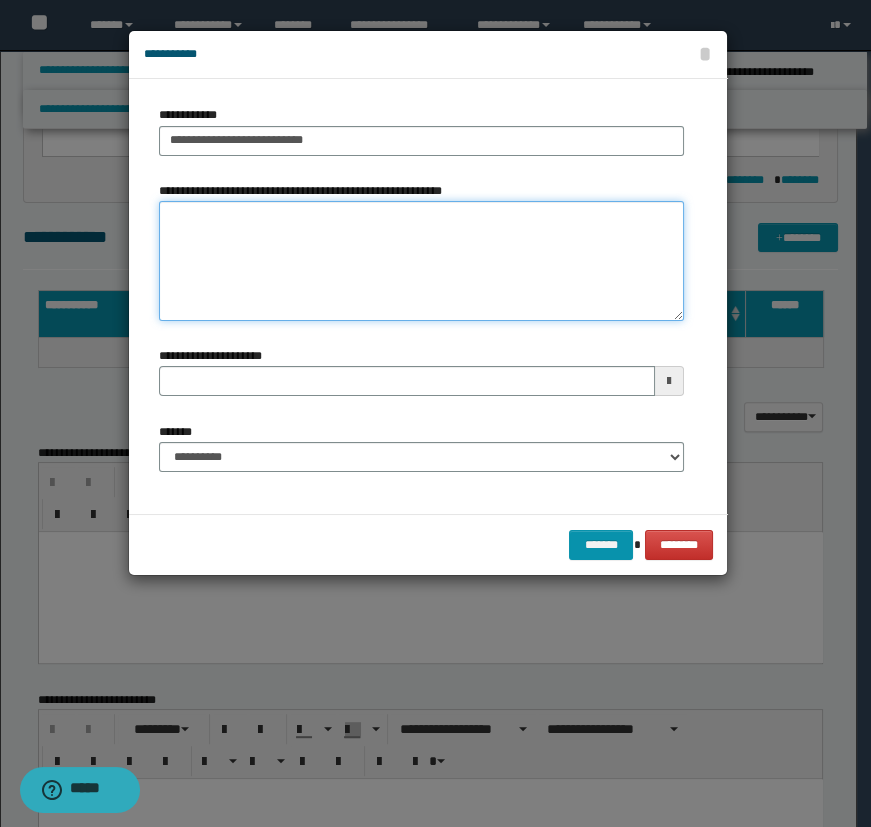 type 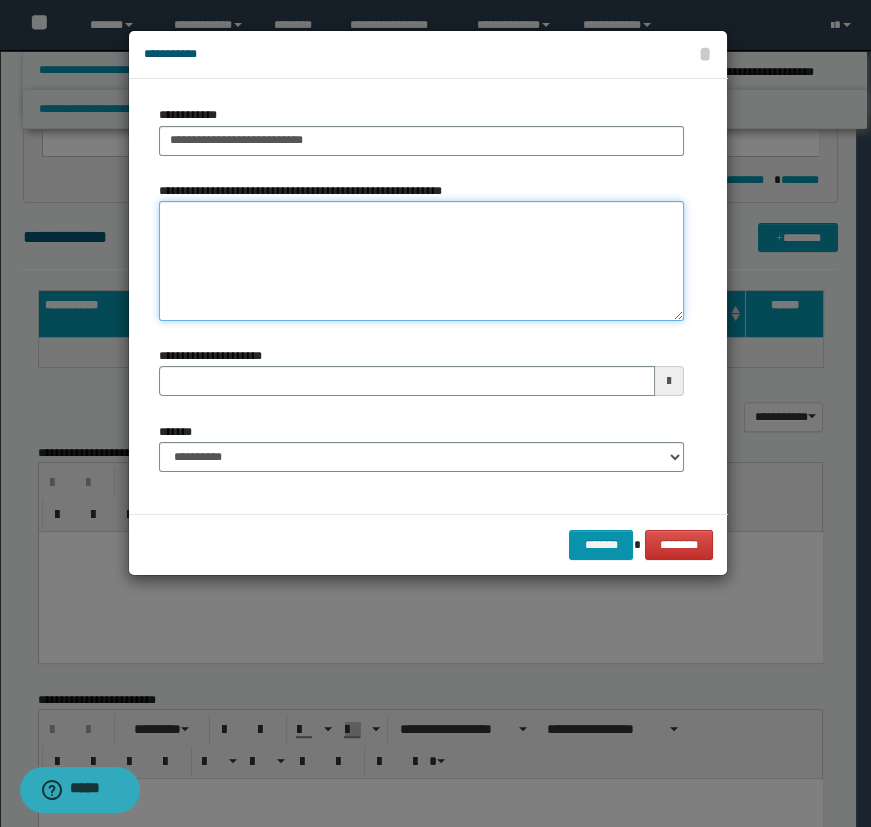 click on "**********" at bounding box center (421, 261) 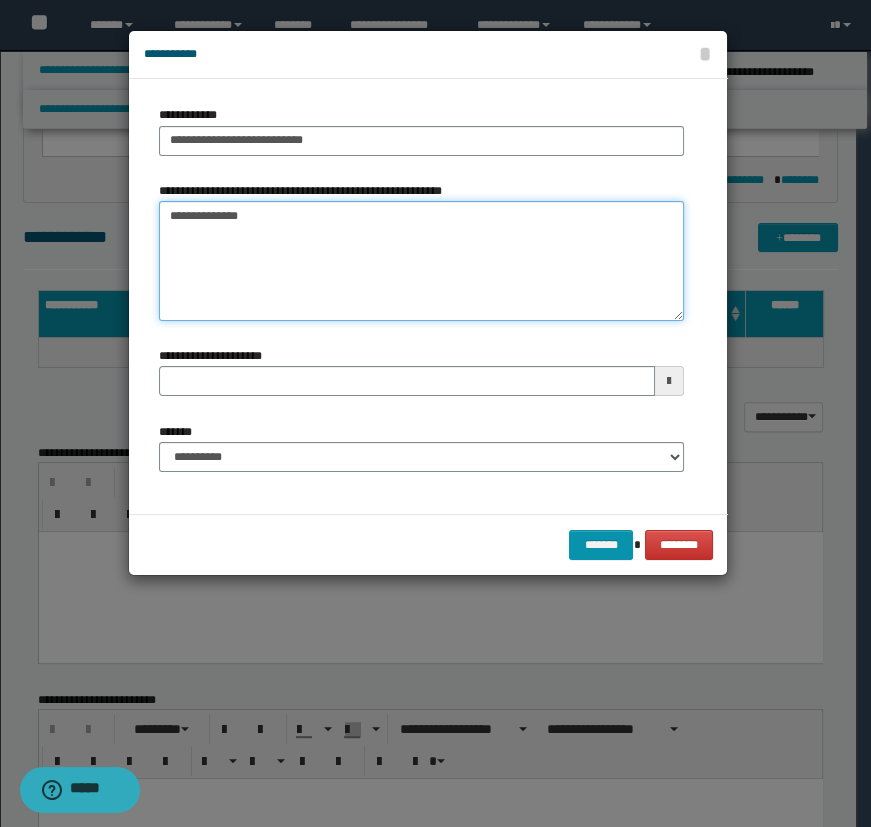 click on "**********" at bounding box center (421, 261) 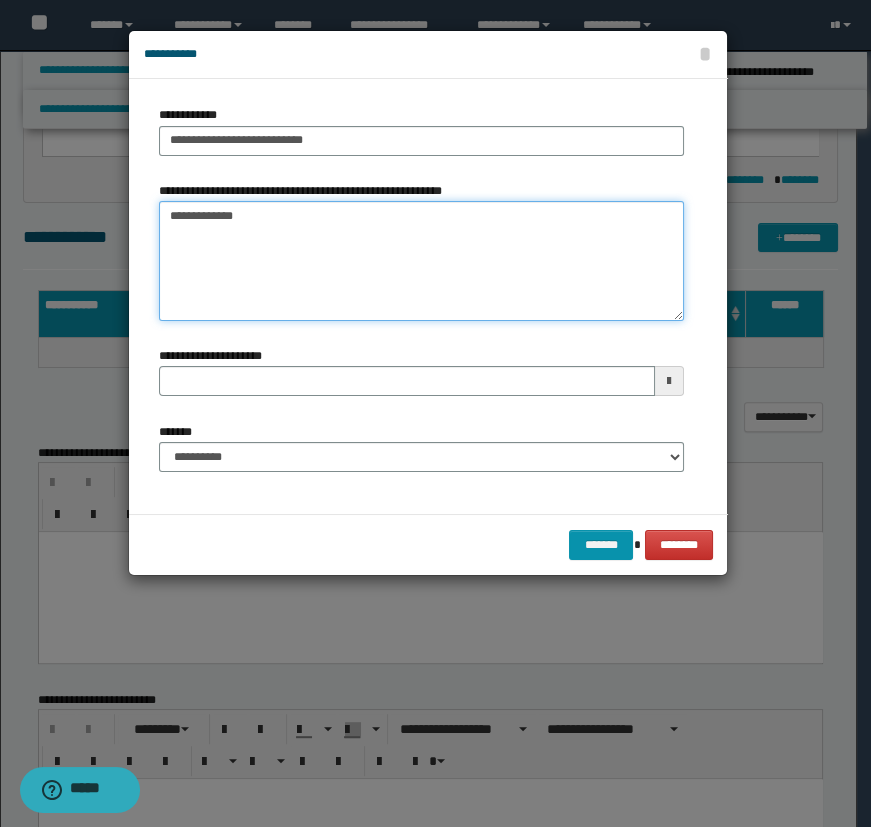 type on "**********" 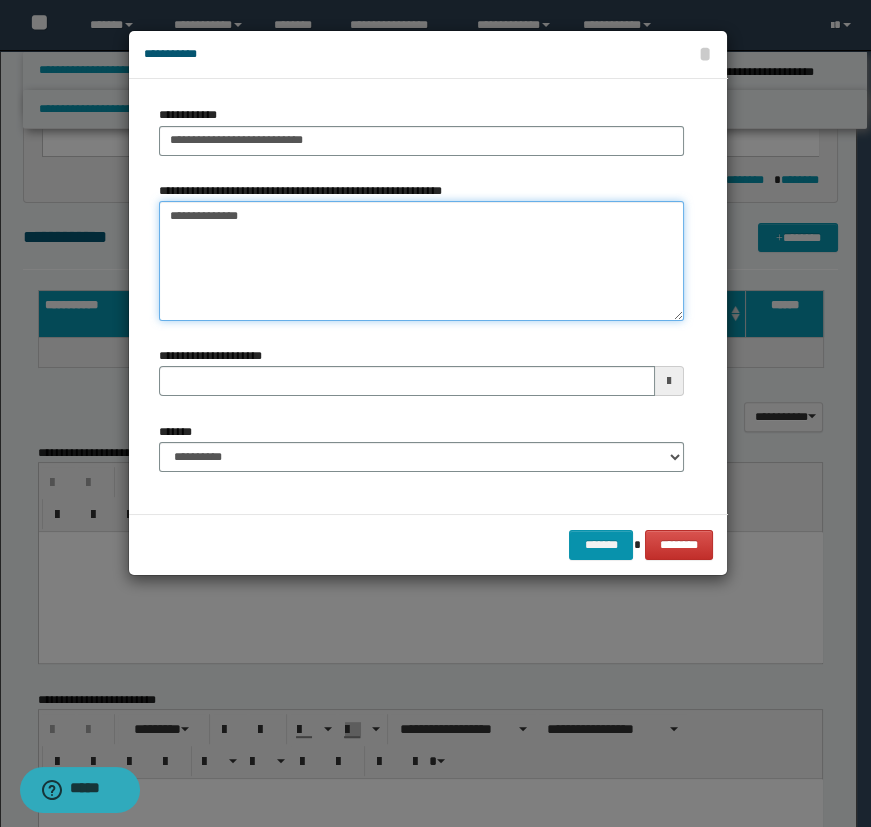 type 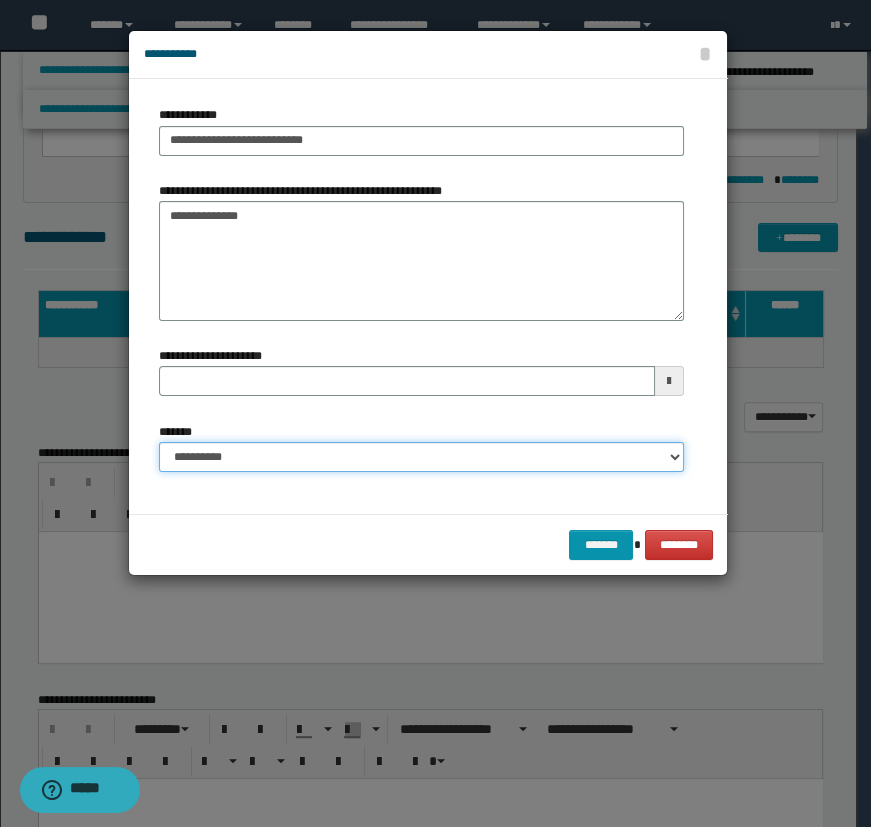 click on "**********" at bounding box center [421, 457] 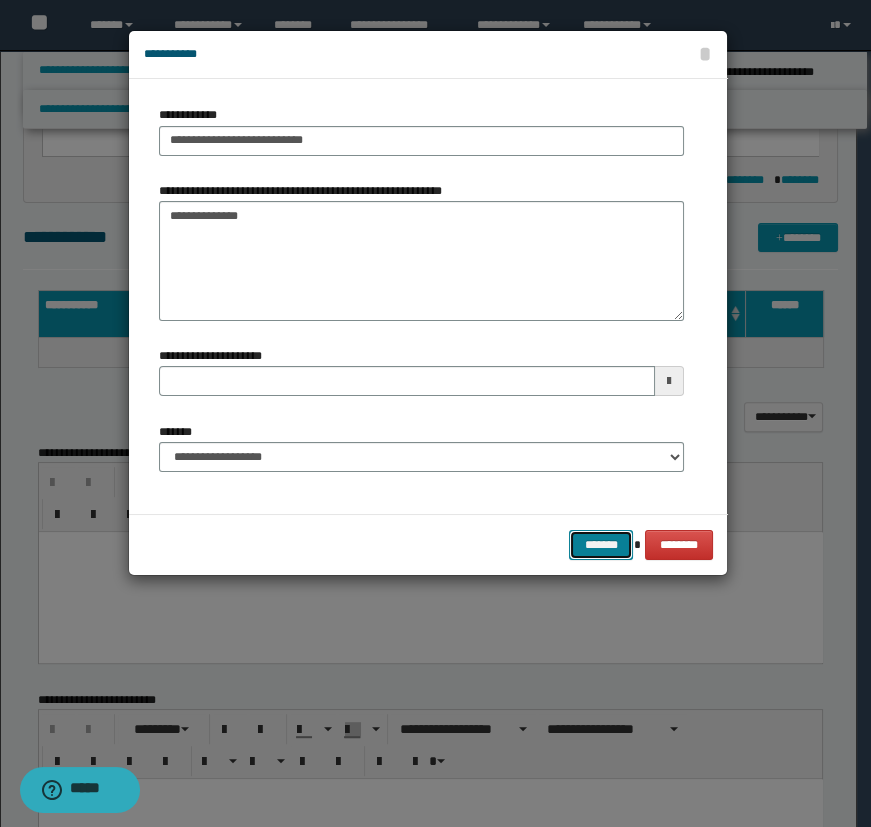 click on "*******" at bounding box center [601, 545] 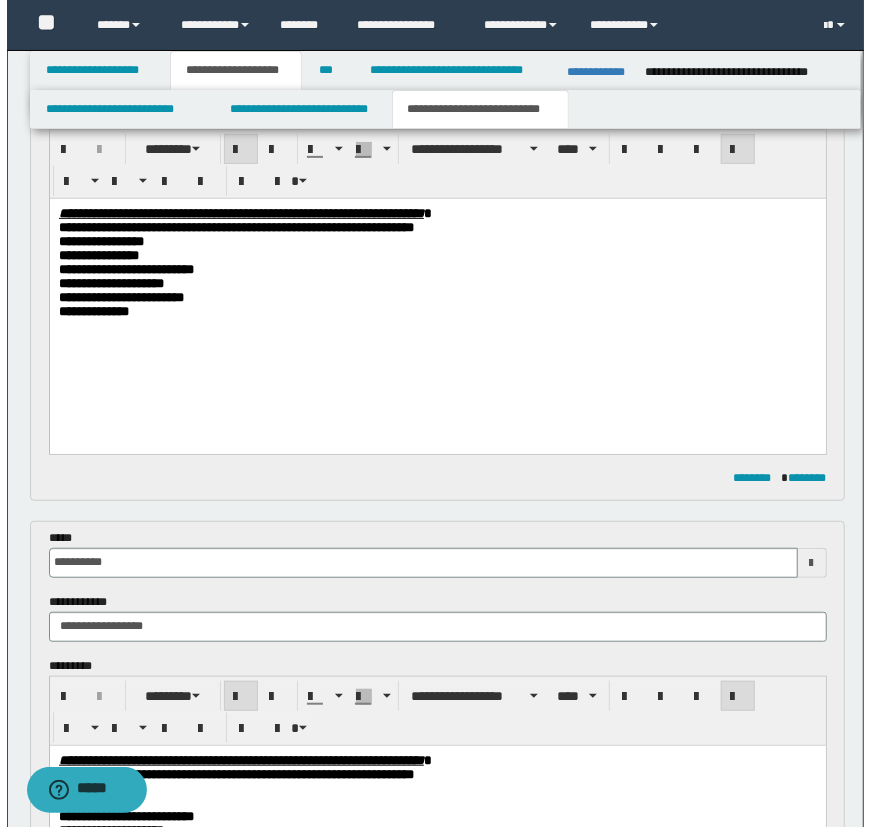 scroll, scrollTop: 0, scrollLeft: 0, axis: both 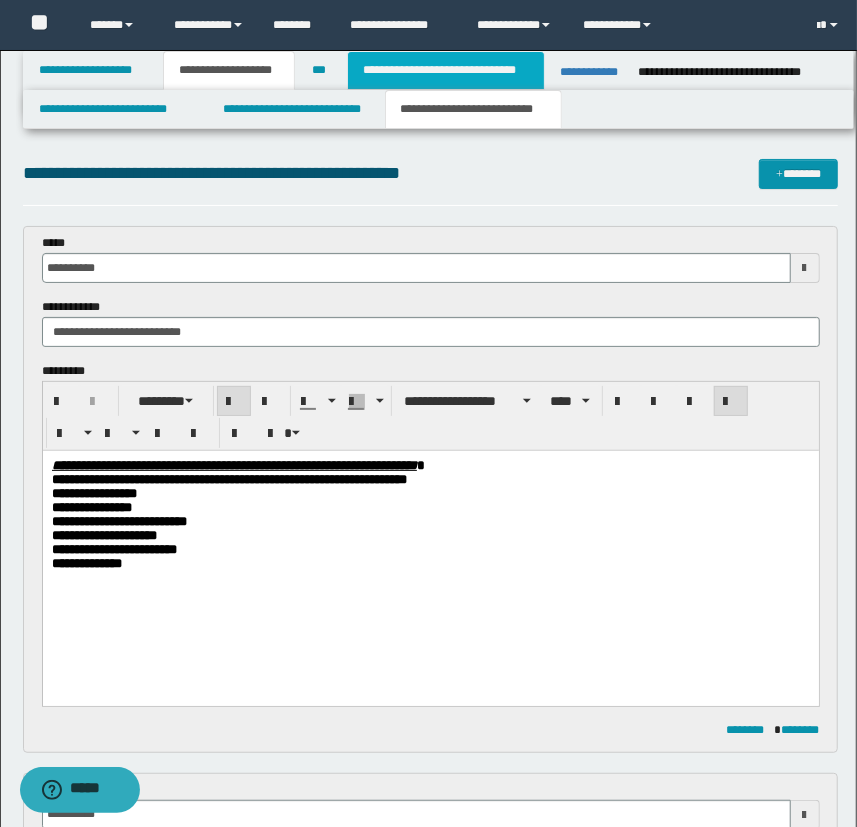 click on "**********" at bounding box center [445, 70] 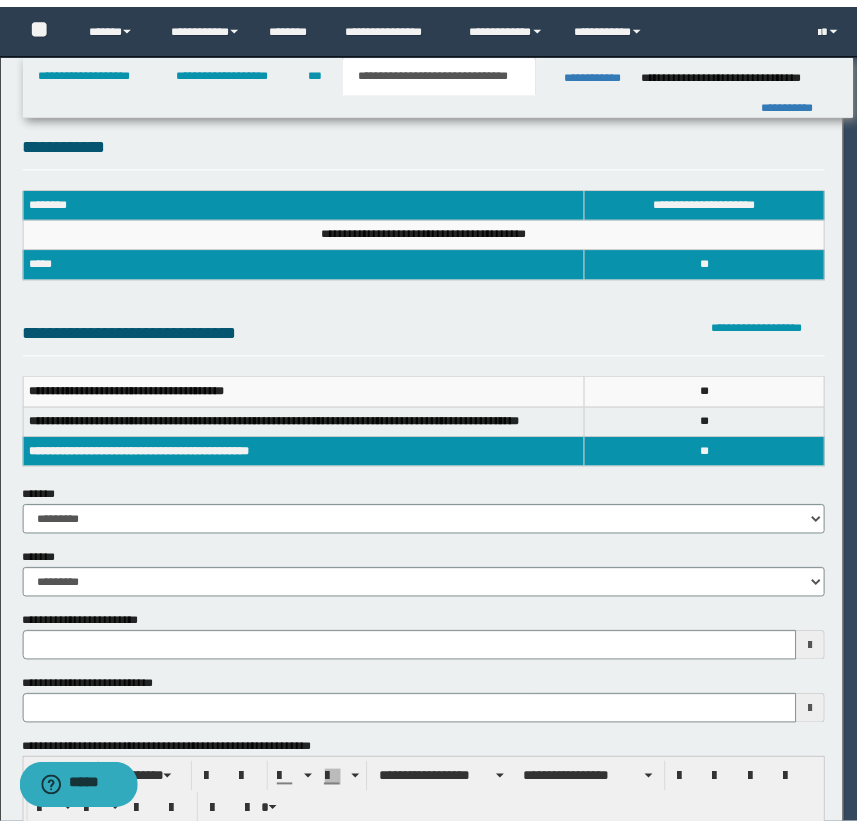 scroll, scrollTop: 0, scrollLeft: 0, axis: both 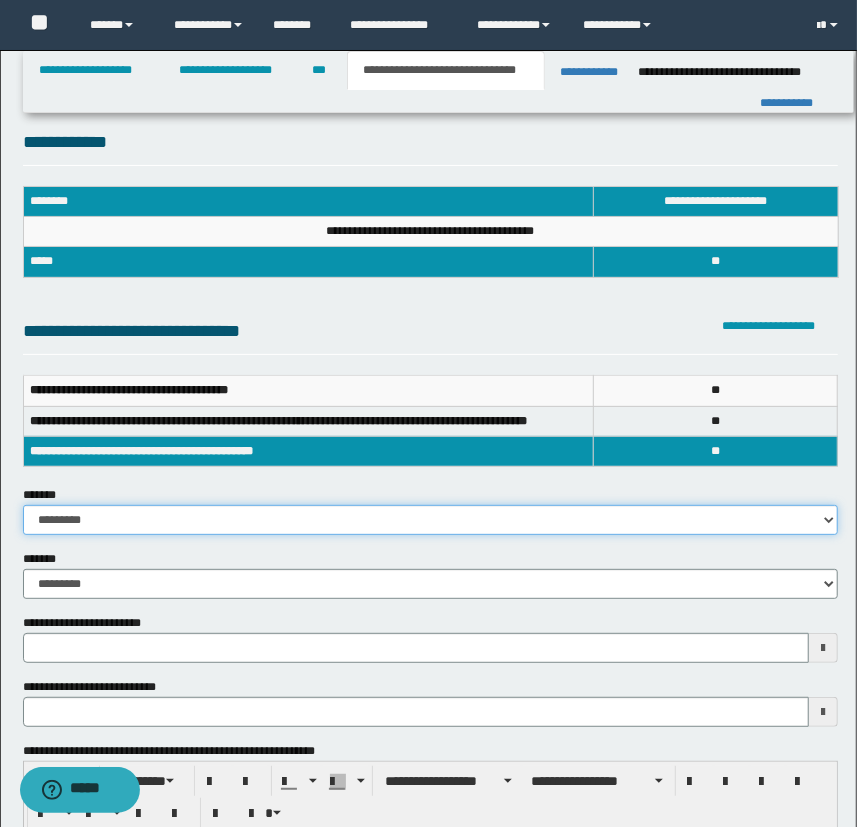 click on "**********" at bounding box center (431, 520) 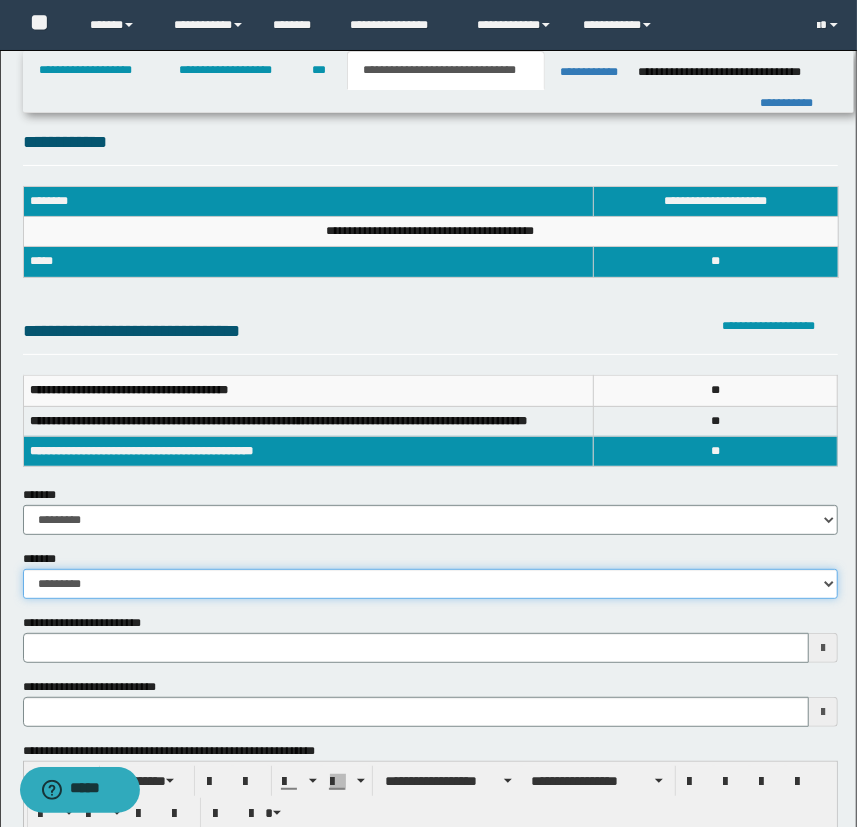 click on "**********" at bounding box center (431, 584) 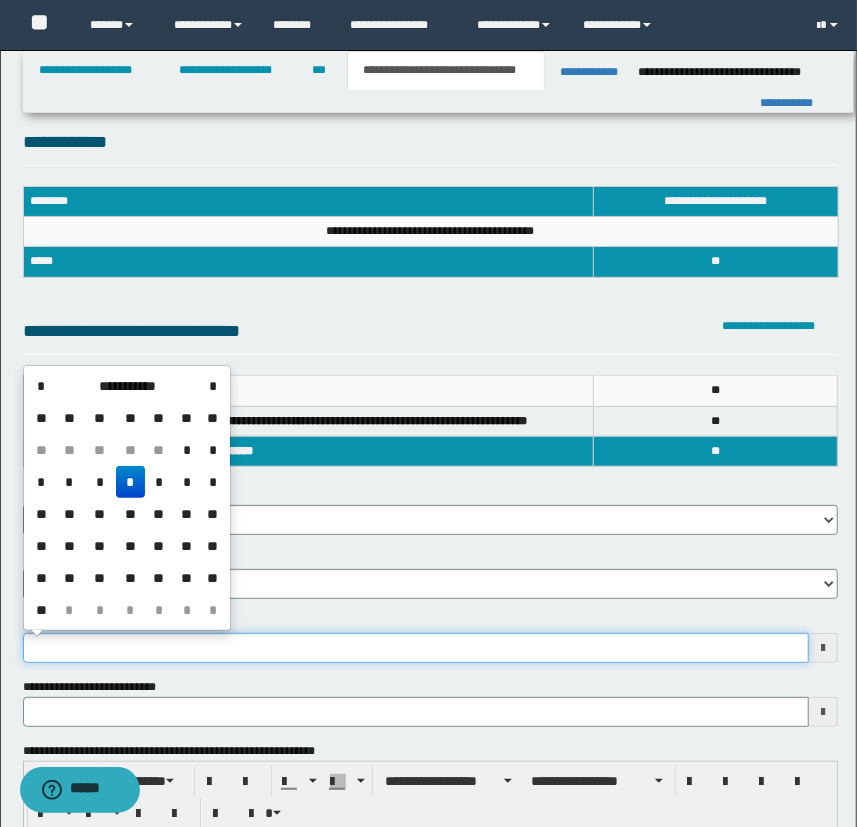 click on "**********" at bounding box center (416, 648) 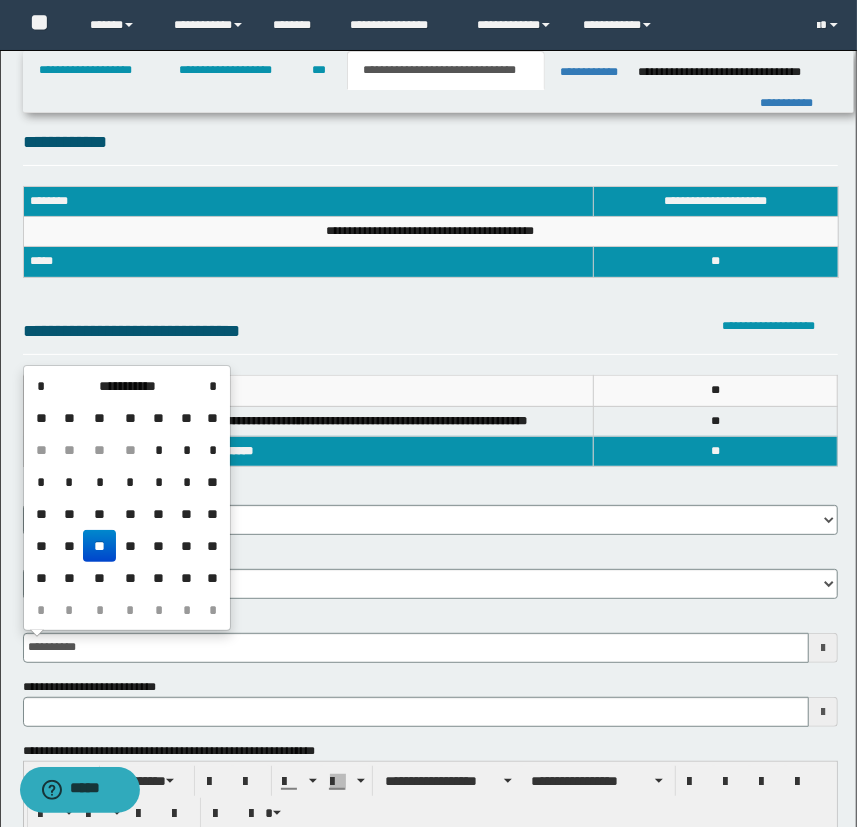 click on "**" at bounding box center (99, 546) 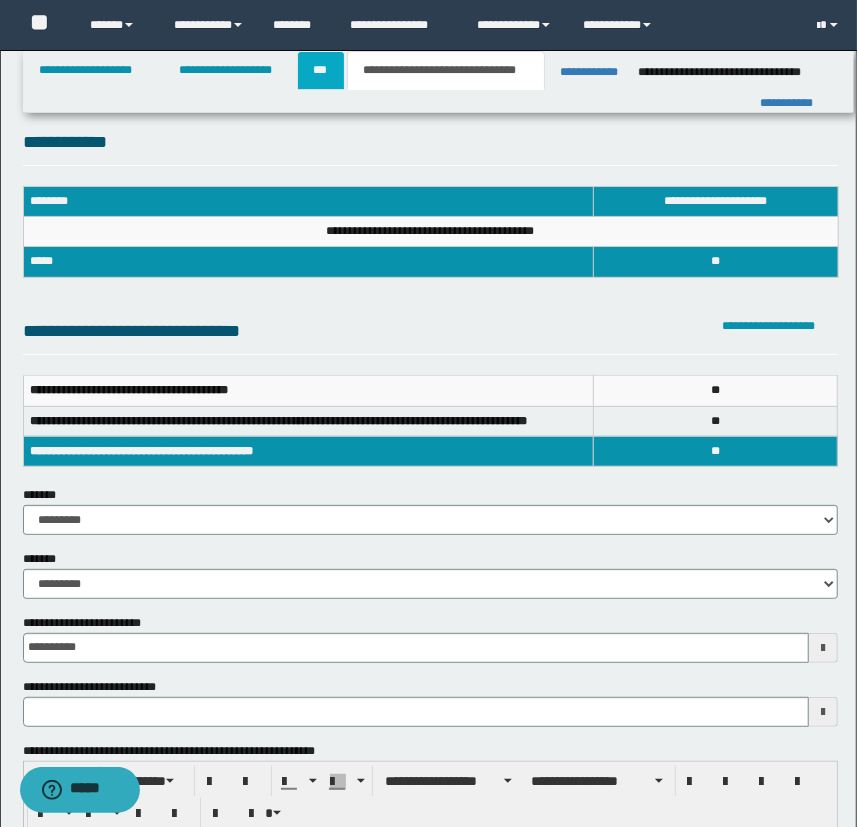 click on "***" at bounding box center [321, 70] 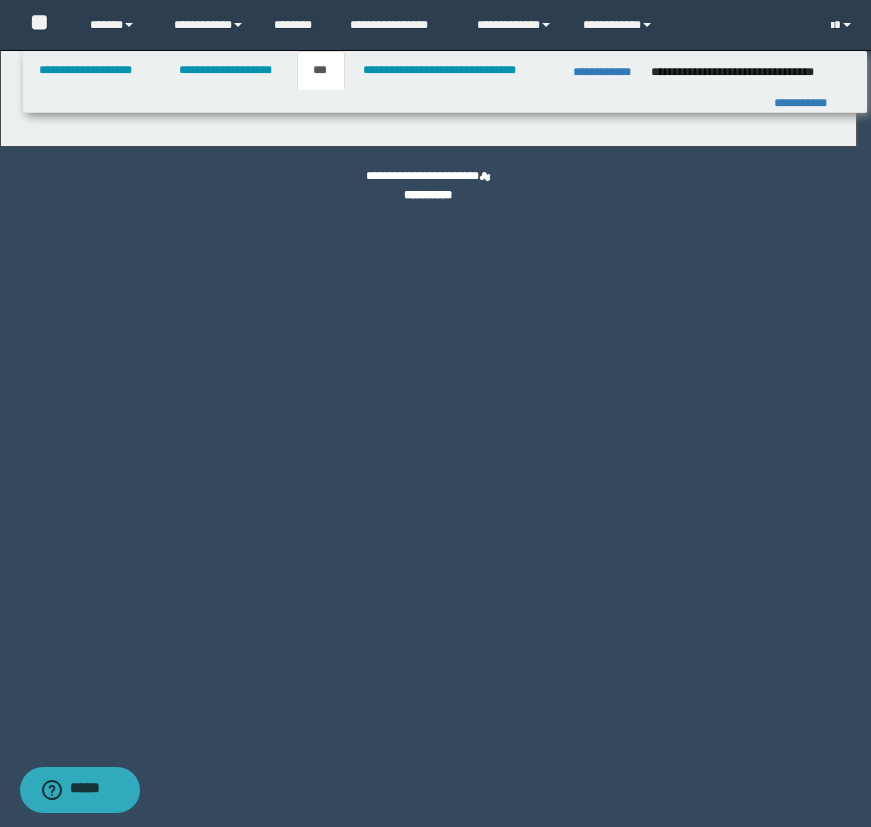select on "*" 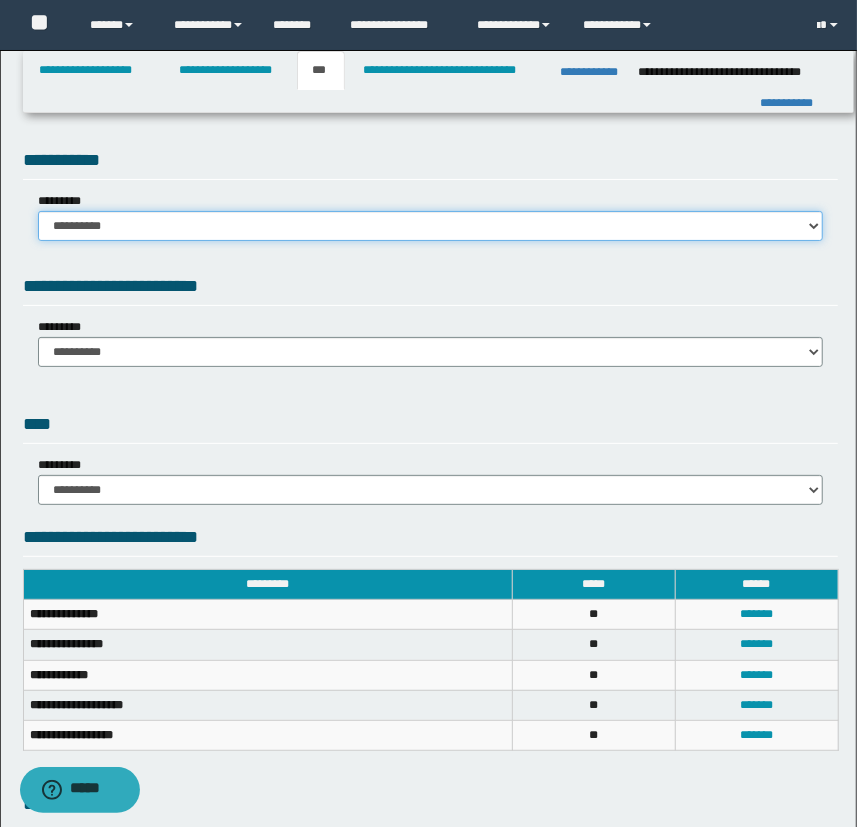 click on "**********" at bounding box center (431, 226) 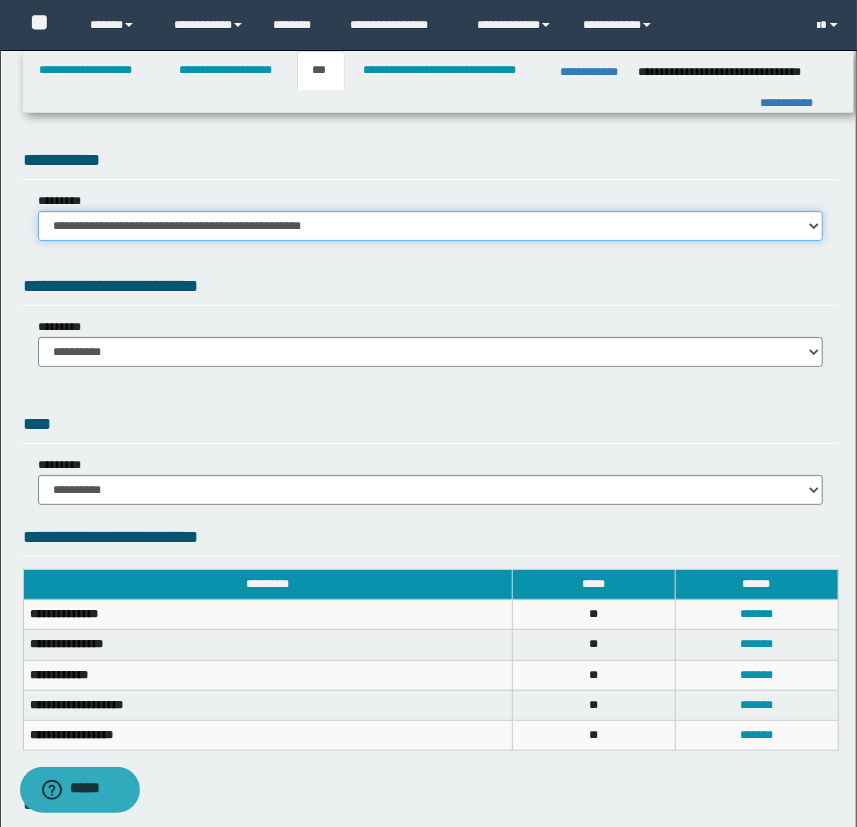 click on "**********" at bounding box center (431, 226) 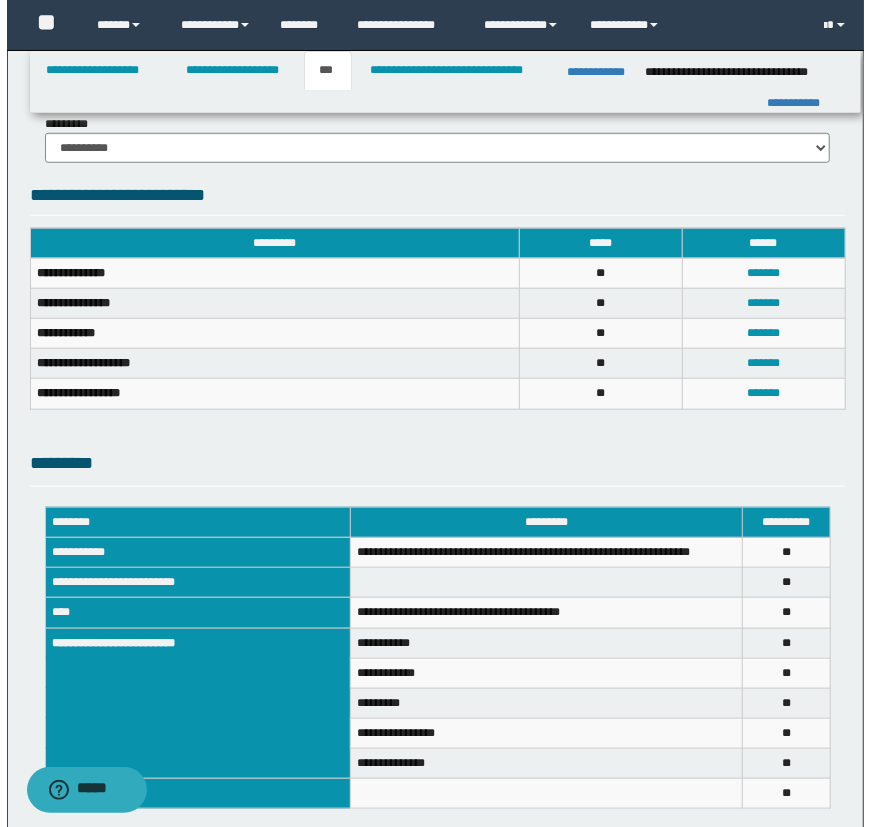 scroll, scrollTop: 636, scrollLeft: 0, axis: vertical 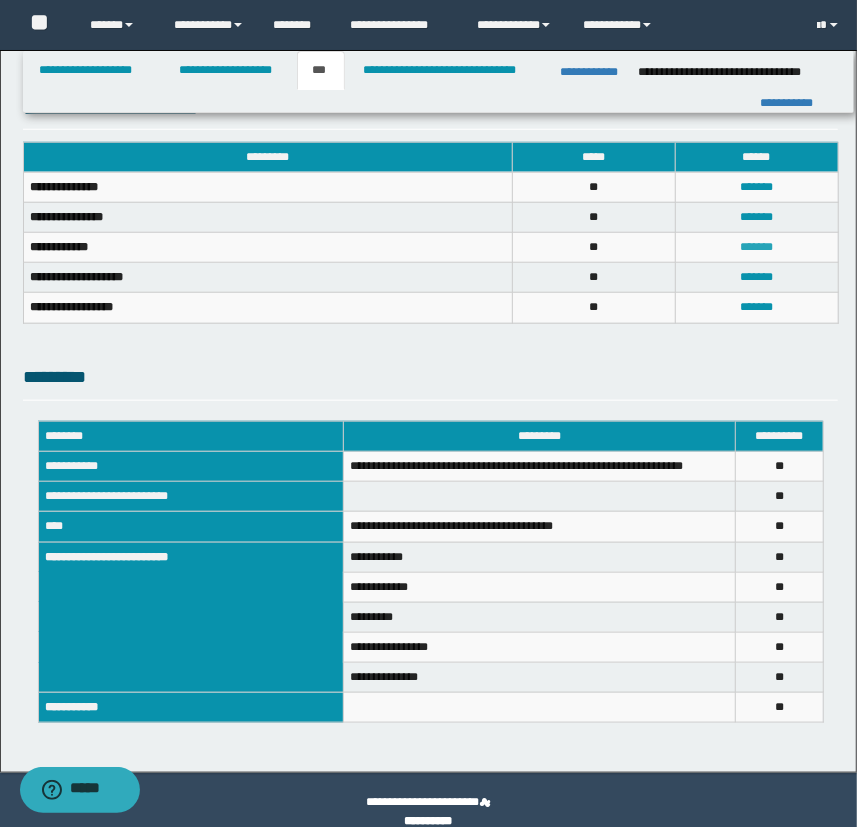click on "*******" at bounding box center (756, 247) 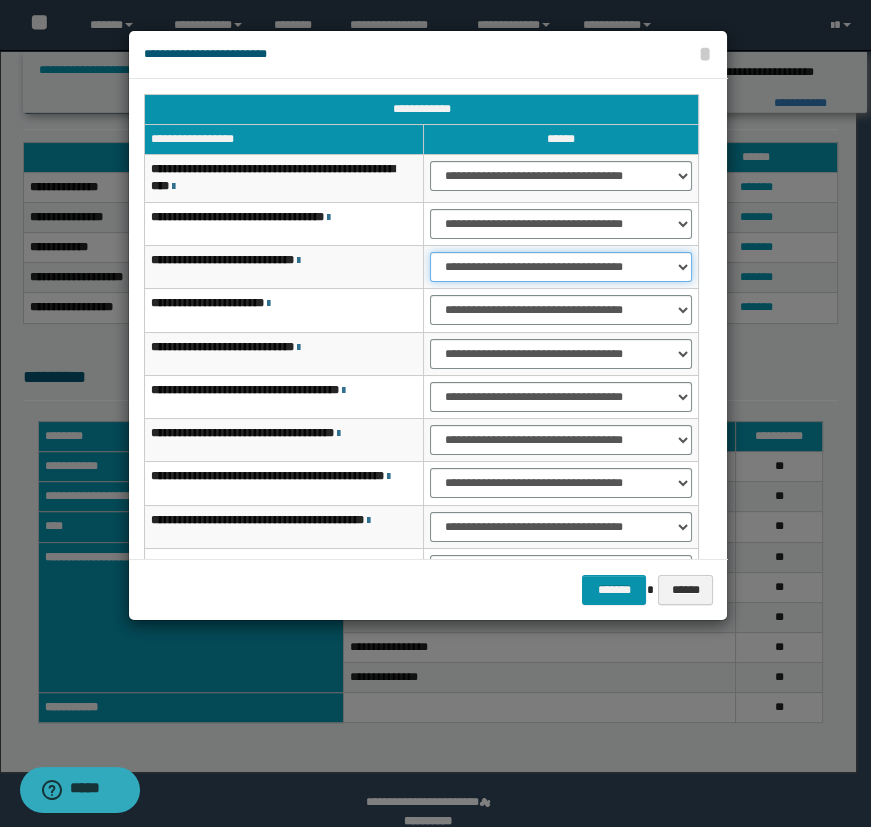 click on "**********" at bounding box center [561, 267] 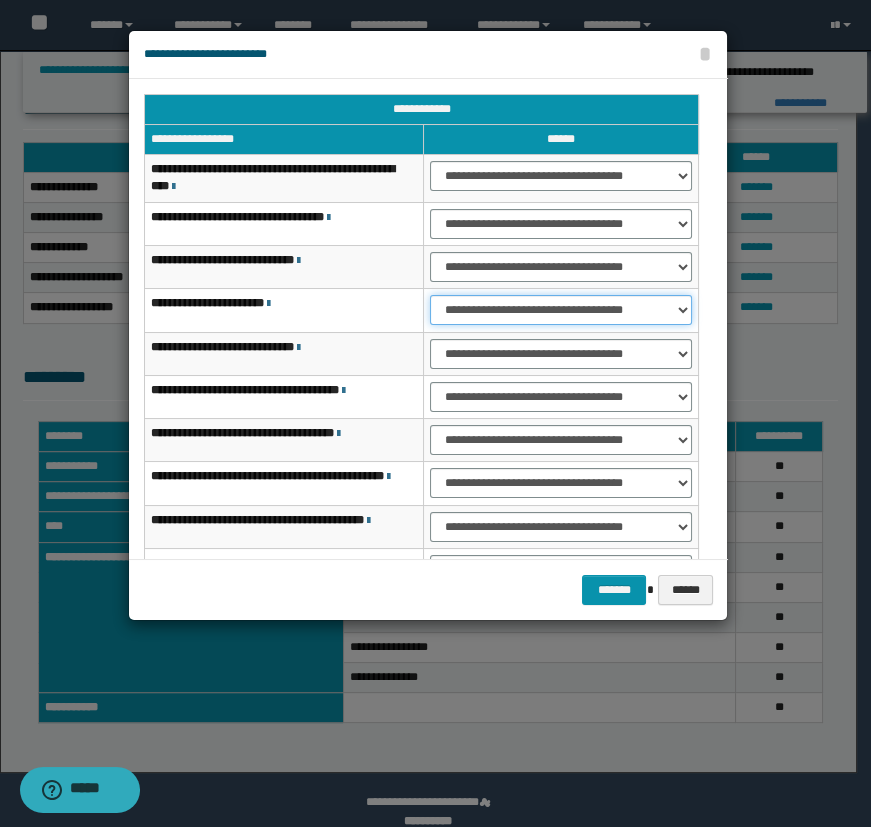 click on "**********" at bounding box center (561, 310) 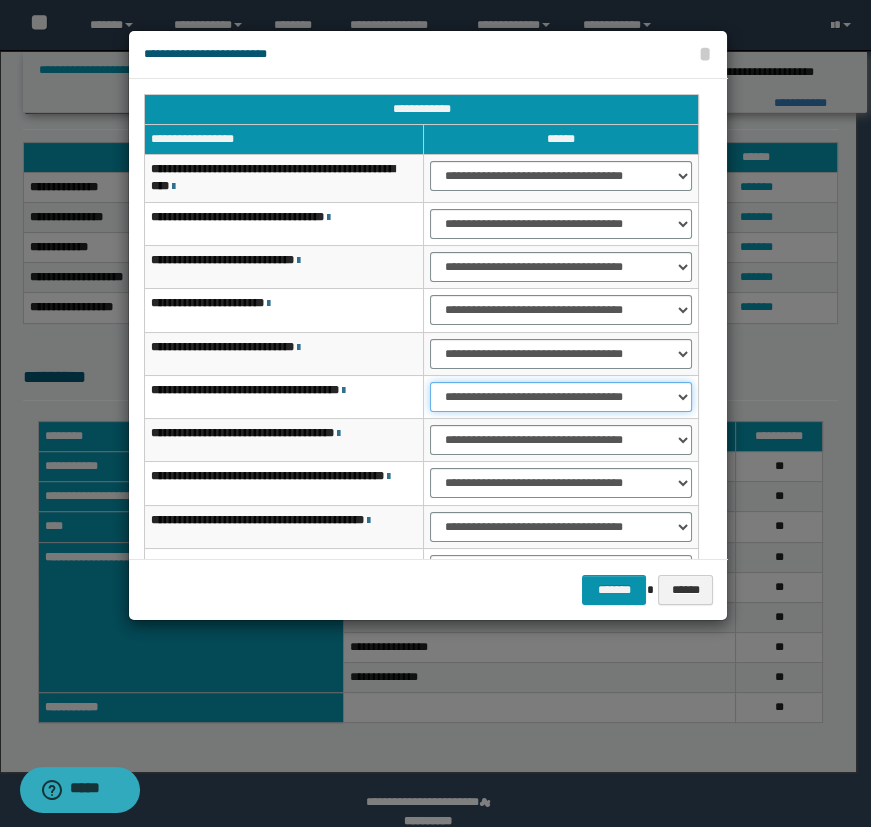 click on "**********" at bounding box center (561, 397) 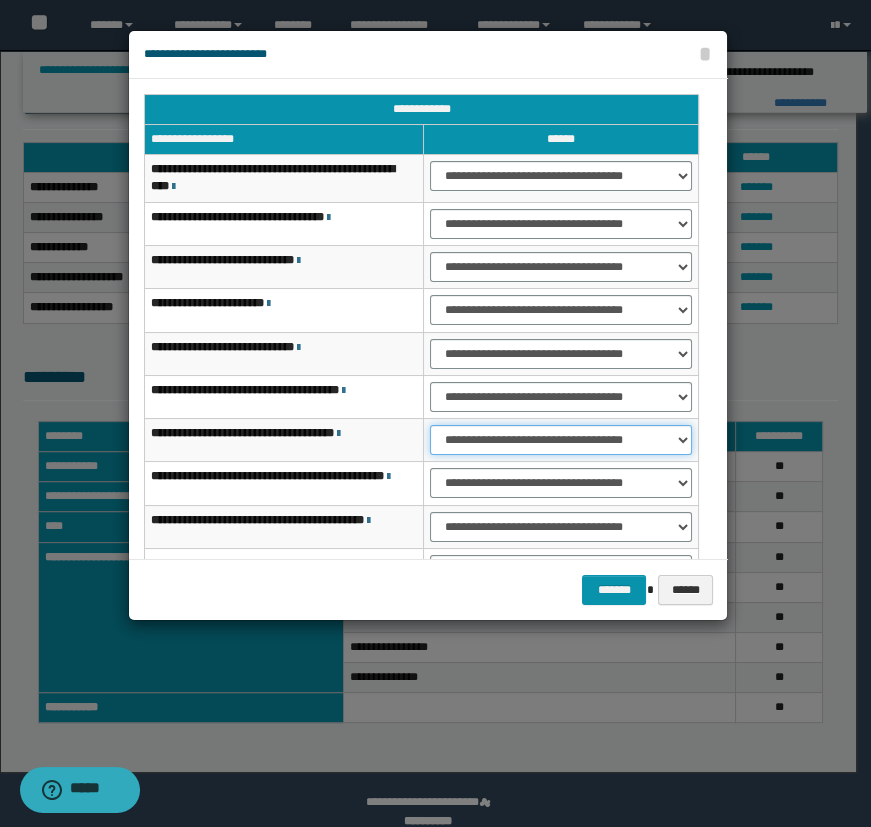 drag, startPoint x: 488, startPoint y: 437, endPoint x: 483, endPoint y: 447, distance: 11.18034 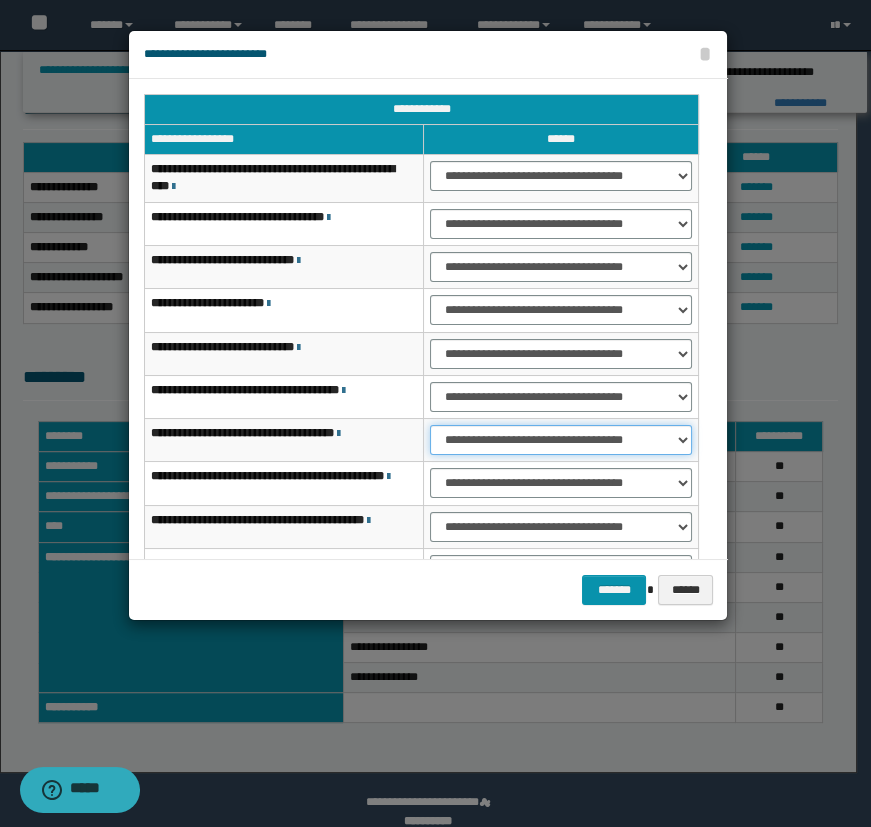 select on "***" 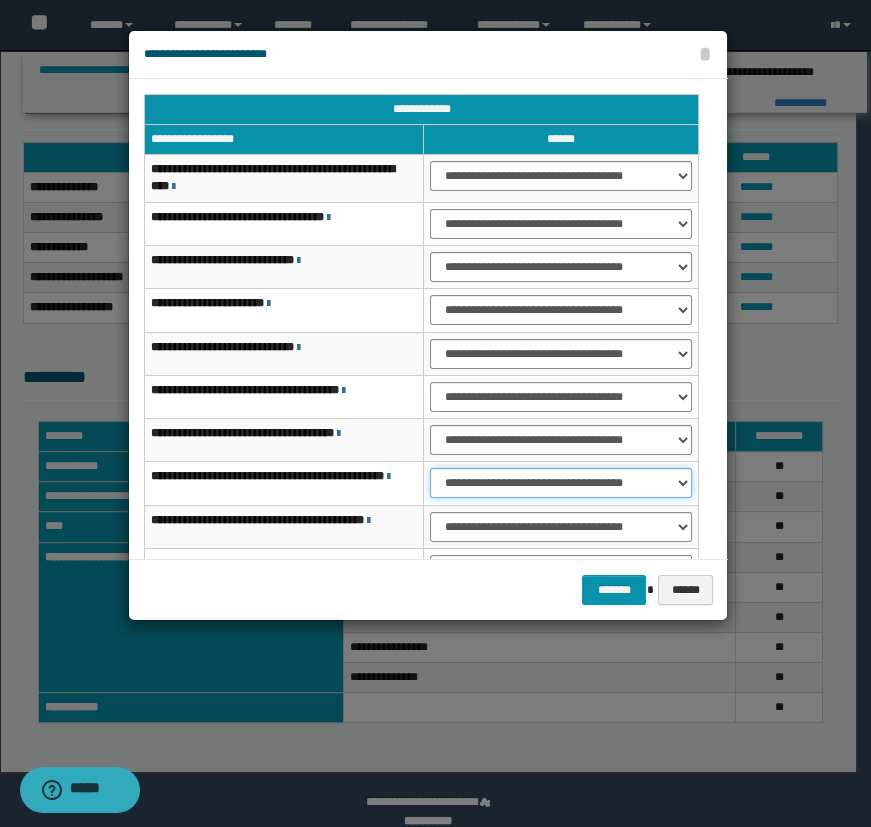 click on "**********" at bounding box center (561, 483) 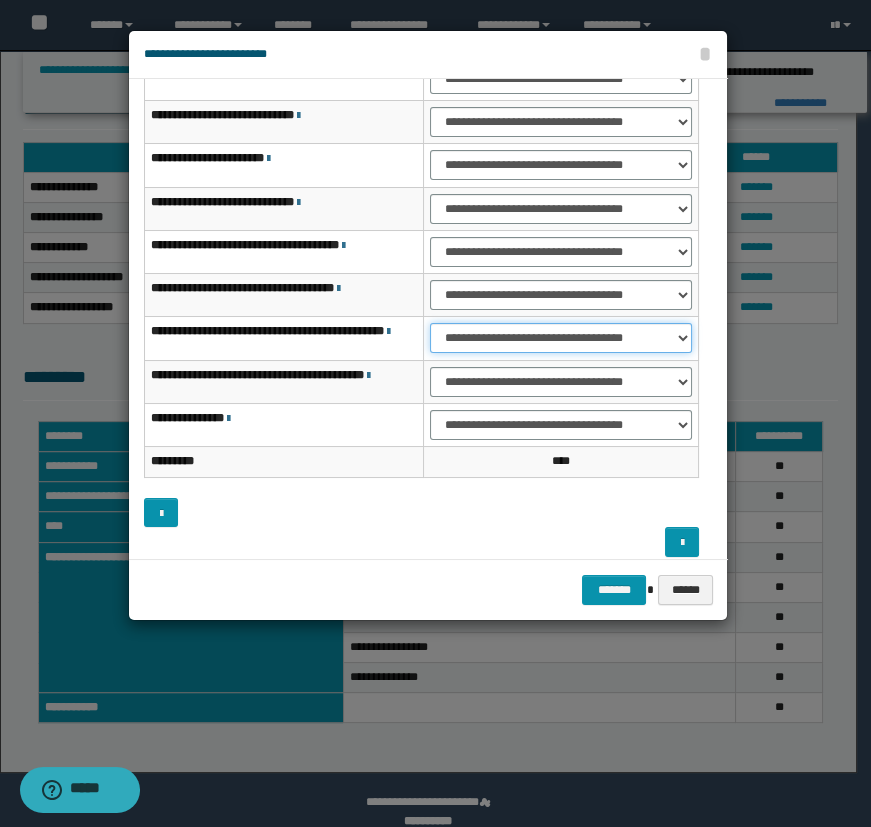 scroll, scrollTop: 158, scrollLeft: 0, axis: vertical 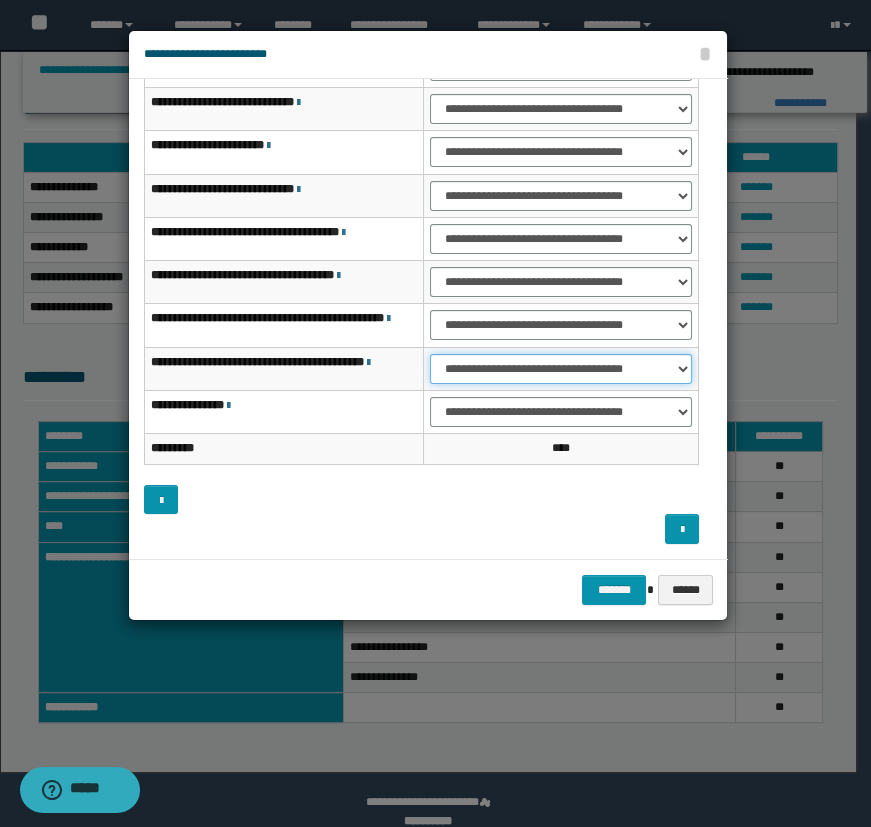 click on "**********" at bounding box center (561, 369) 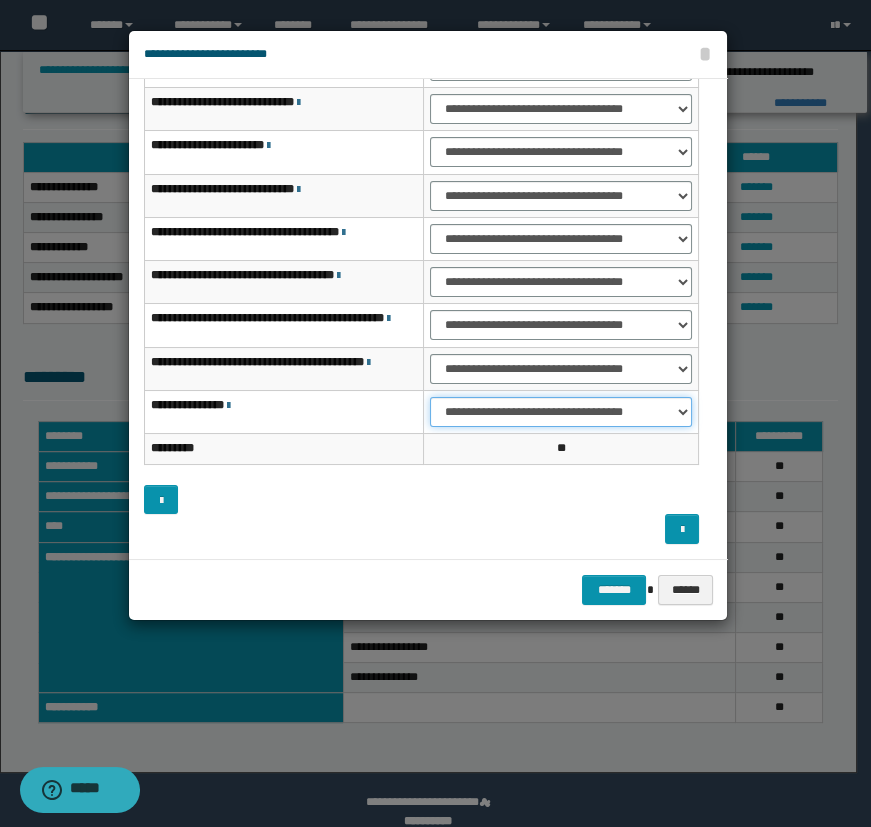 click on "**********" at bounding box center [561, 412] 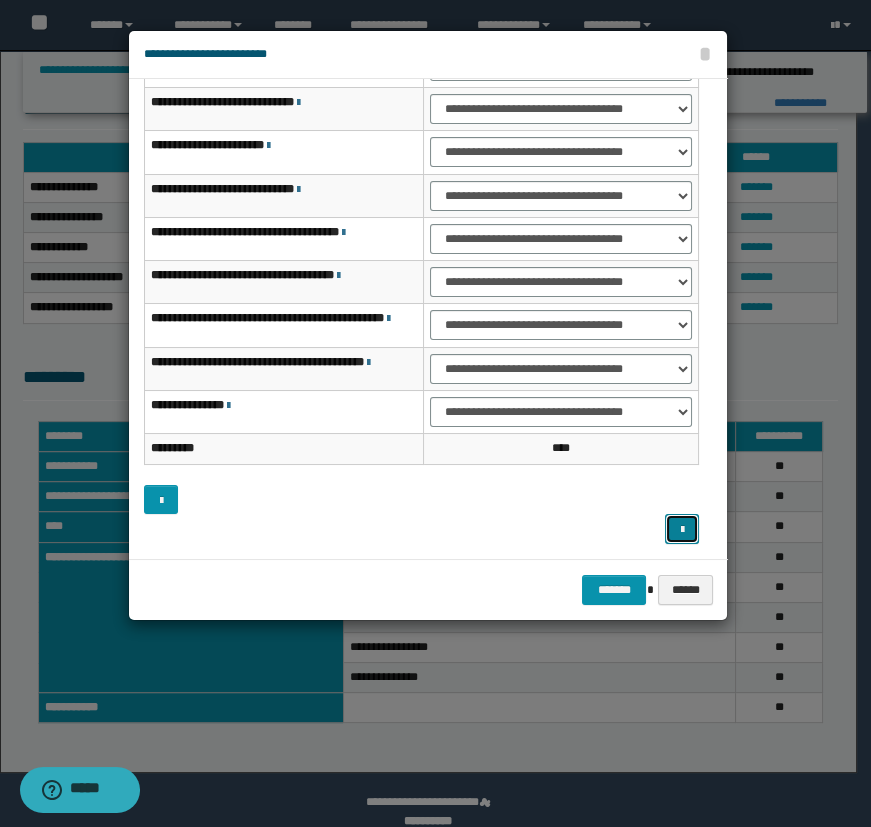click at bounding box center (682, 530) 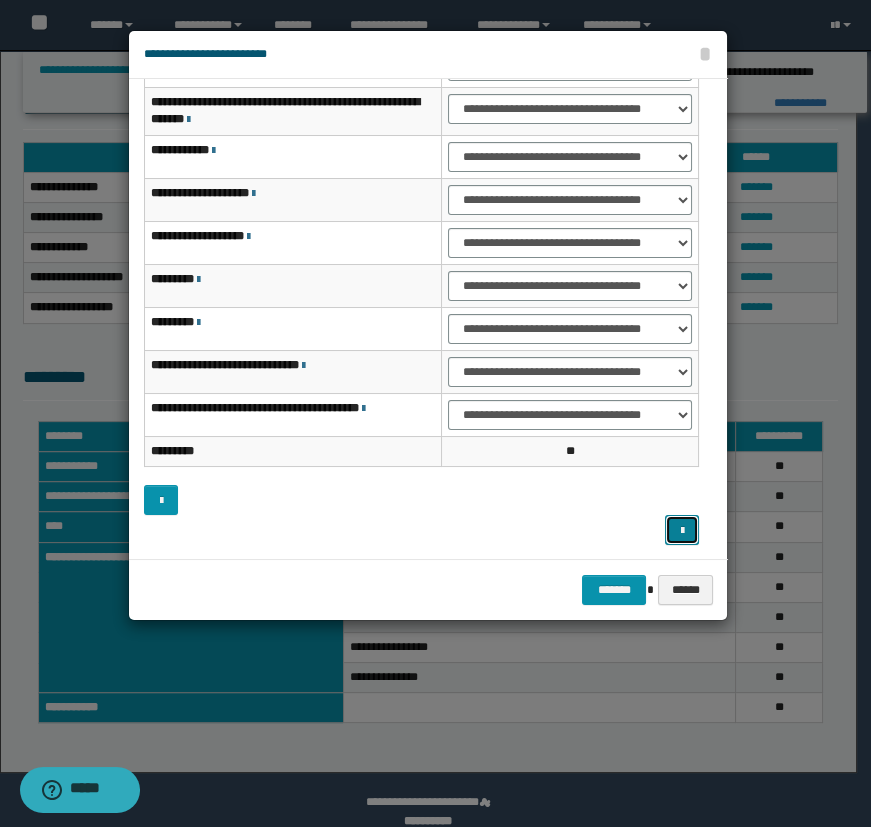 scroll, scrollTop: 0, scrollLeft: 0, axis: both 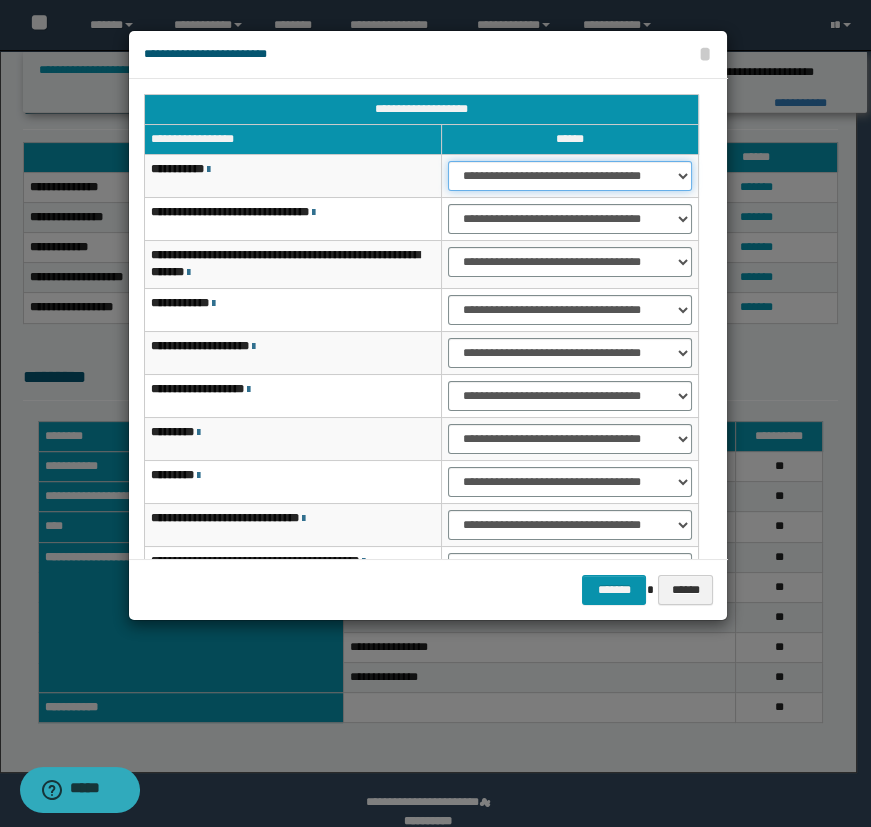 click on "**********" at bounding box center (570, 176) 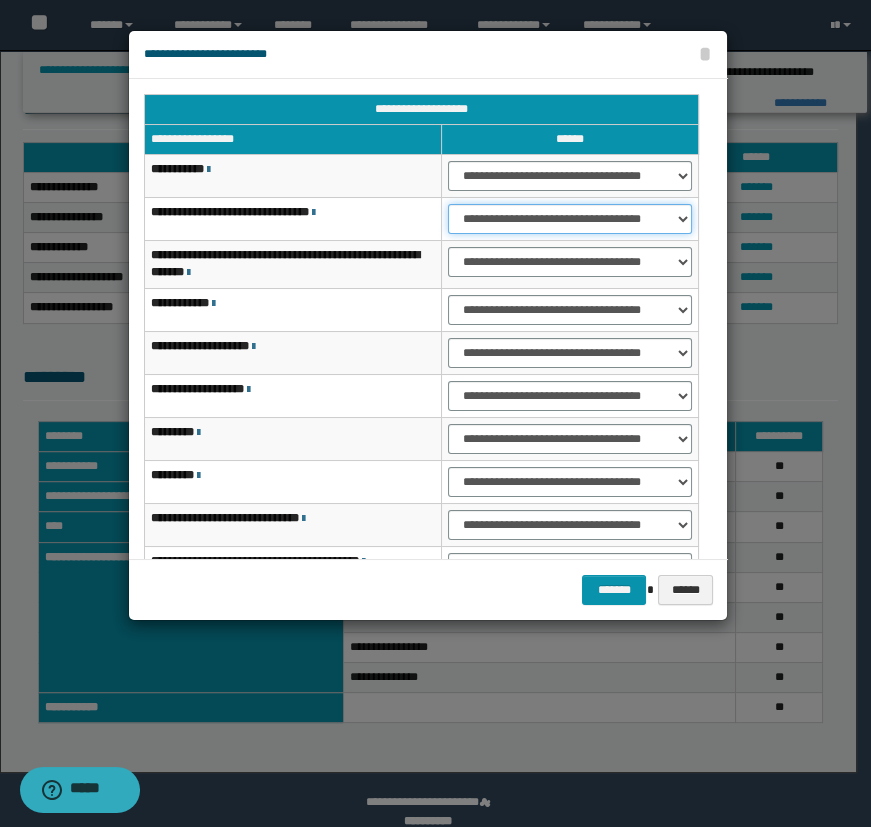 click on "**********" at bounding box center (570, 219) 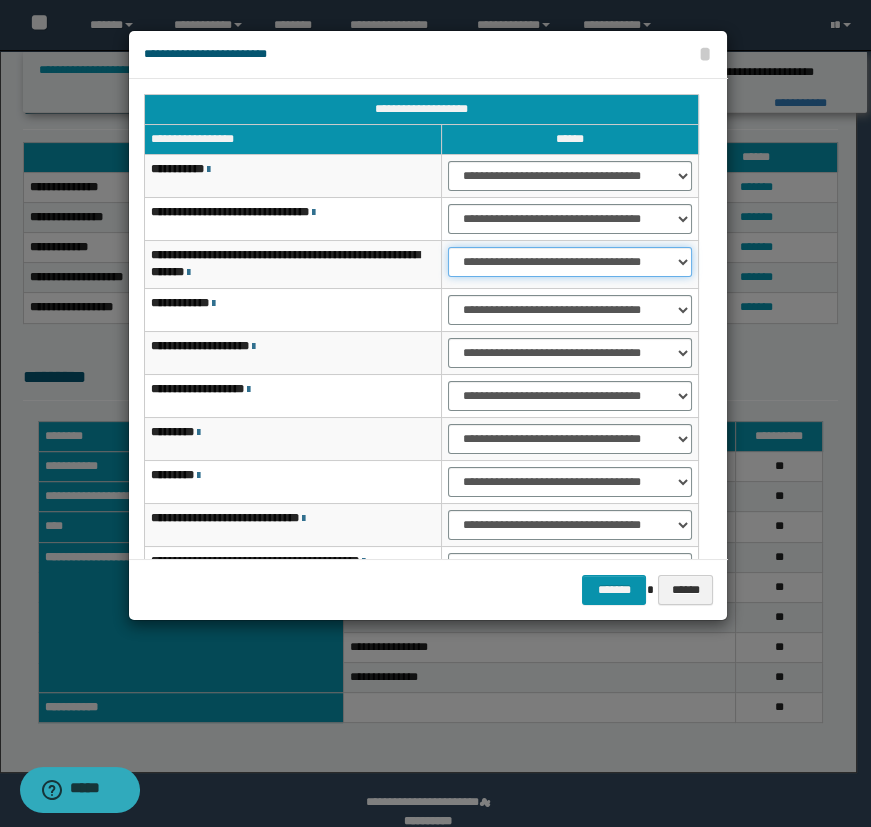 click on "**********" at bounding box center (570, 262) 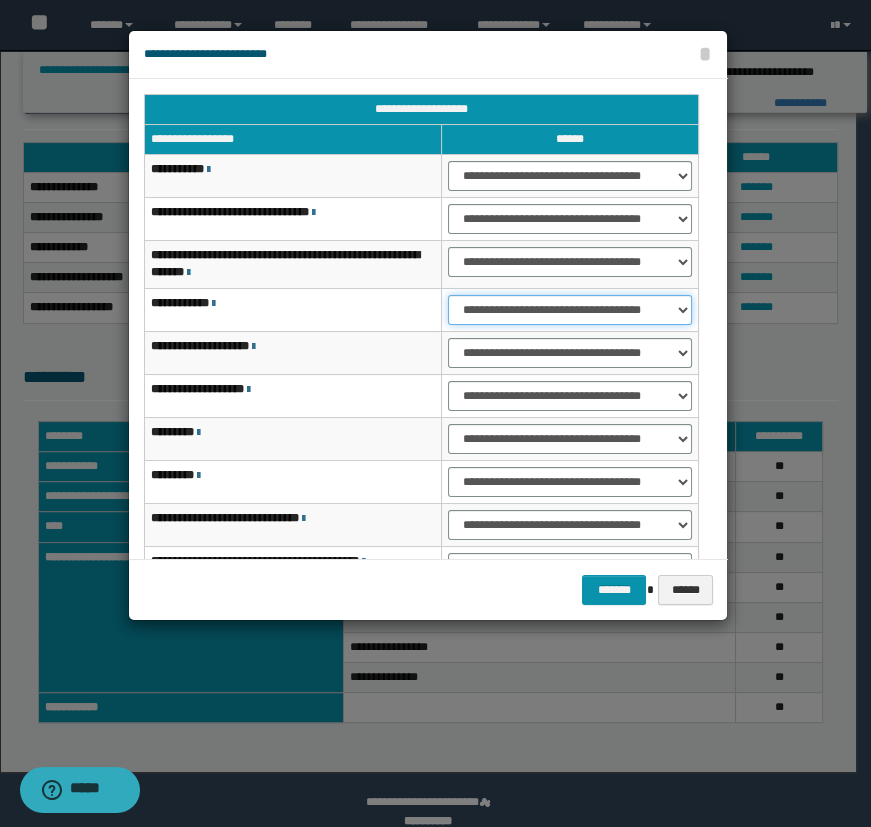click on "**********" at bounding box center (570, 310) 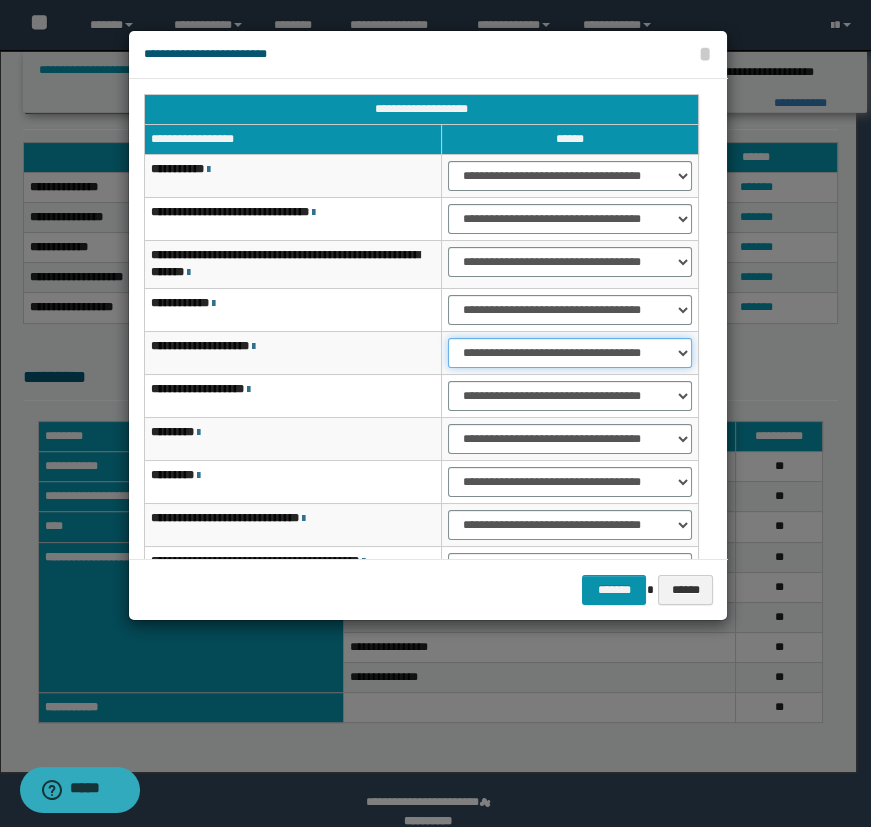 click on "**********" at bounding box center (570, 353) 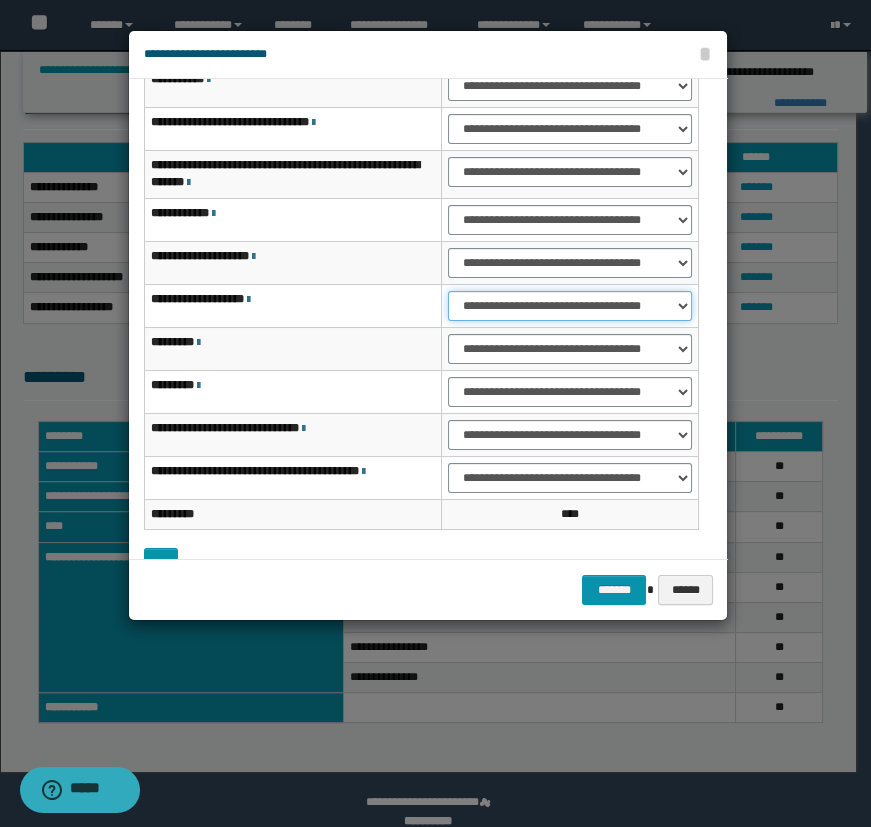 click on "**********" at bounding box center [570, 306] 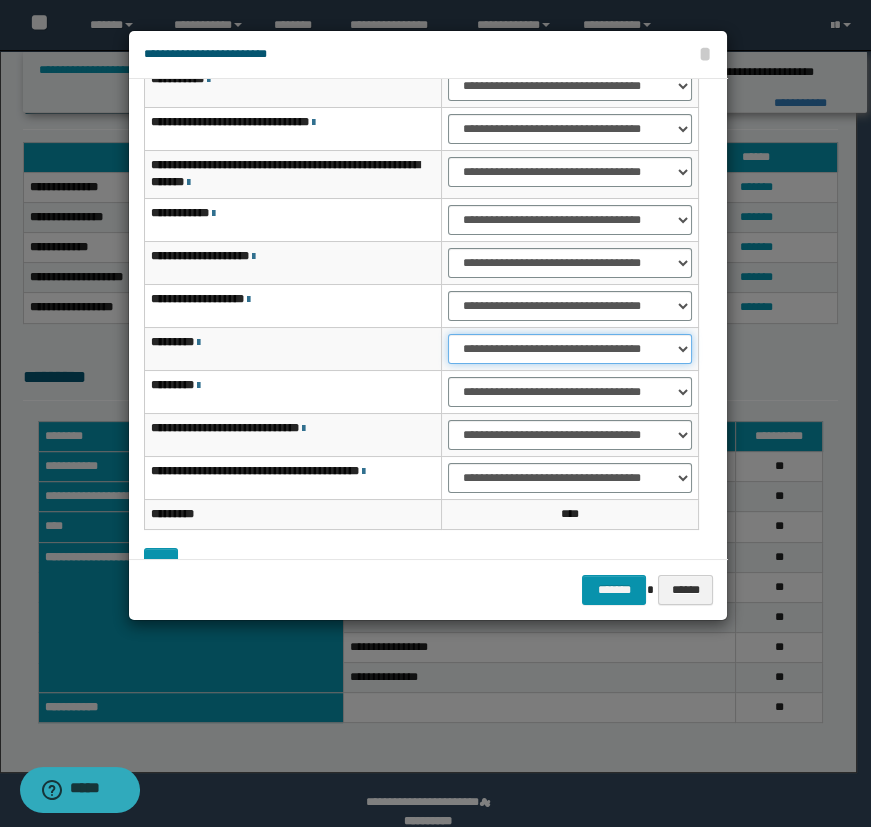 click on "**********" at bounding box center [570, 349] 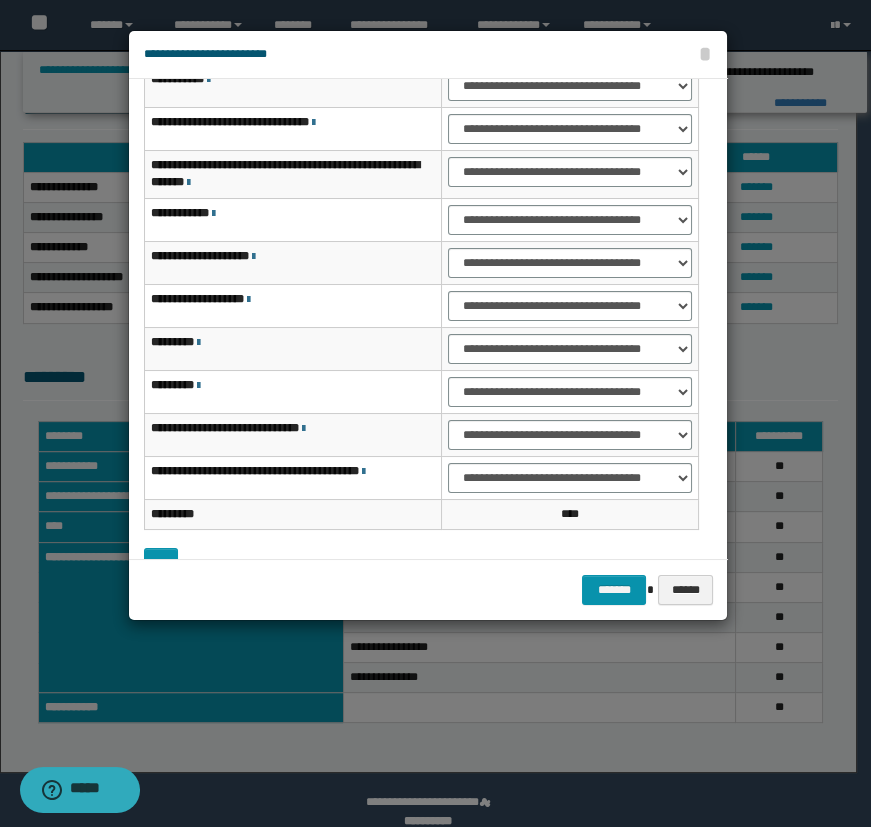click on "**********" at bounding box center [570, 391] 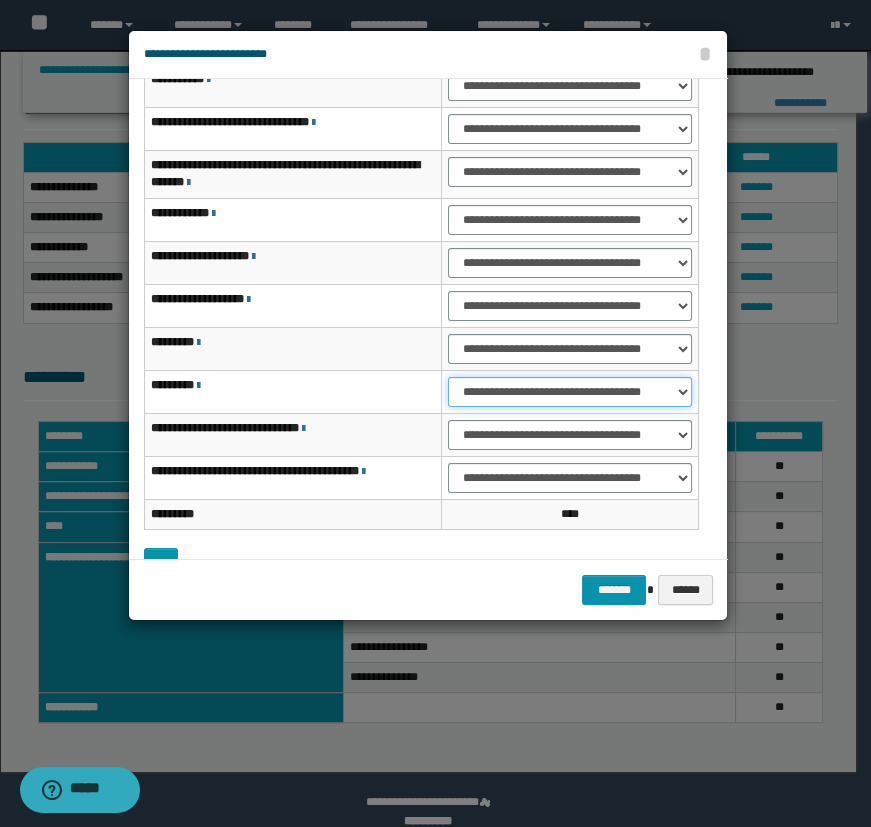 click on "**********" at bounding box center (570, 392) 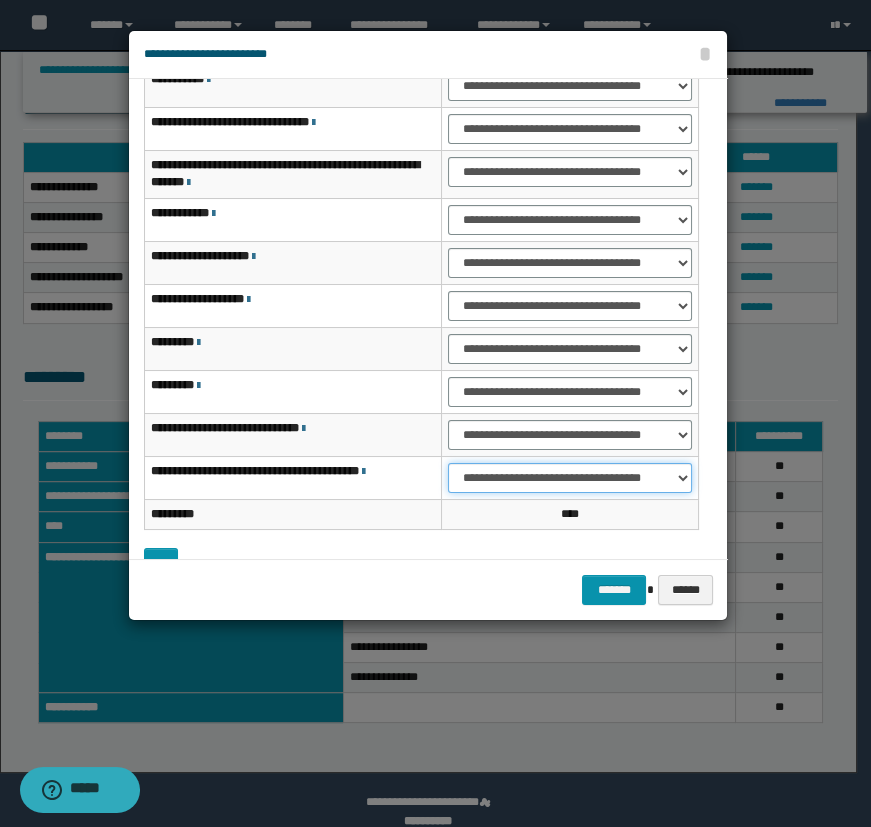 click on "**********" at bounding box center [570, 478] 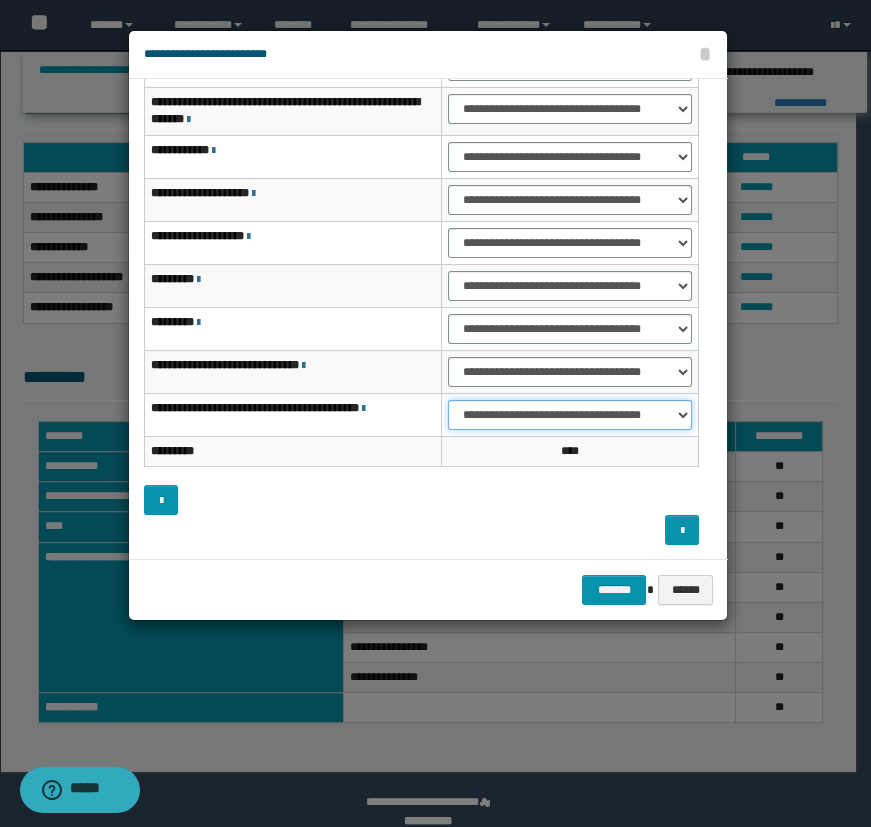 click on "**********" at bounding box center (570, 415) 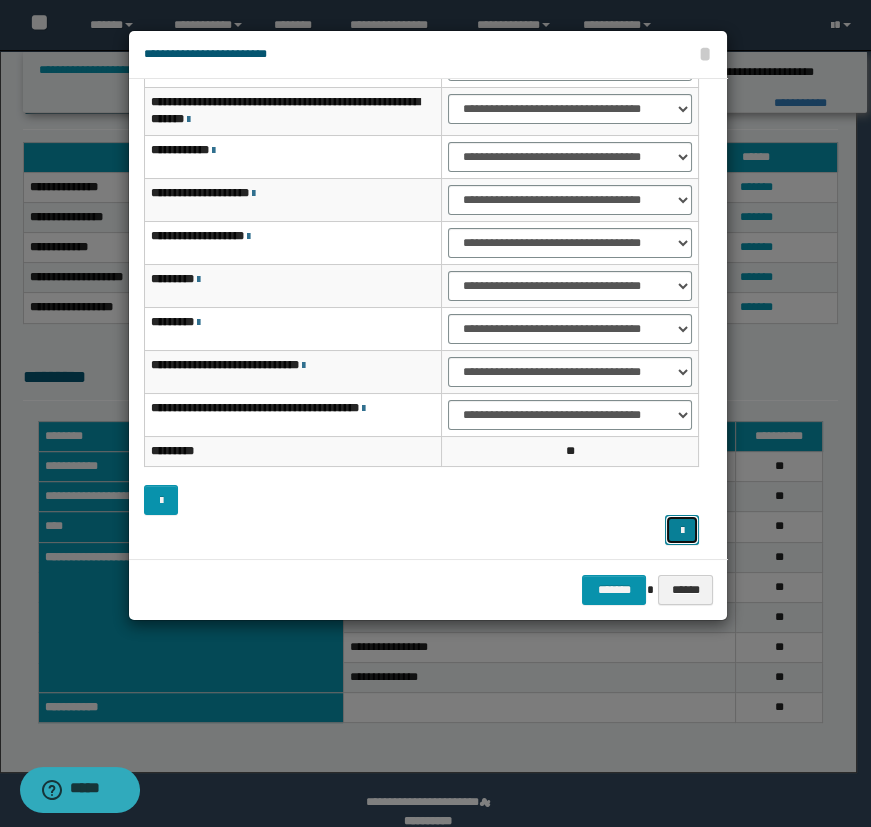 click at bounding box center [682, 531] 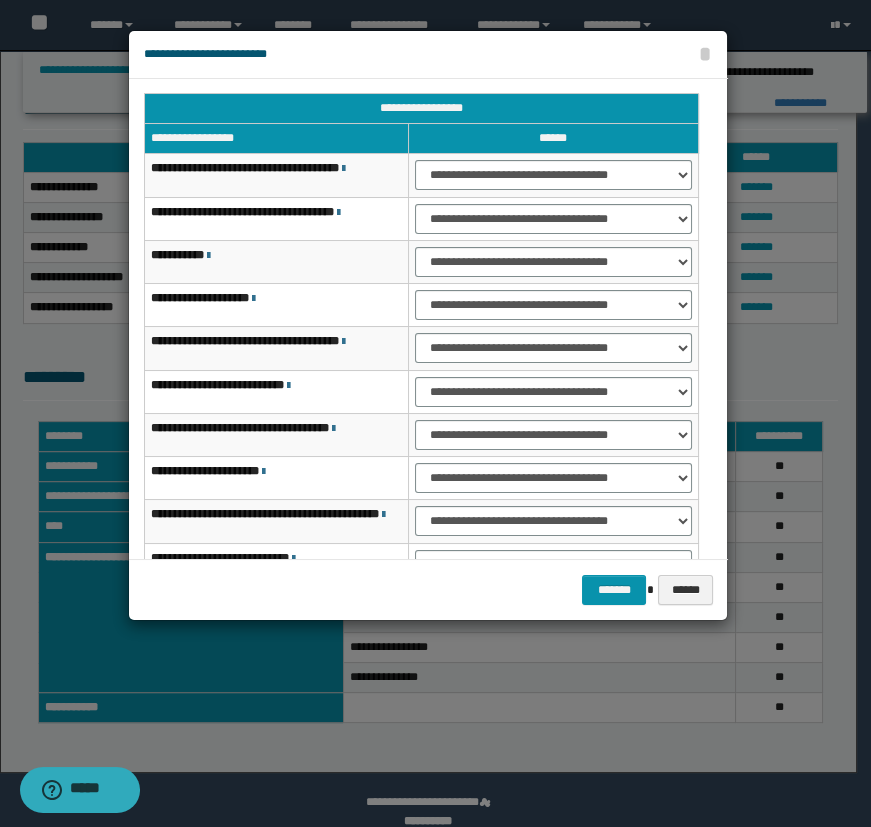 scroll, scrollTop: 0, scrollLeft: 0, axis: both 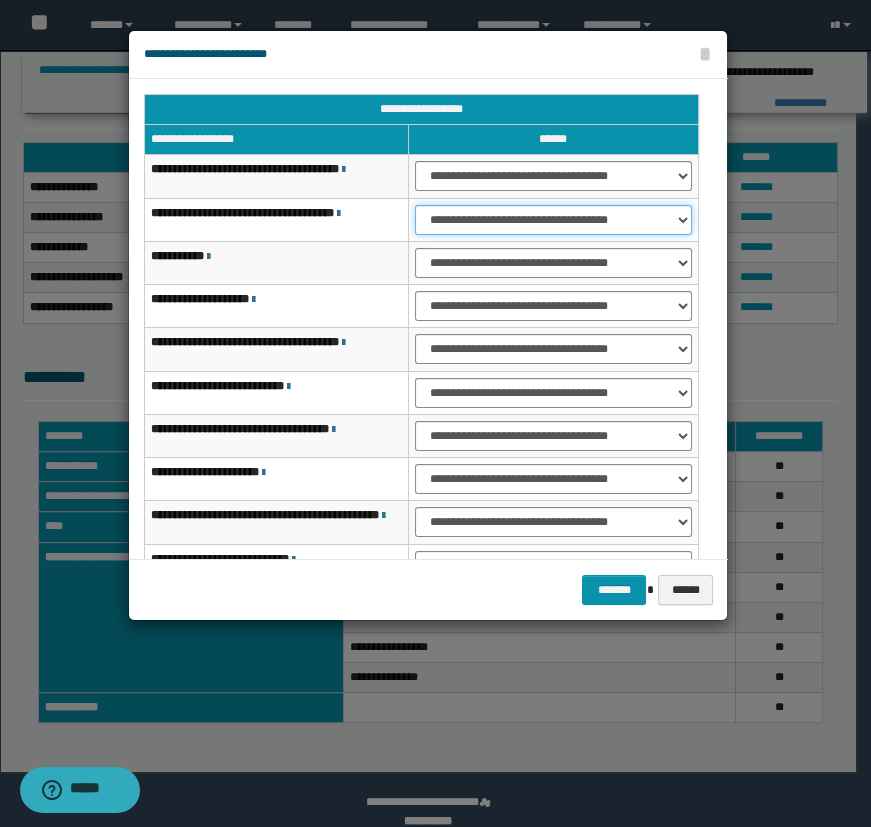 drag, startPoint x: 516, startPoint y: 208, endPoint x: 530, endPoint y: 231, distance: 26.925823 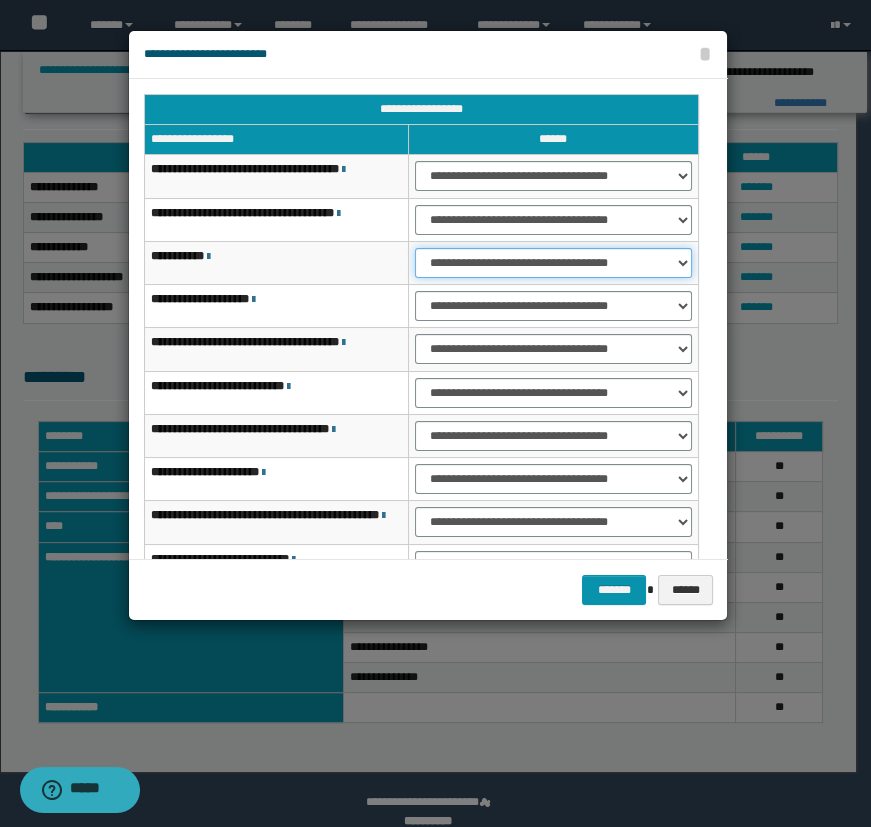 click on "**********" at bounding box center (554, 263) 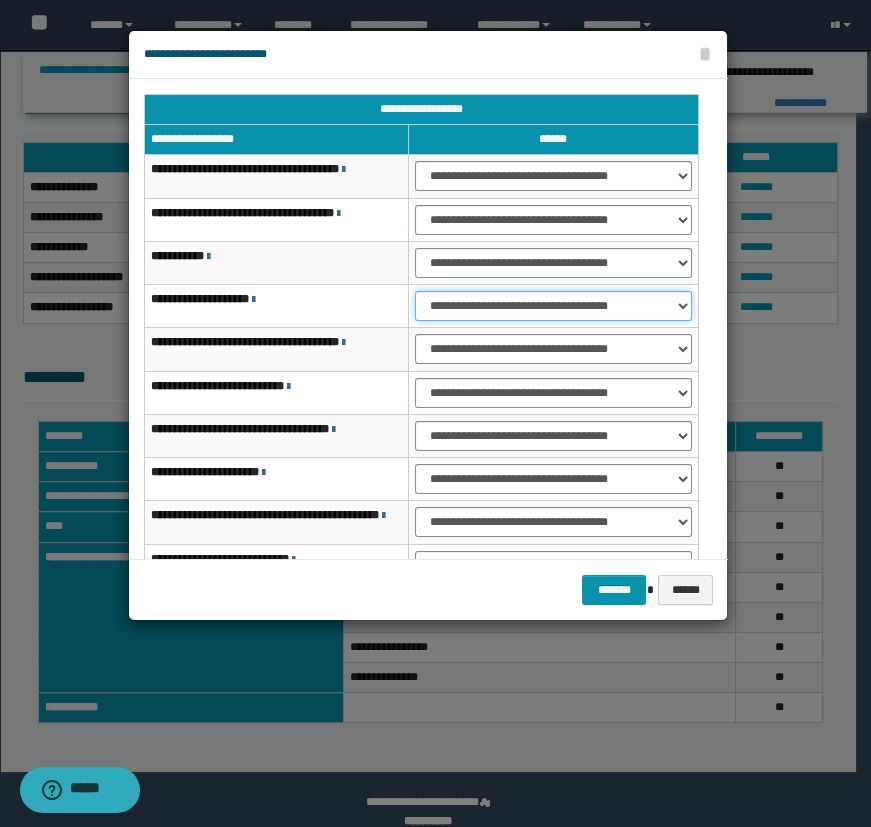 click on "**********" at bounding box center (554, 306) 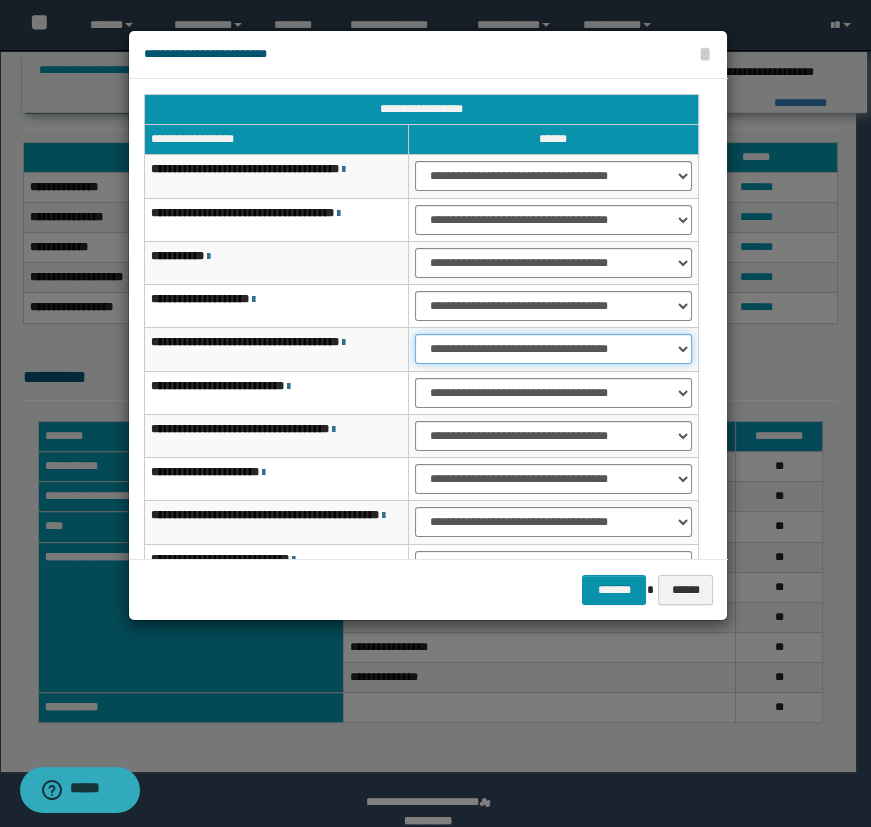 click on "**********" at bounding box center (554, 349) 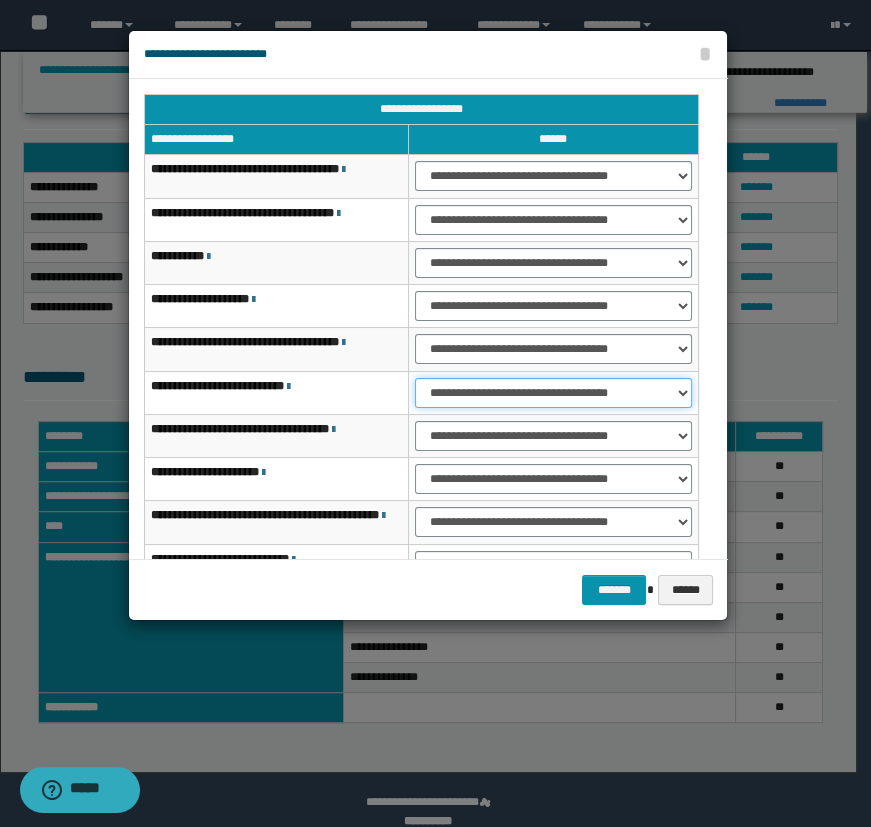 click on "**********" at bounding box center (554, 393) 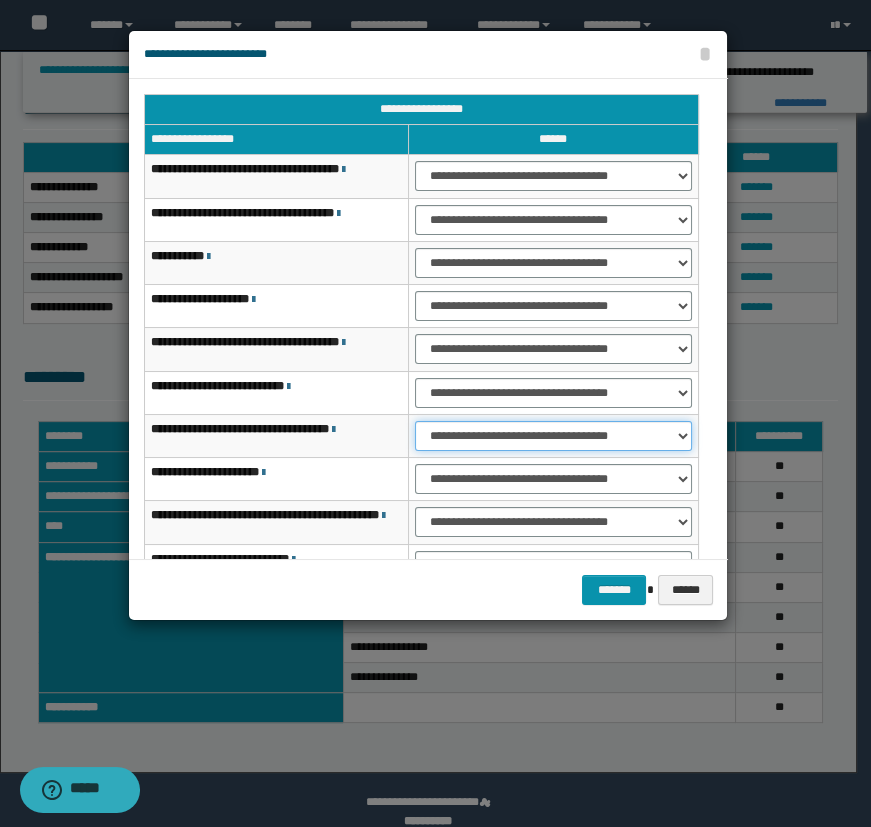 click on "**********" at bounding box center [554, 436] 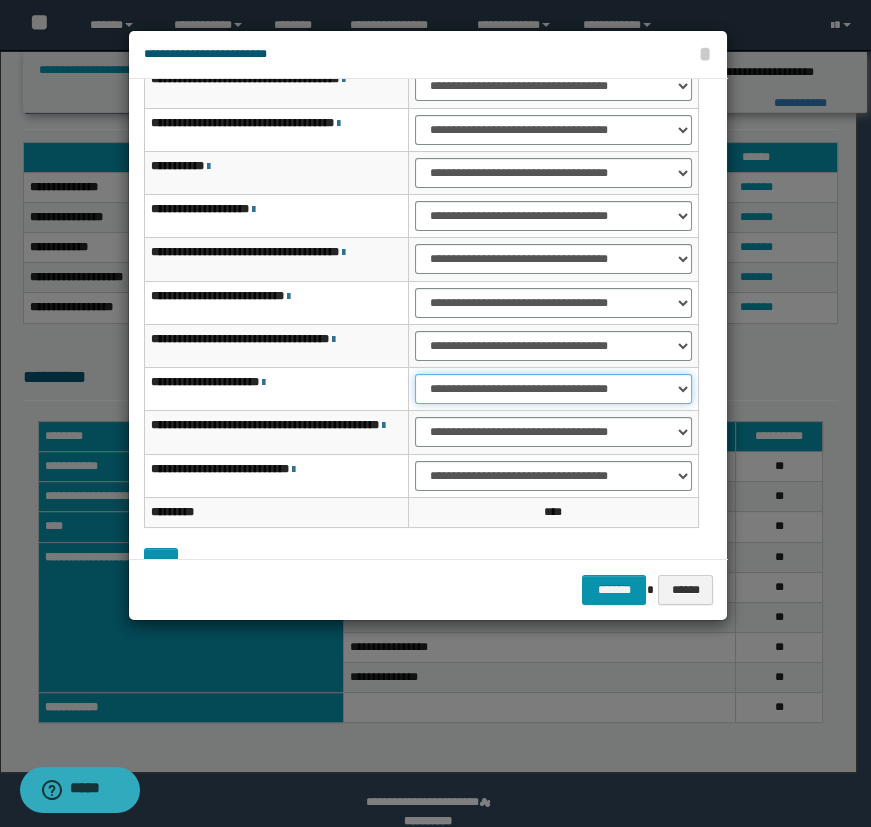 click on "**********" at bounding box center (554, 389) 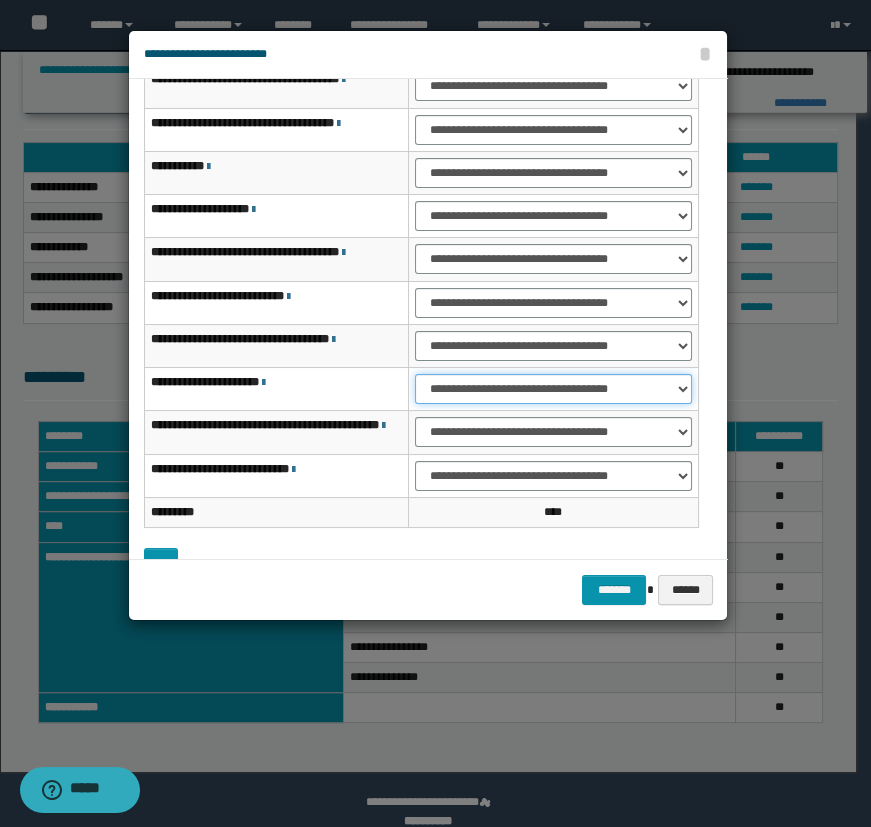 select on "***" 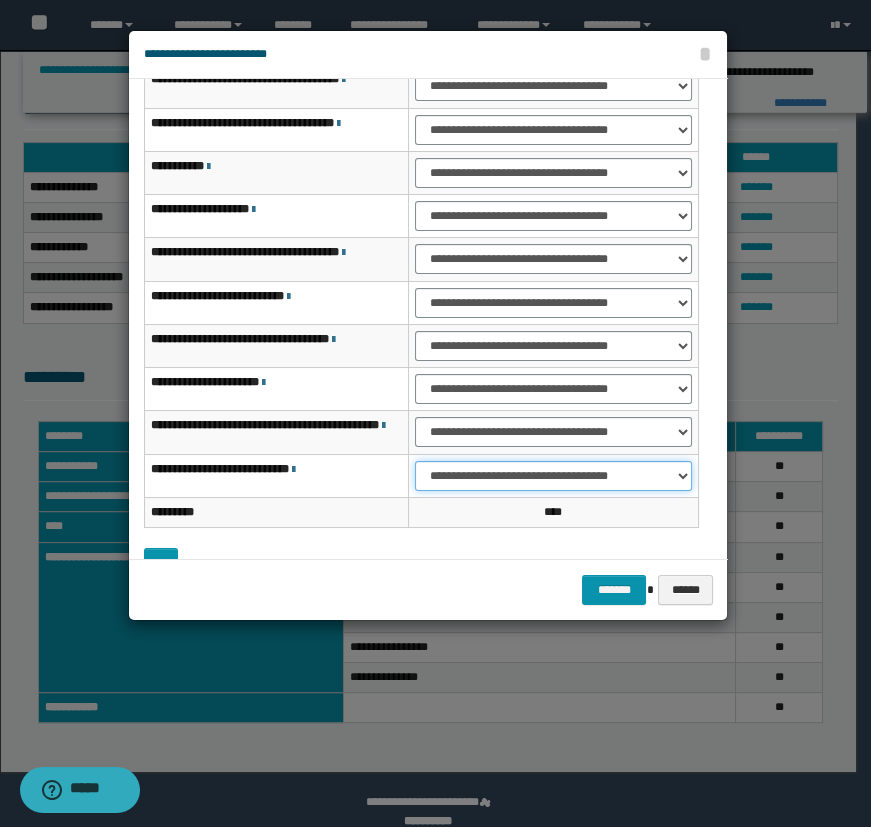 click on "**********" at bounding box center (554, 476) 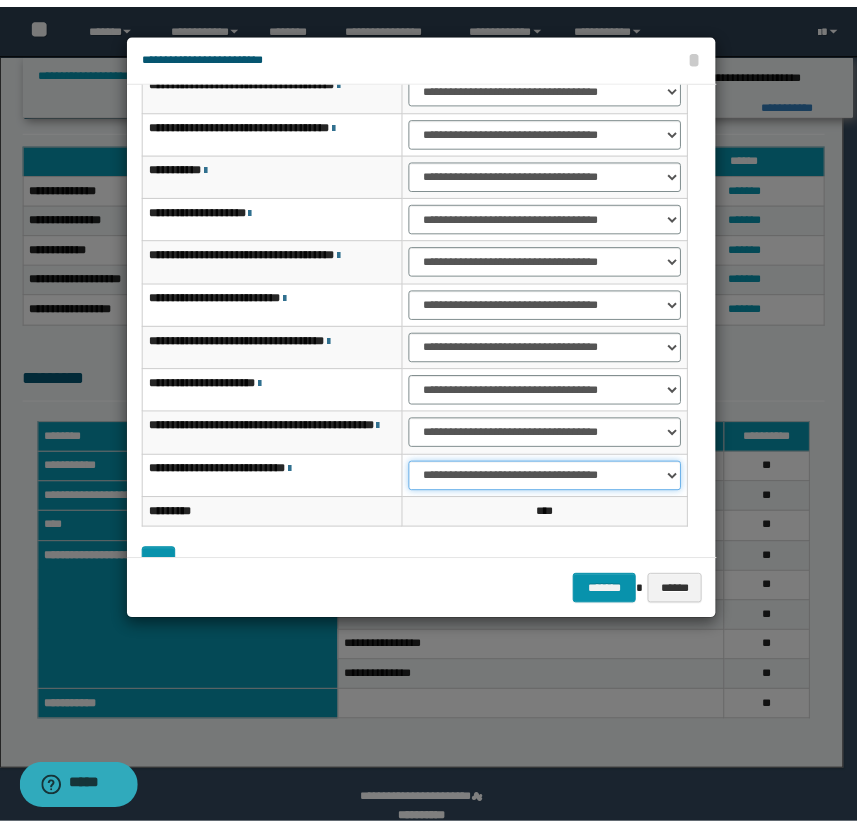 scroll, scrollTop: 124, scrollLeft: 0, axis: vertical 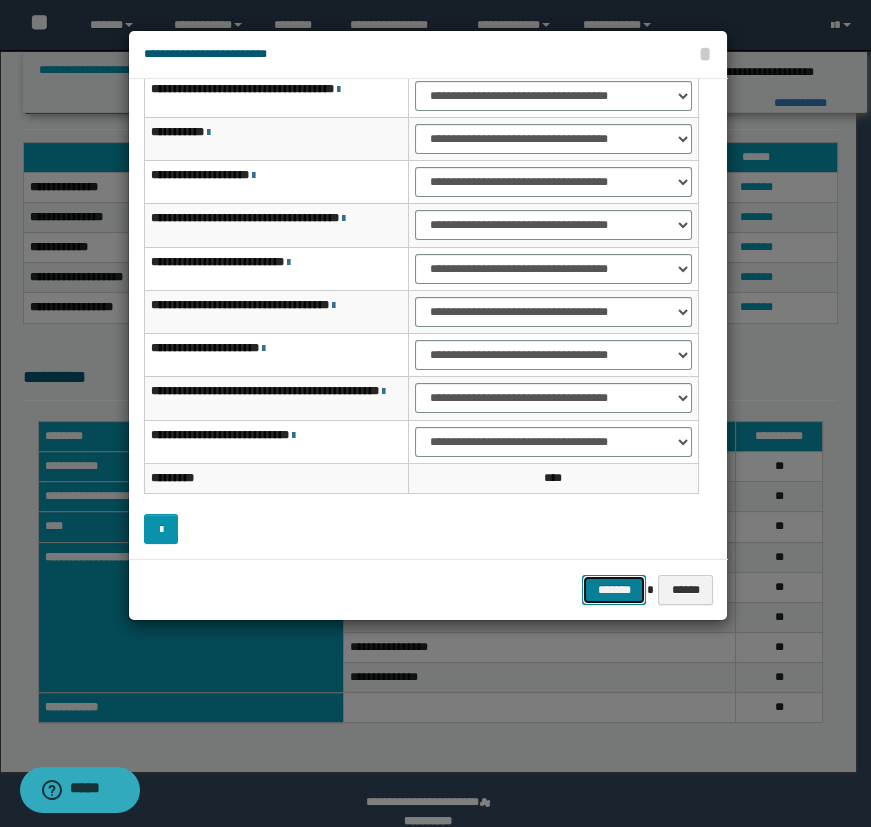 click on "*******" at bounding box center [614, 590] 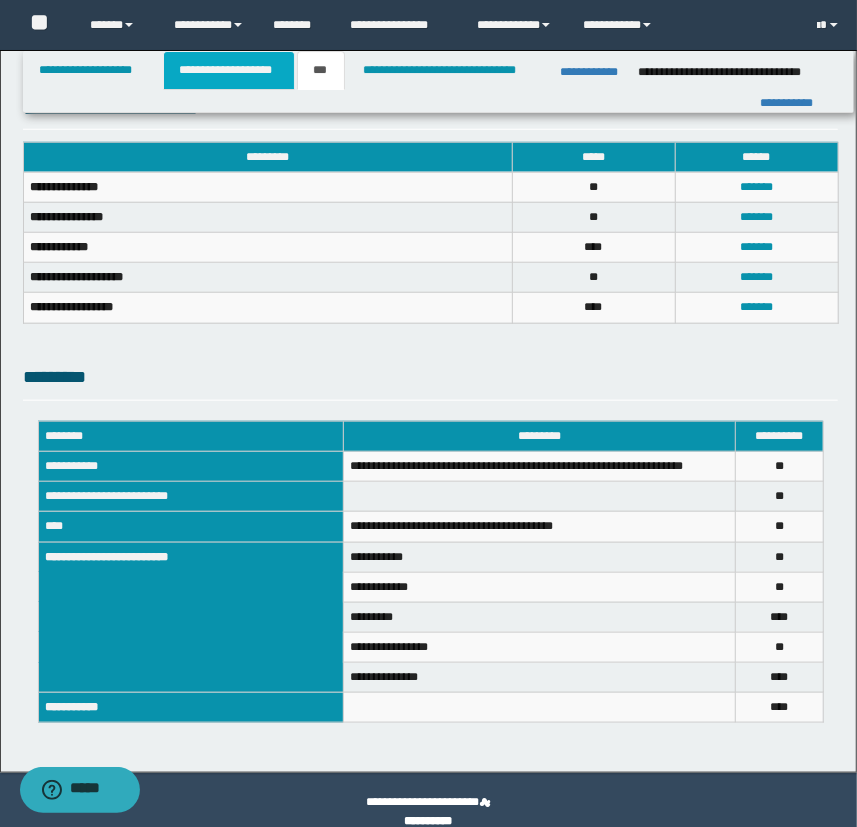 click on "**********" at bounding box center (228, 70) 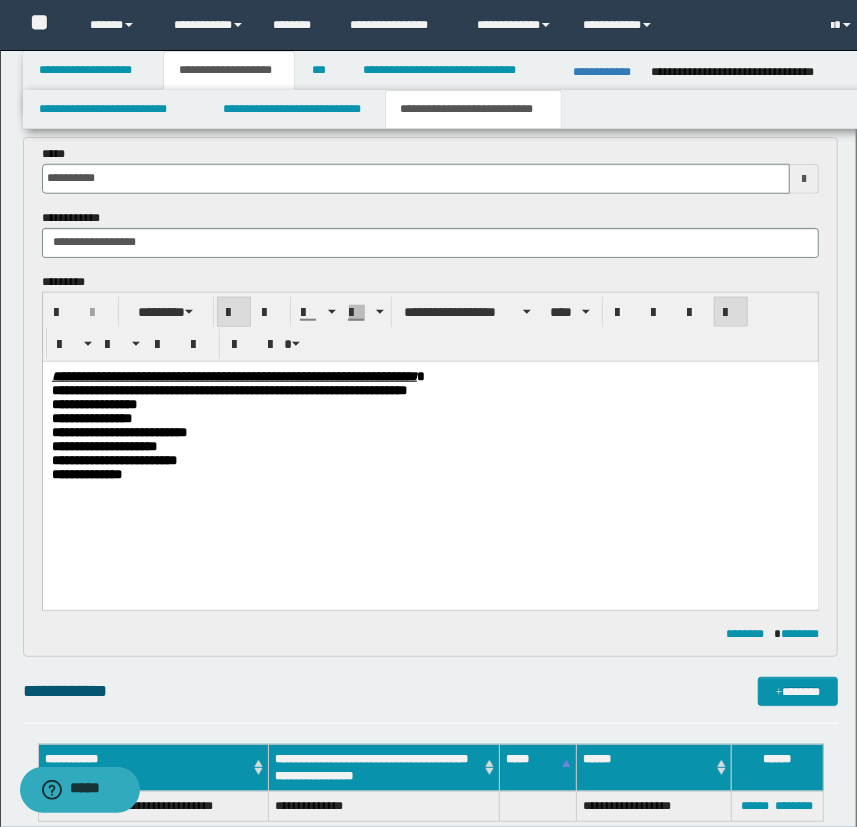 scroll, scrollTop: 667, scrollLeft: 0, axis: vertical 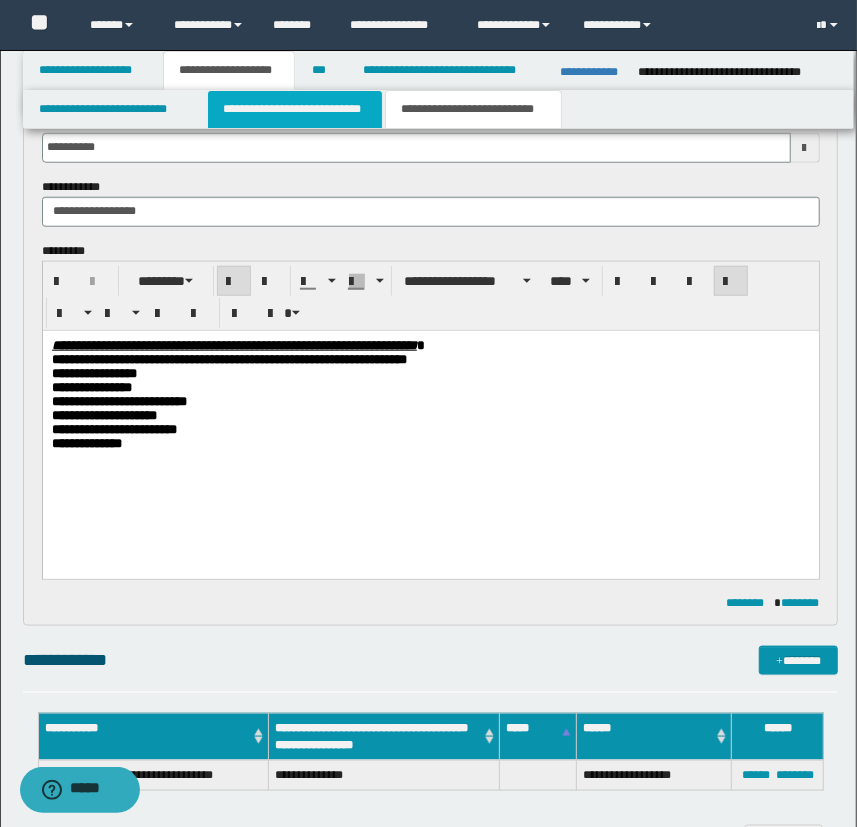 click on "**********" at bounding box center [294, 109] 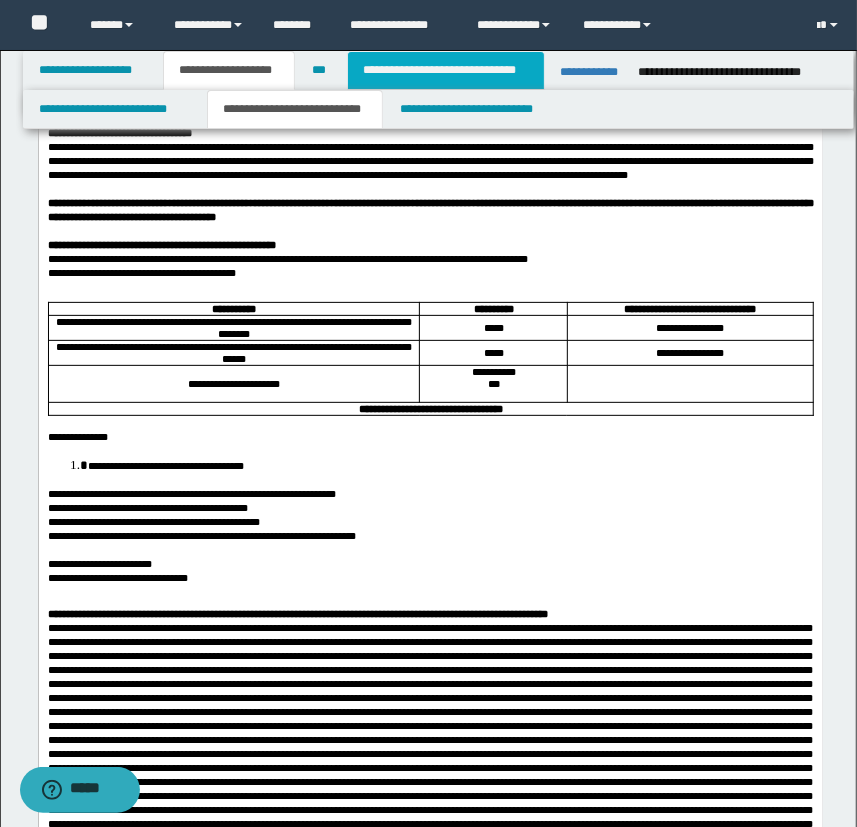click on "**********" at bounding box center [445, 70] 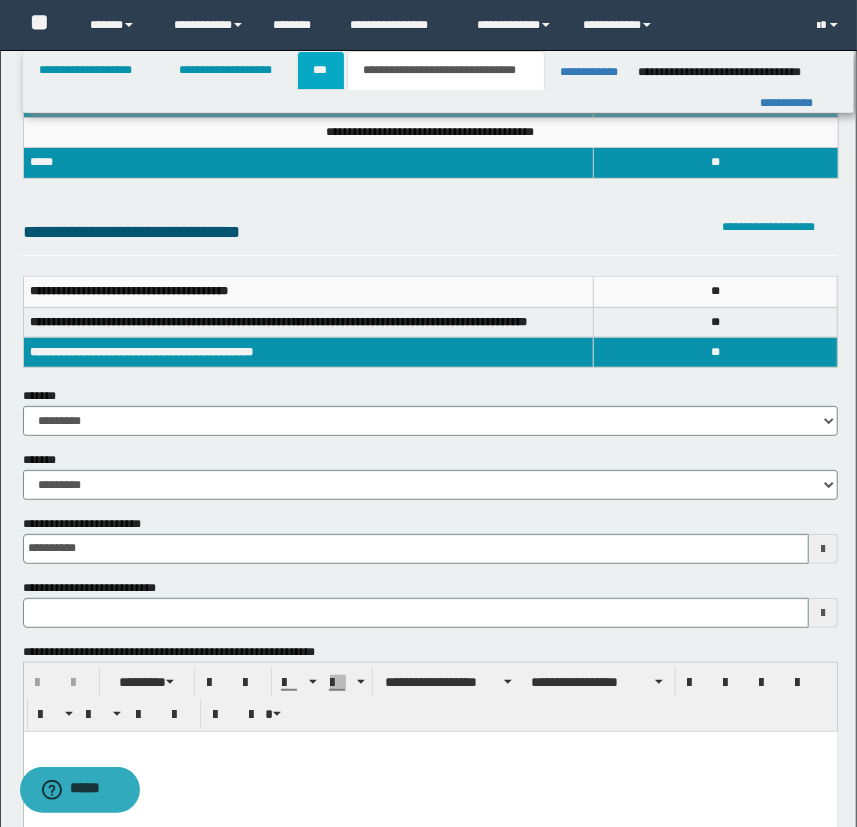 click on "***" at bounding box center (321, 70) 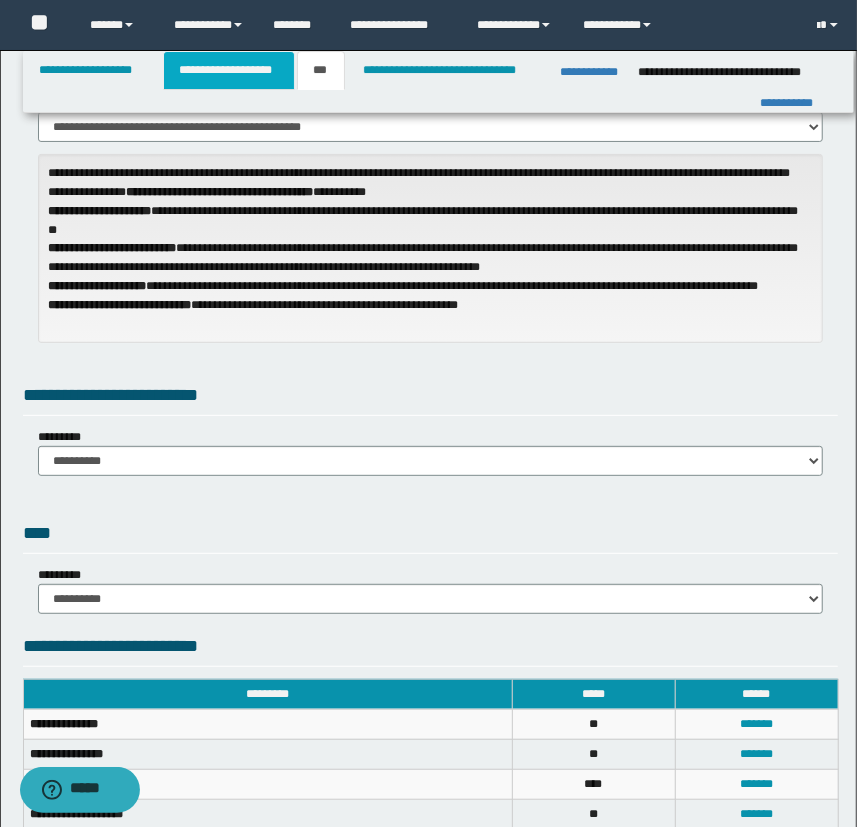 click on "**********" at bounding box center (228, 70) 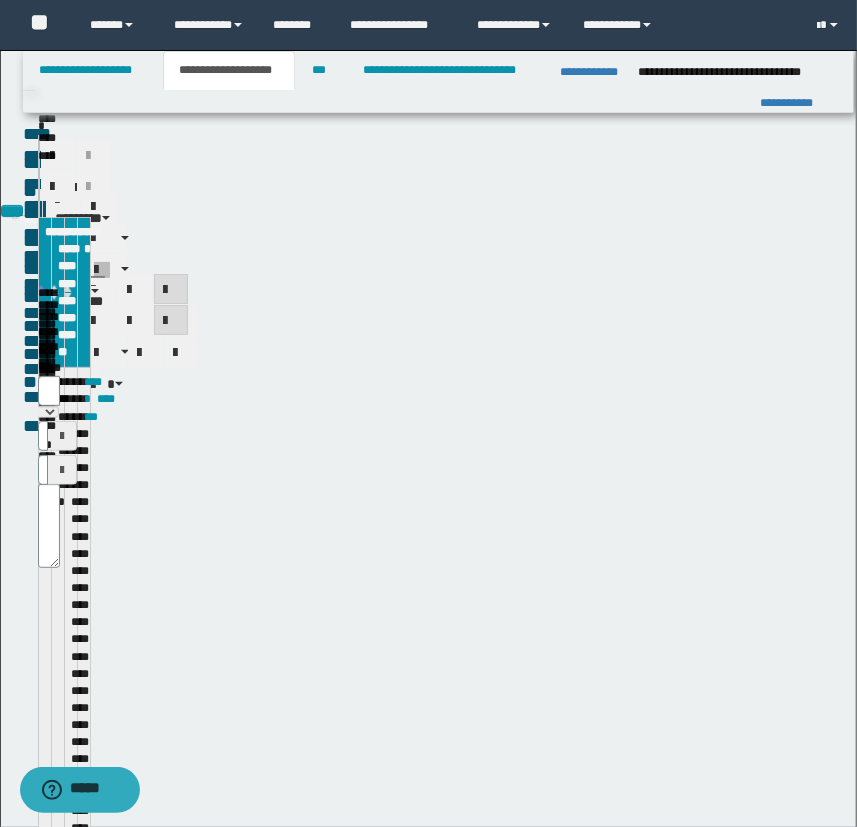 scroll, scrollTop: 130, scrollLeft: 0, axis: vertical 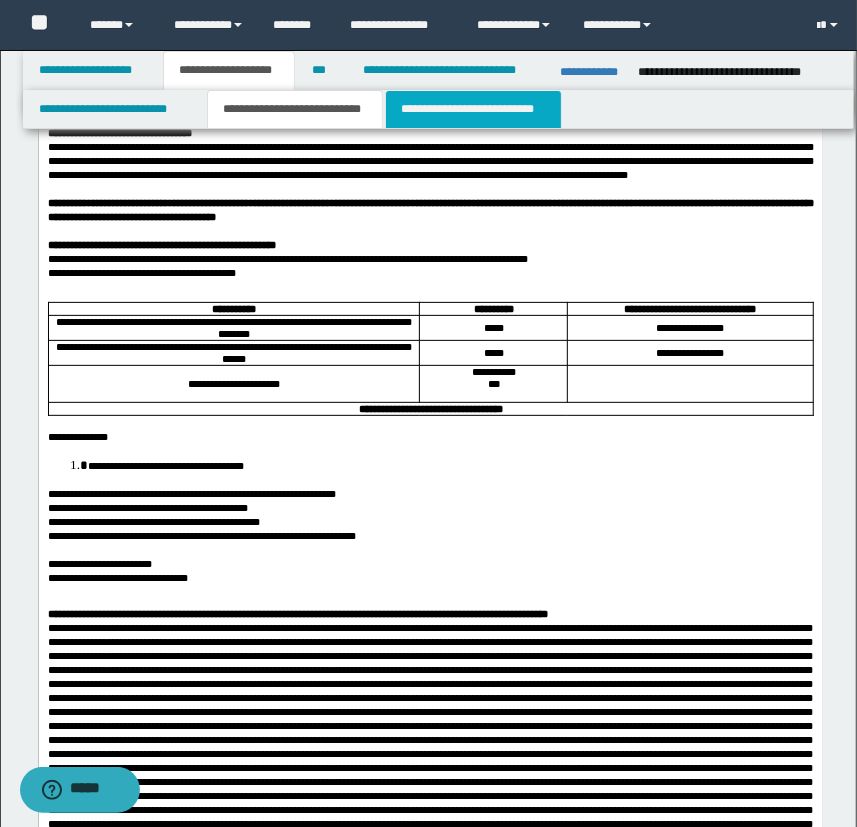 click on "**********" at bounding box center (473, 109) 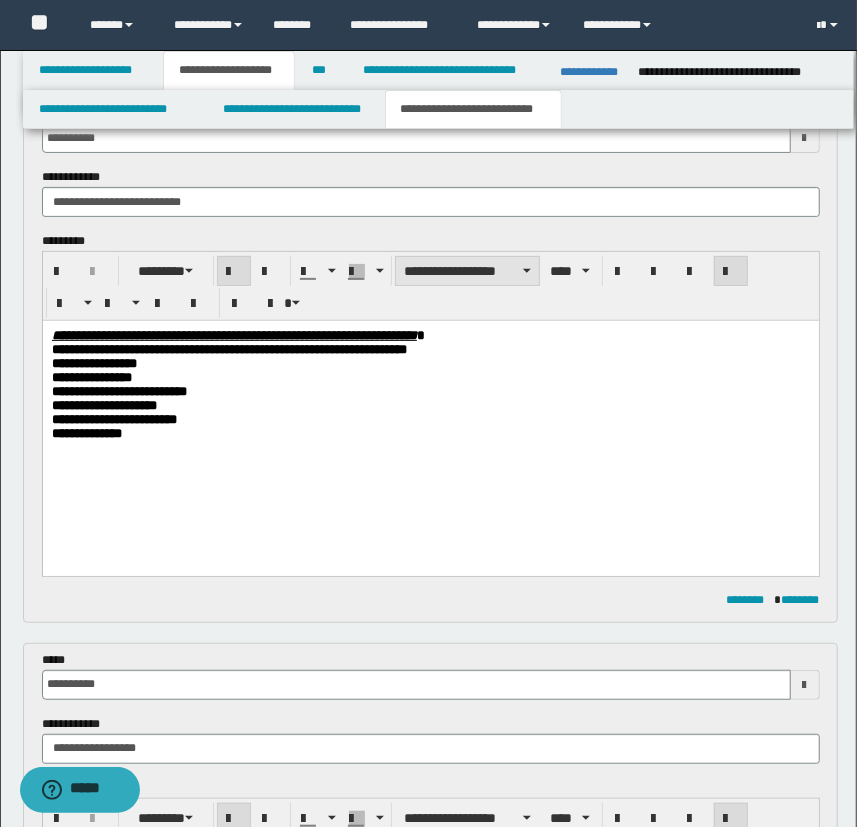 click on "**********" at bounding box center (431, 286) 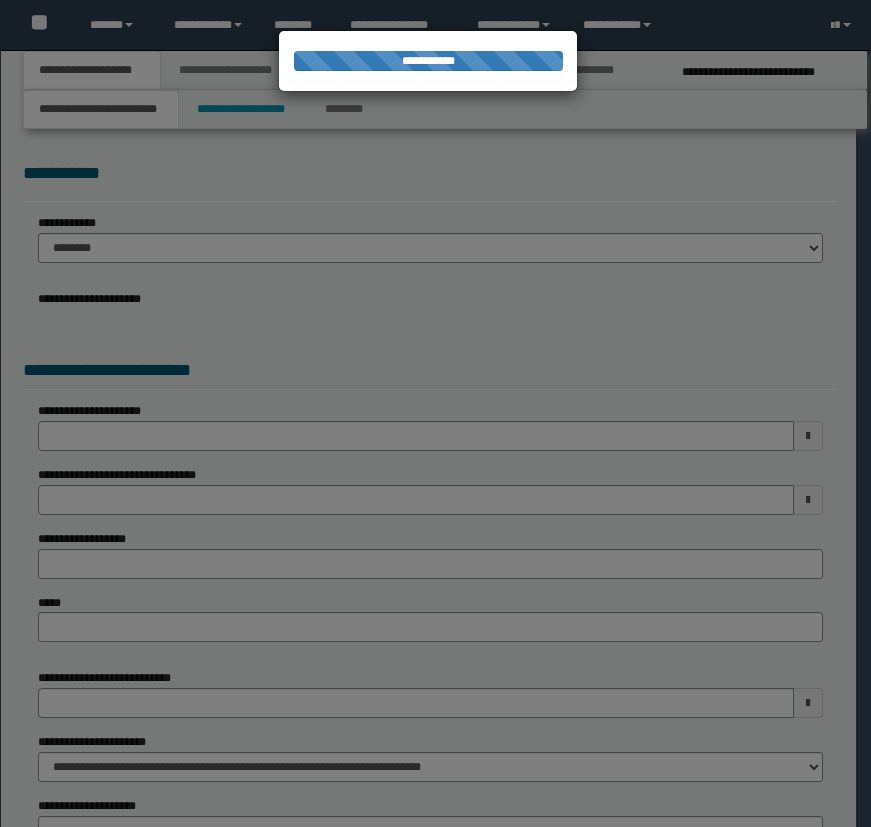 scroll, scrollTop: 0, scrollLeft: 0, axis: both 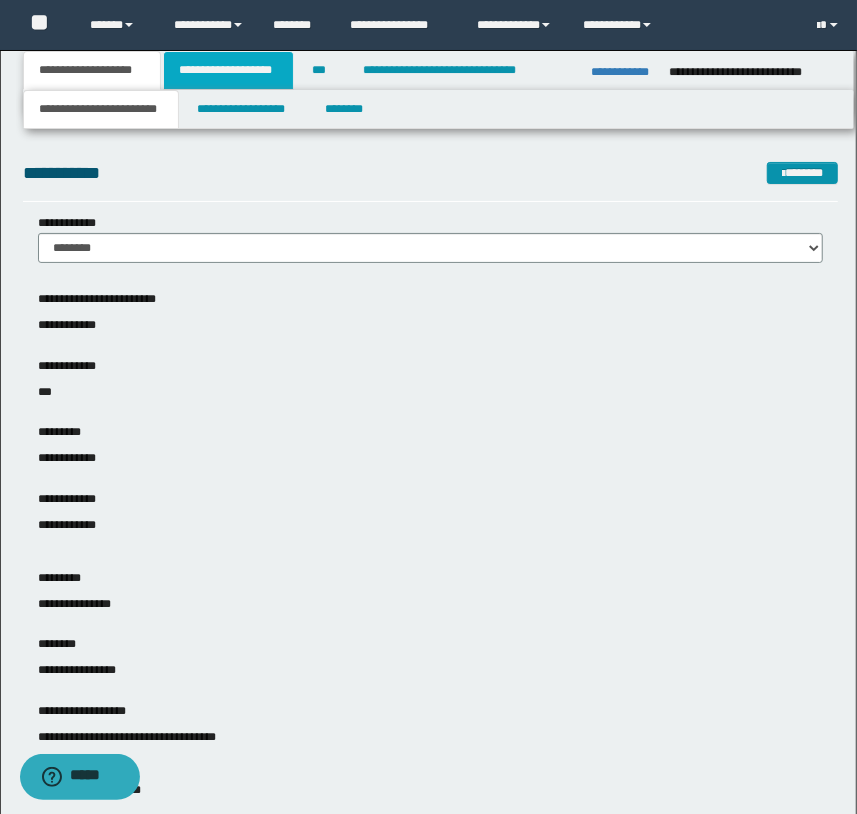 click on "**********" at bounding box center [228, 70] 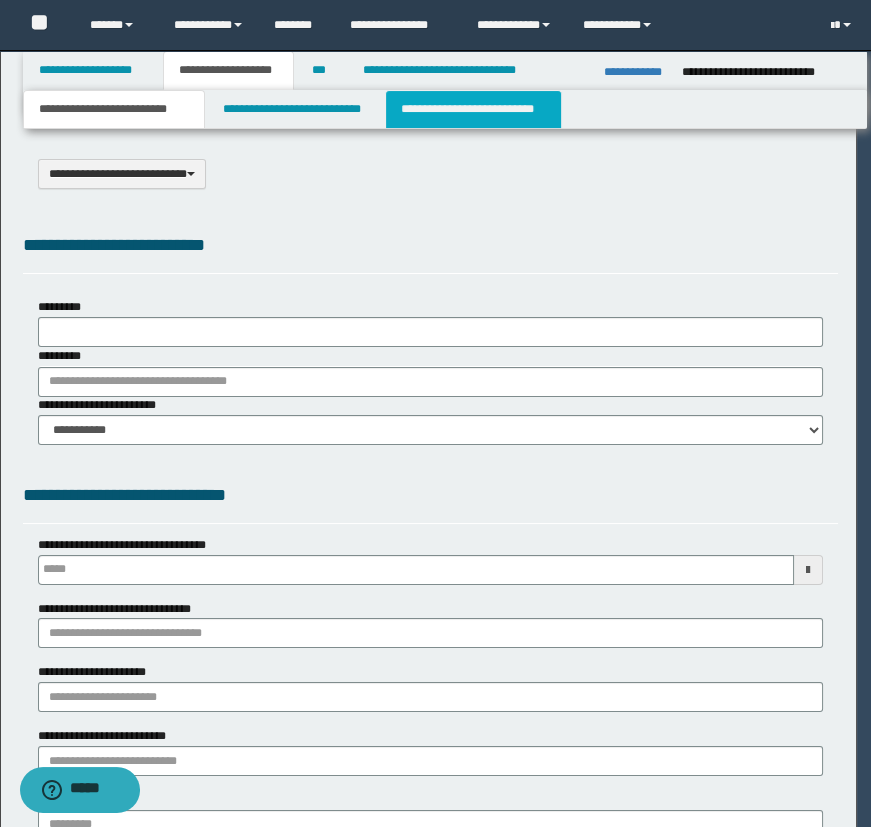 select on "*" 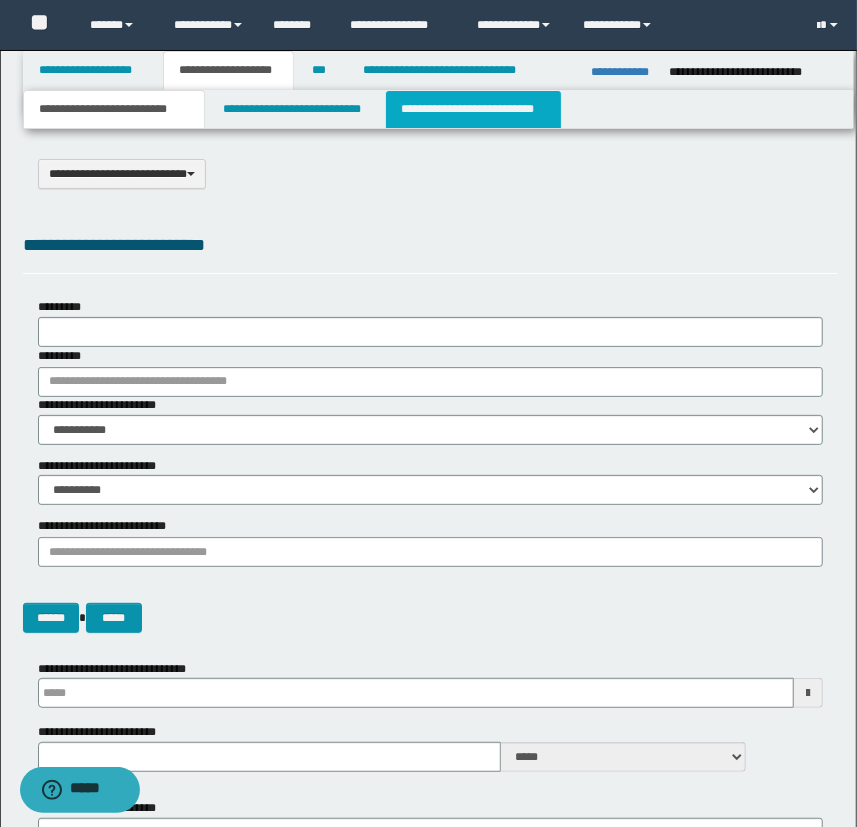 click on "**********" at bounding box center (473, 109) 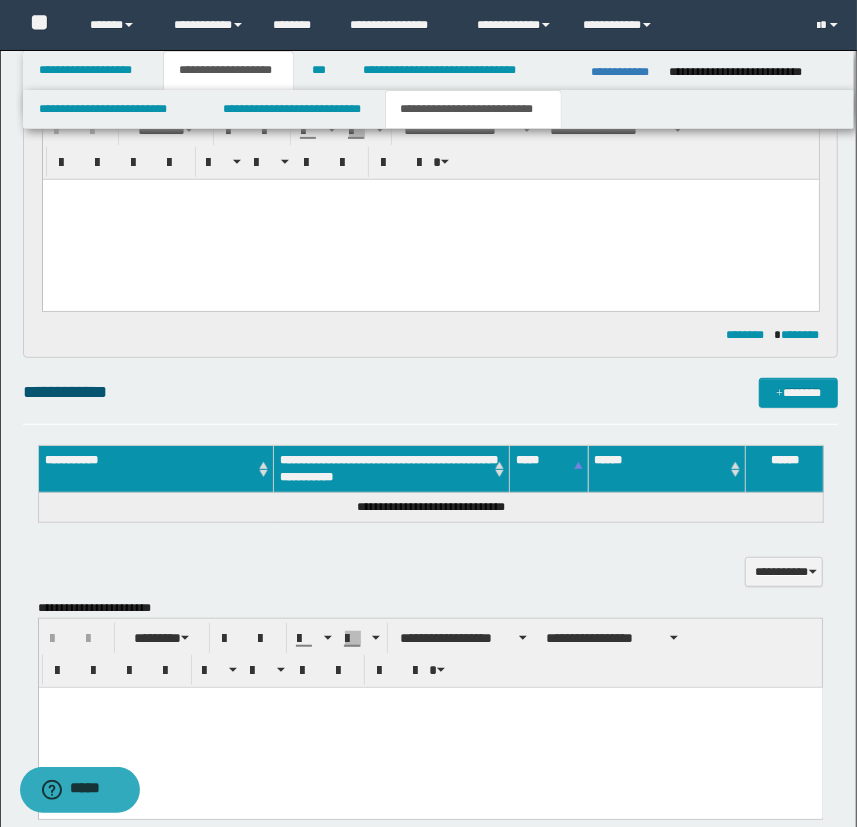 scroll, scrollTop: 272, scrollLeft: 0, axis: vertical 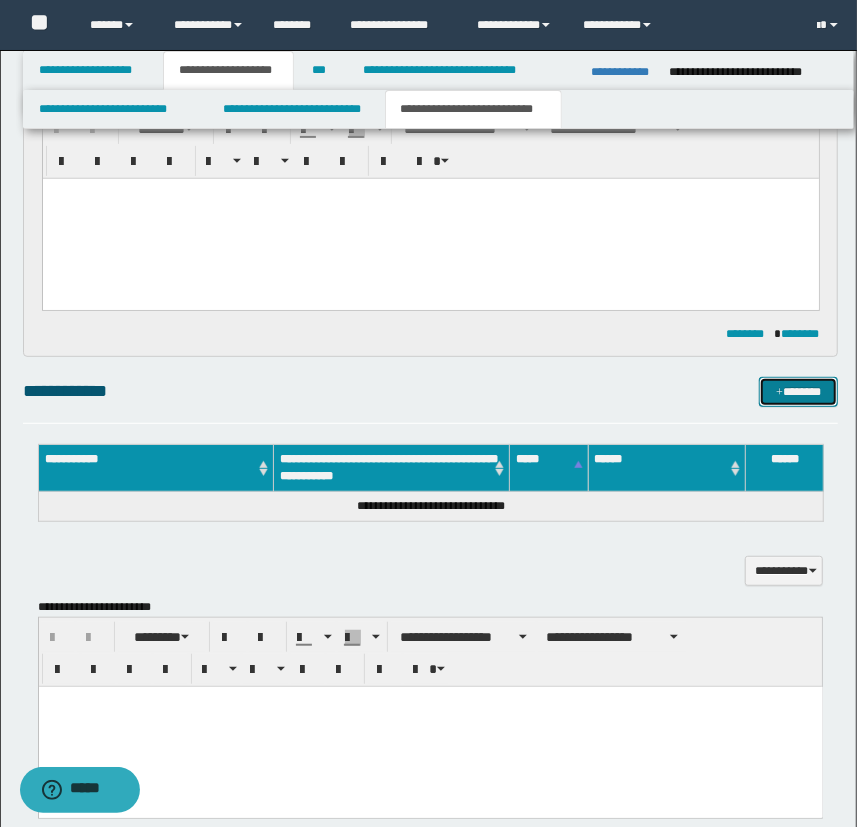 click on "*******" at bounding box center [799, 392] 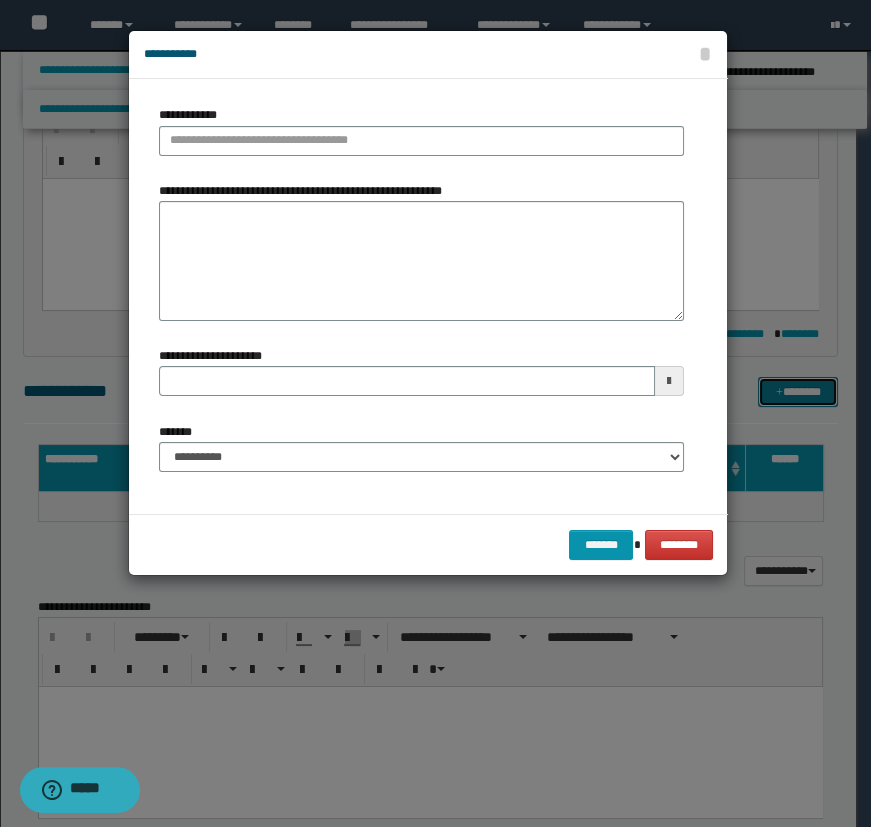 type 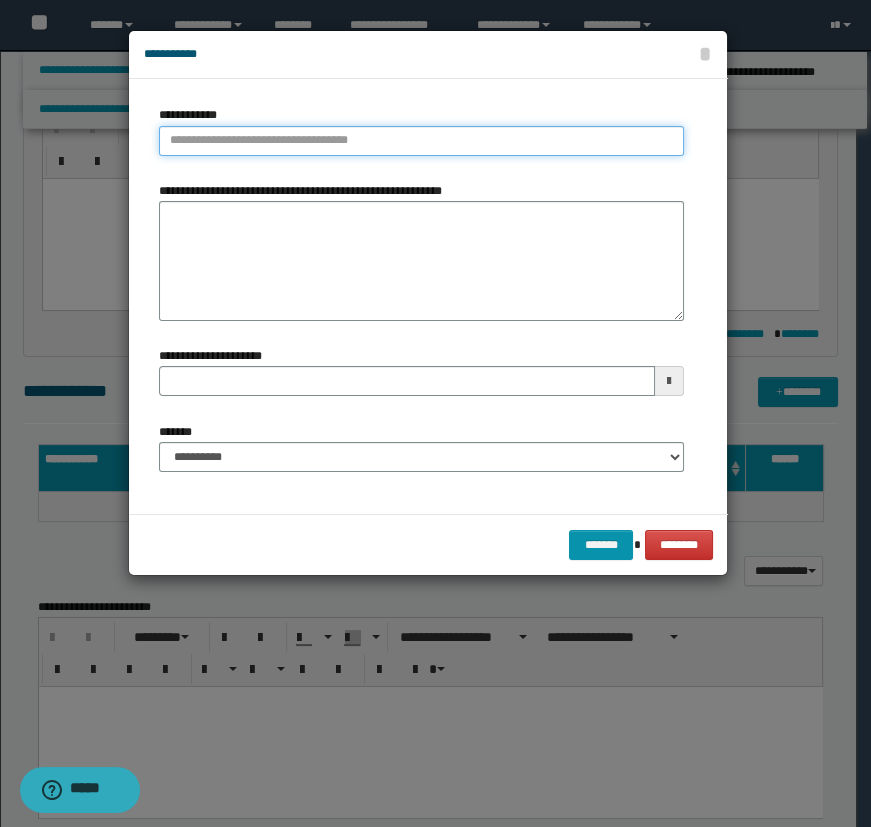 click on "**********" at bounding box center [421, 141] 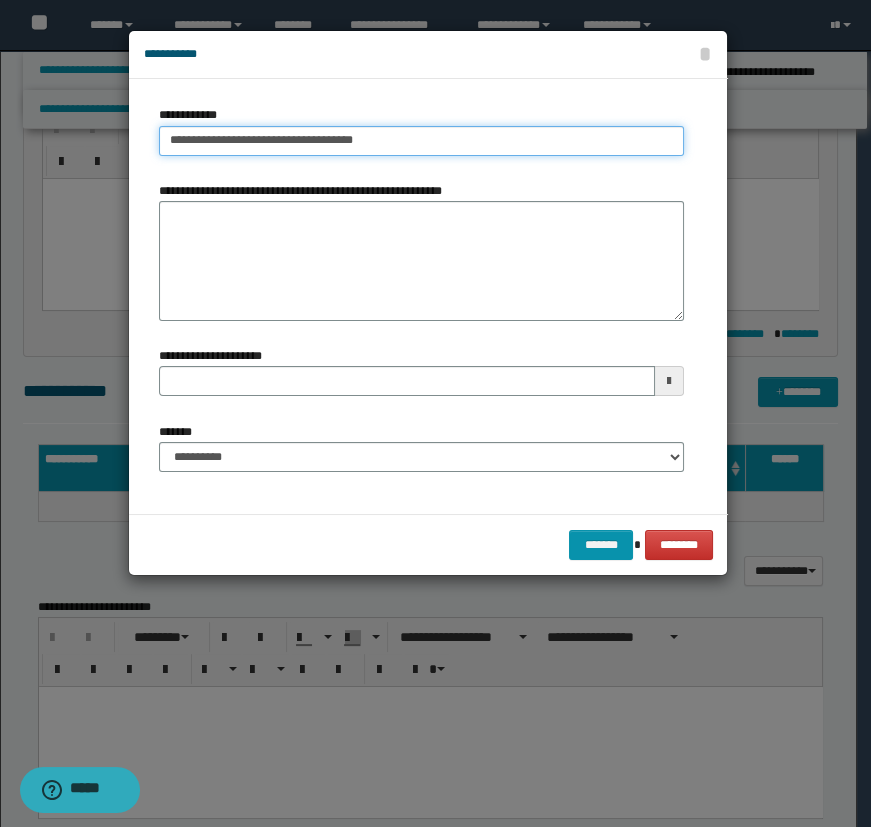 type on "**********" 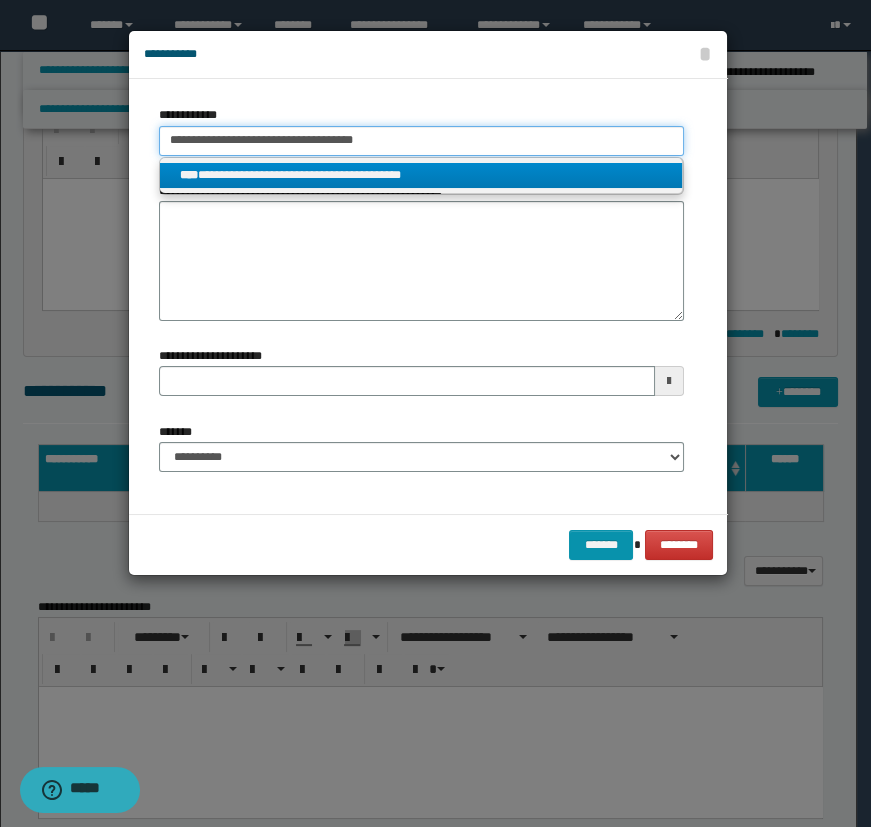 type on "**********" 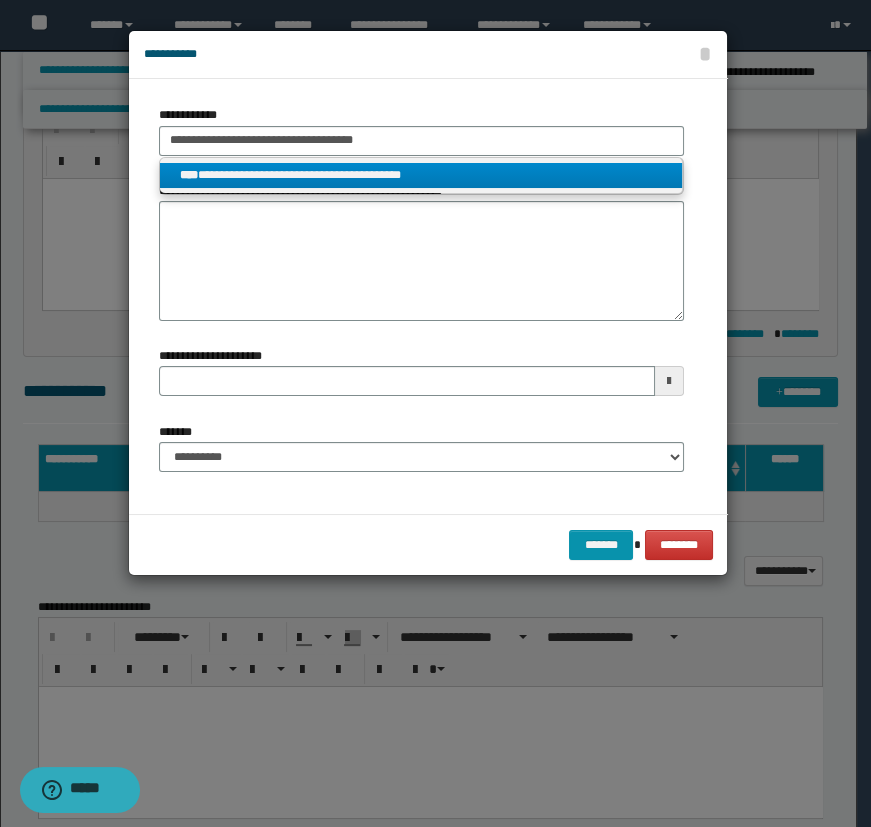 click on "**********" at bounding box center (421, 175) 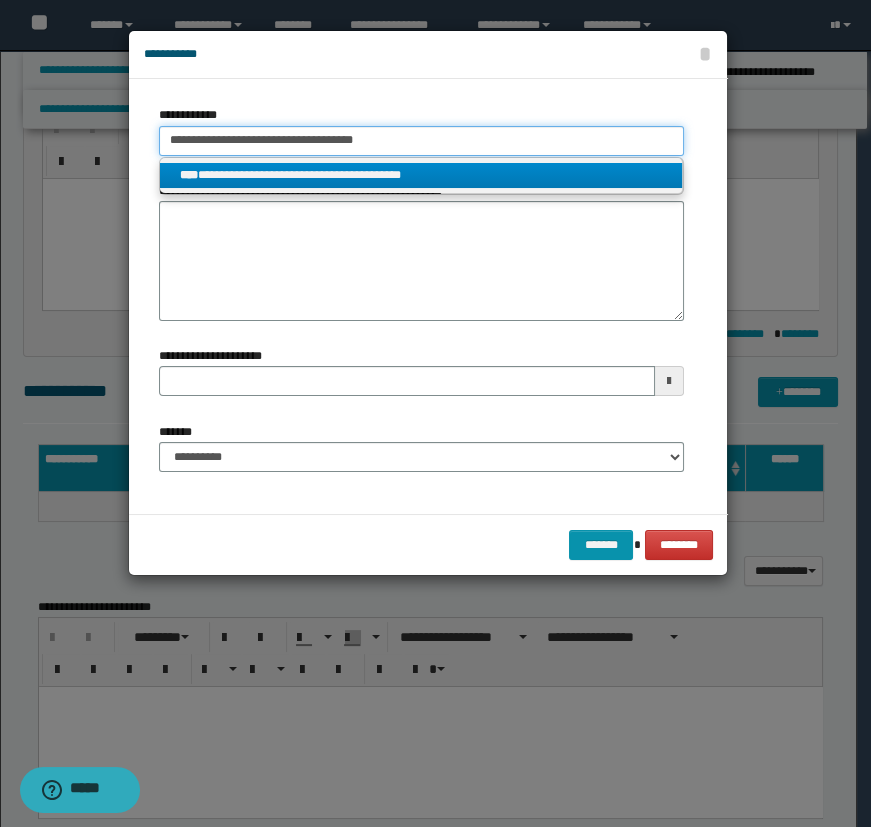 type 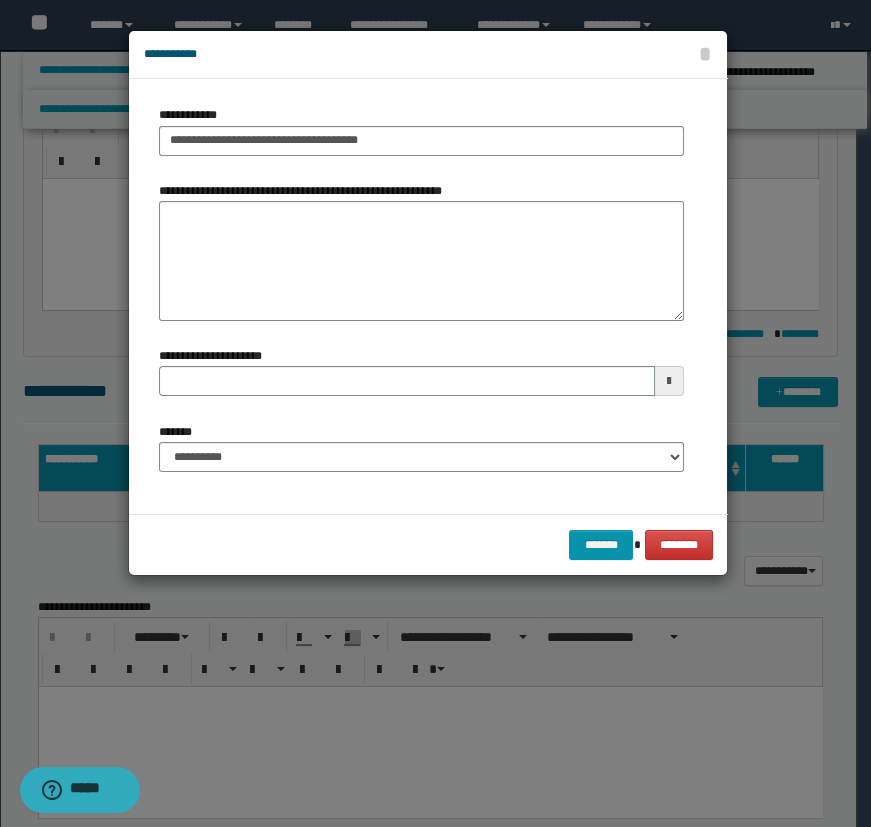 type 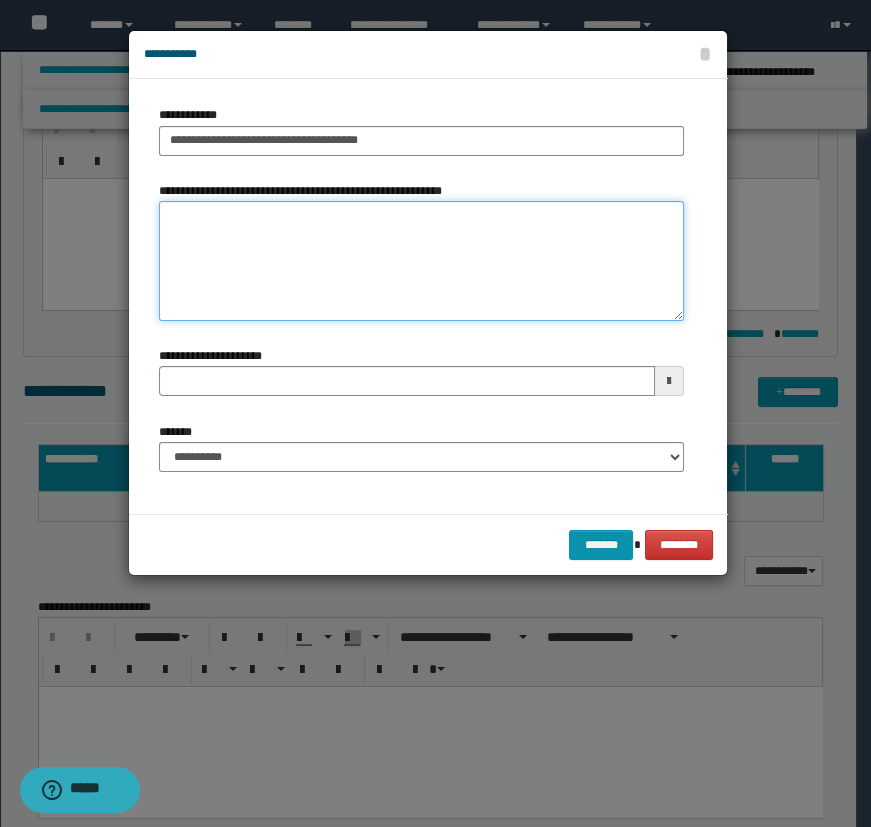 type 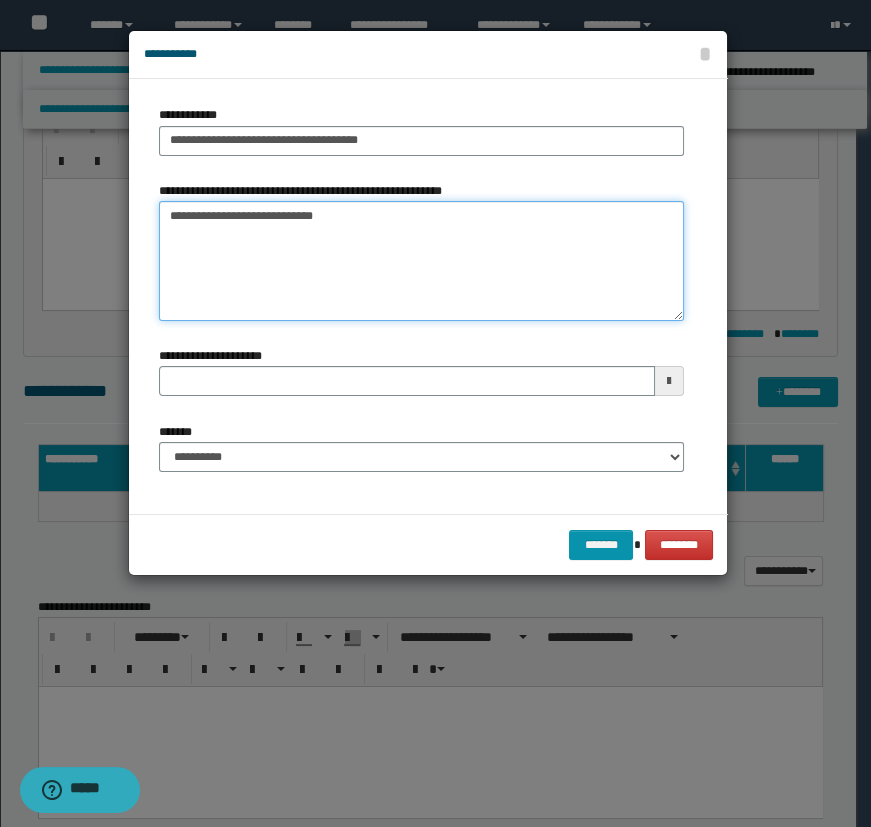 type 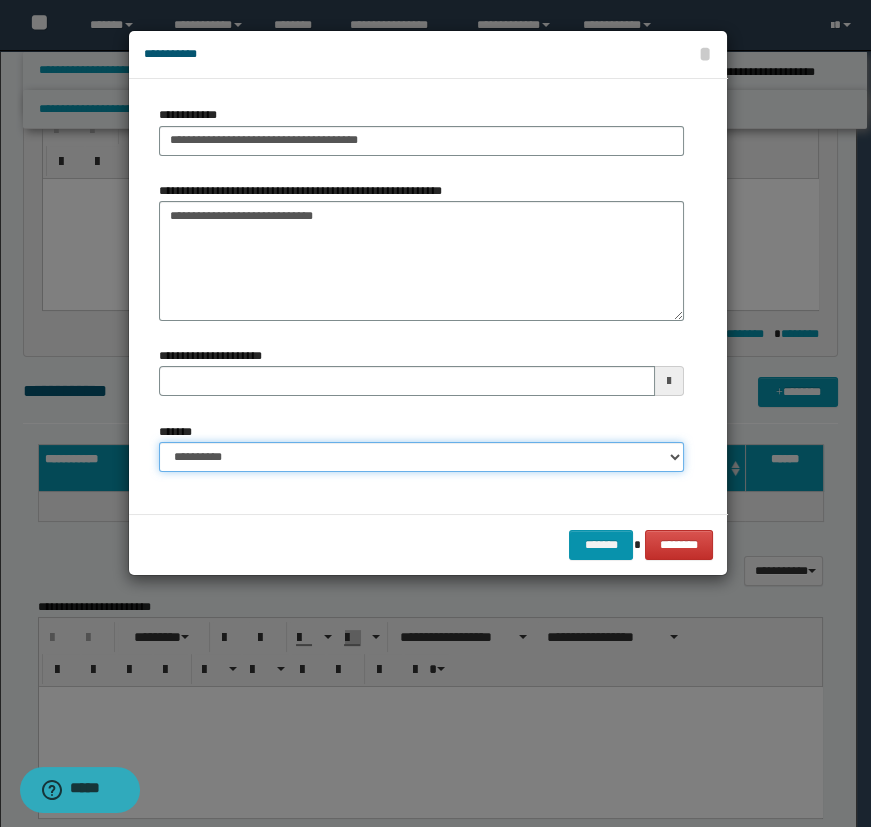 click on "**********" at bounding box center [421, 457] 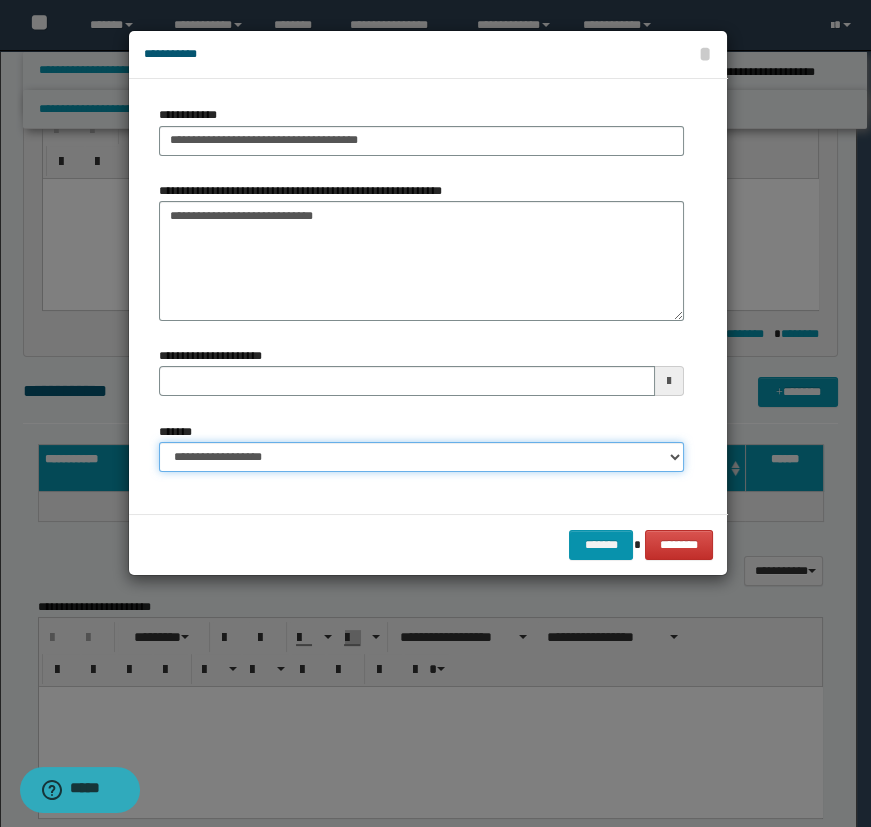 click on "**********" at bounding box center (421, 457) 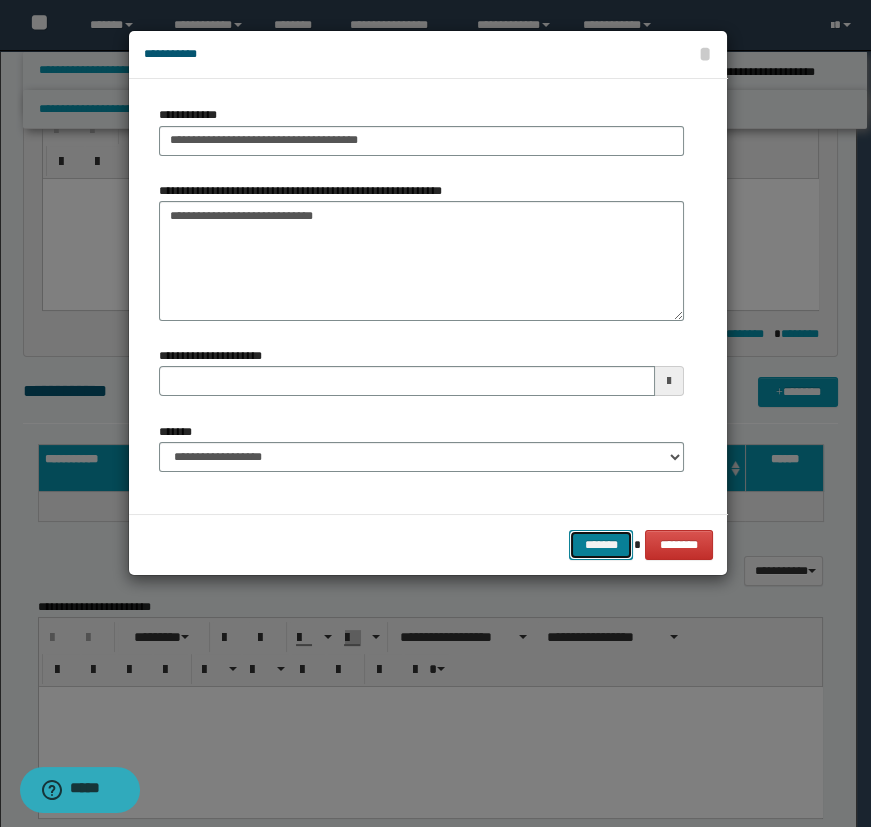 click on "*******" at bounding box center (601, 545) 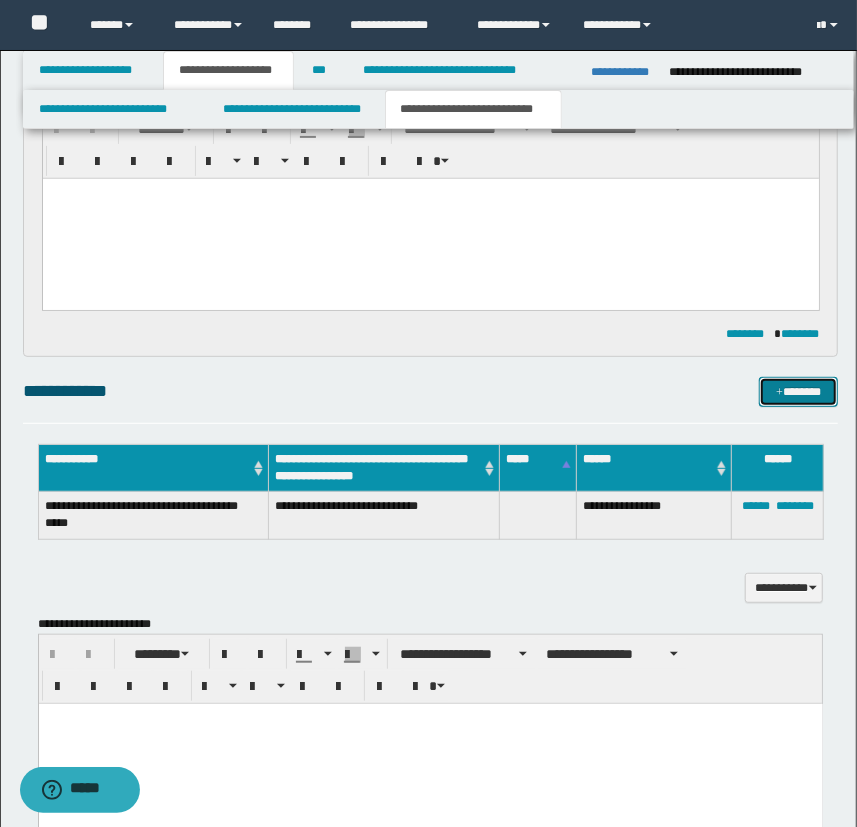 click on "*******" at bounding box center [799, 392] 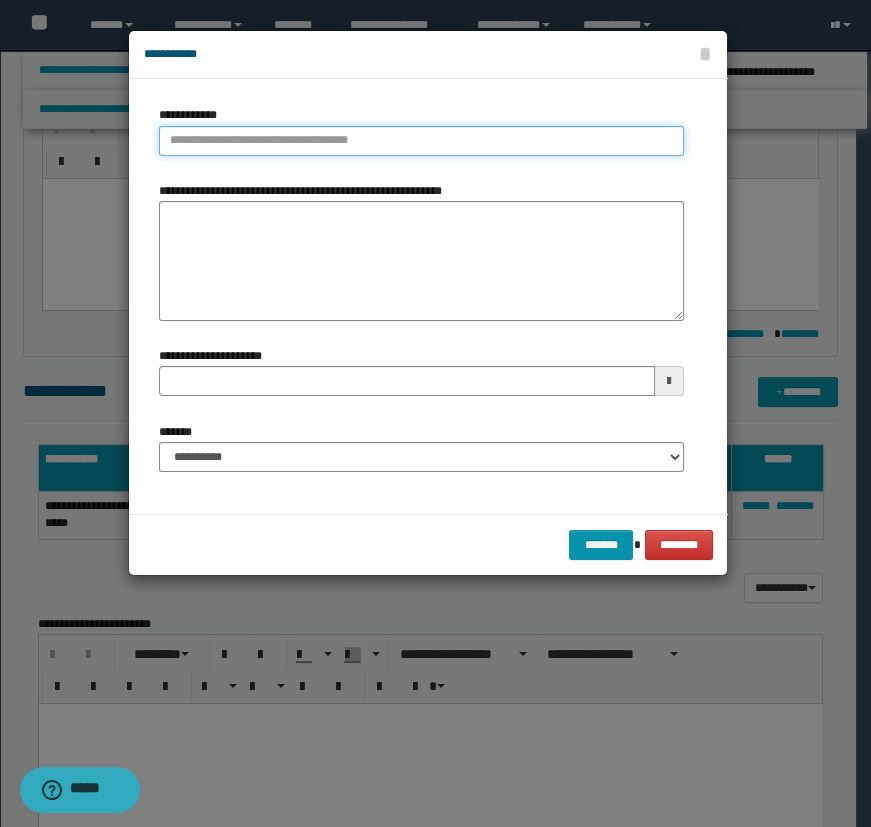 type on "**********" 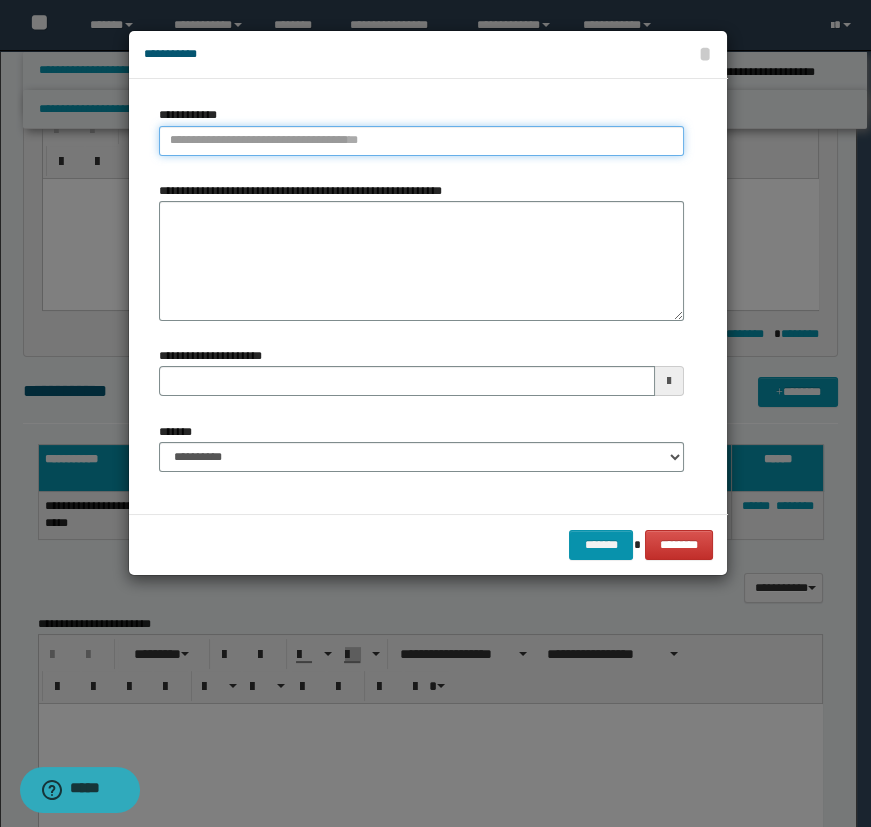 click on "**********" at bounding box center (421, 141) 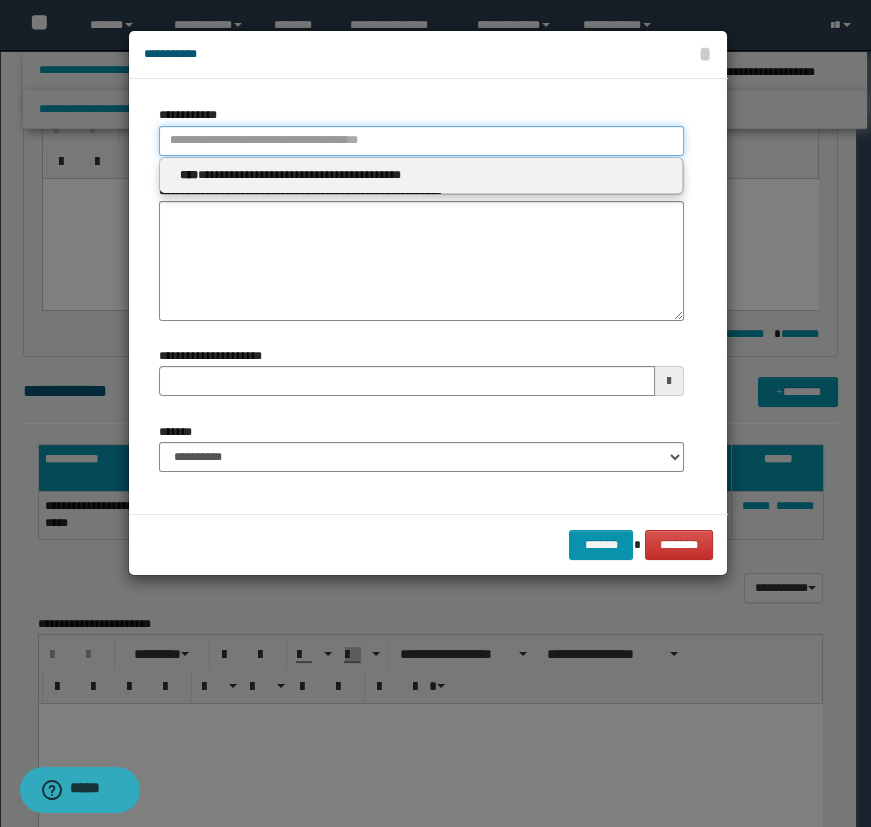 paste on "**********" 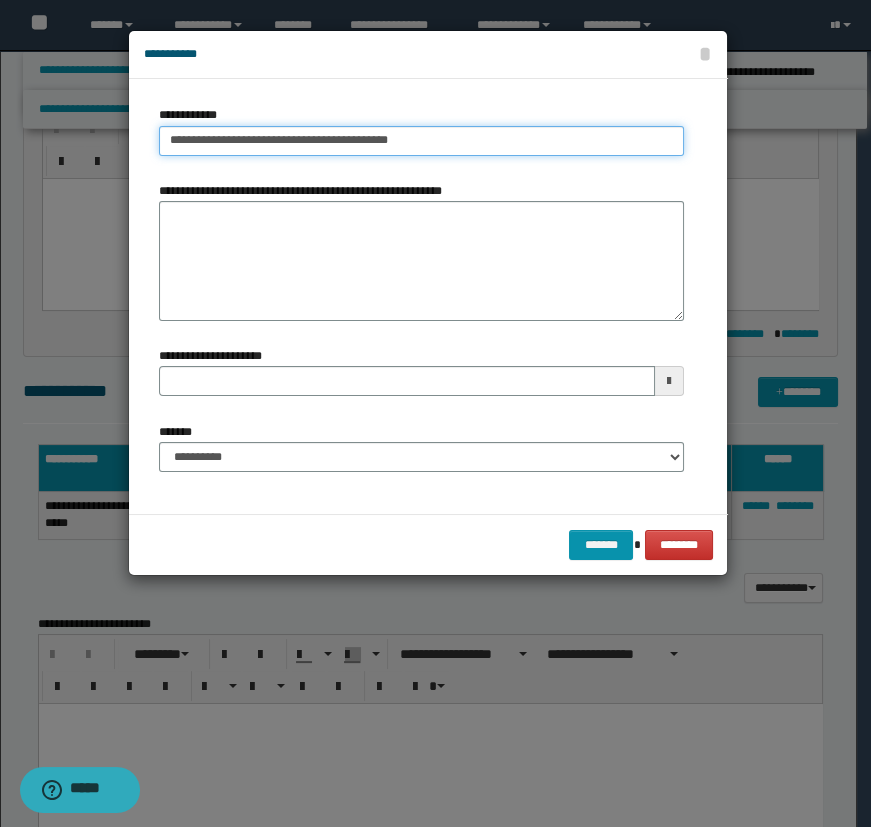 type on "**********" 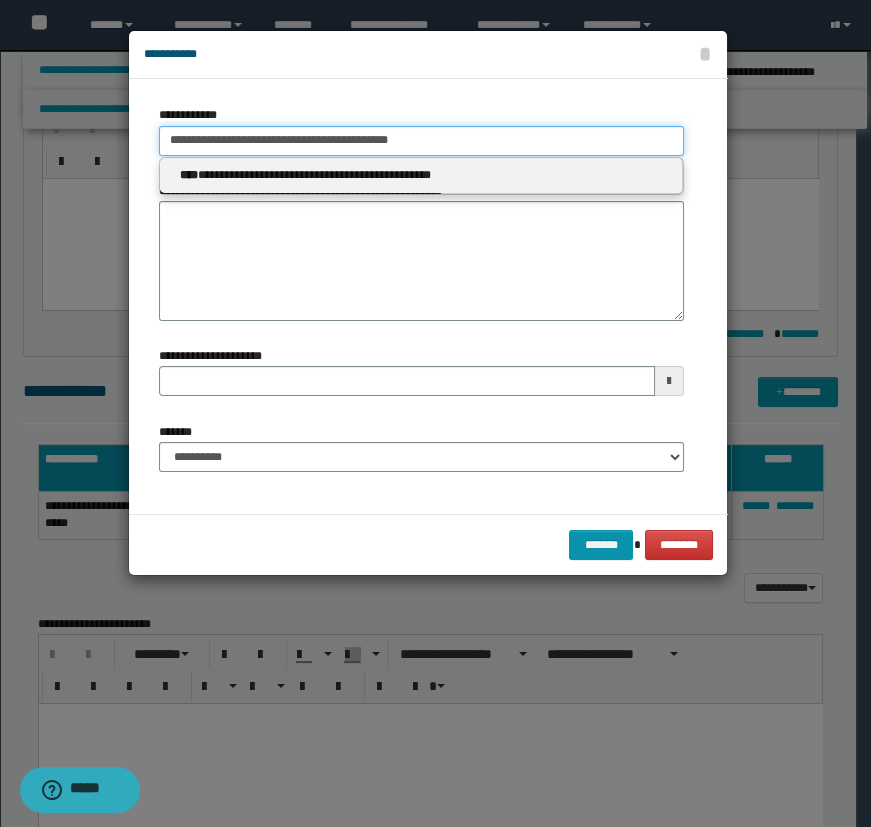 type on "**********" 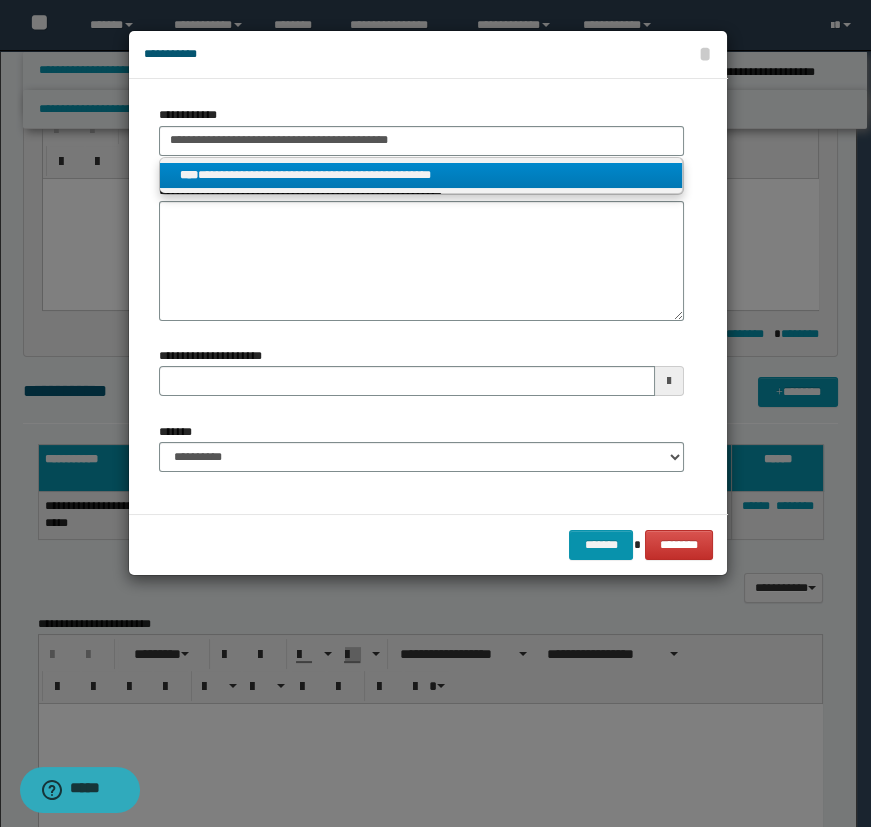 click on "**********" at bounding box center [421, 175] 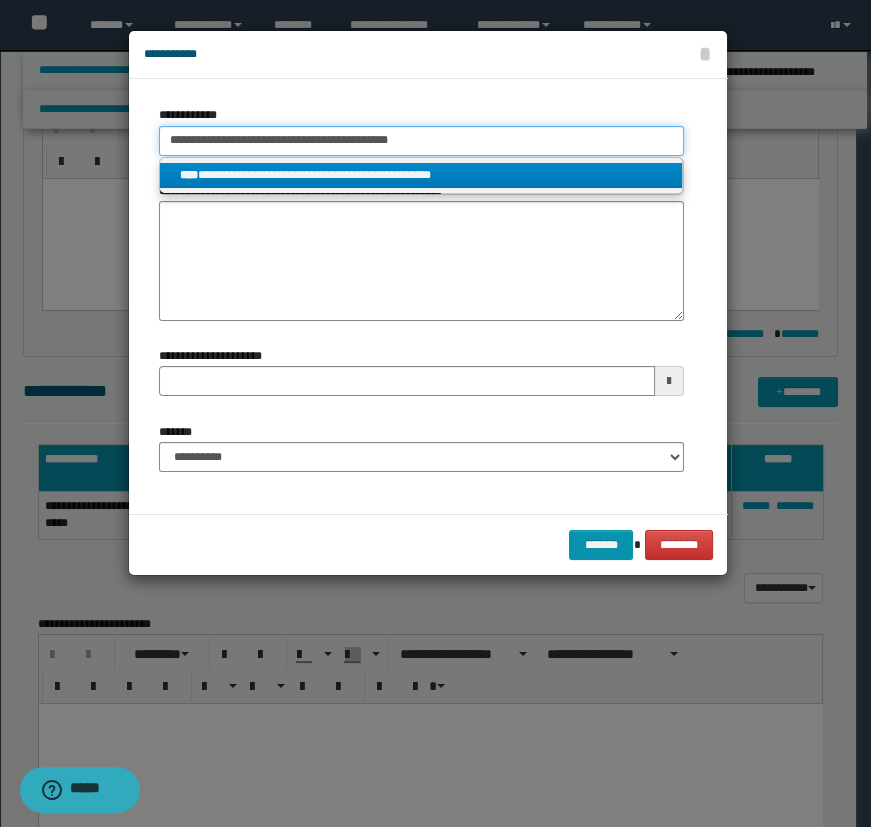 type 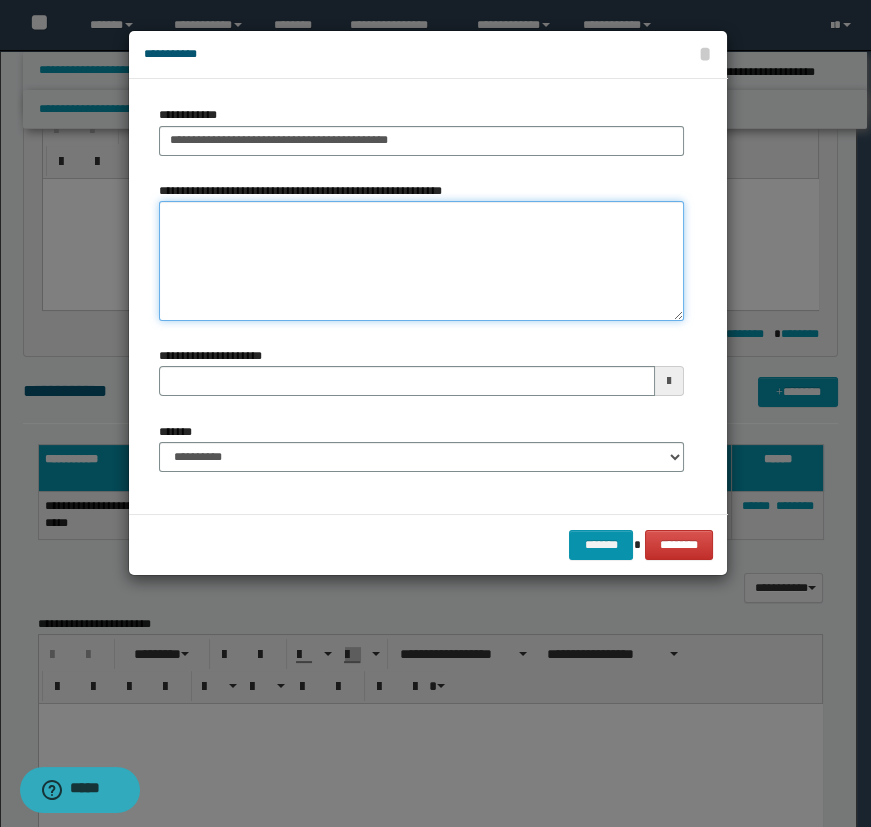 type 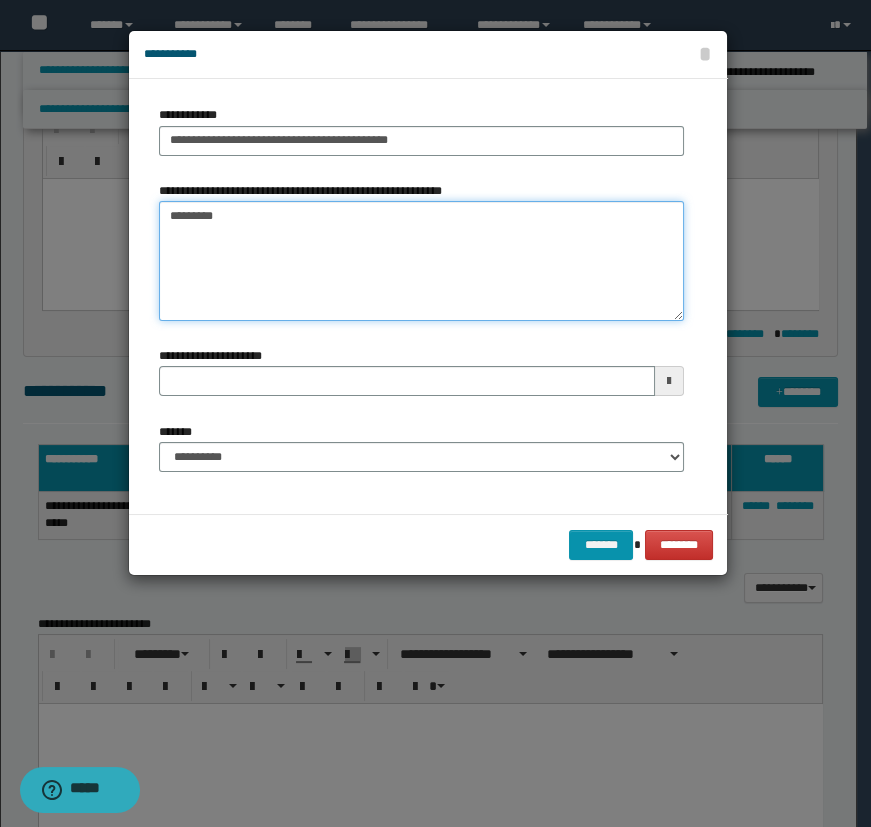 type 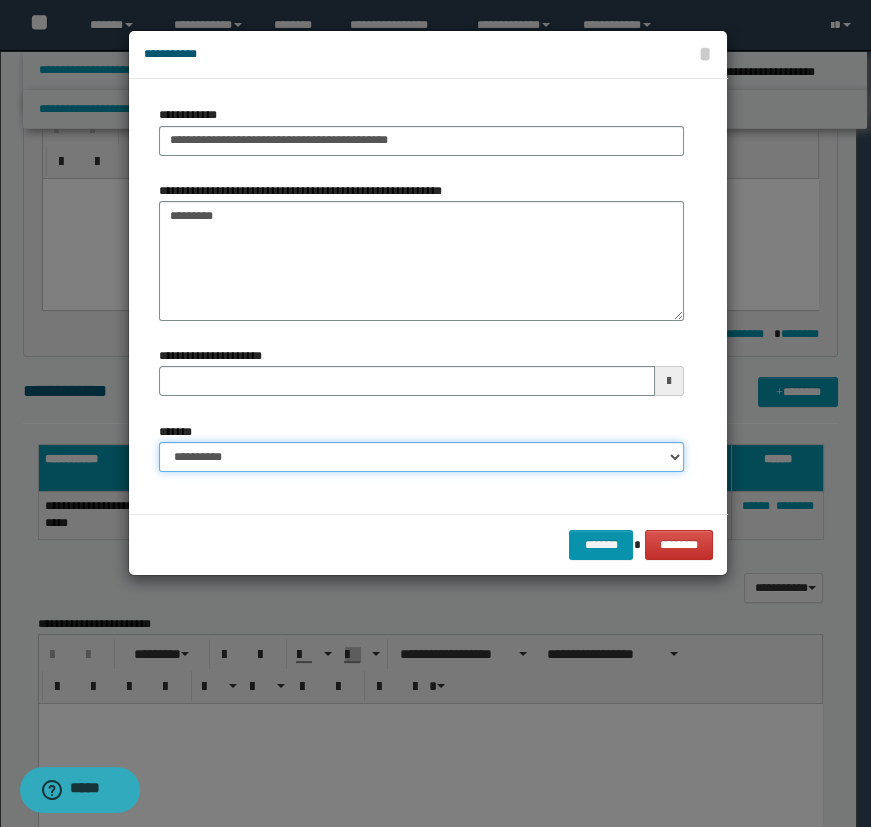 click on "**********" at bounding box center [421, 457] 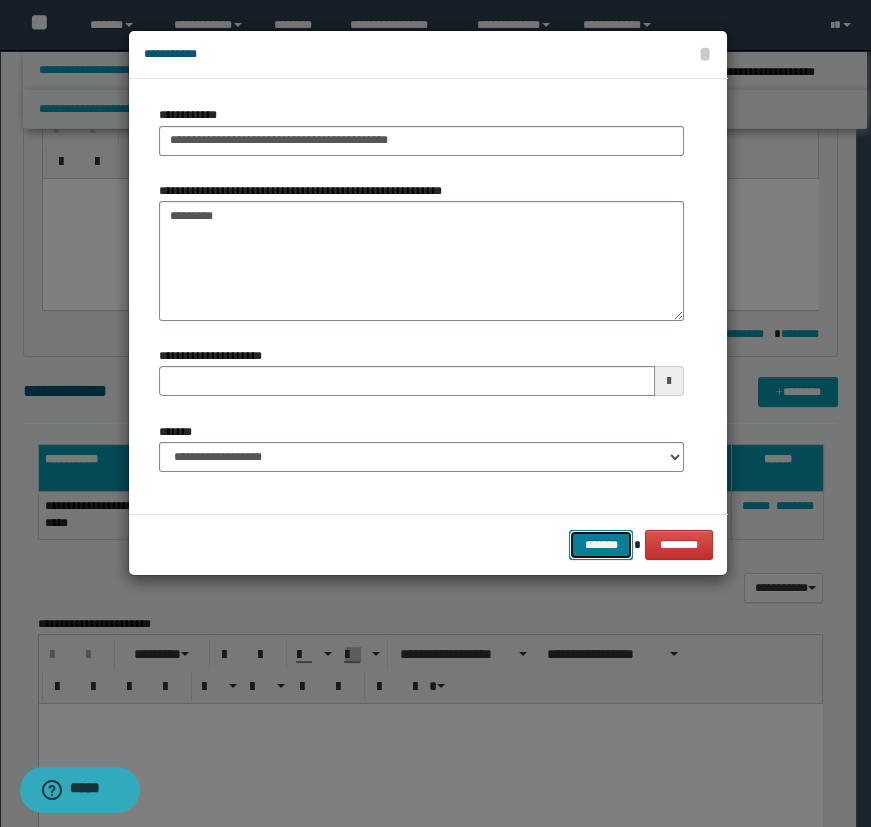 click on "*******" at bounding box center (601, 545) 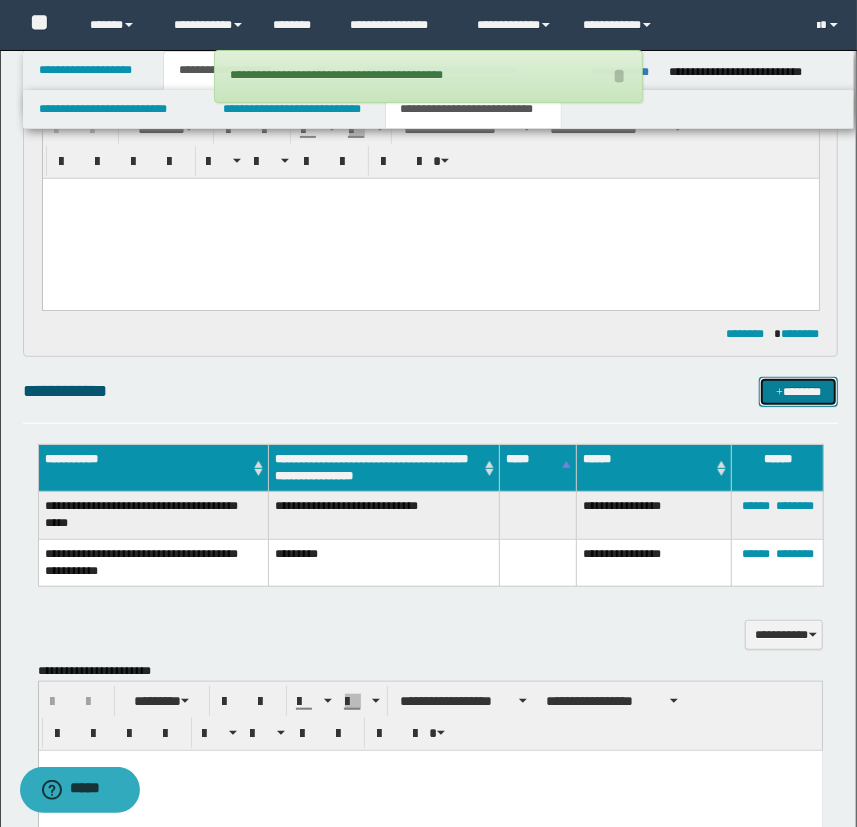 click on "*******" at bounding box center [799, 392] 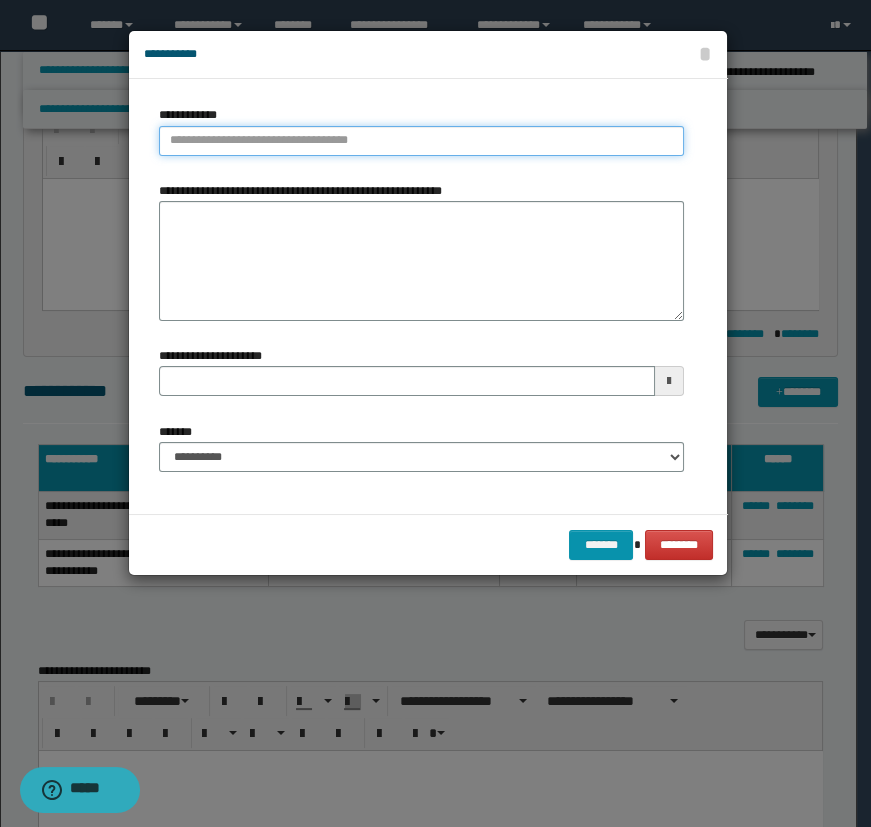 type on "**********" 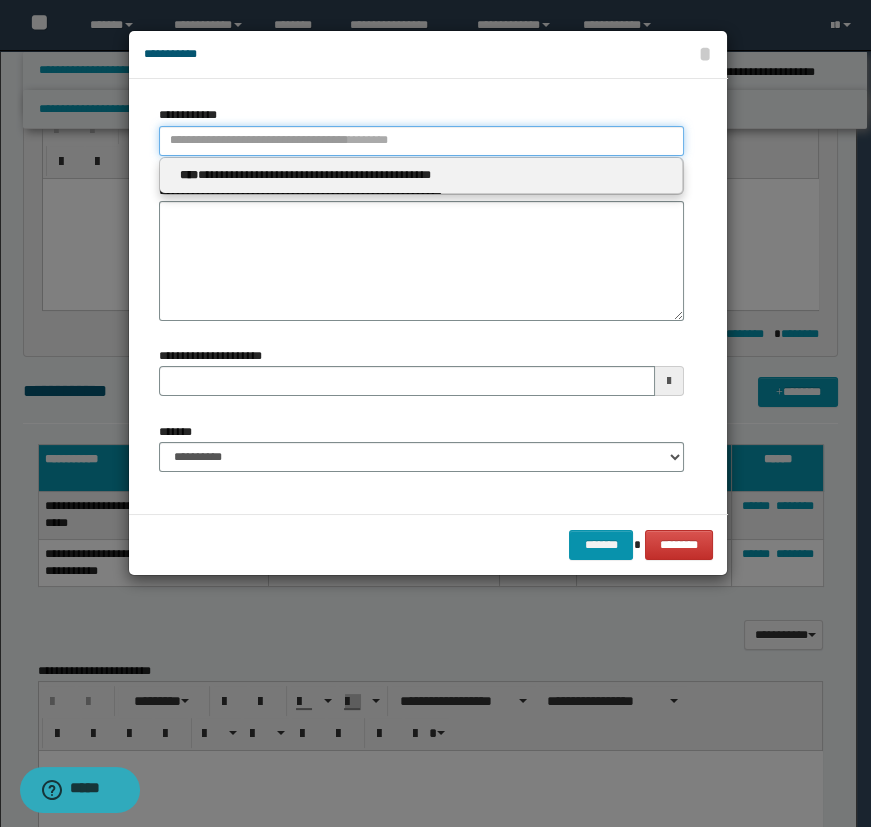 click on "**********" at bounding box center (421, 141) 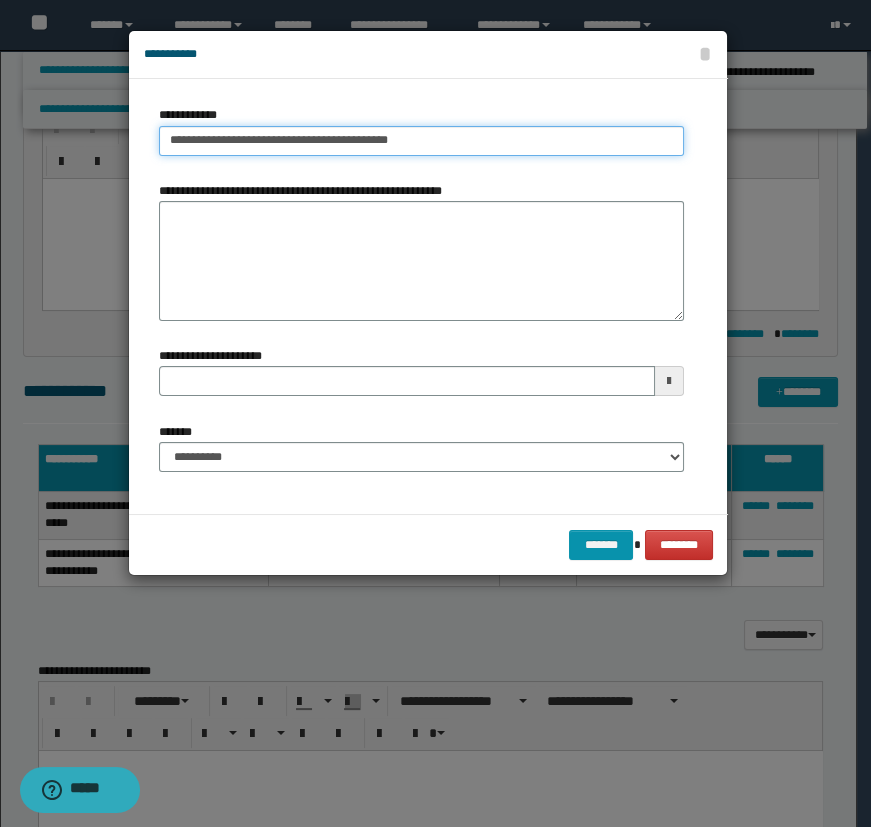 type on "**********" 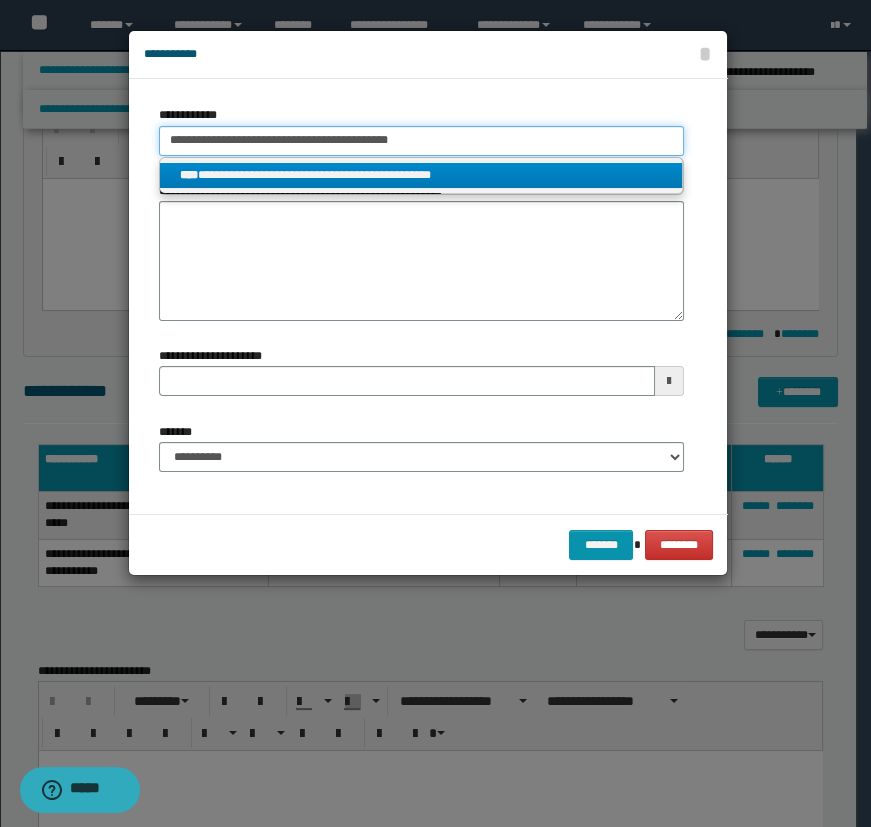 type on "**********" 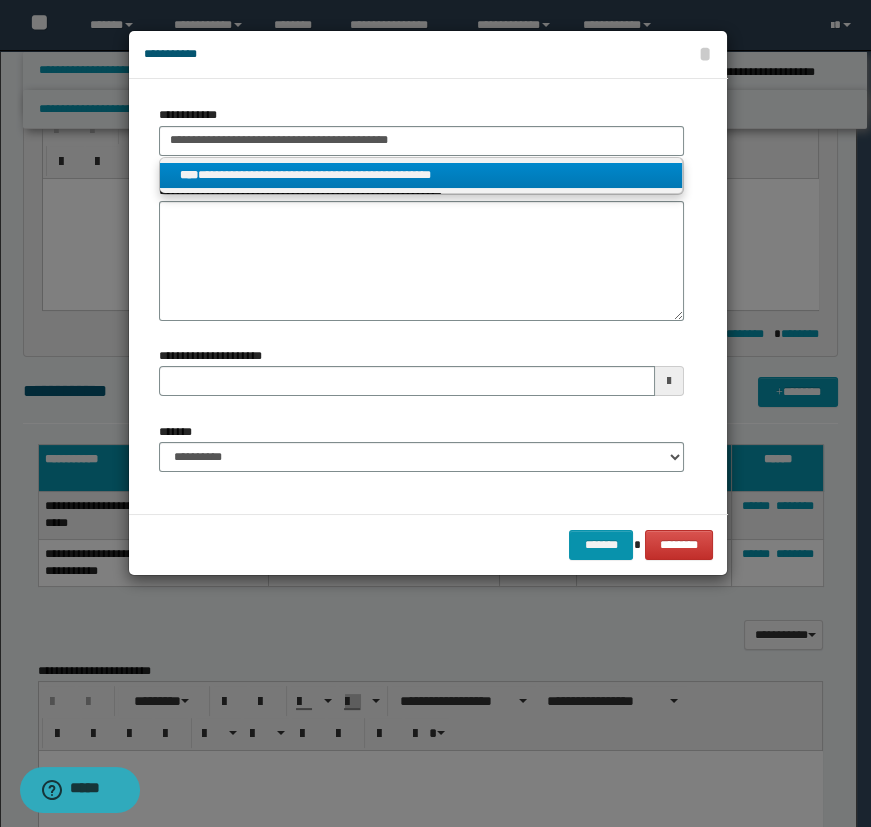 click on "**********" at bounding box center [421, 175] 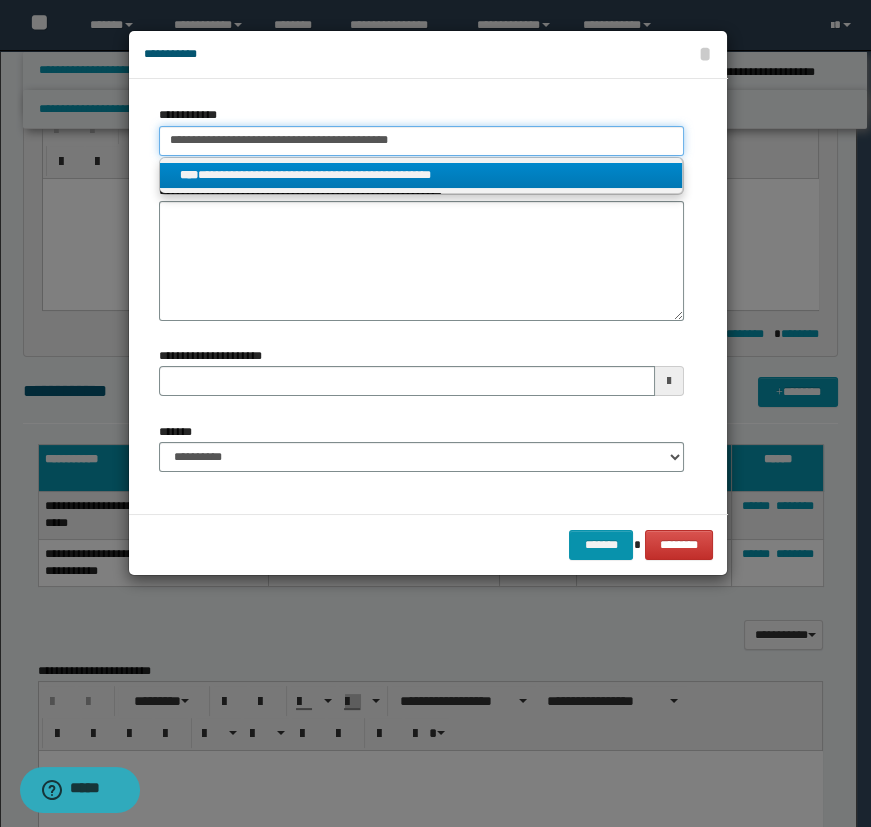 type 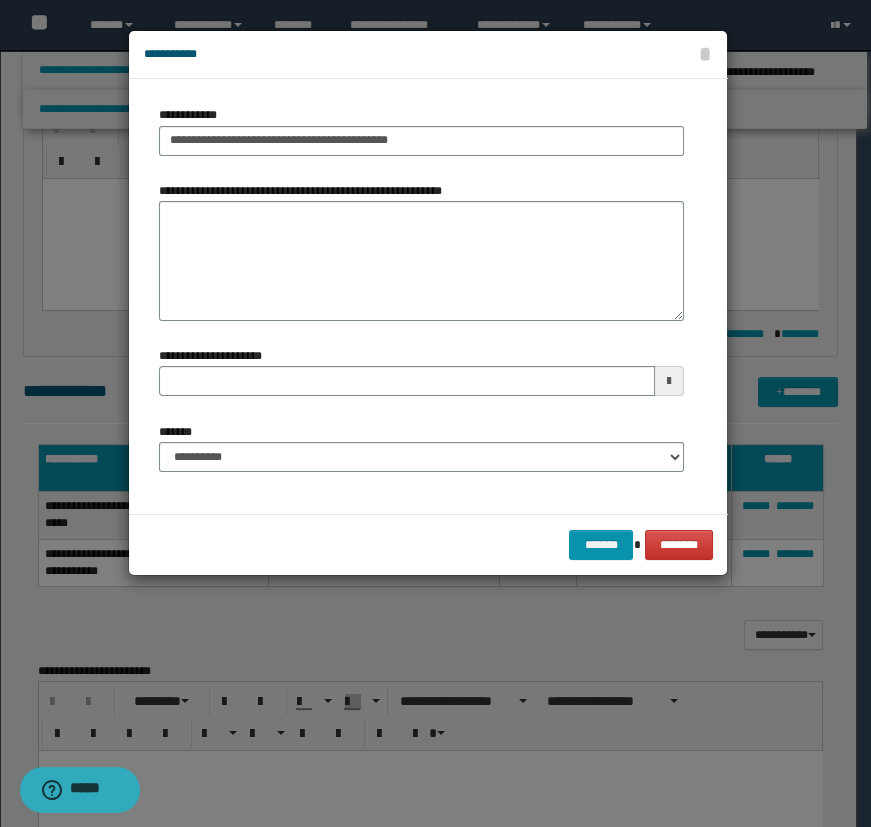 type 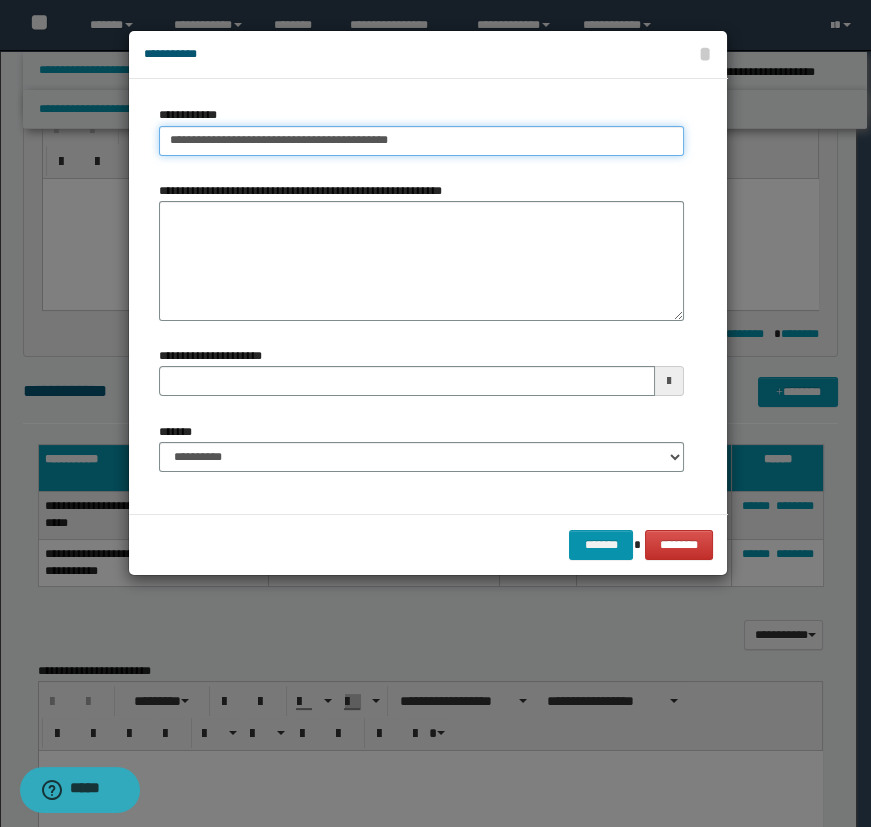 type on "**********" 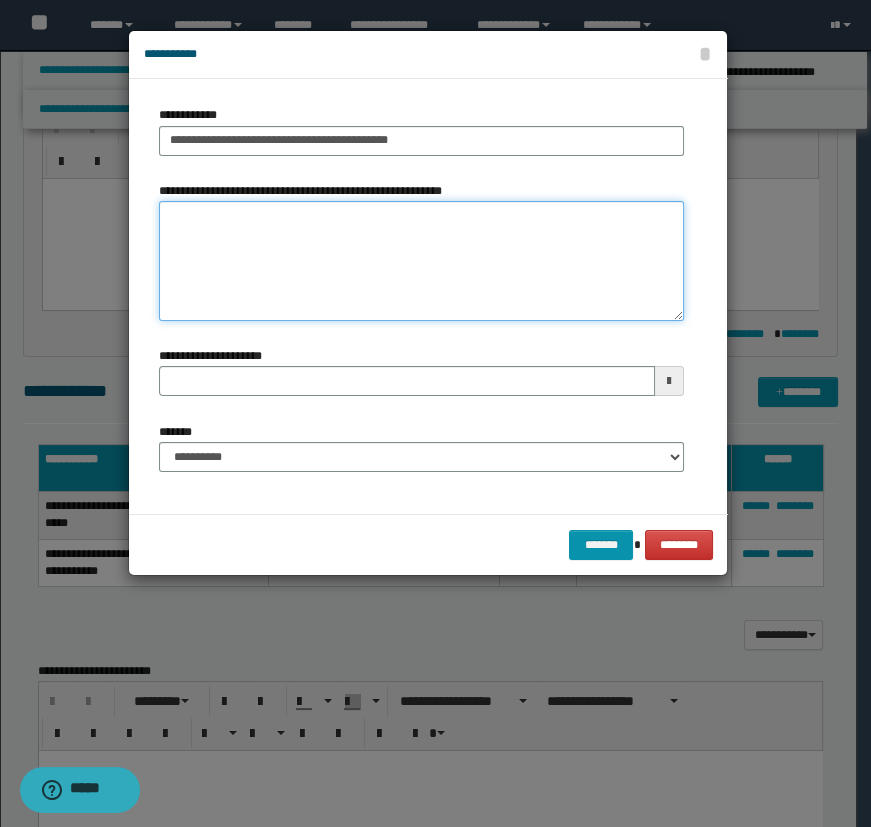 type 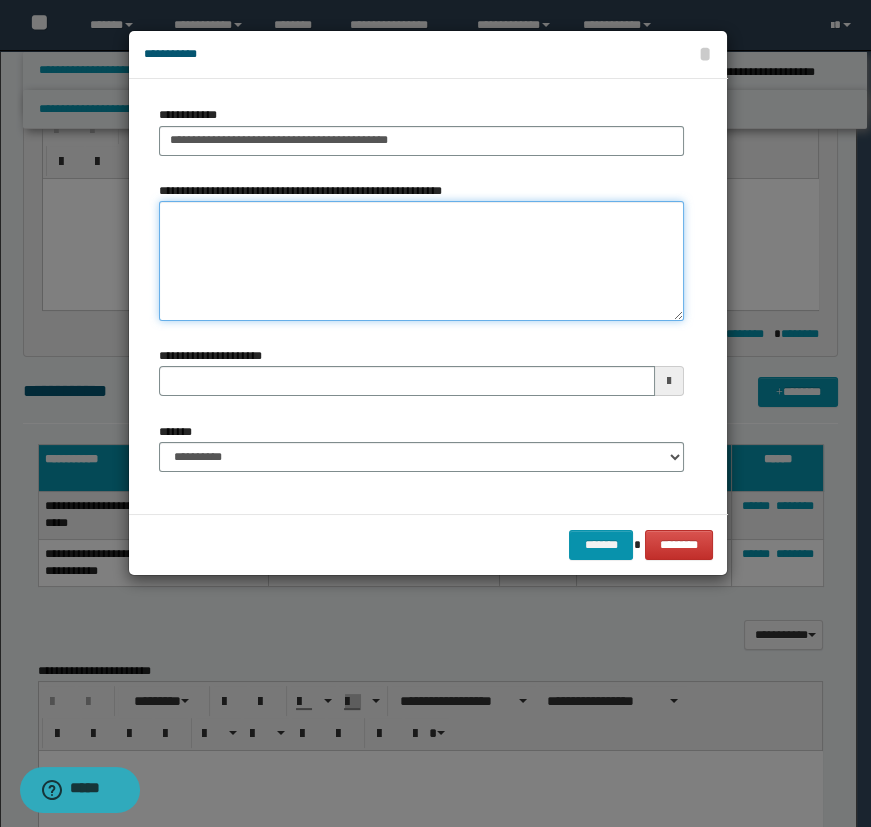 click on "**********" at bounding box center (421, 261) 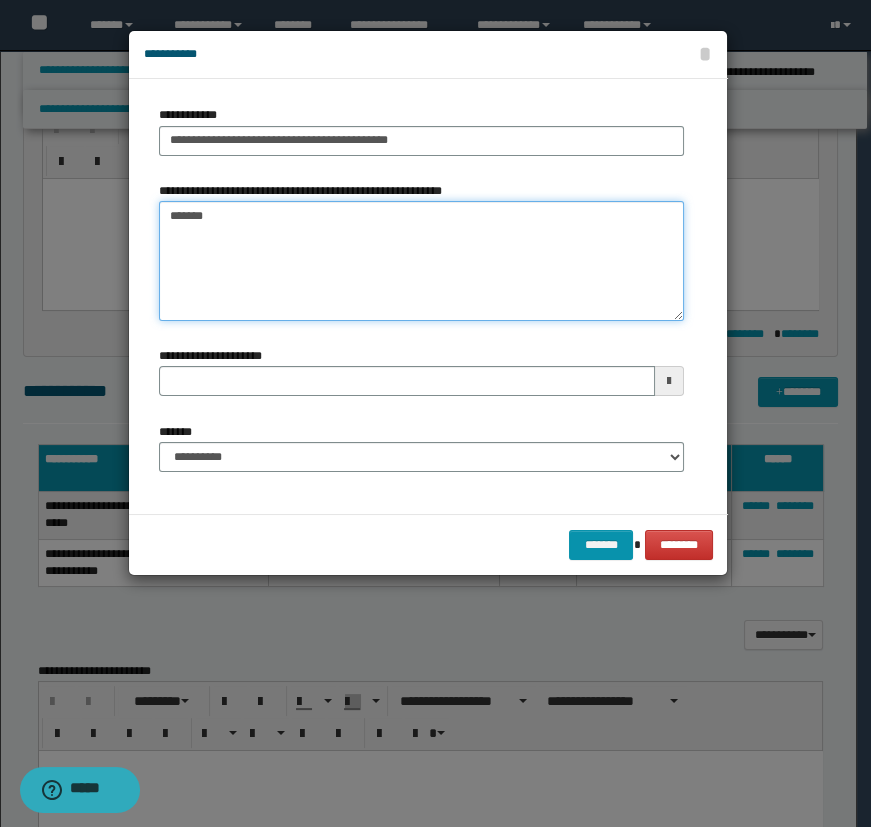 type 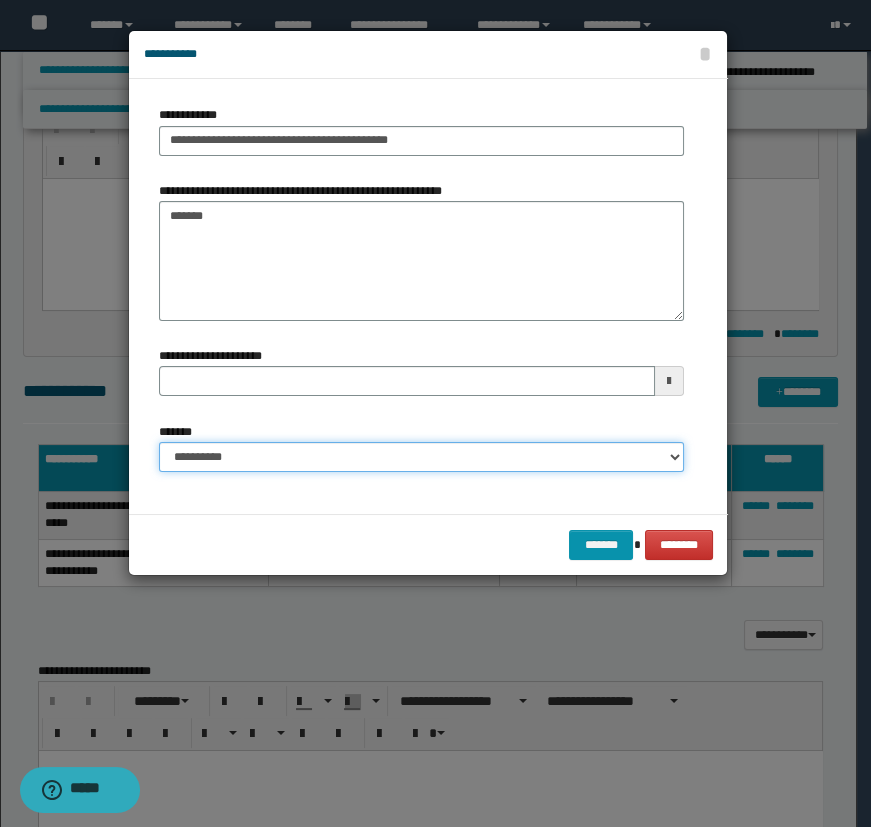 click on "**********" at bounding box center (421, 457) 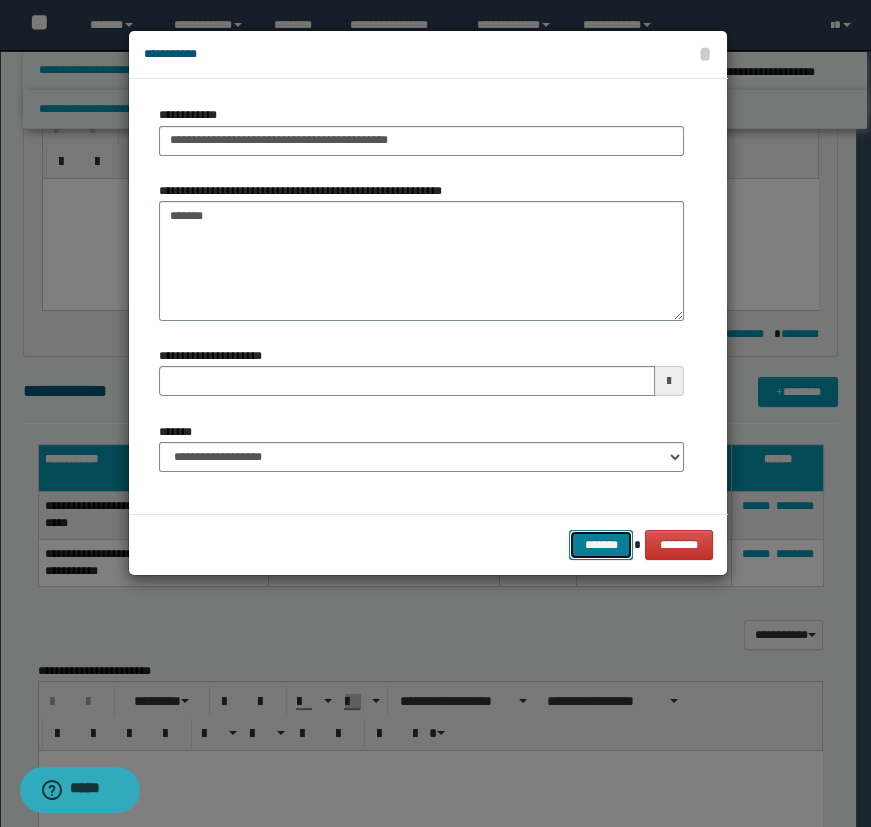 click on "*******" at bounding box center (601, 545) 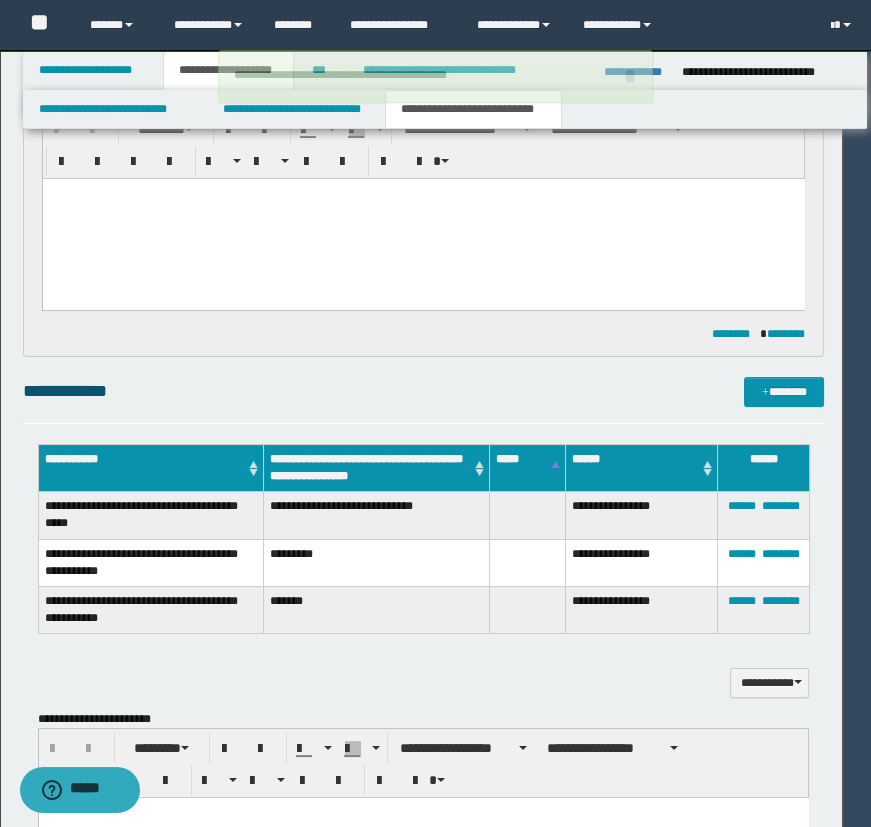 type 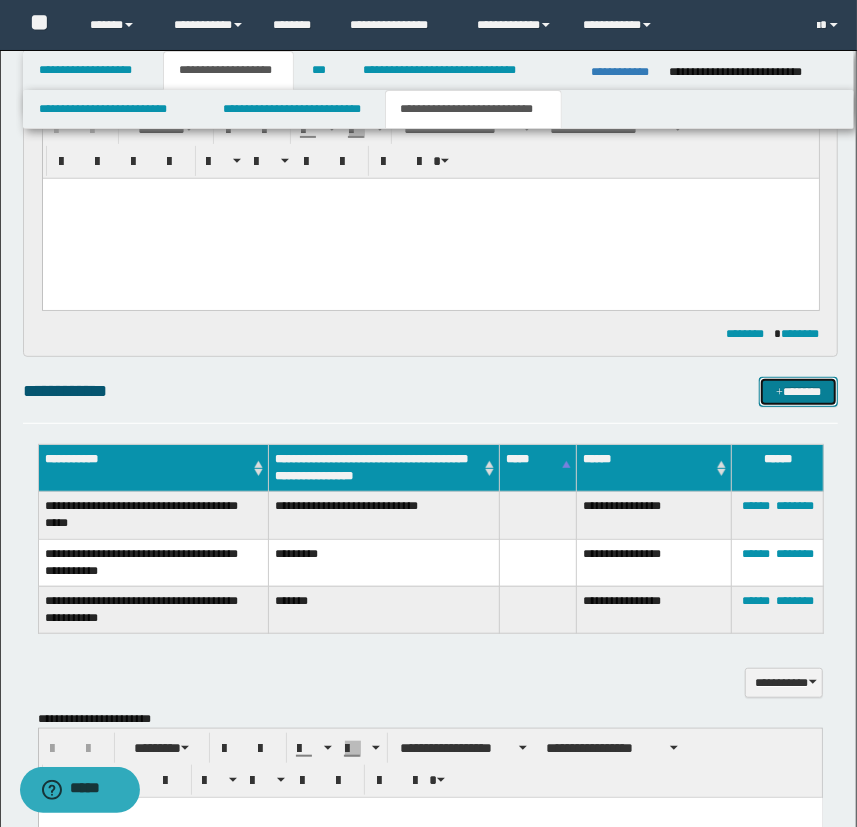 click on "*******" at bounding box center [799, 392] 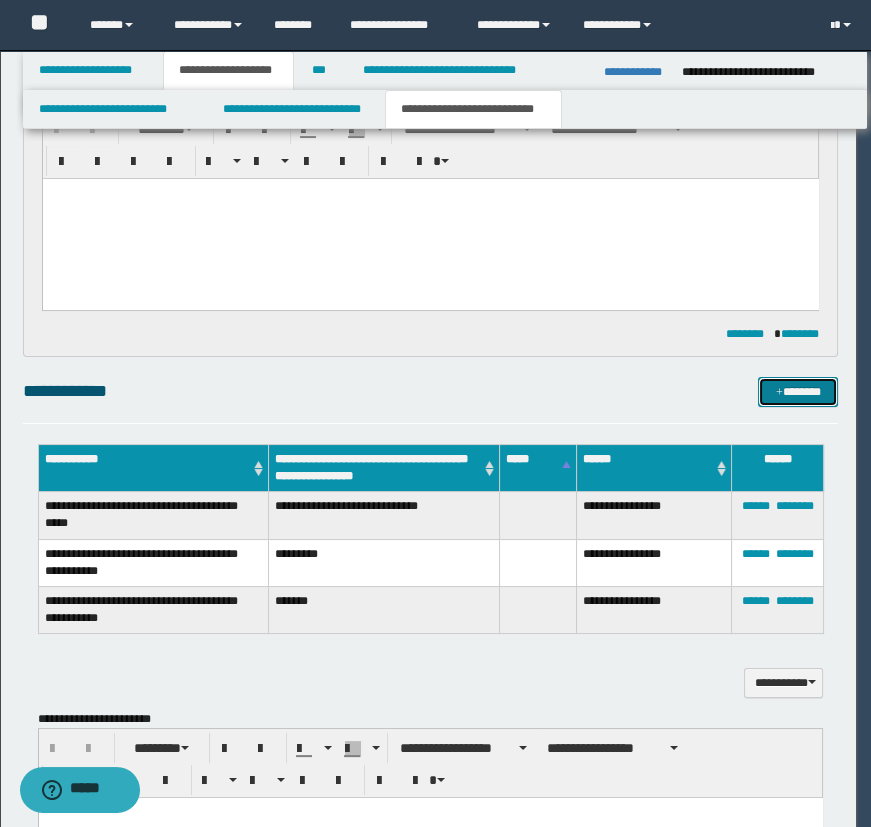 type 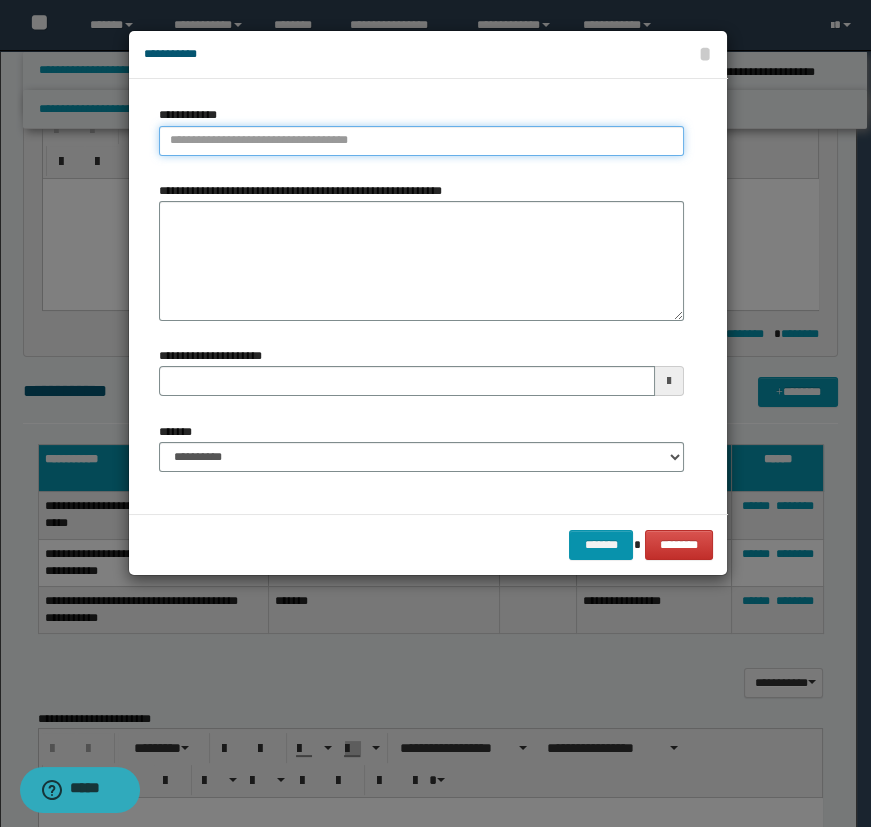type on "**********" 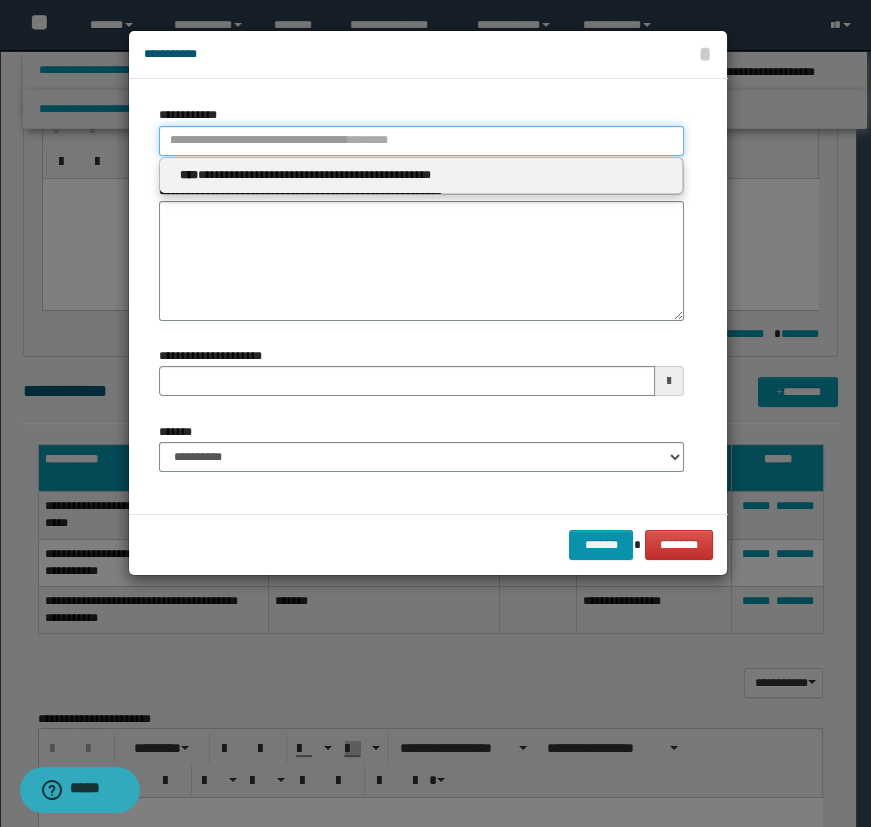 click on "**********" at bounding box center [421, 141] 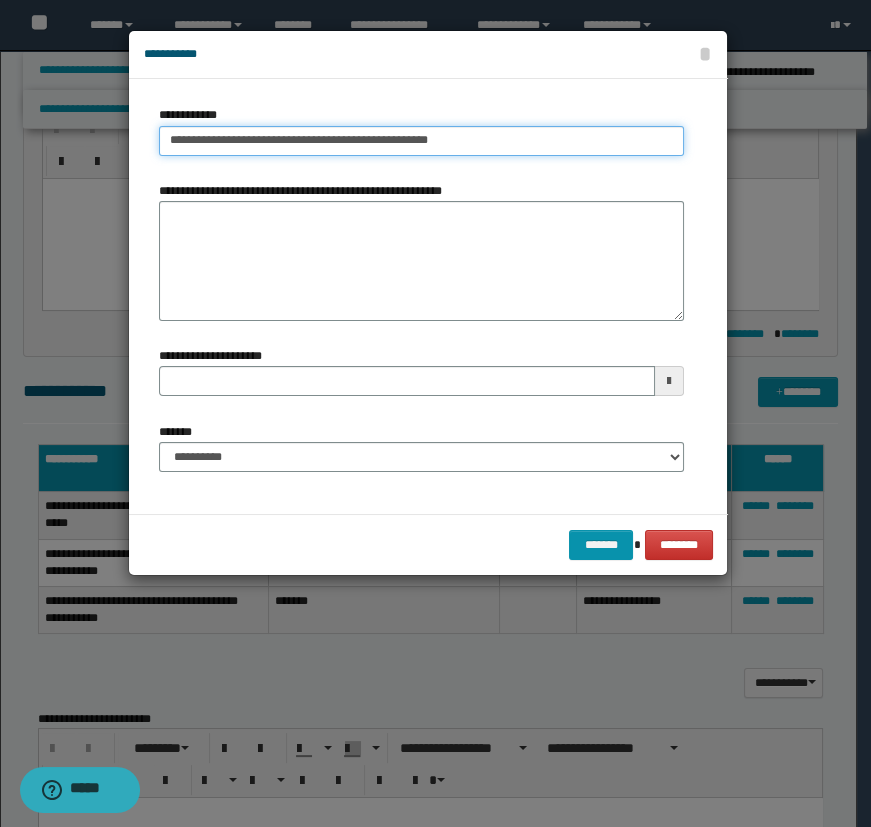 click on "**********" at bounding box center [421, 141] 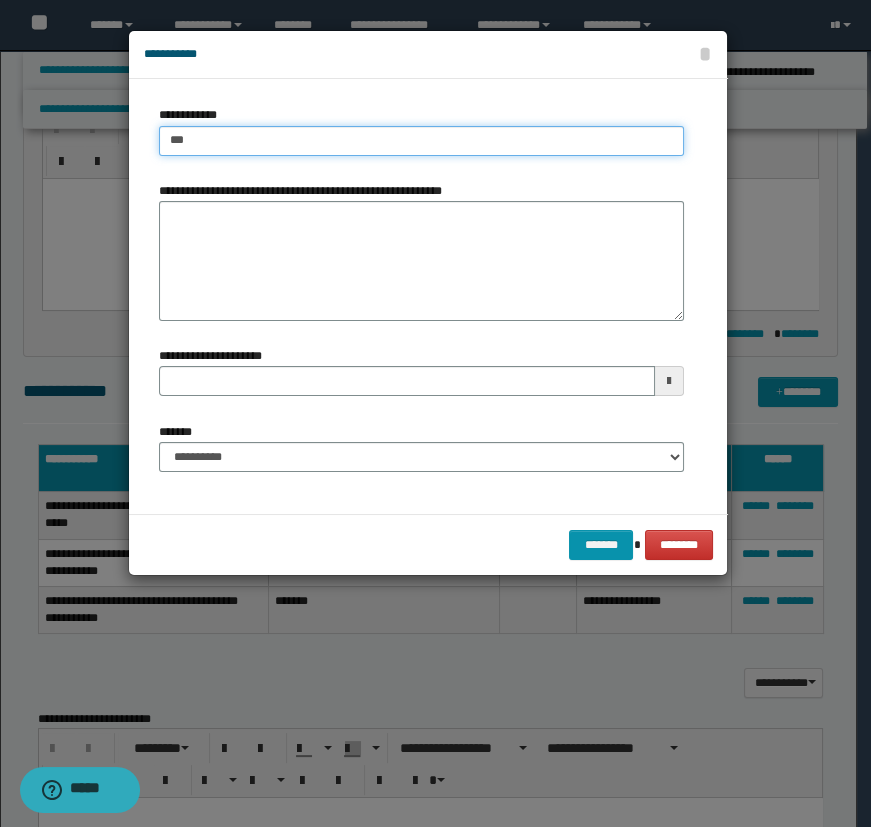 type on "****" 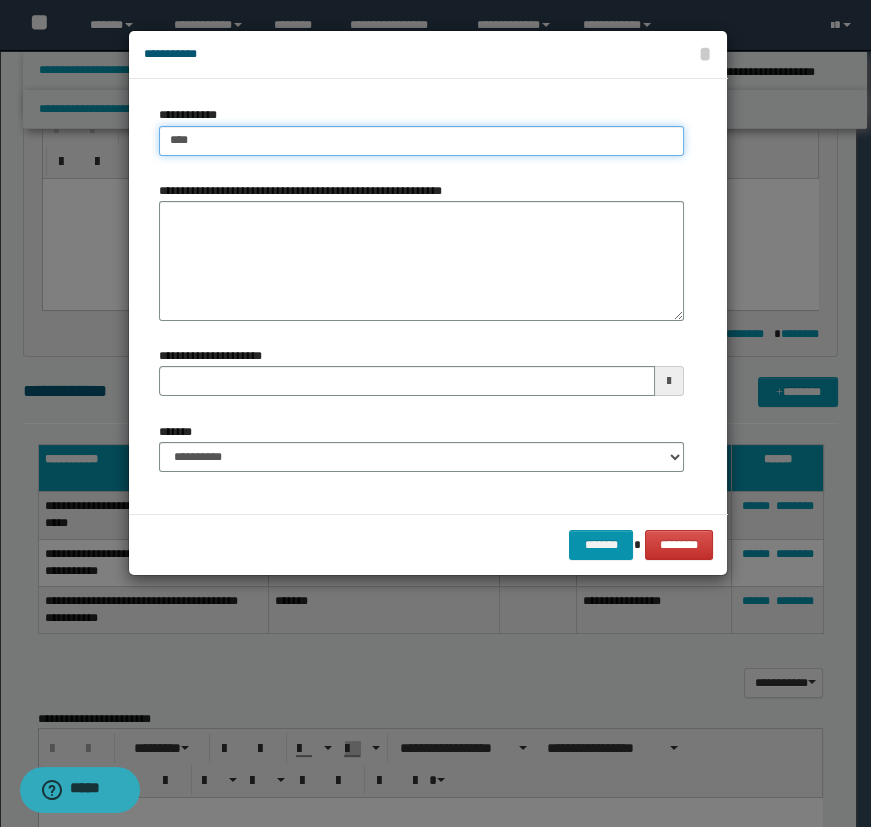 type on "****" 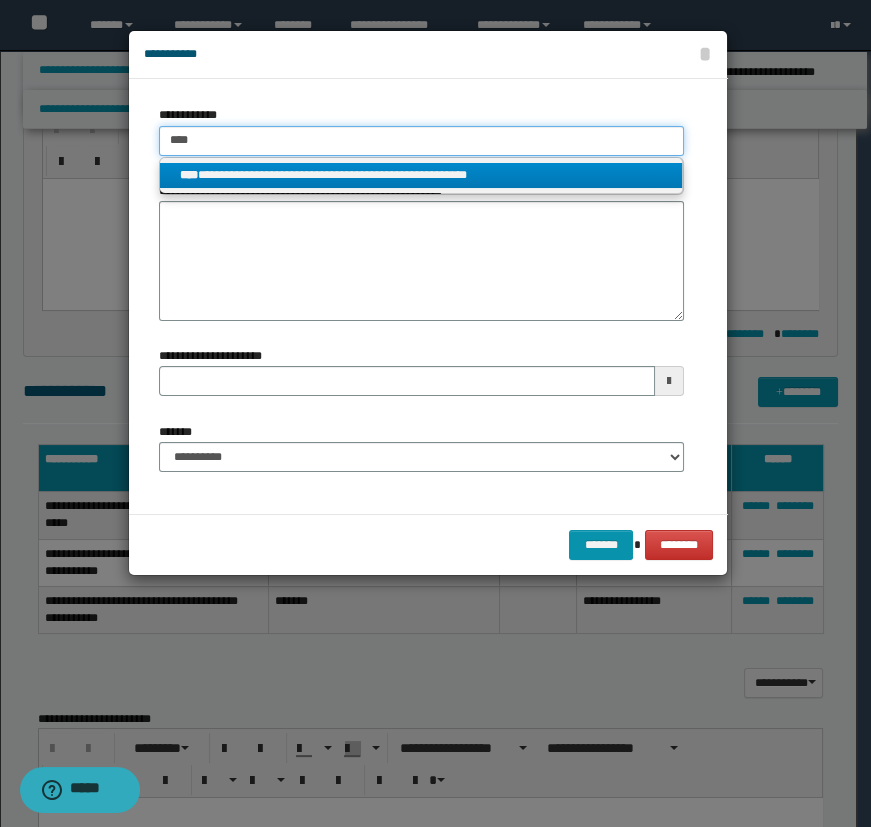 type on "****" 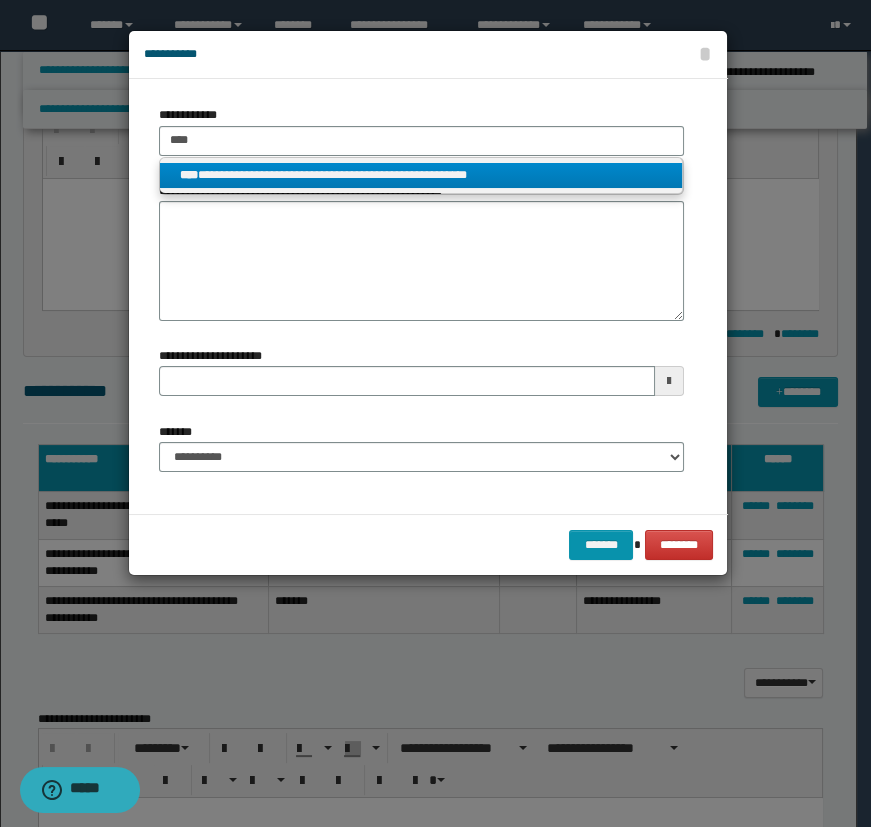 click on "**********" at bounding box center [421, 175] 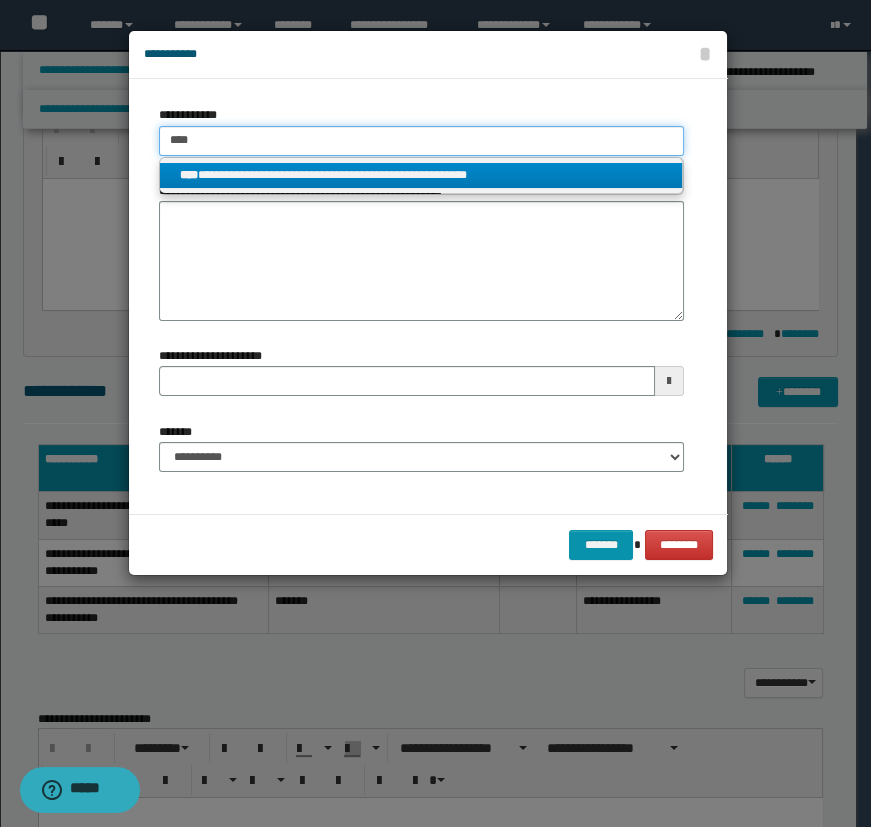 type 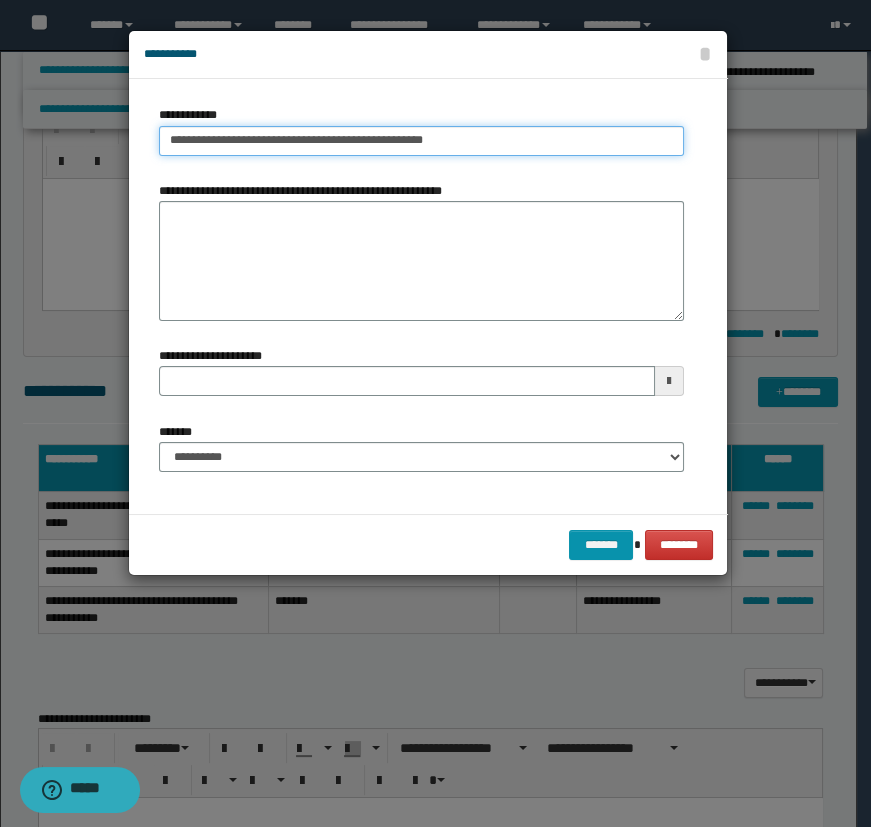 drag, startPoint x: 494, startPoint y: 137, endPoint x: 114, endPoint y: 140, distance: 380.01184 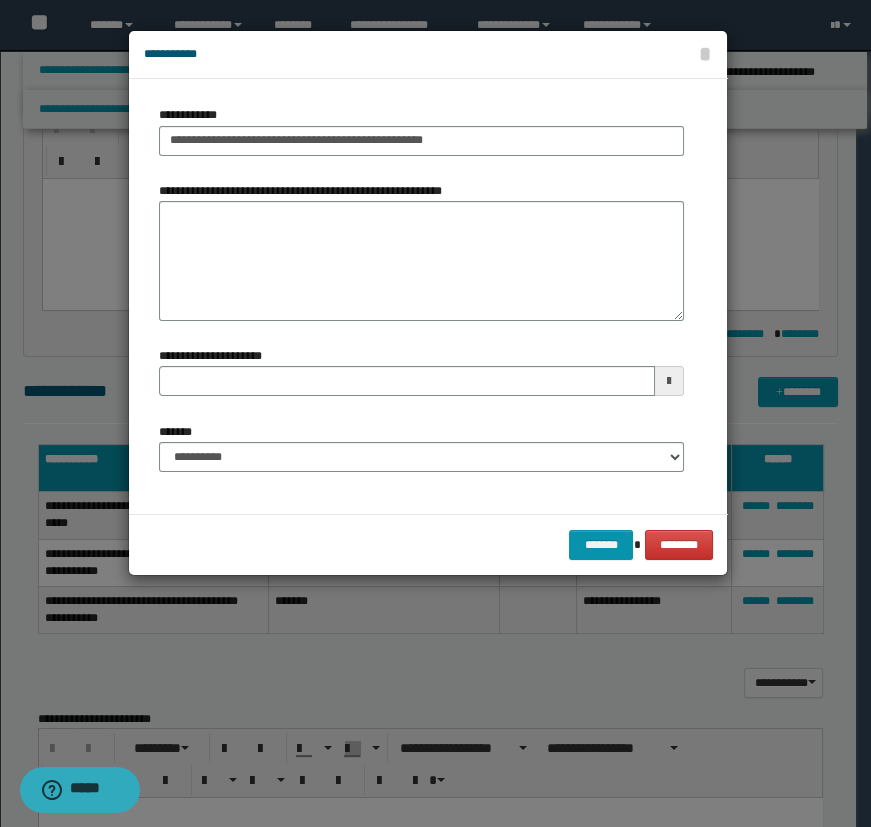 type 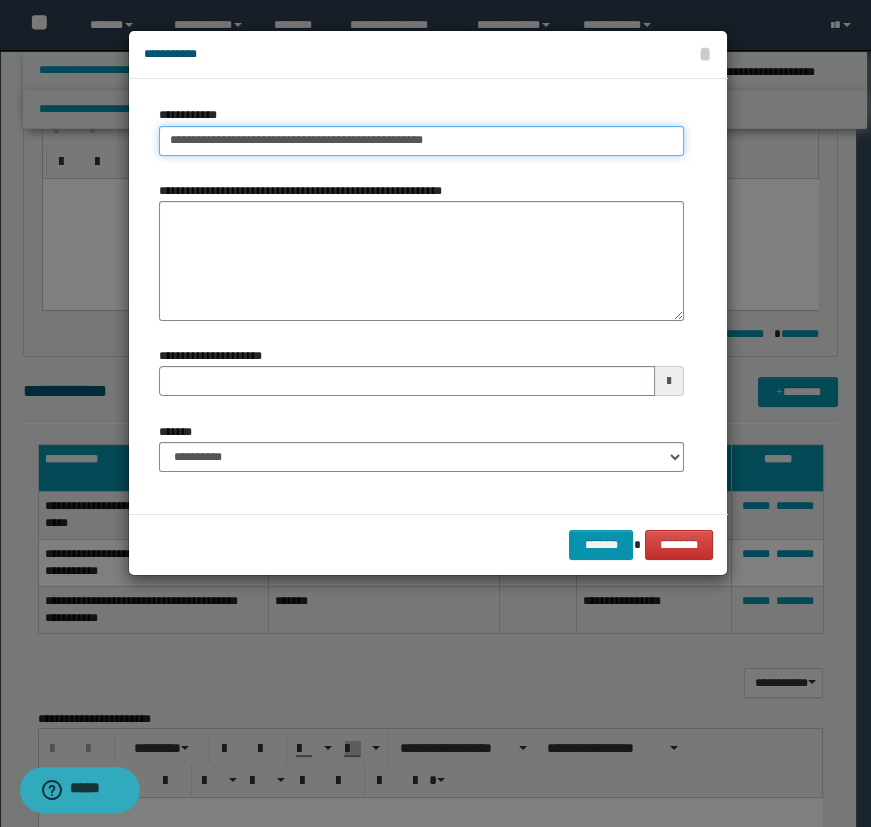 type on "**********" 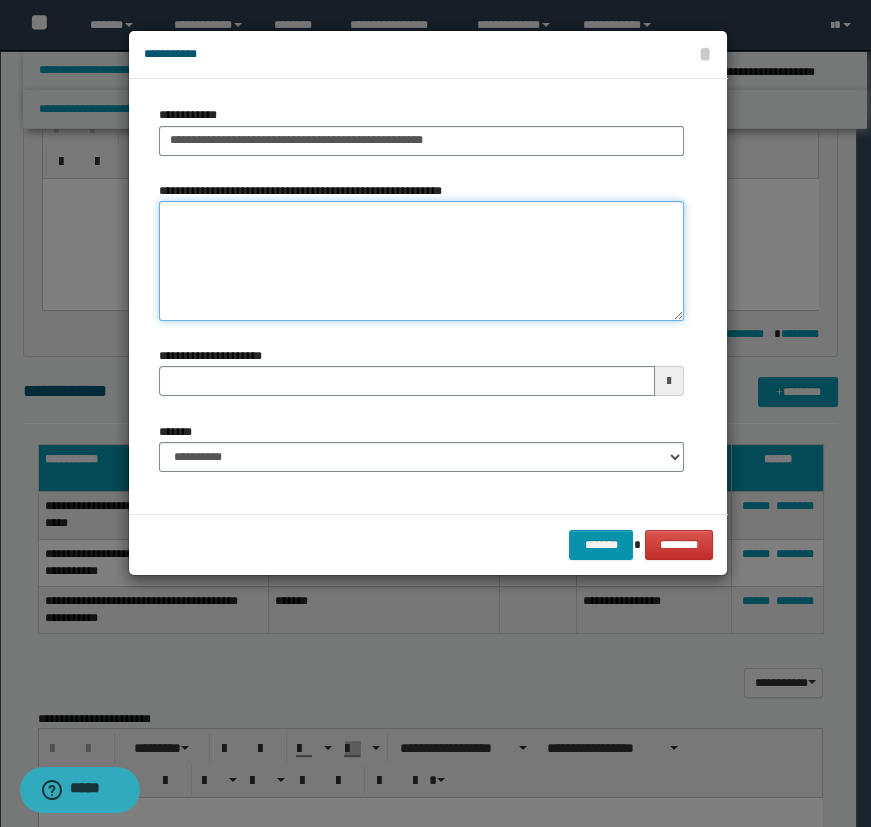 type 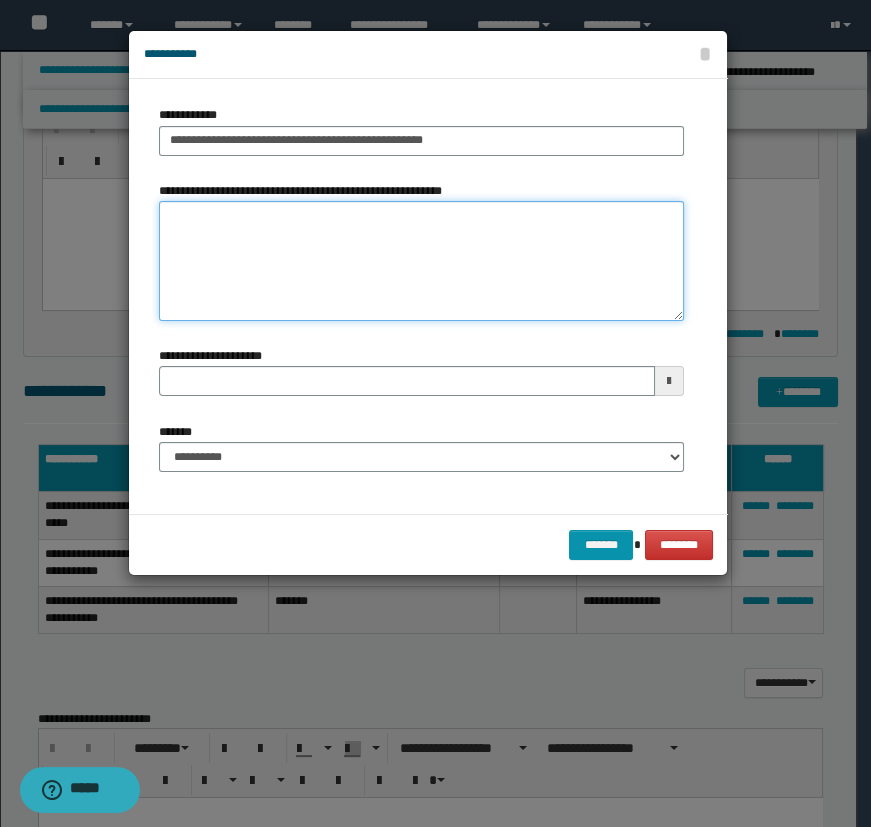click on "**********" at bounding box center [421, 261] 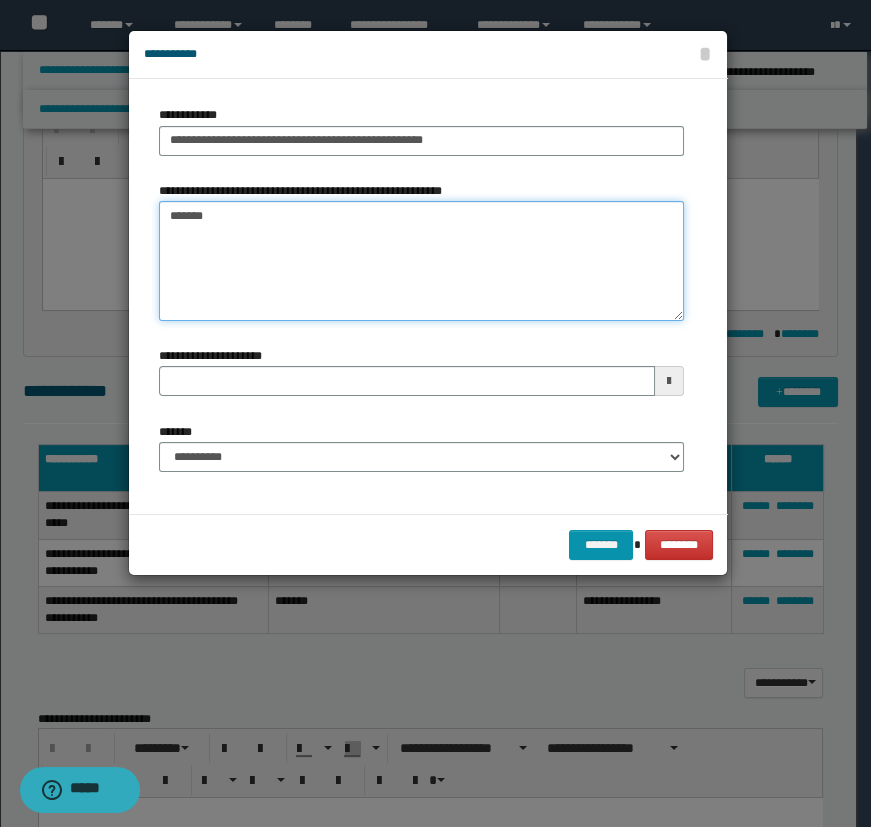 type 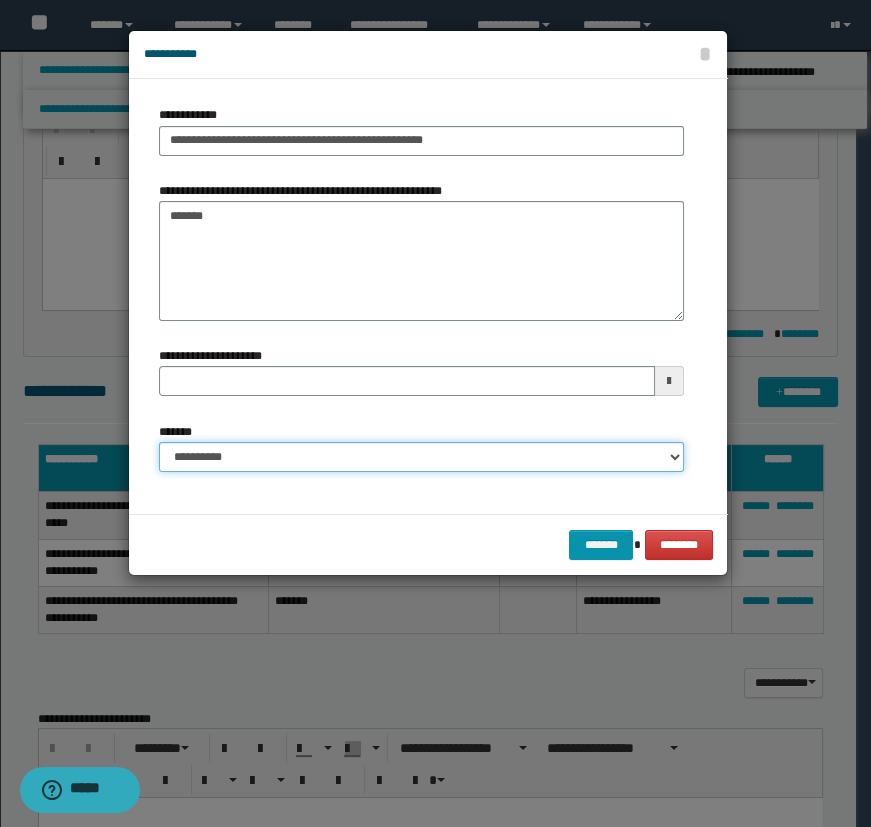 click on "**********" at bounding box center (421, 457) 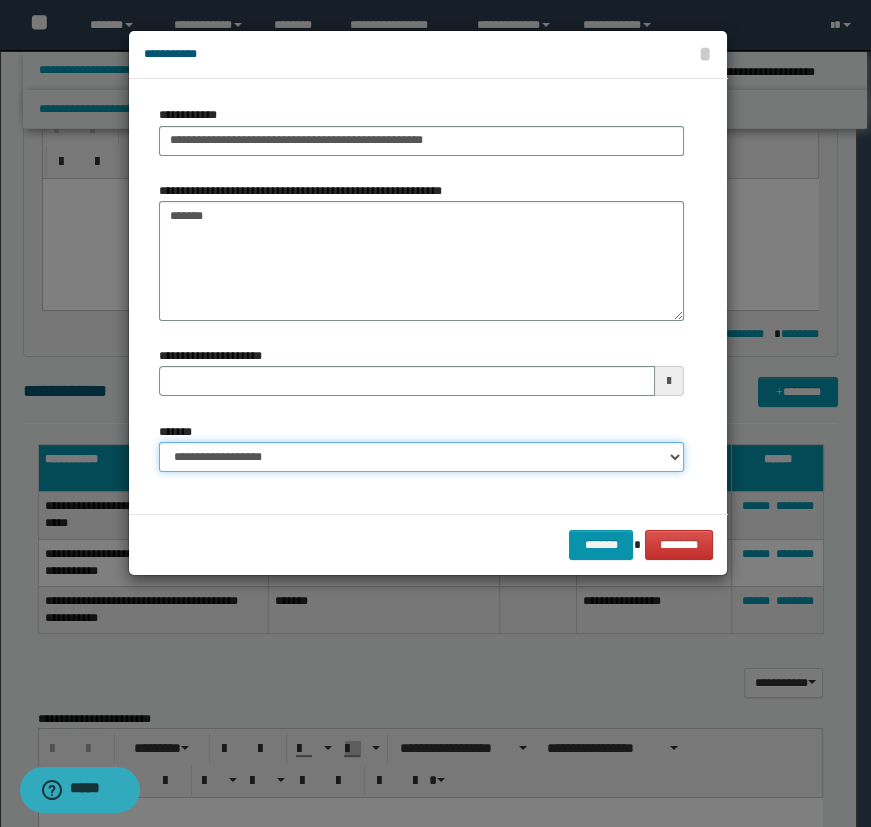 click on "**********" at bounding box center [421, 457] 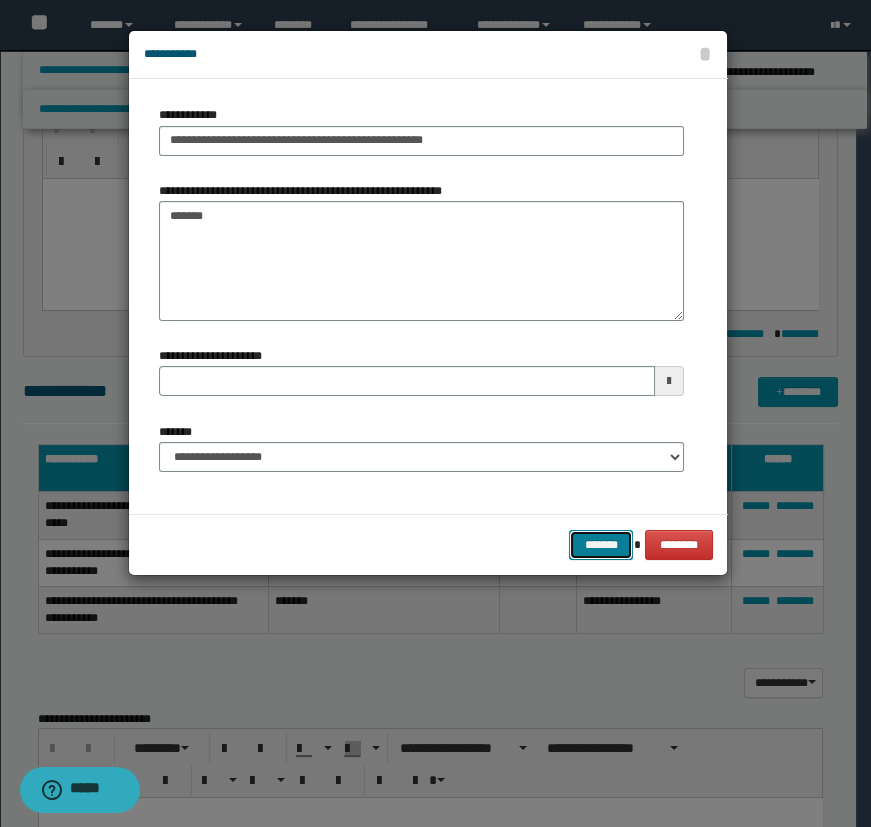 click on "*******" at bounding box center (601, 545) 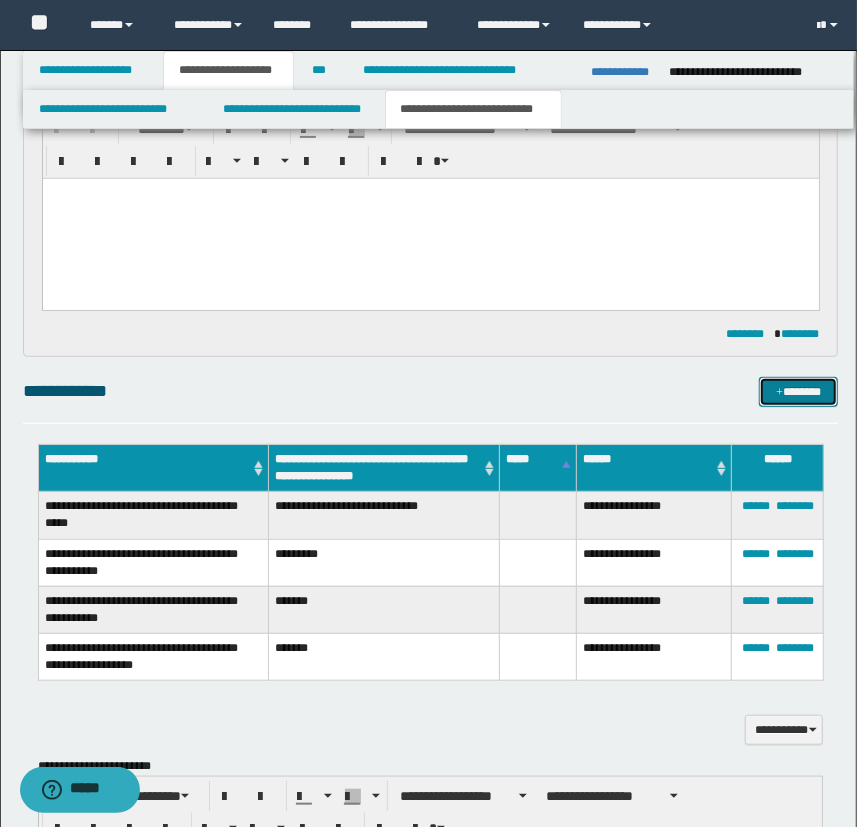 type 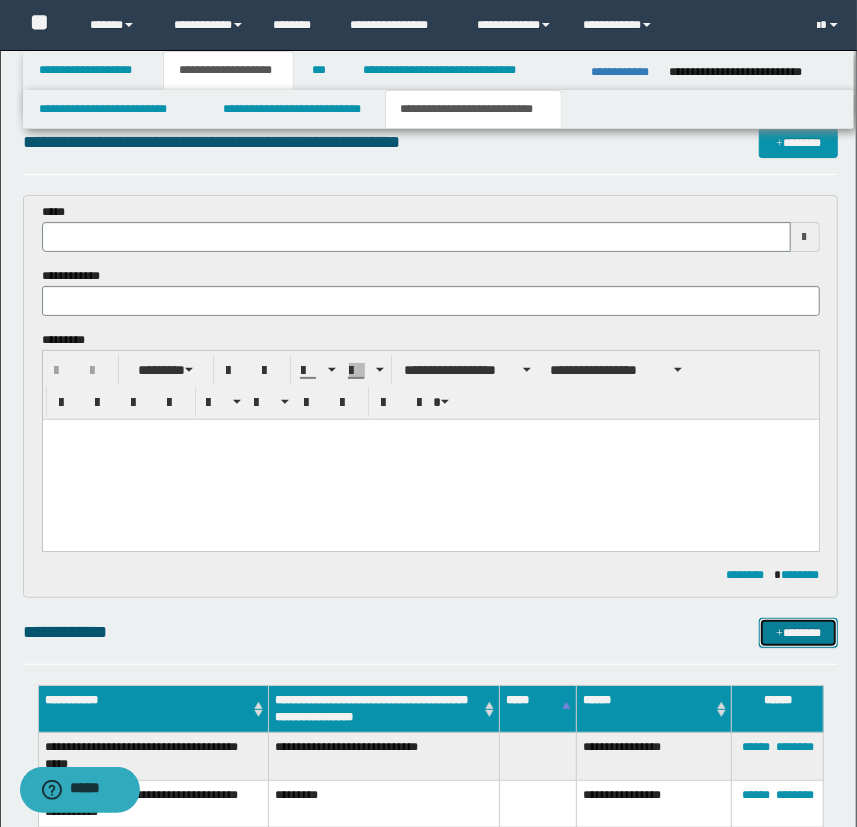 scroll, scrollTop: 0, scrollLeft: 0, axis: both 